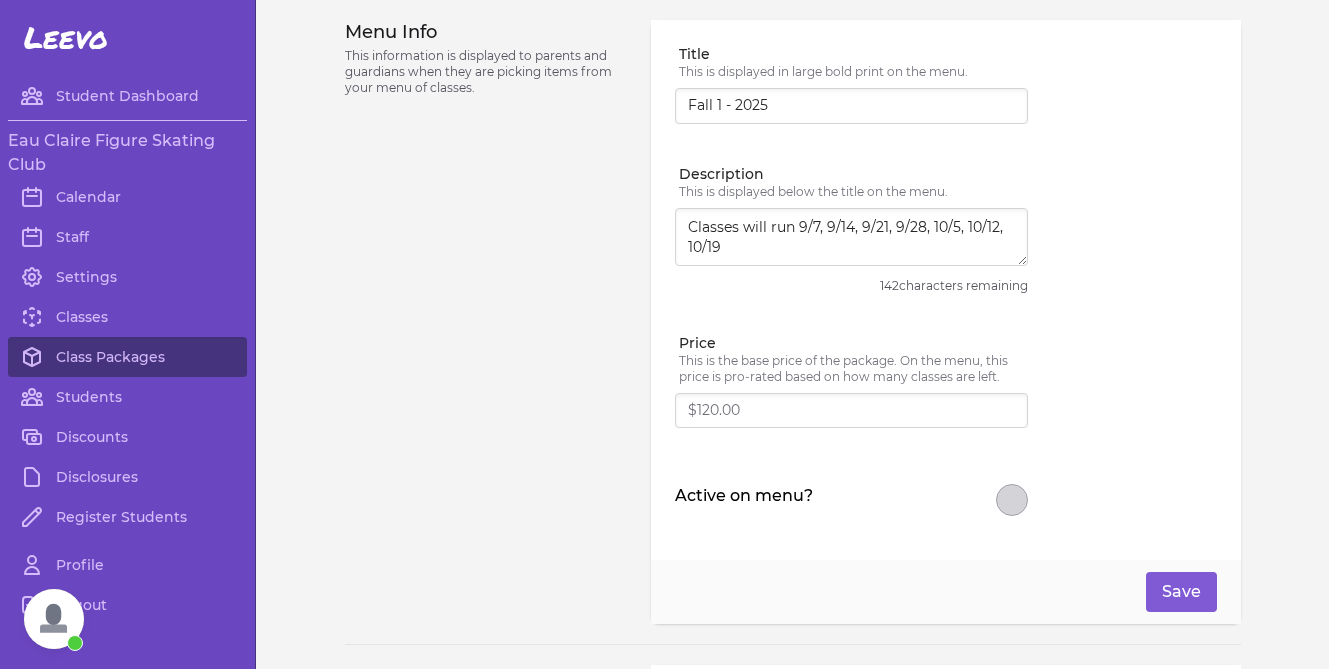 scroll, scrollTop: 0, scrollLeft: 0, axis: both 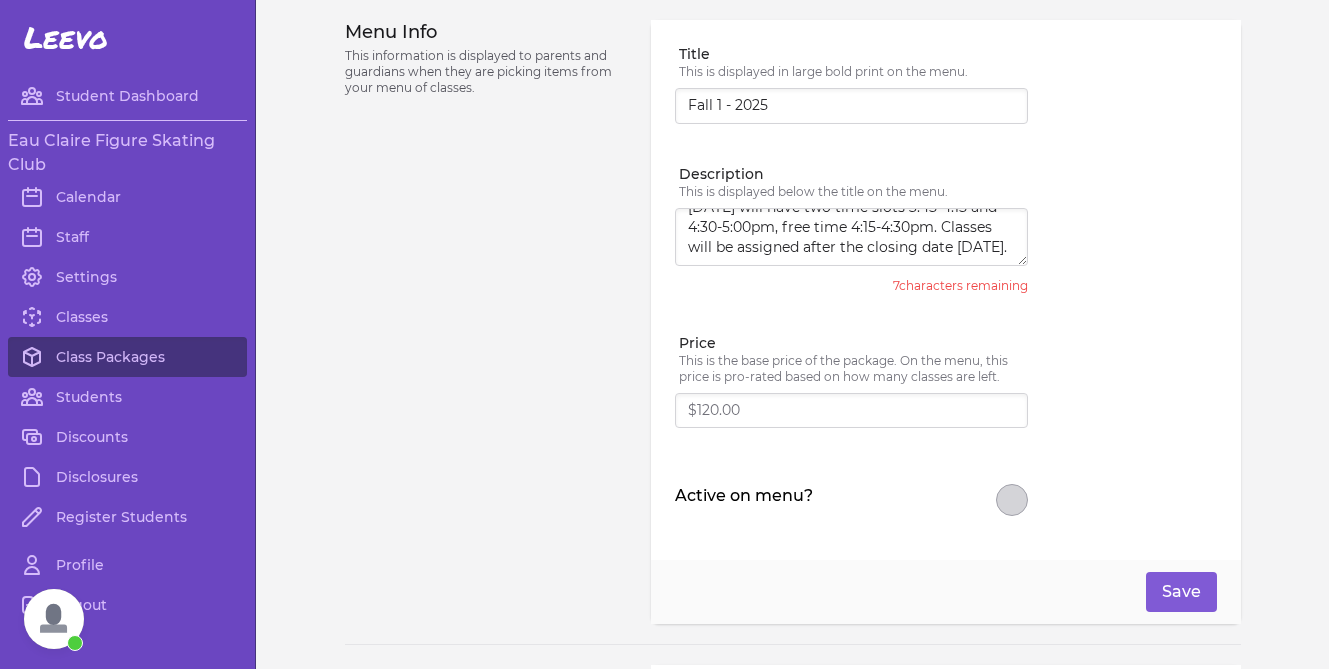 type on "Classes will run 9/7, 9/14, 9/21, 9/28, 10/5, 10/12, [DATE] will have two time slots 3:45-4:15 and 4:30-5:00pm, free time 4:15-4:30pm. Classes will be assigned after the closing date [DATE]." 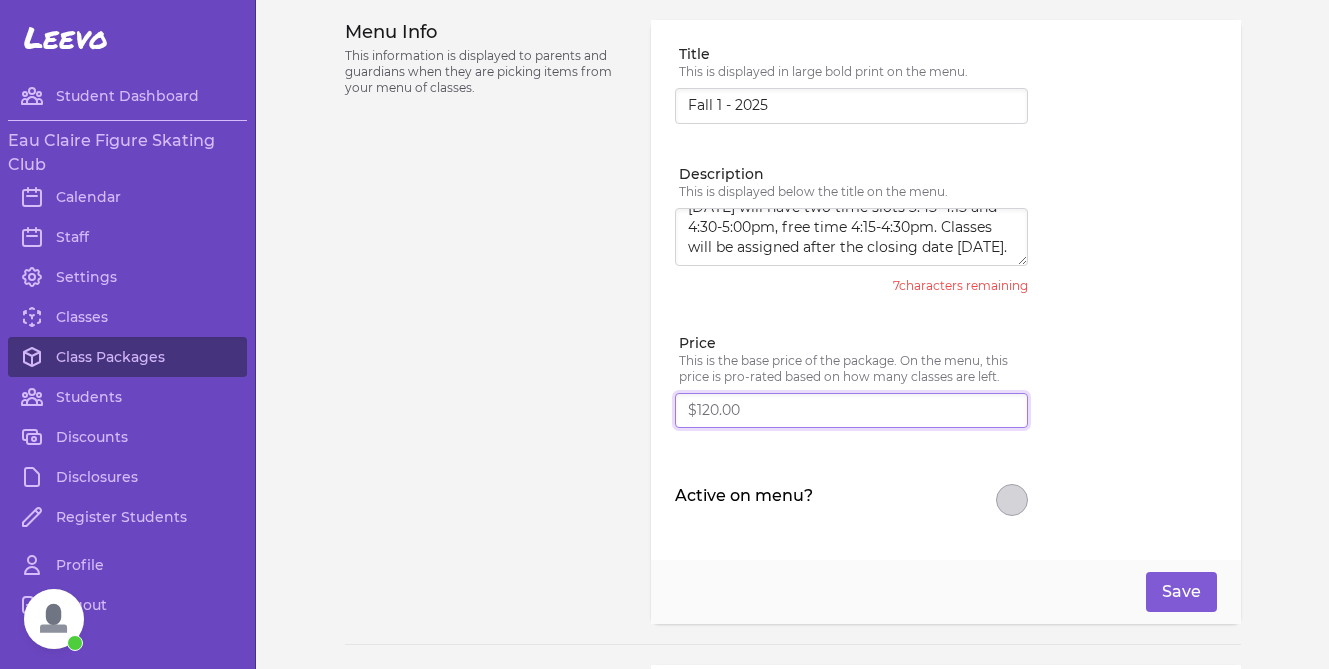 click on "Price" at bounding box center [851, 411] 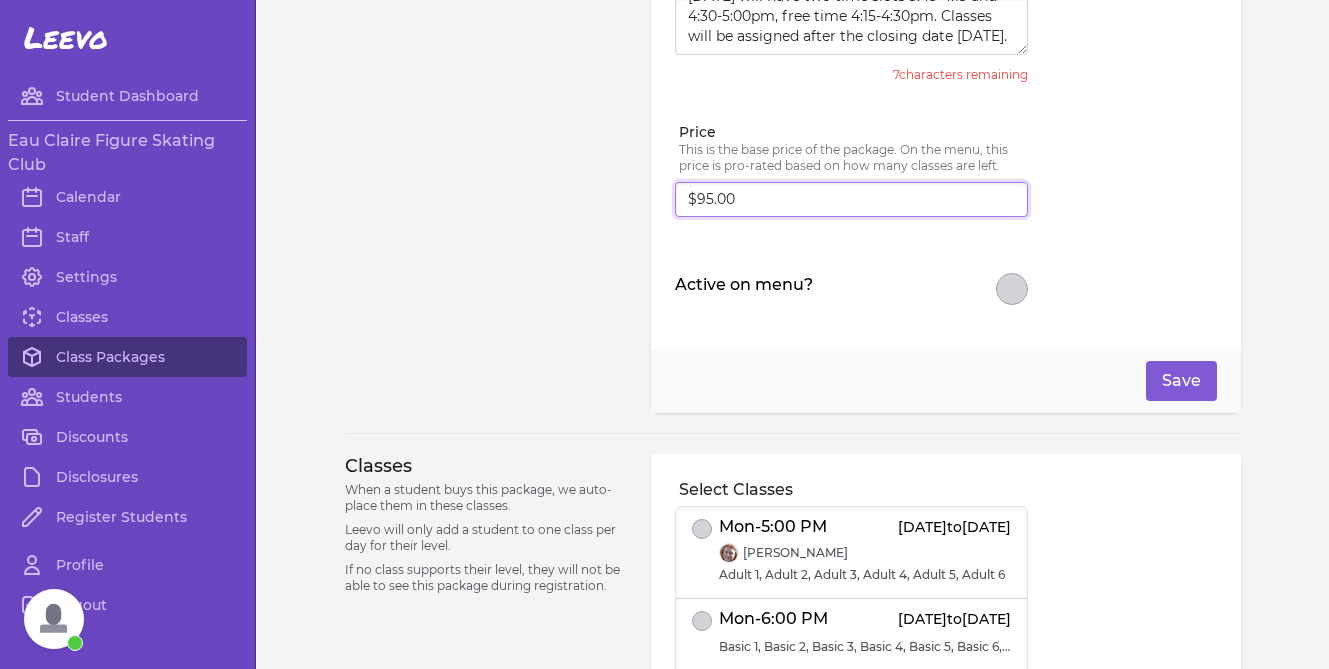scroll, scrollTop: 233, scrollLeft: 0, axis: vertical 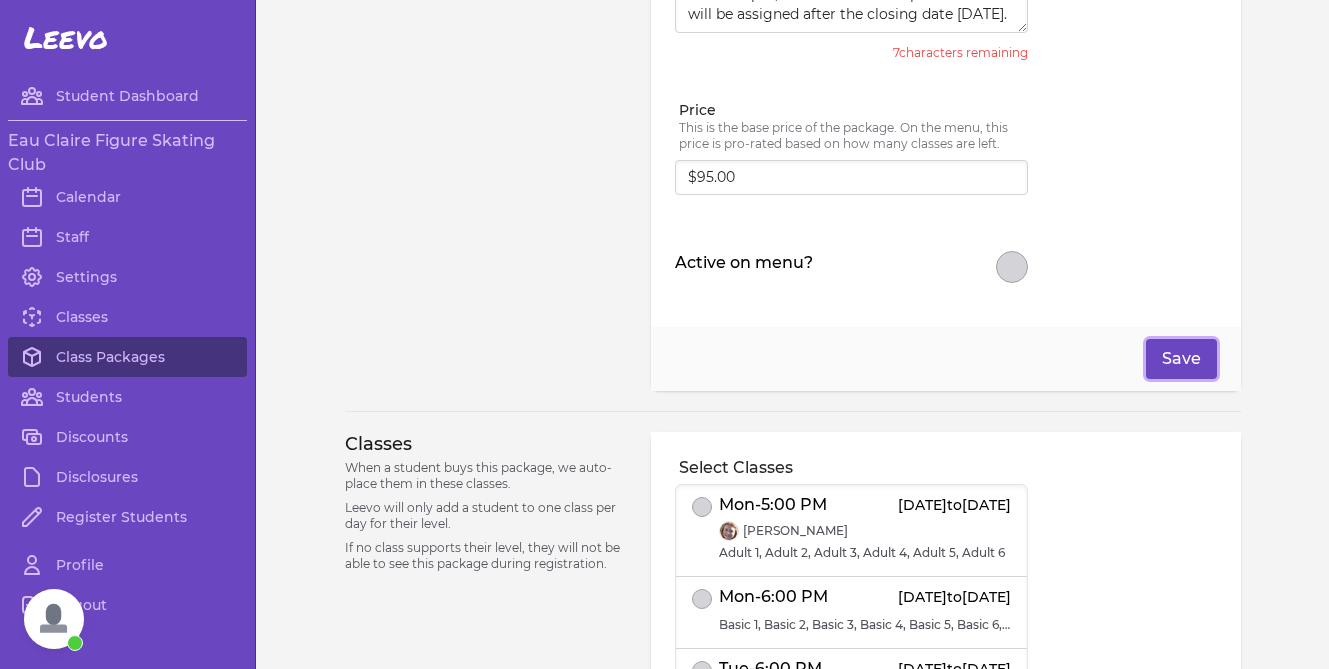click on "Save" at bounding box center [1181, 359] 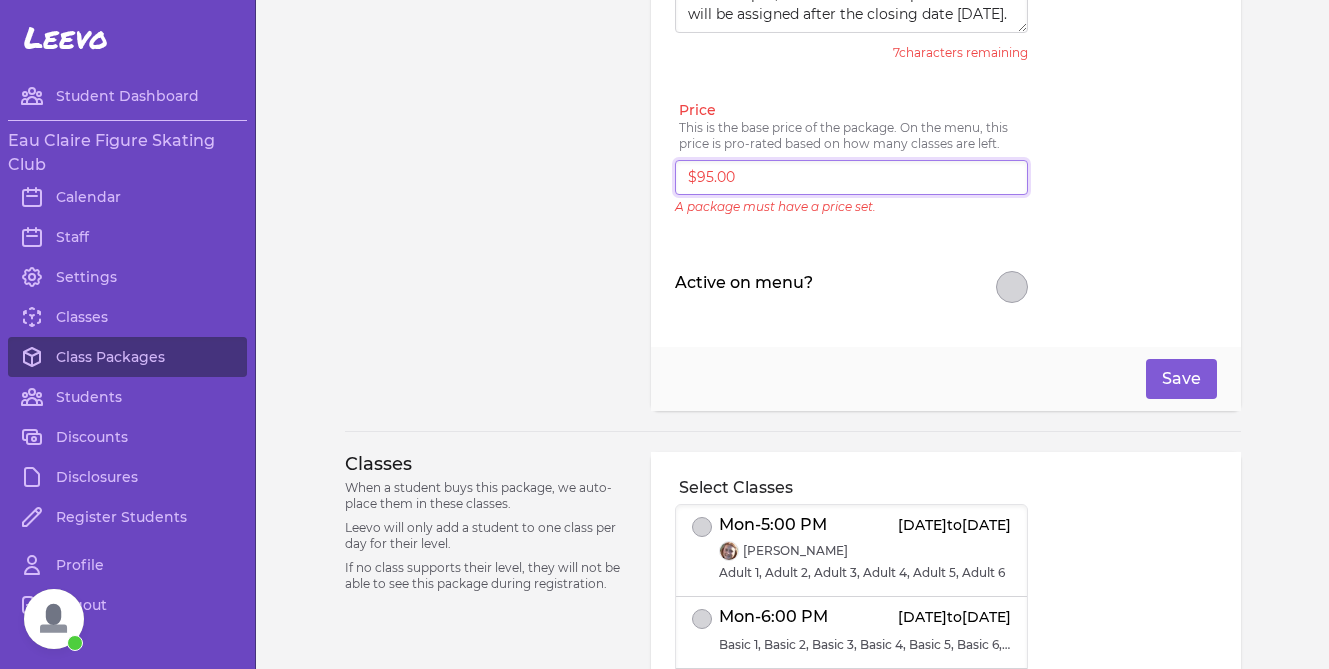 click on "$95.00" at bounding box center (851, 178) 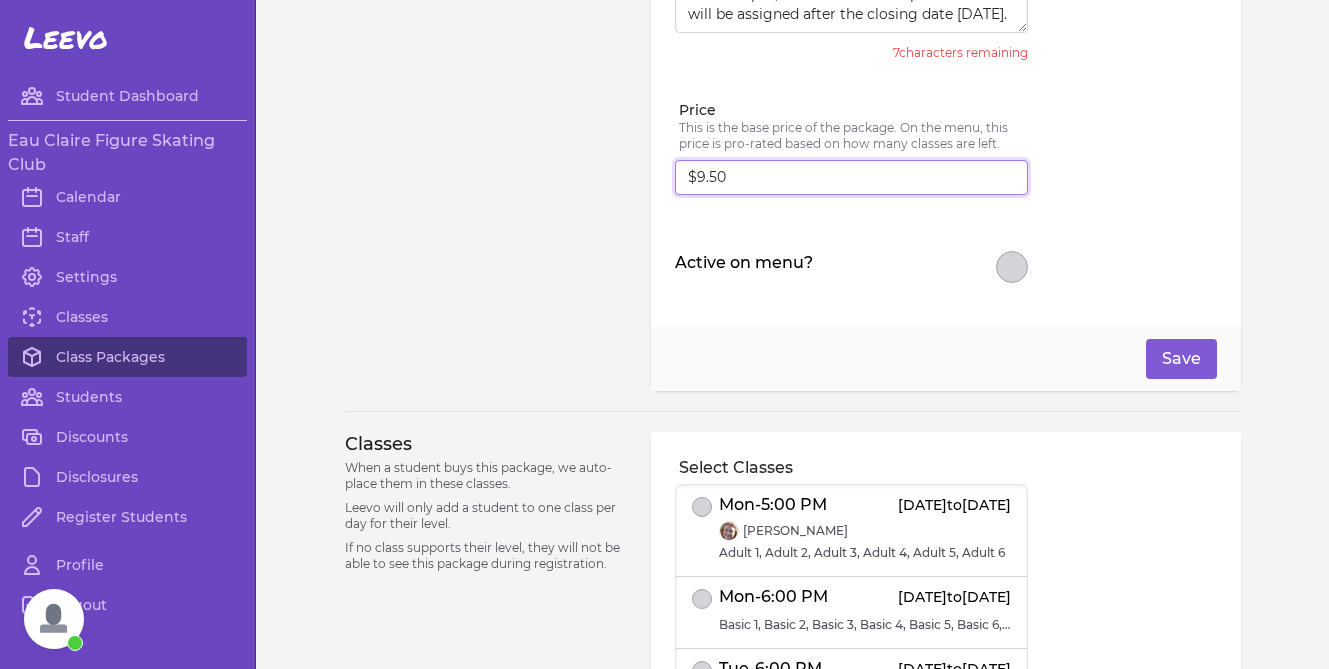type on "$95.00" 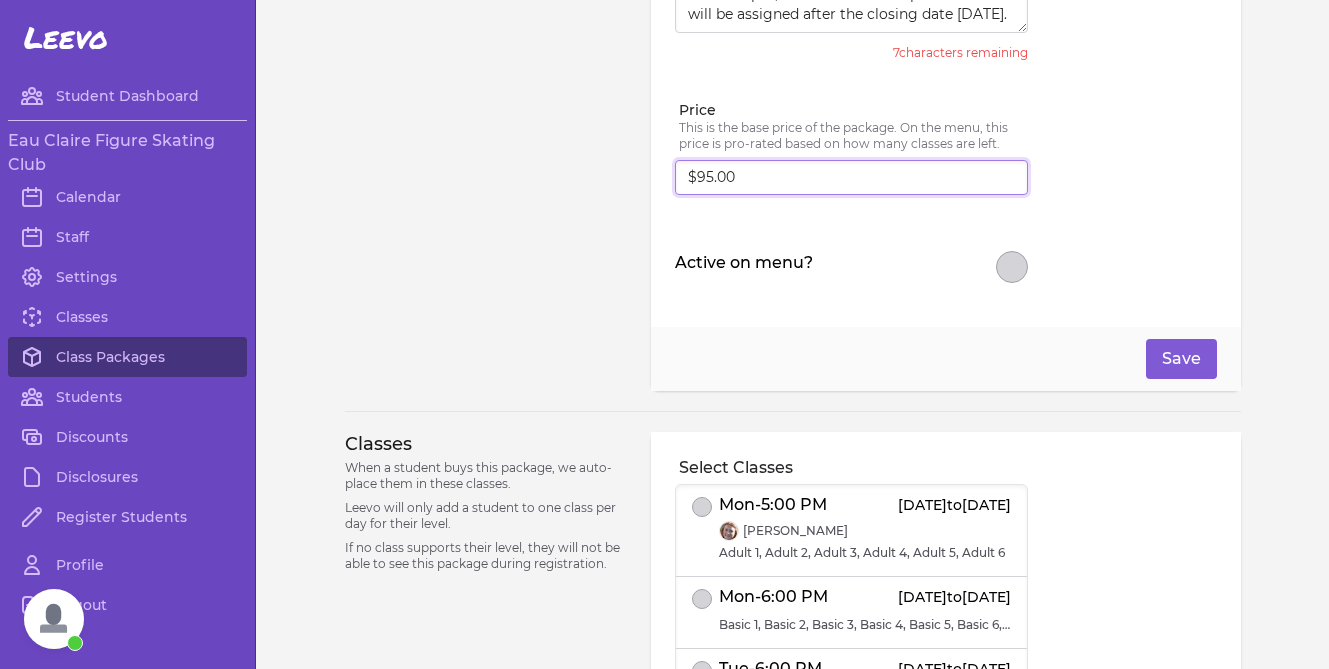 click on "Save" at bounding box center [1181, 359] 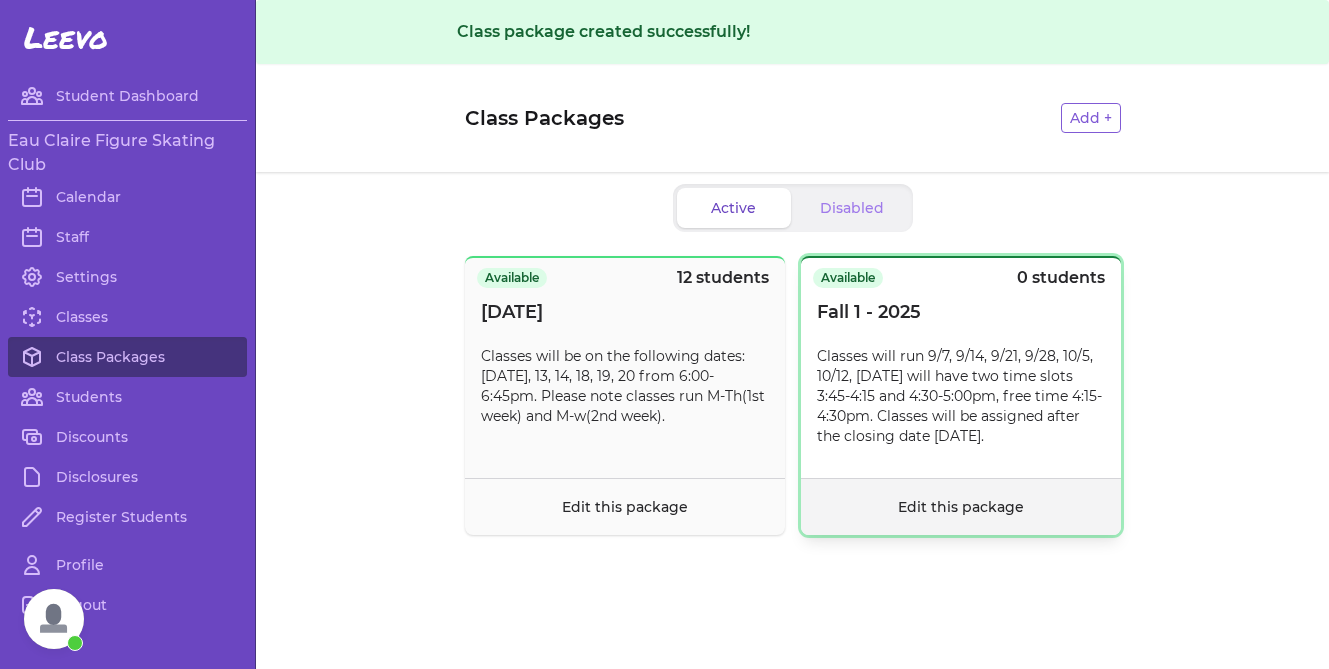 click on "Edit this package" at bounding box center [961, 506] 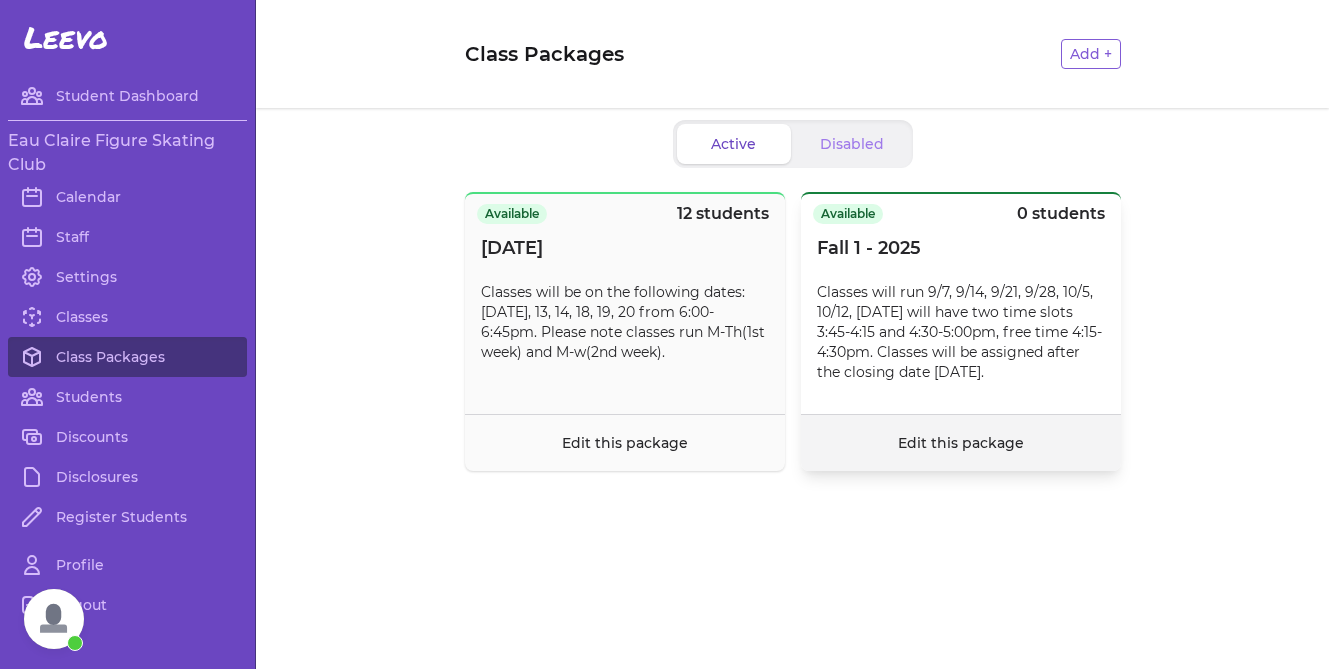 click on "Edit this package" at bounding box center (961, 443) 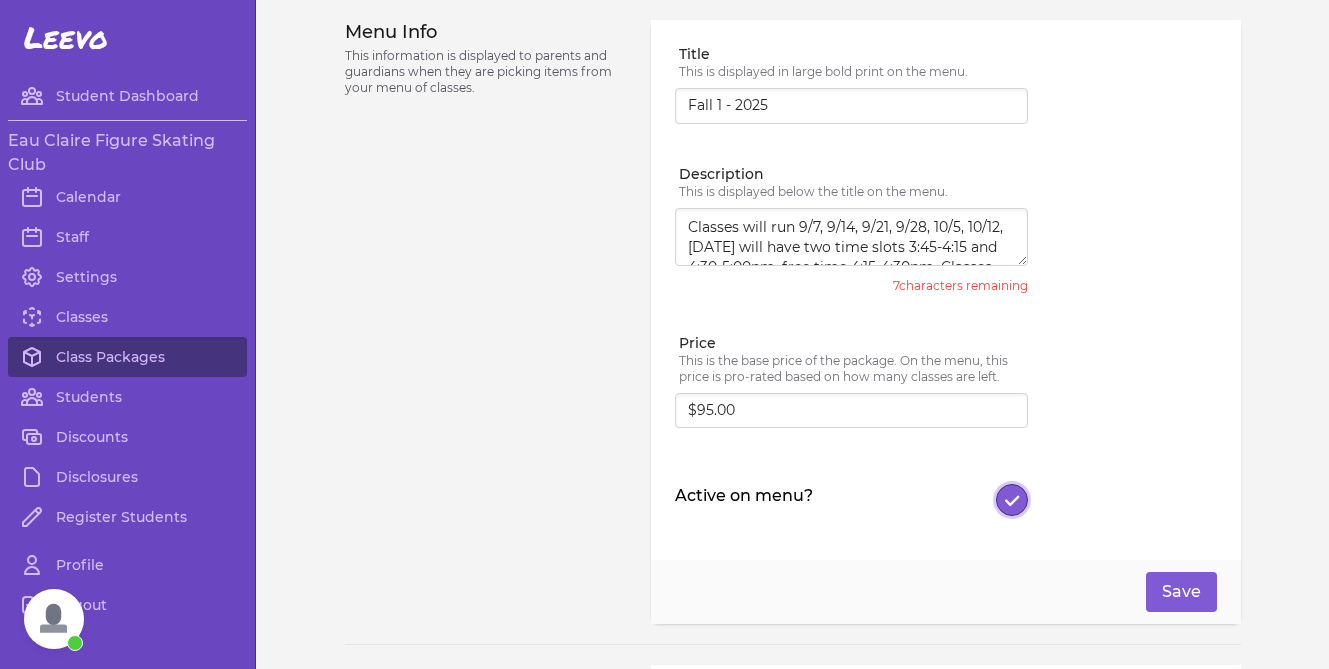 click 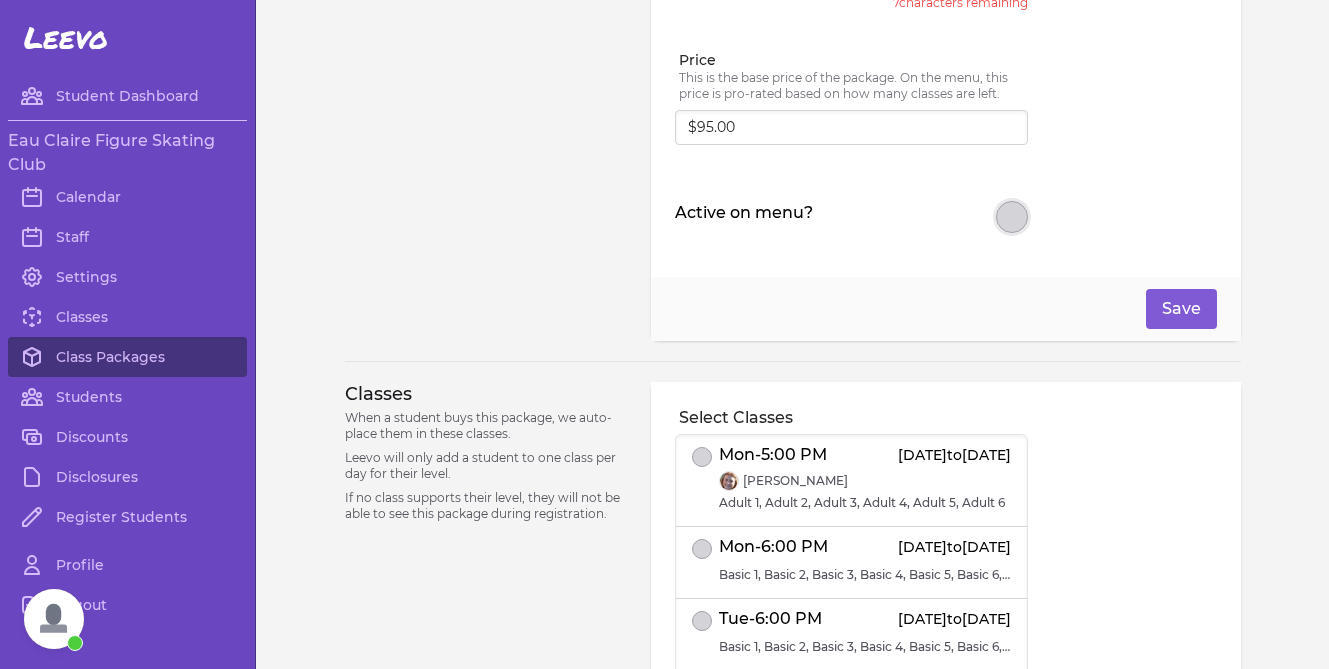 scroll, scrollTop: 0, scrollLeft: 0, axis: both 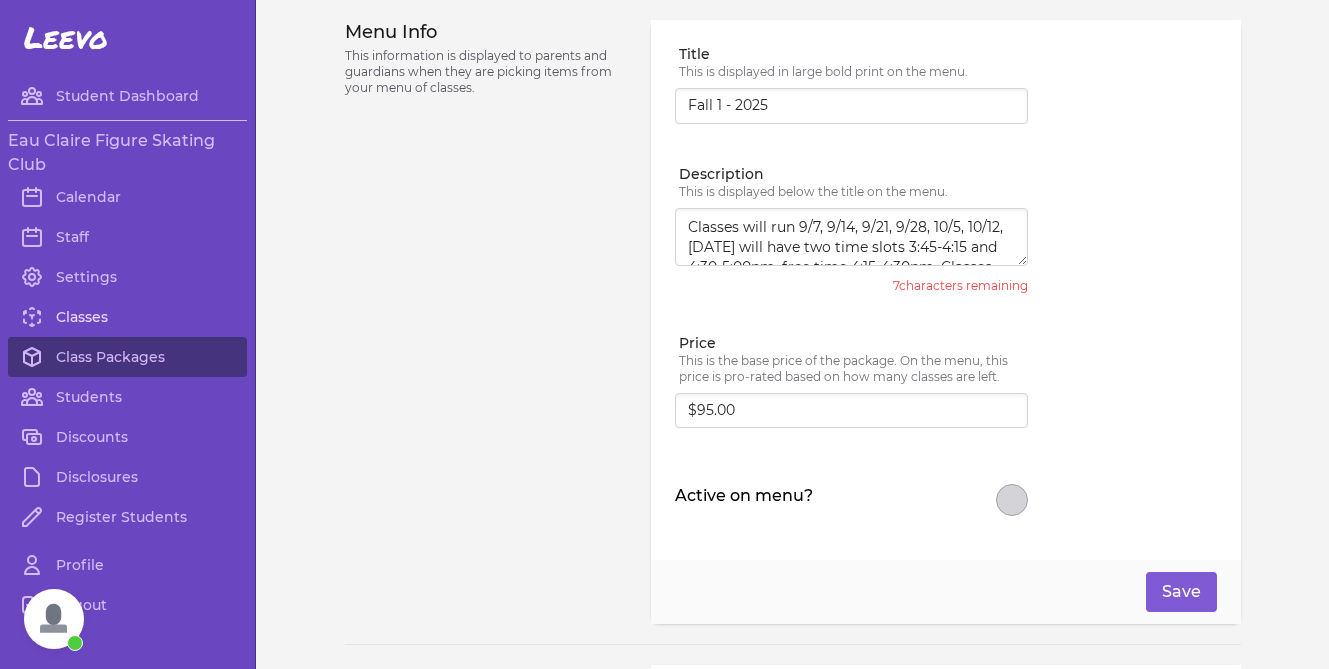 click on "Classes" at bounding box center [127, 317] 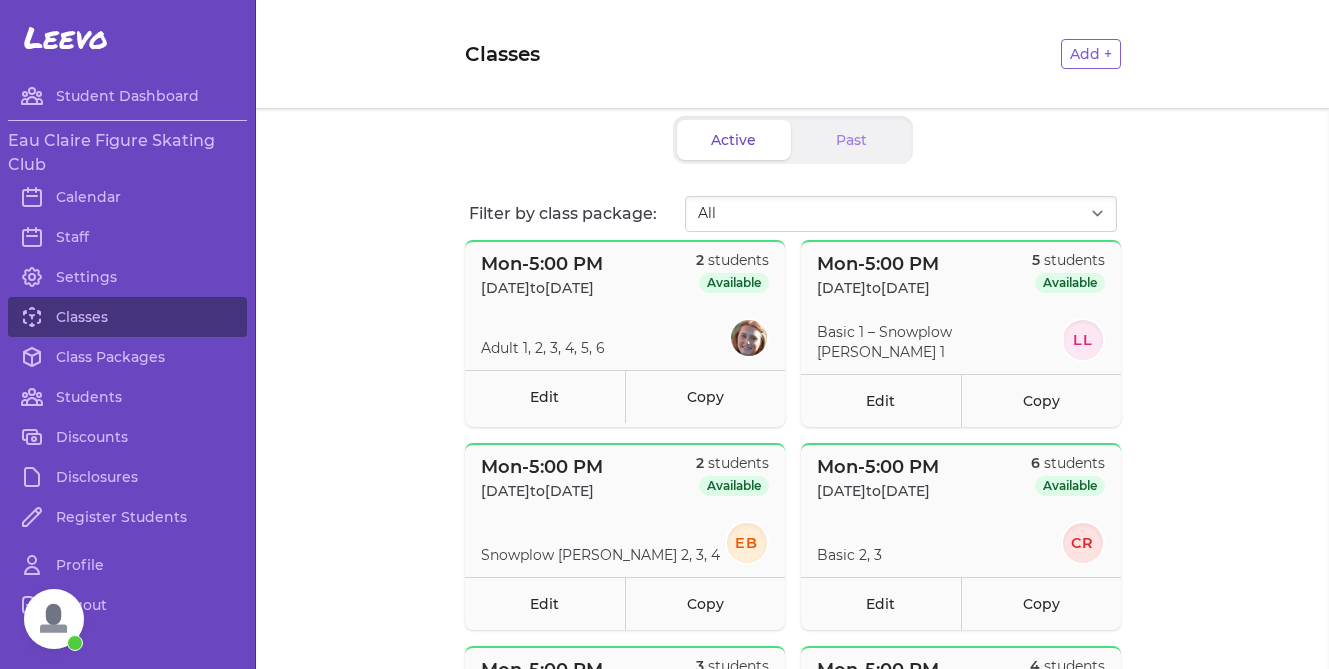 scroll, scrollTop: 52, scrollLeft: 0, axis: vertical 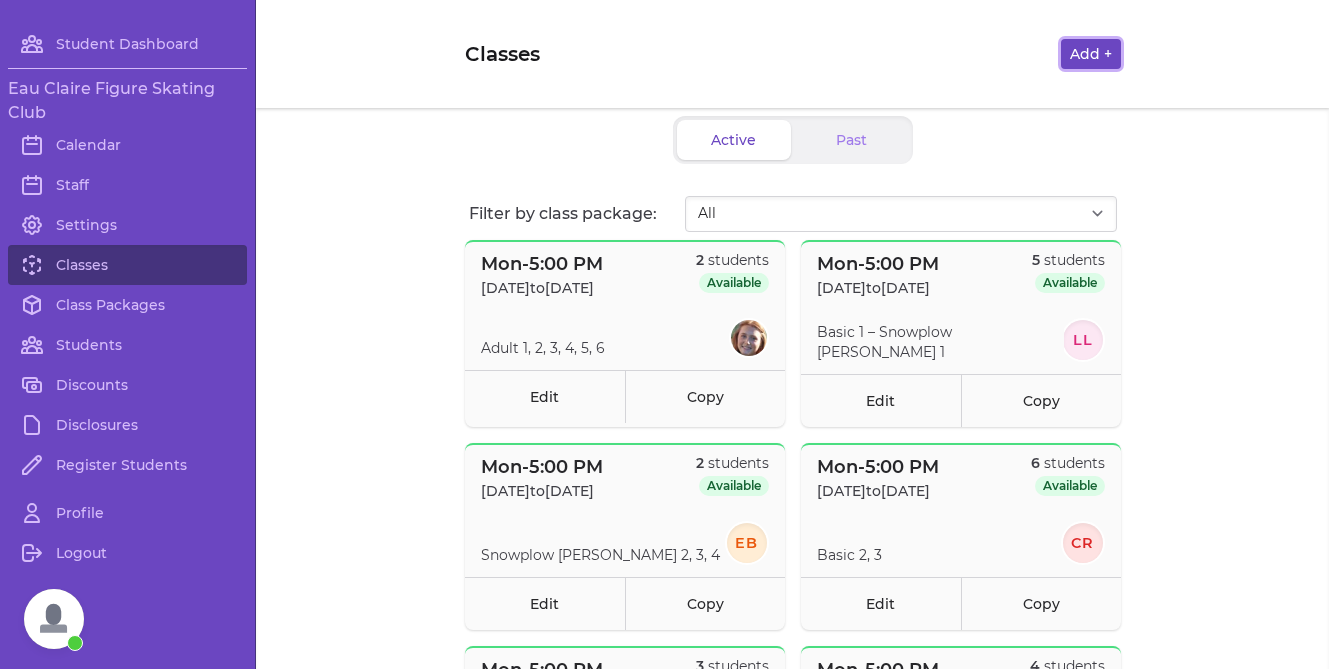 click on "Add +" at bounding box center (1091, 54) 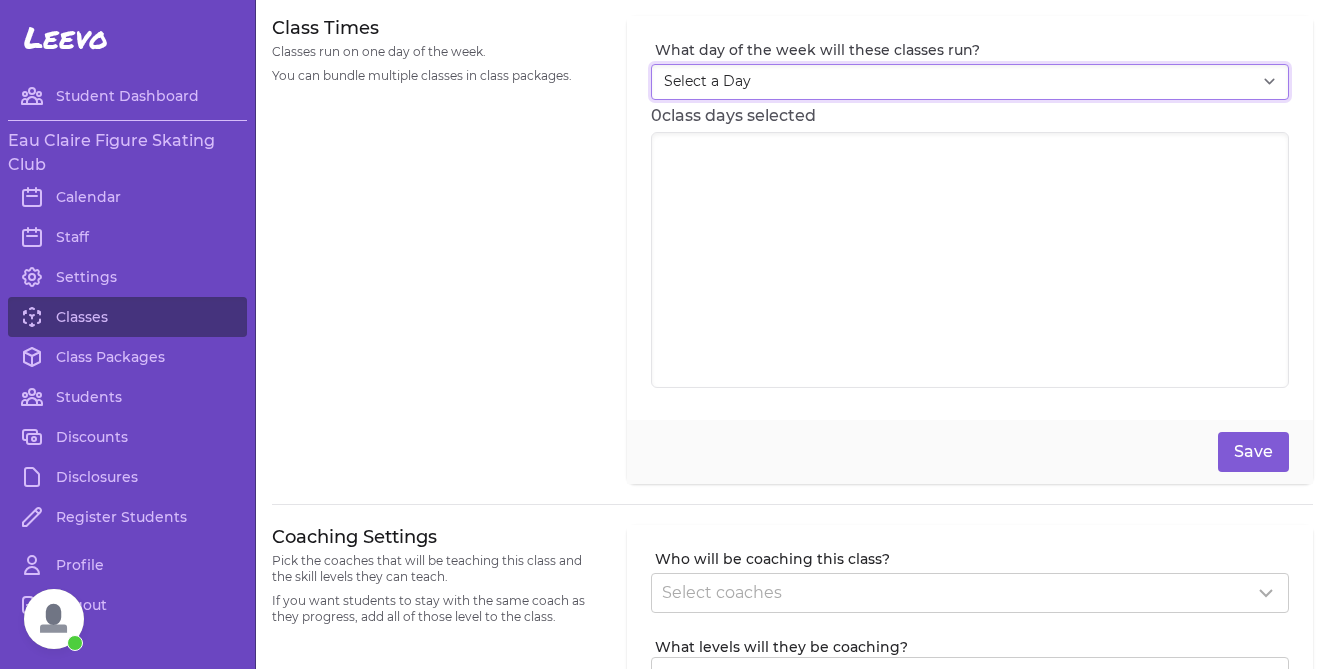 click on "Select a Day [DATE] [DATE] [DATE] [DATE] [DATE] [DATE] [DATE]" at bounding box center [970, 82] 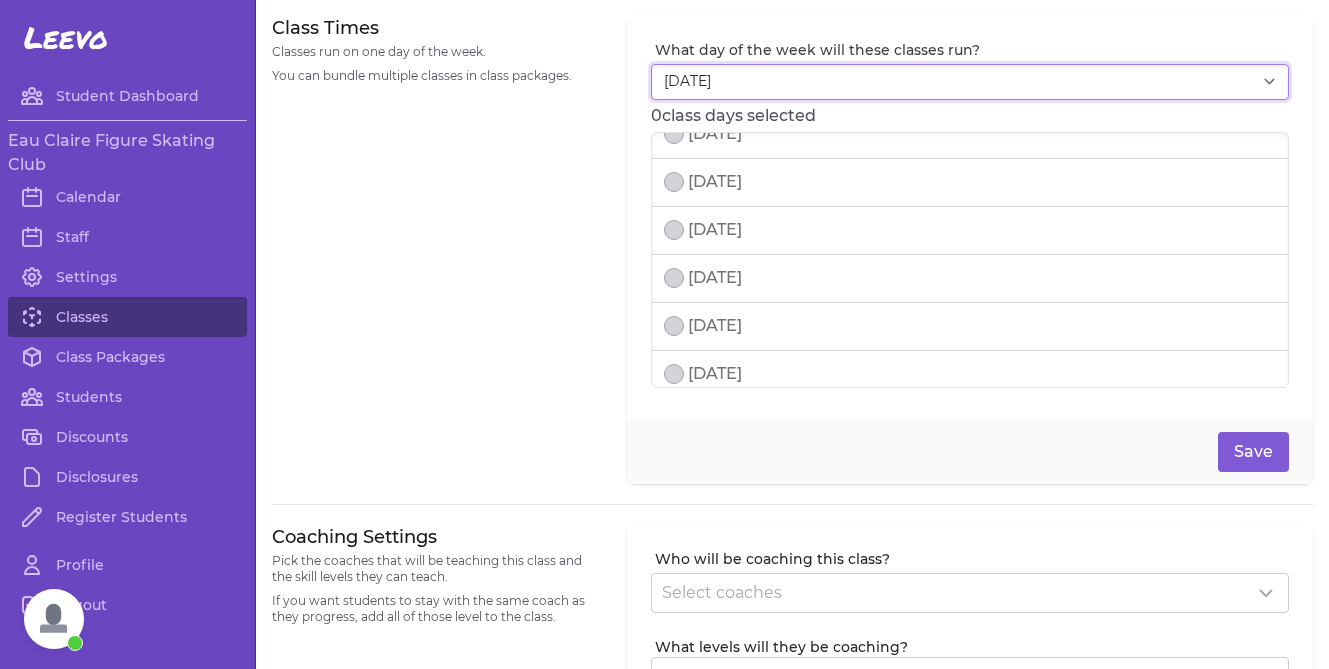 scroll, scrollTop: 264, scrollLeft: 0, axis: vertical 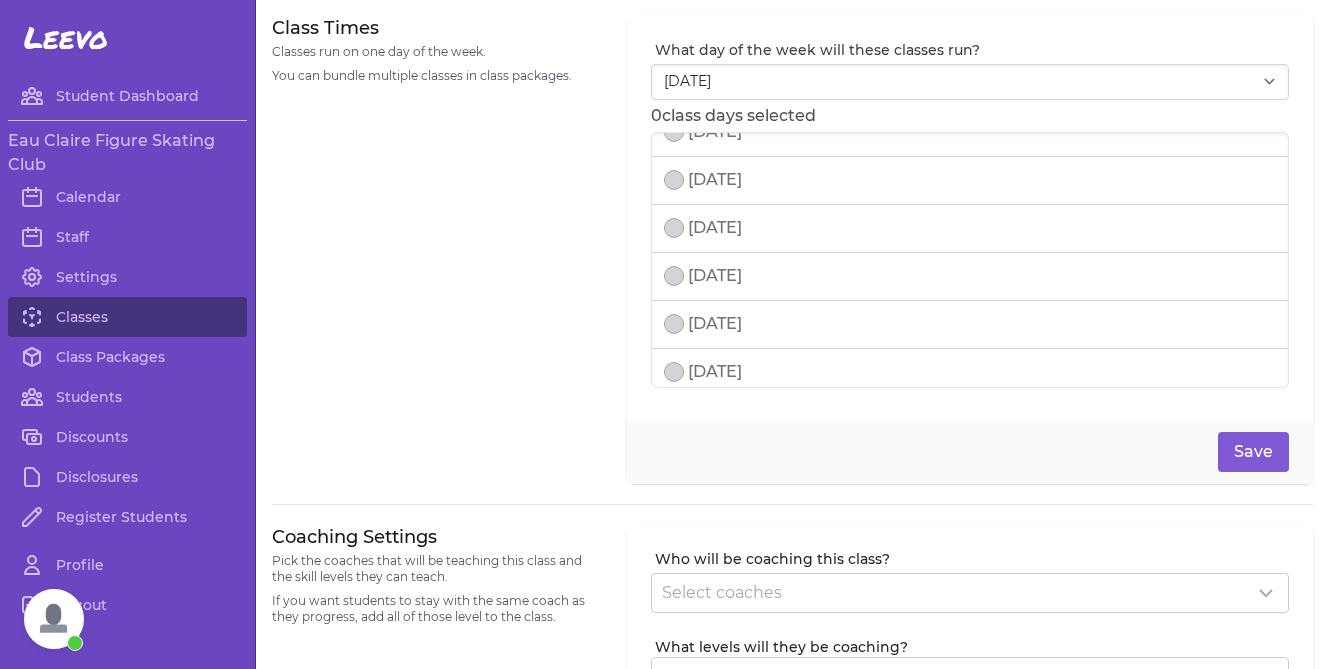click on "[DATE]" at bounding box center [703, 276] 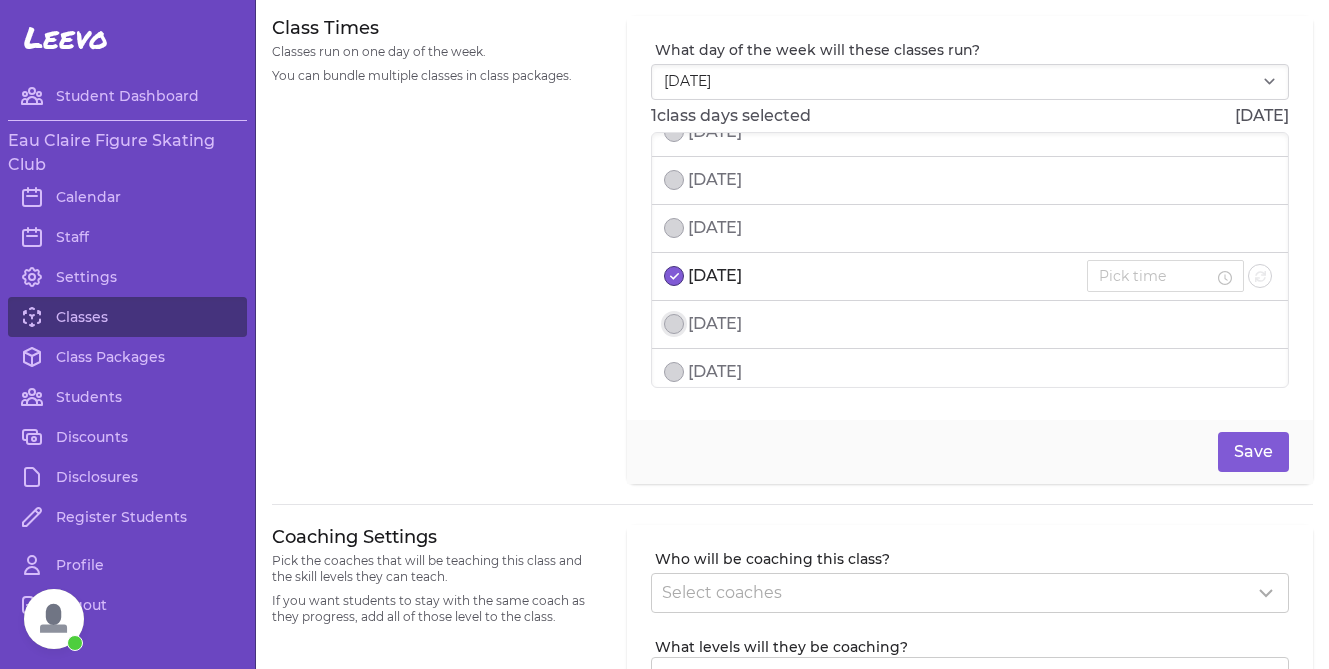 click at bounding box center (674, 324) 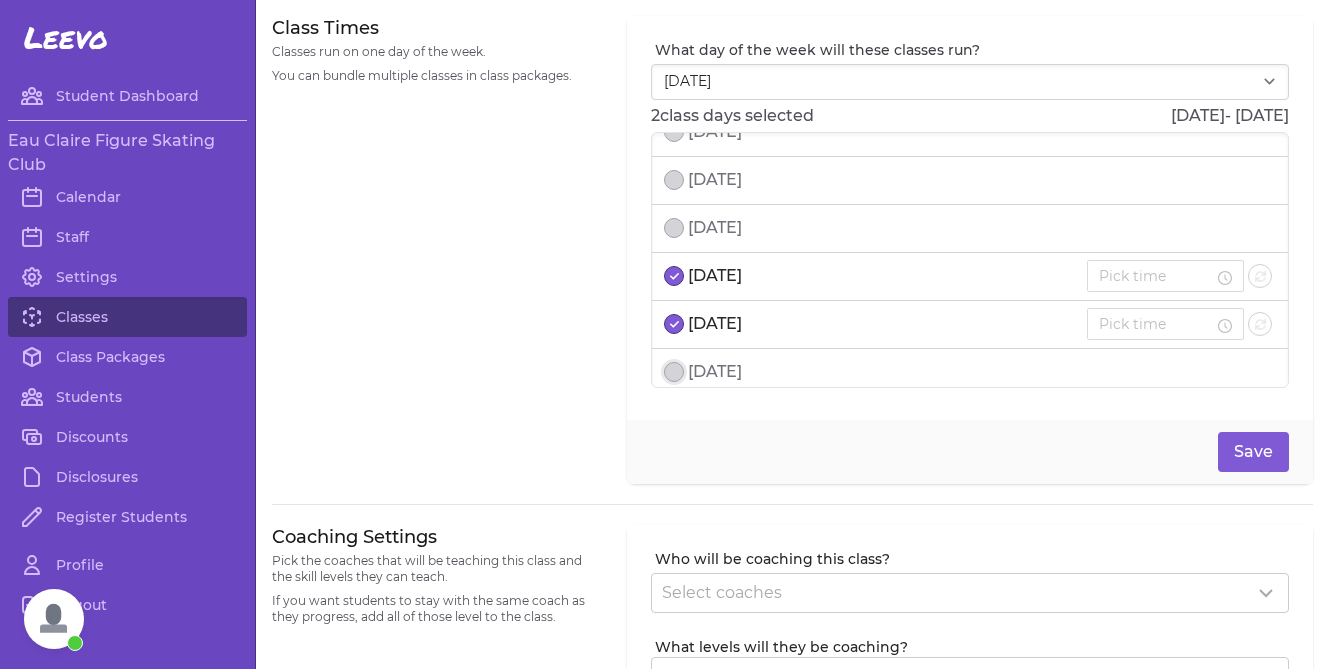 click at bounding box center [674, 372] 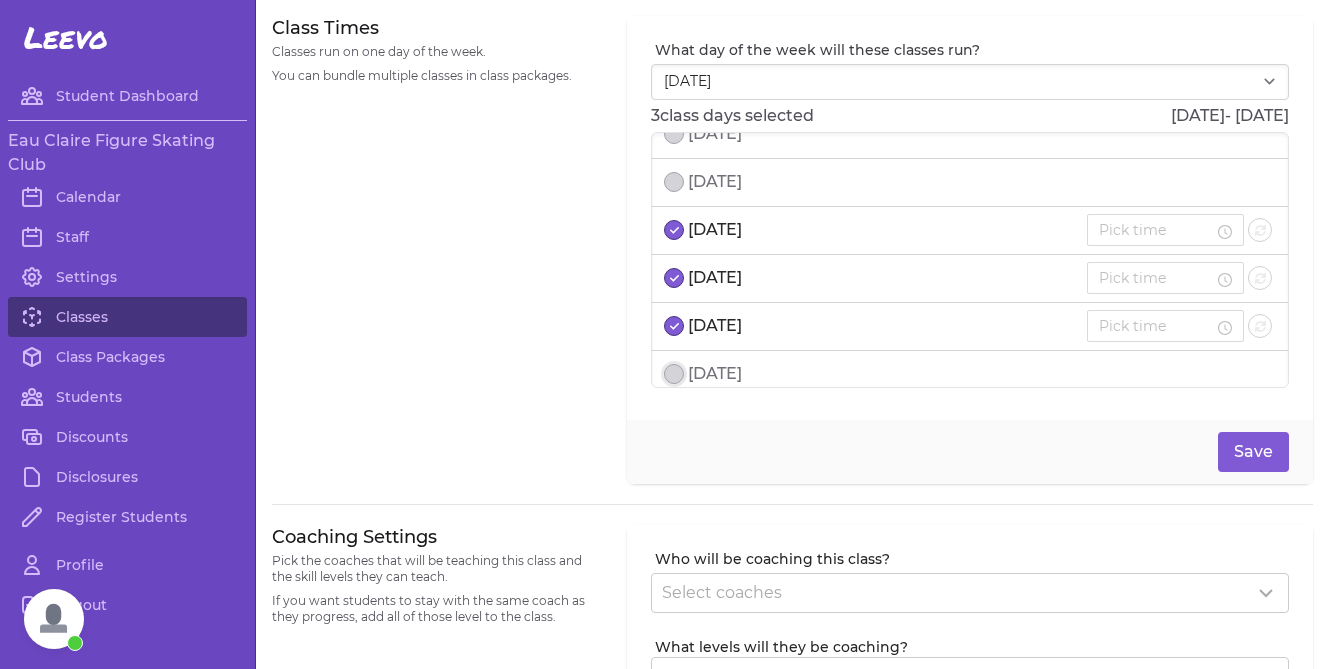 click at bounding box center (674, 374) 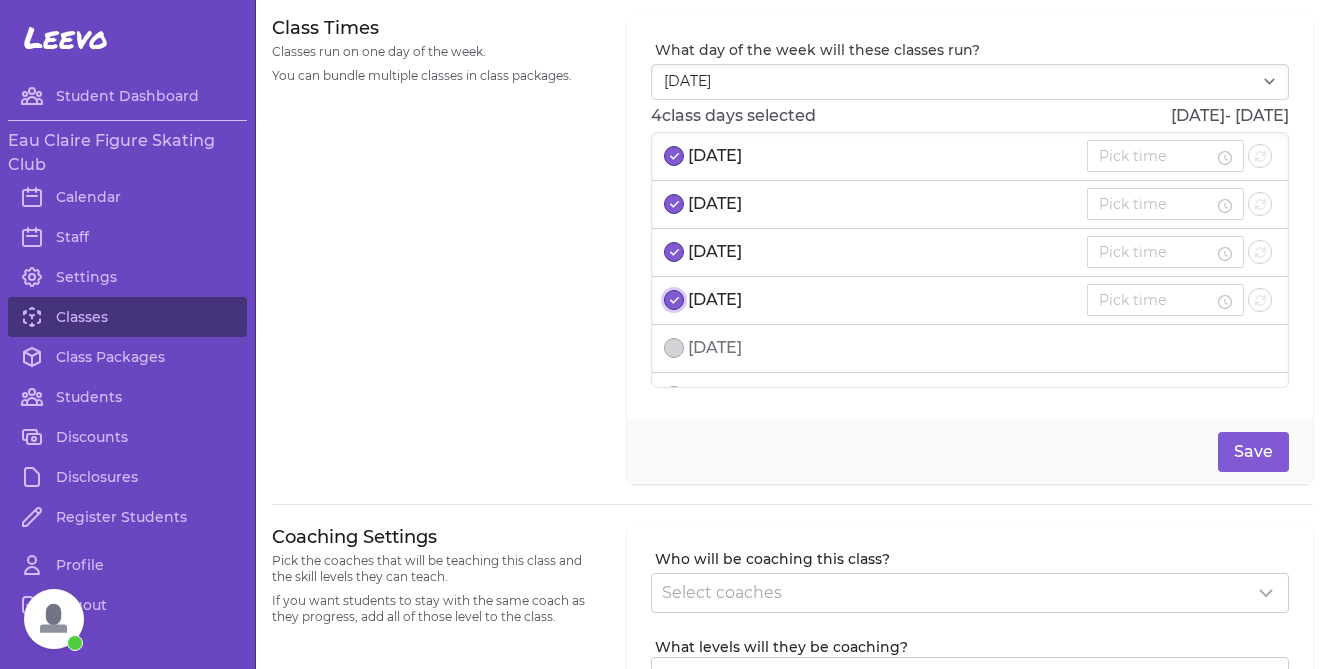 scroll, scrollTop: 386, scrollLeft: 0, axis: vertical 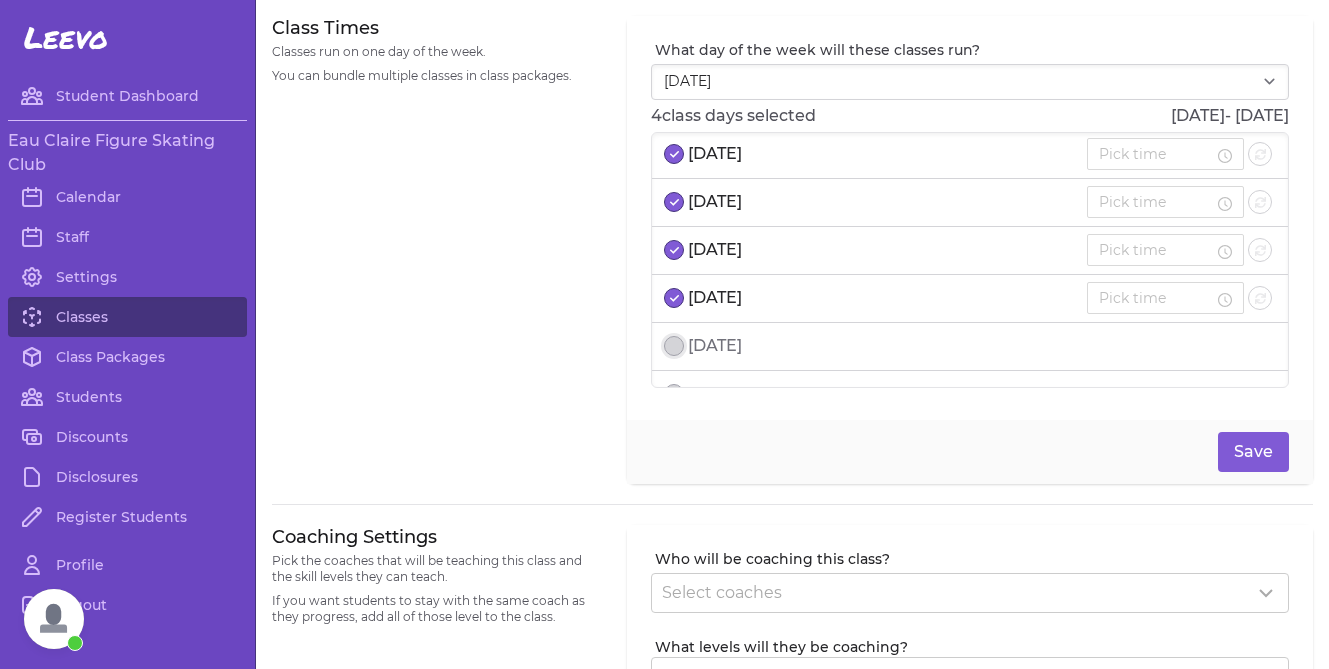 click at bounding box center [674, 346] 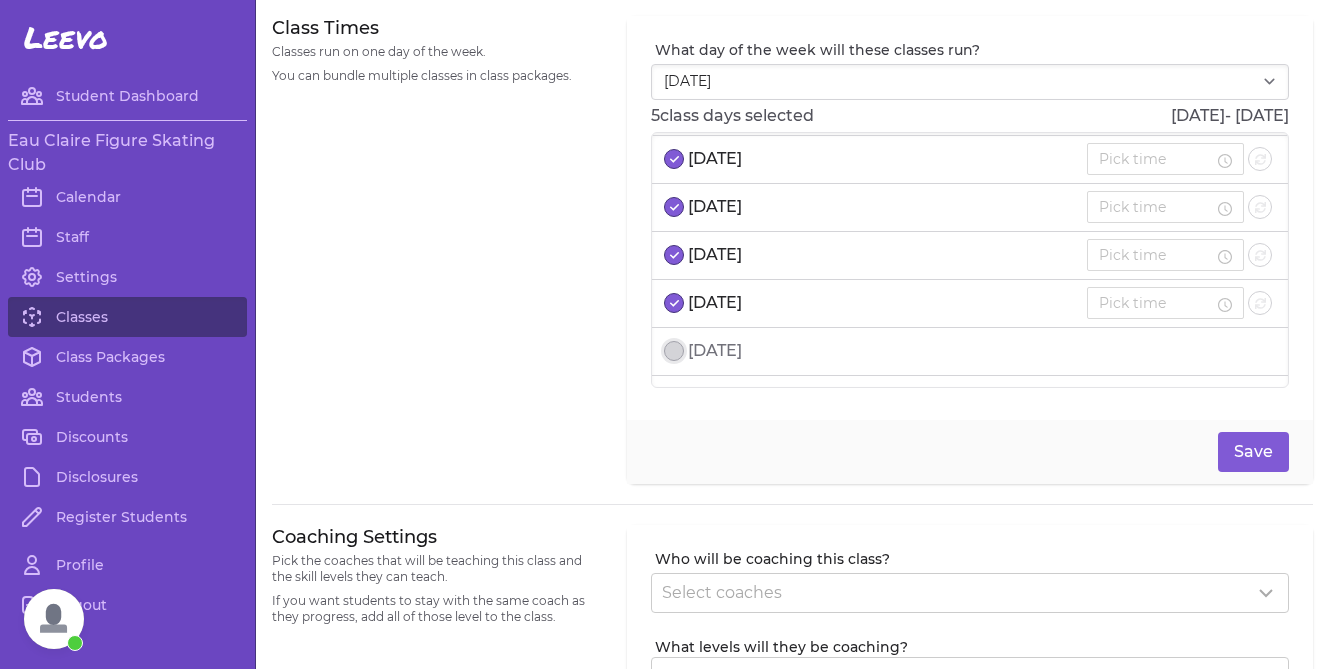 click at bounding box center (674, 351) 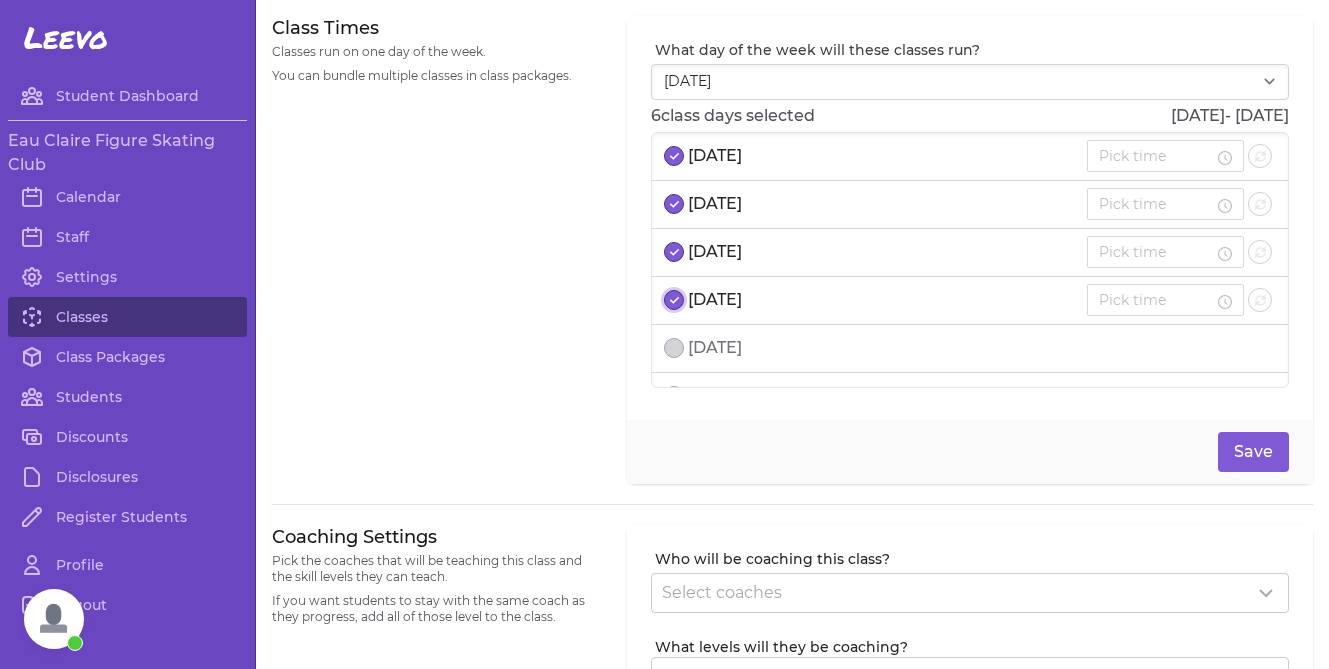 scroll, scrollTop: 499, scrollLeft: 0, axis: vertical 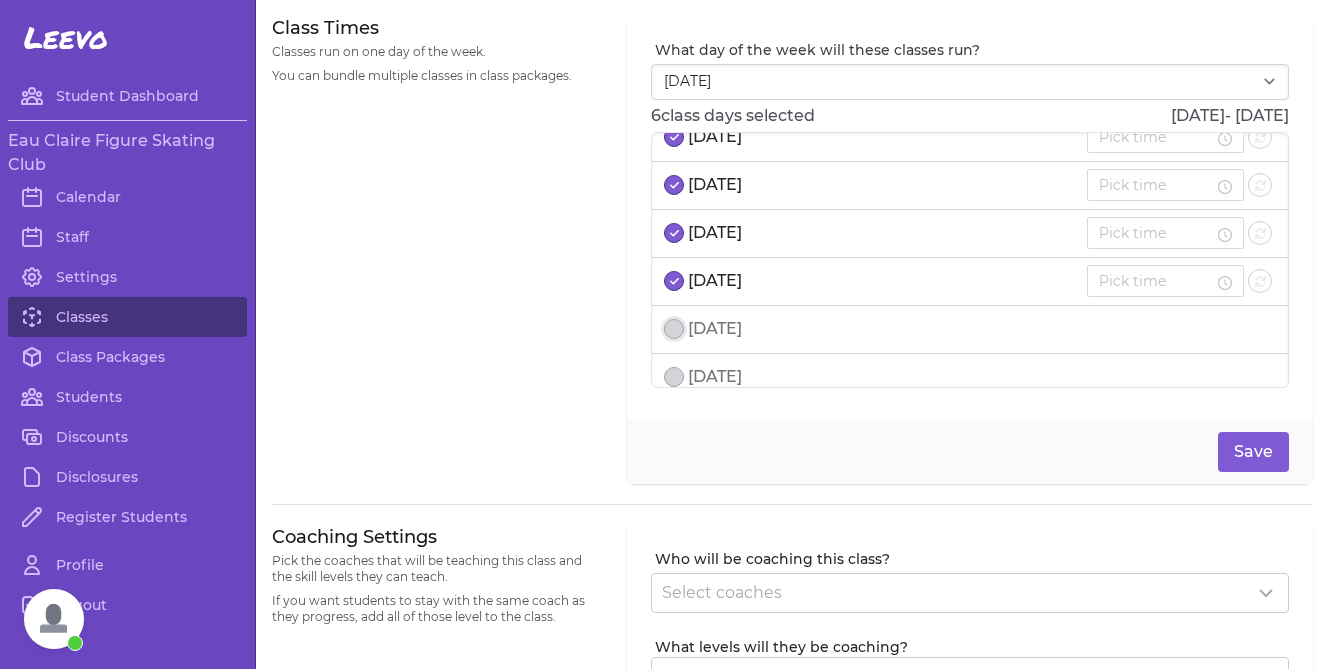 click at bounding box center (674, 329) 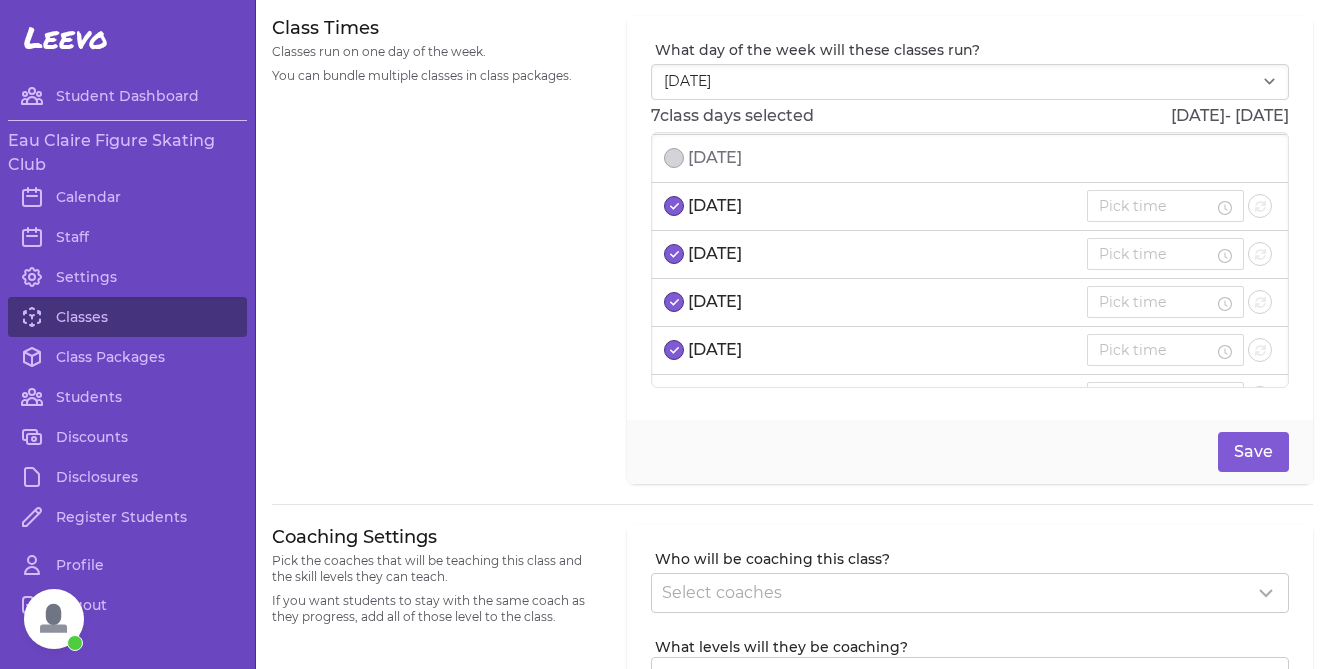 scroll, scrollTop: 335, scrollLeft: 0, axis: vertical 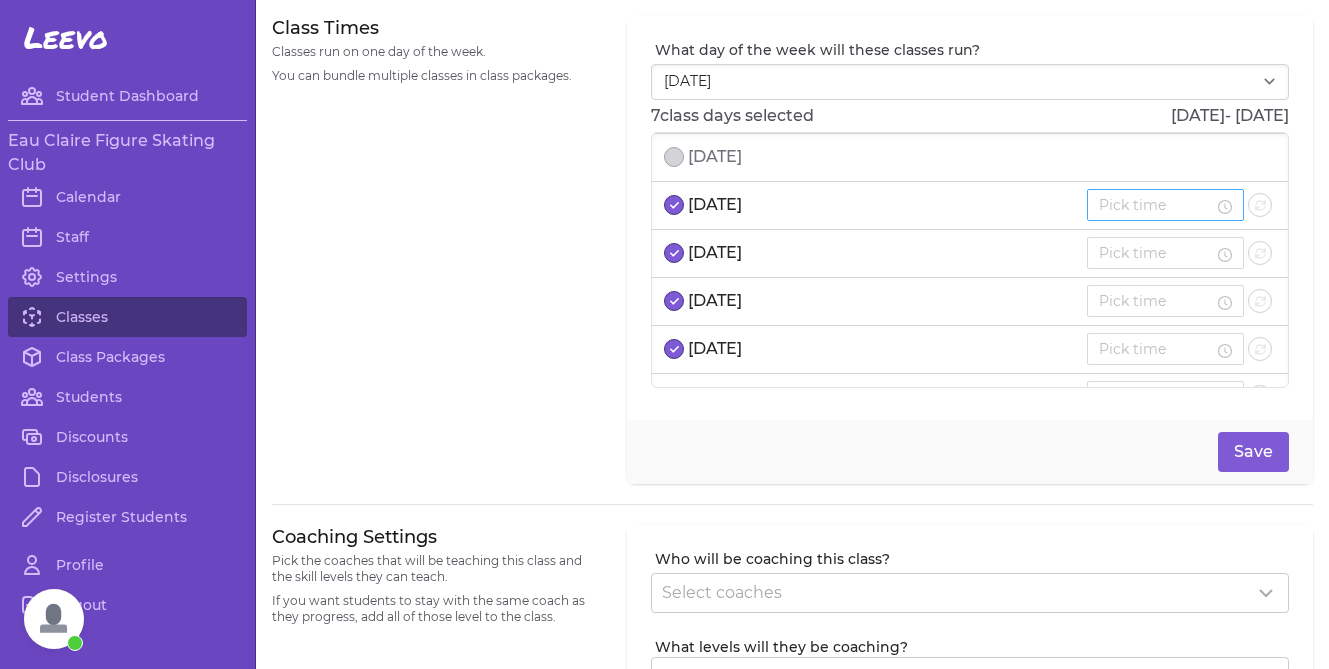 click at bounding box center [1156, 205] 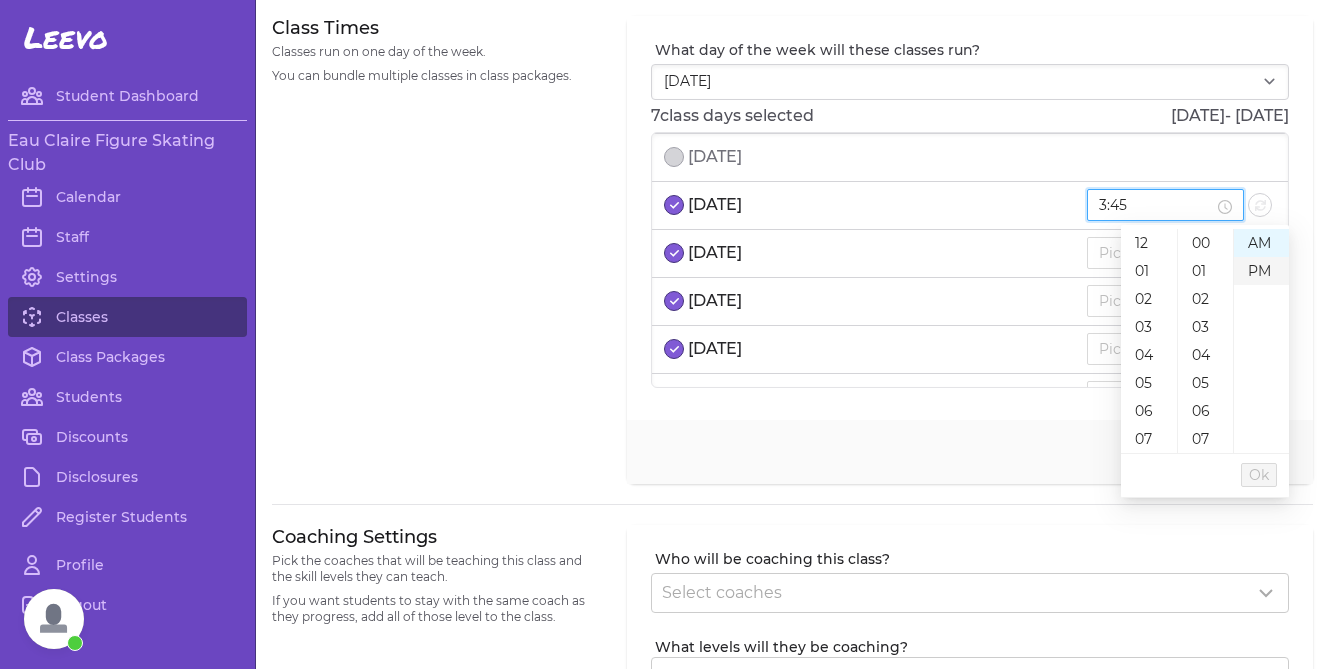 click on "PM" at bounding box center [1261, 271] 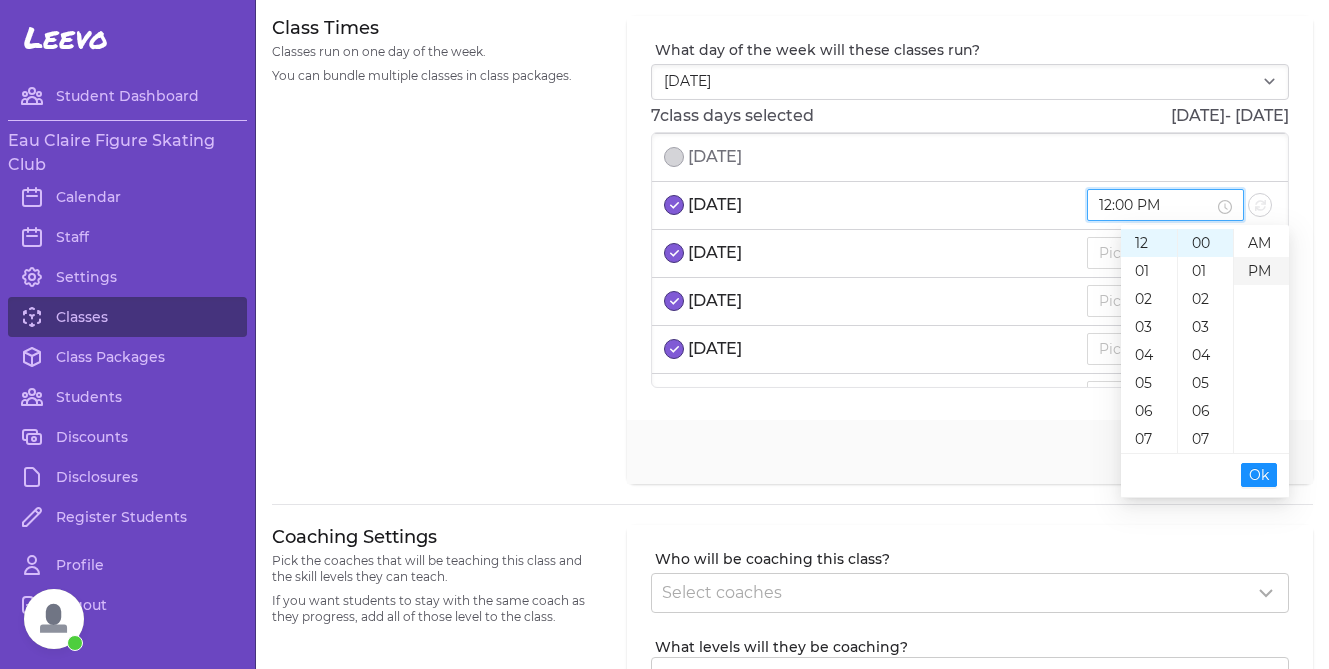 scroll, scrollTop: 28, scrollLeft: 0, axis: vertical 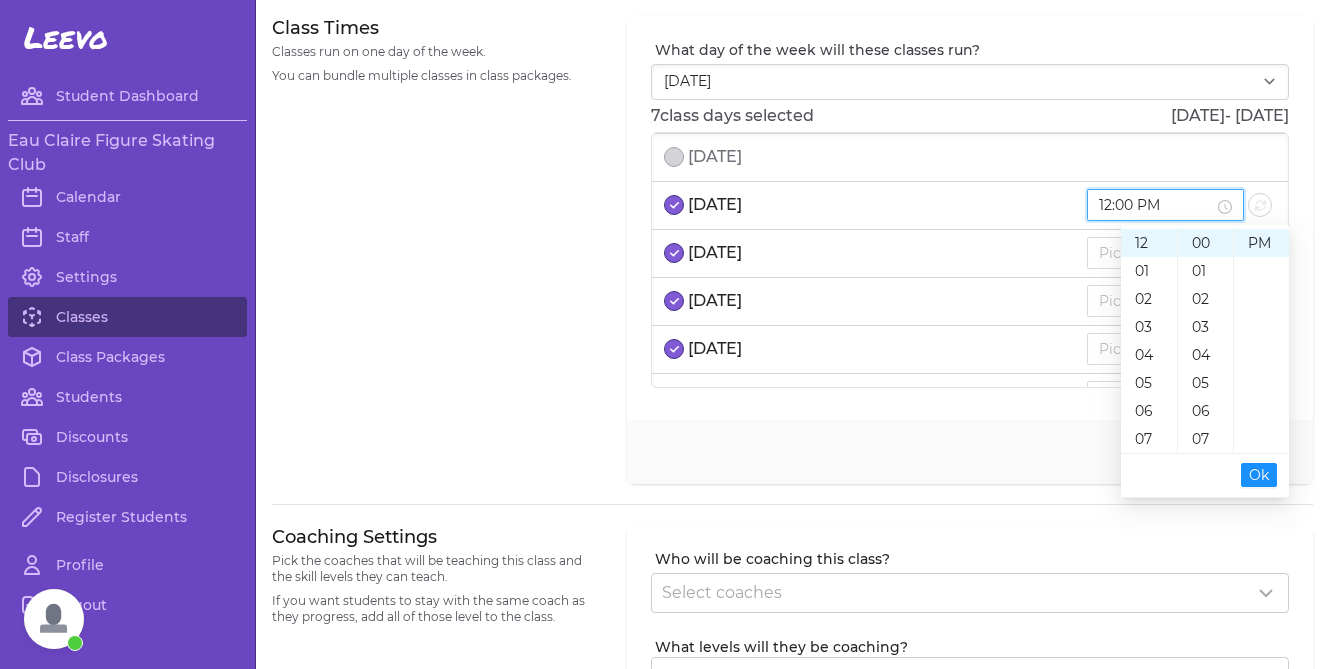 drag, startPoint x: 1200, startPoint y: 202, endPoint x: 1041, endPoint y: 202, distance: 159 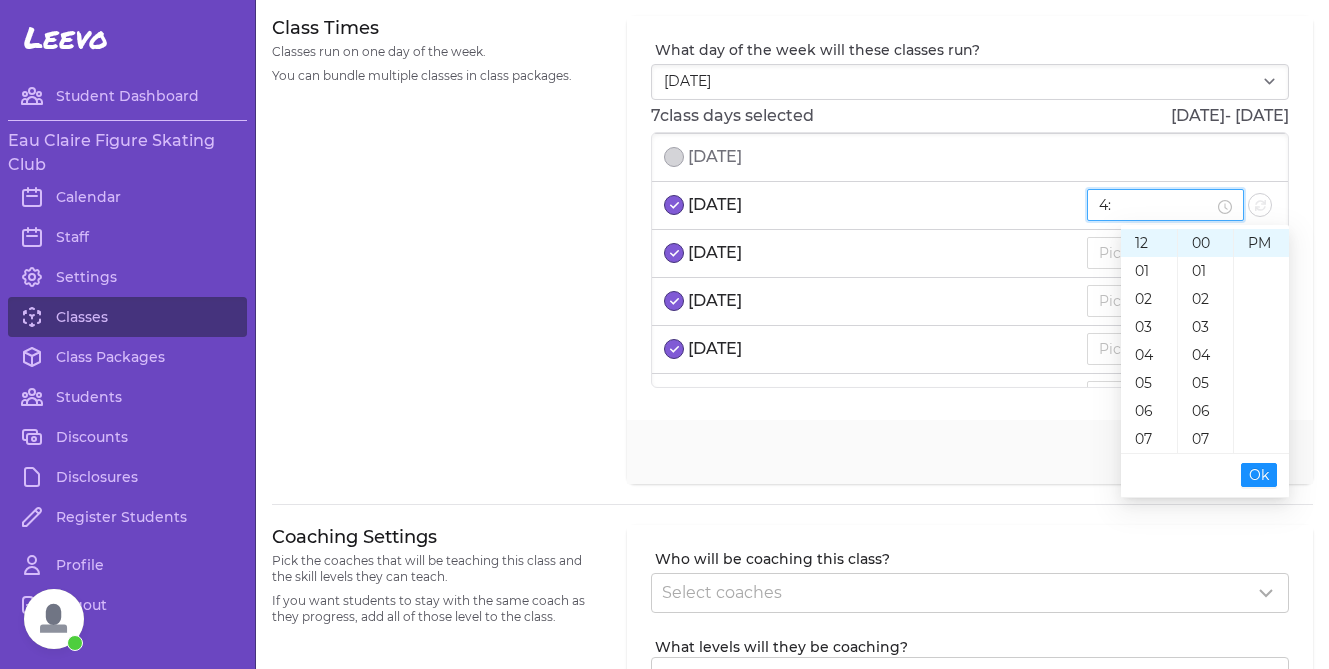 type on "4" 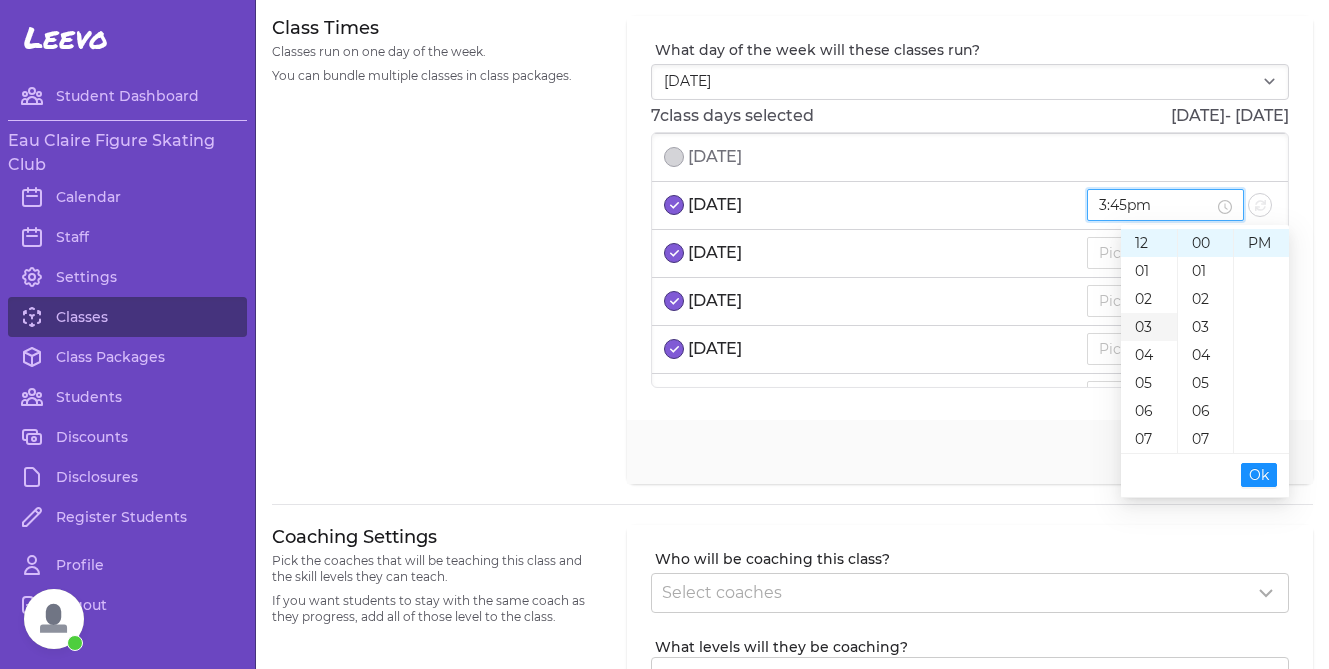 click on "03" at bounding box center [1149, 327] 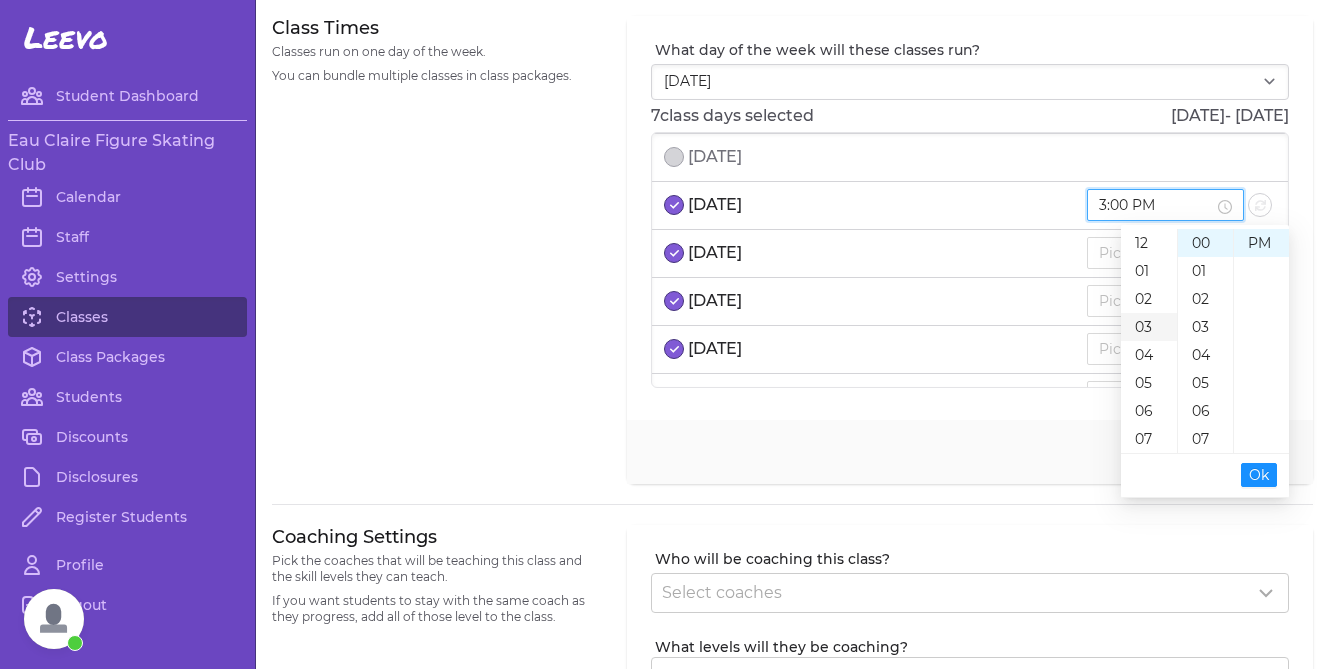 scroll, scrollTop: 84, scrollLeft: 0, axis: vertical 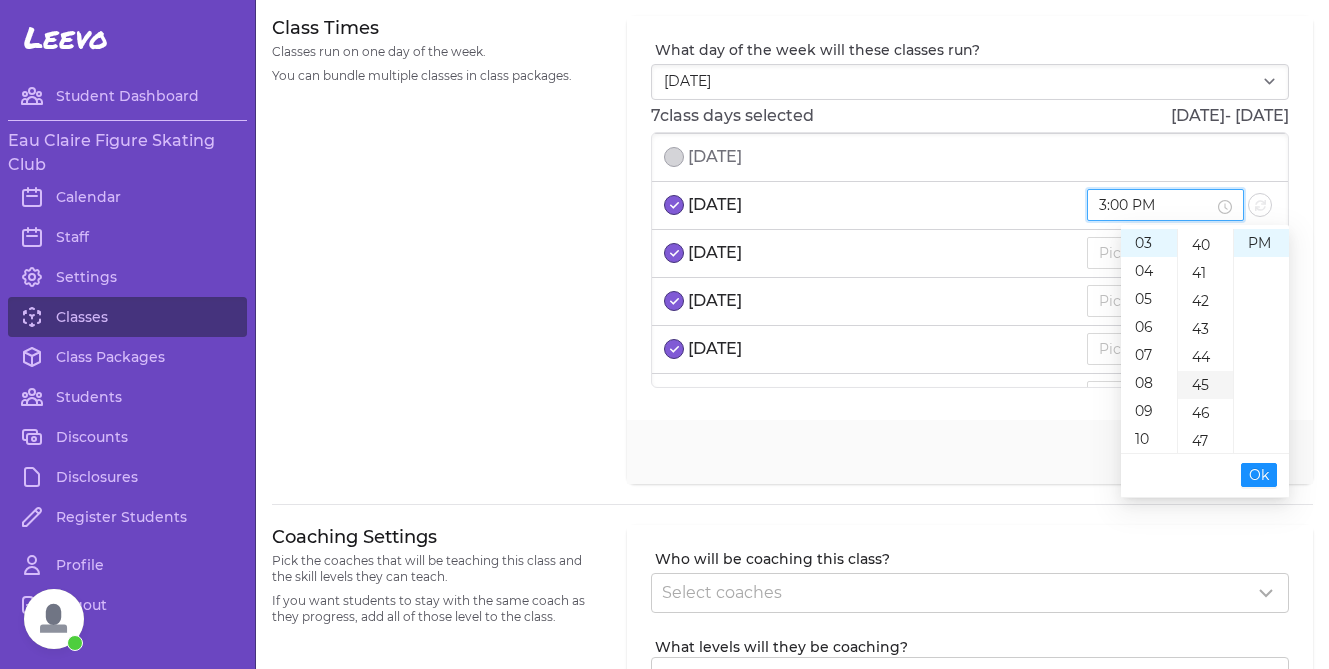click on "45" at bounding box center (1205, 385) 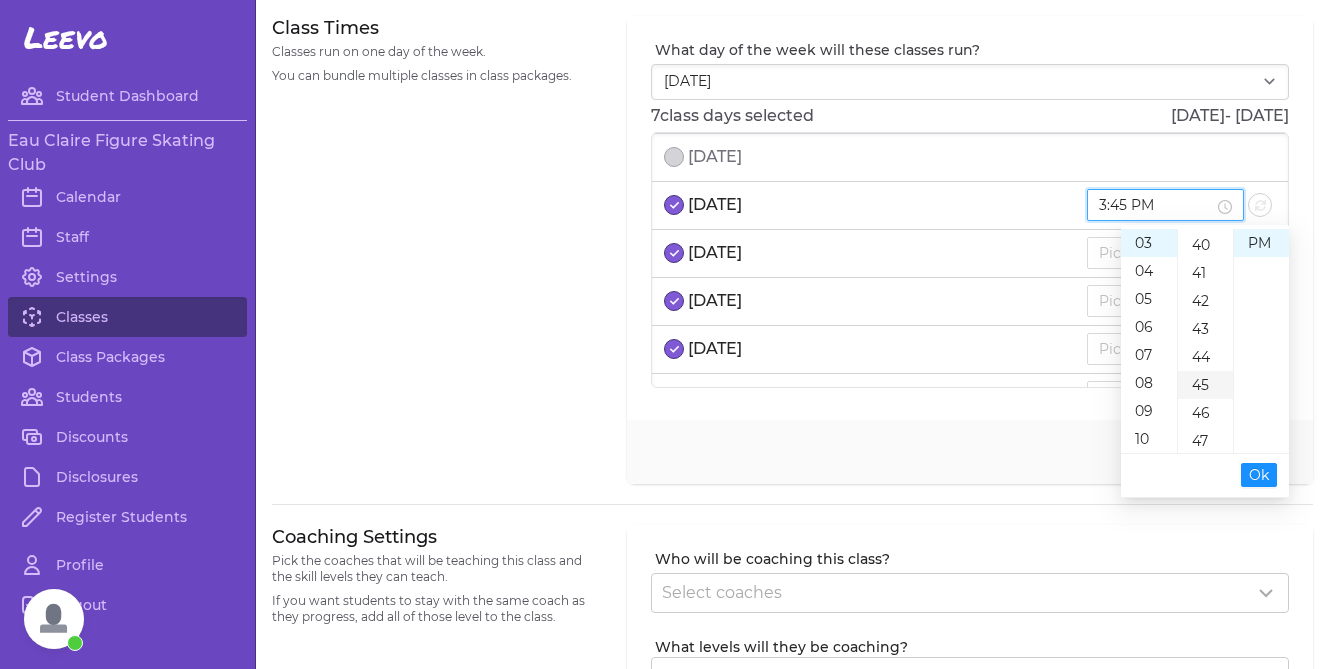 scroll, scrollTop: 1260, scrollLeft: 0, axis: vertical 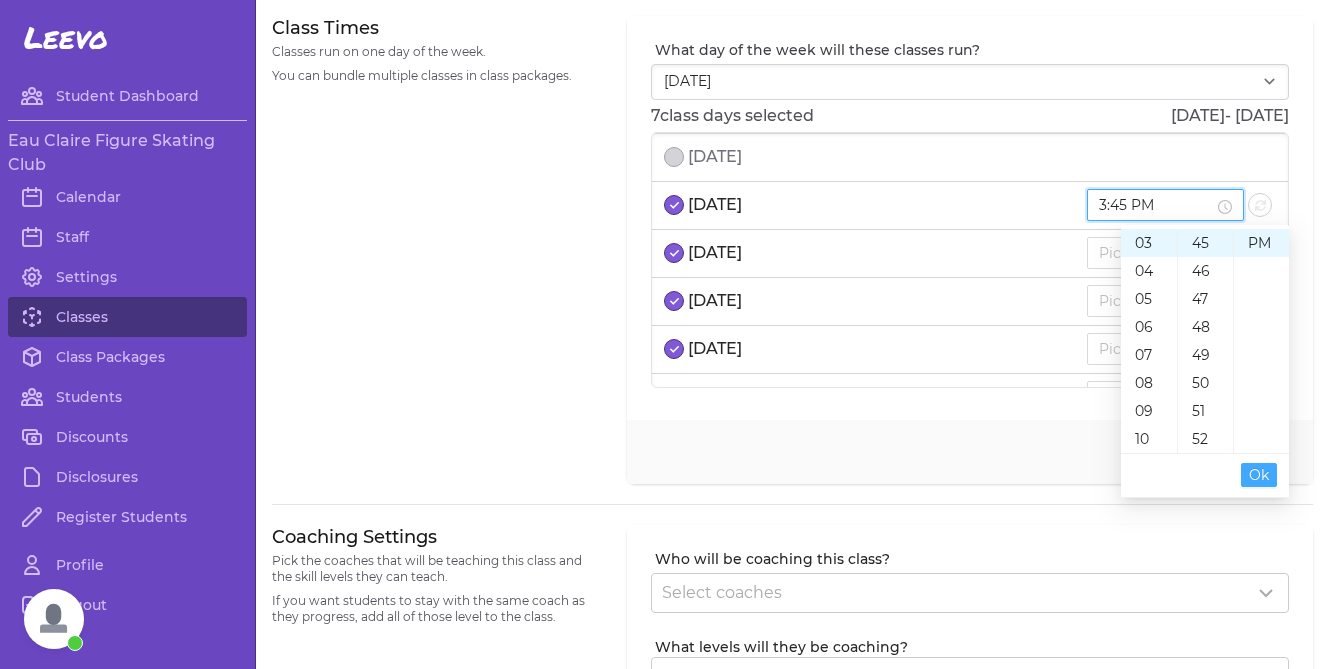 click on "Ok" at bounding box center (1259, 475) 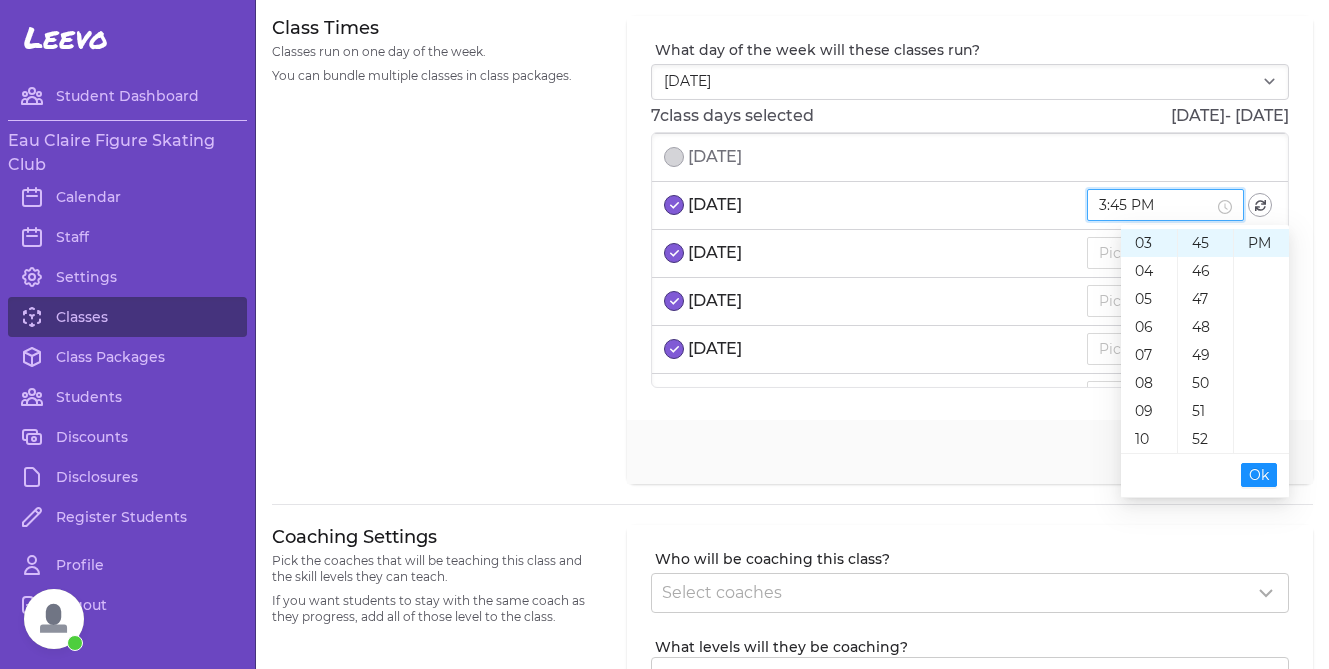 drag, startPoint x: 1196, startPoint y: 200, endPoint x: 1071, endPoint y: 200, distance: 125 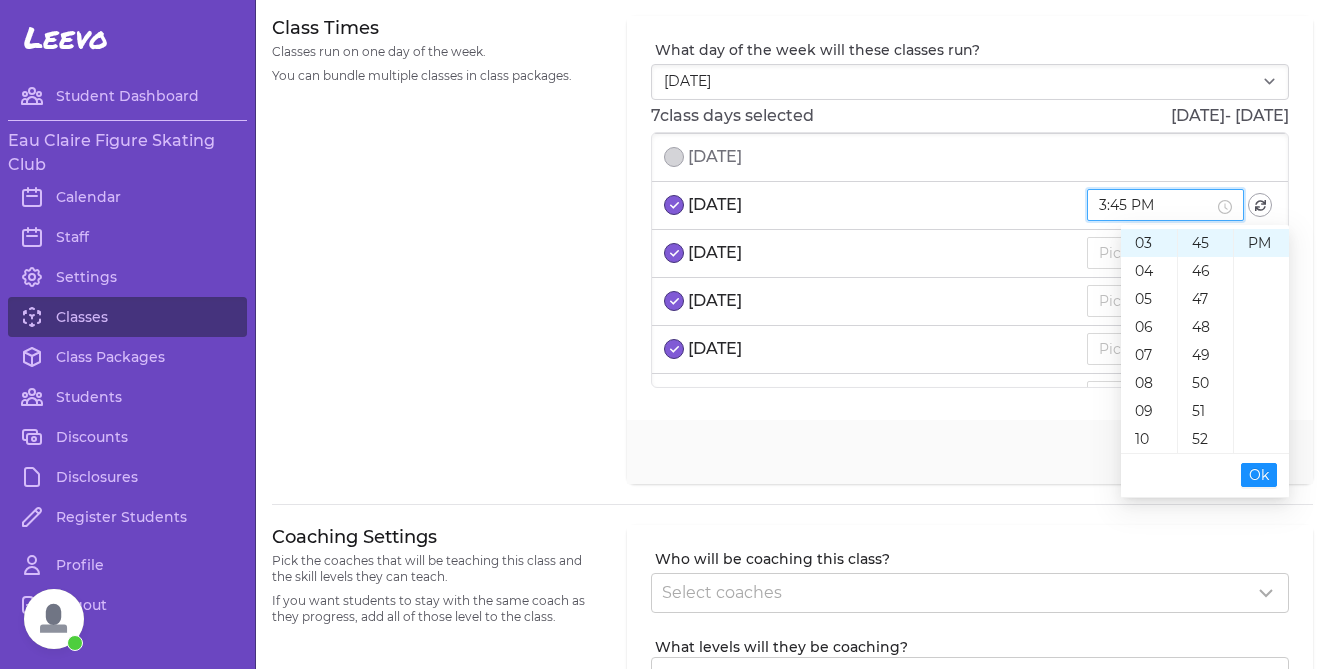 type on "3:45 PM" 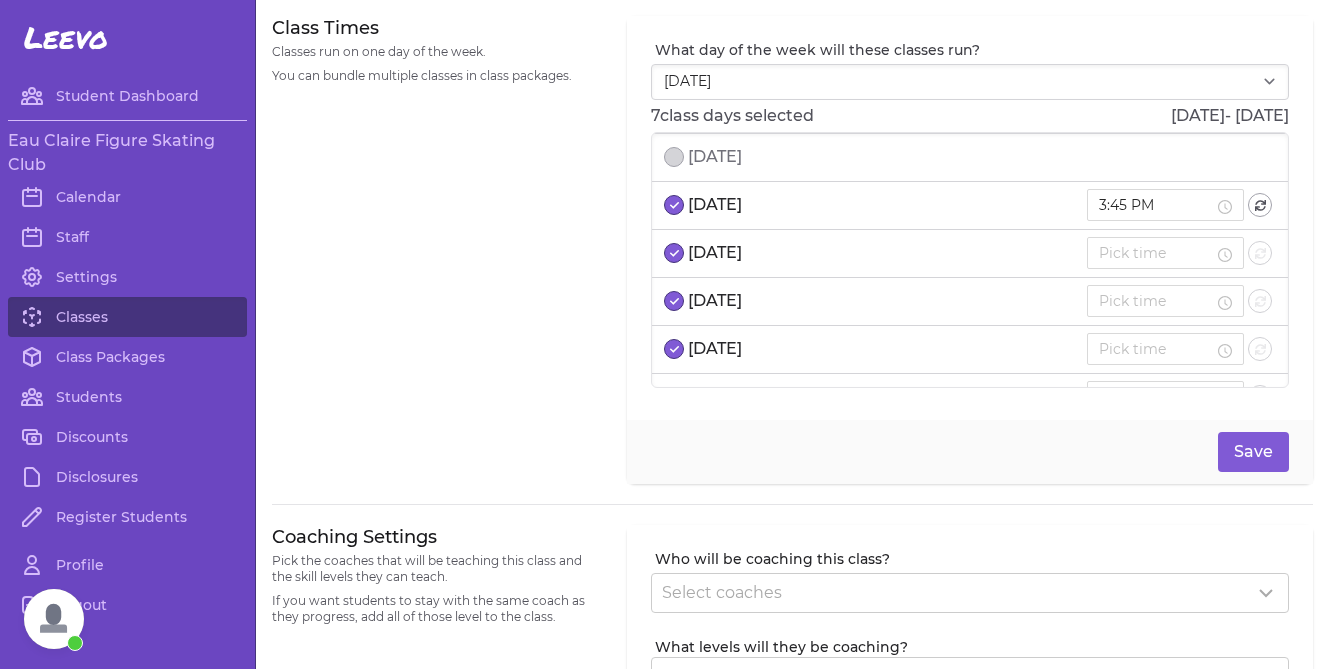 click on "[DATE]" at bounding box center [970, 254] 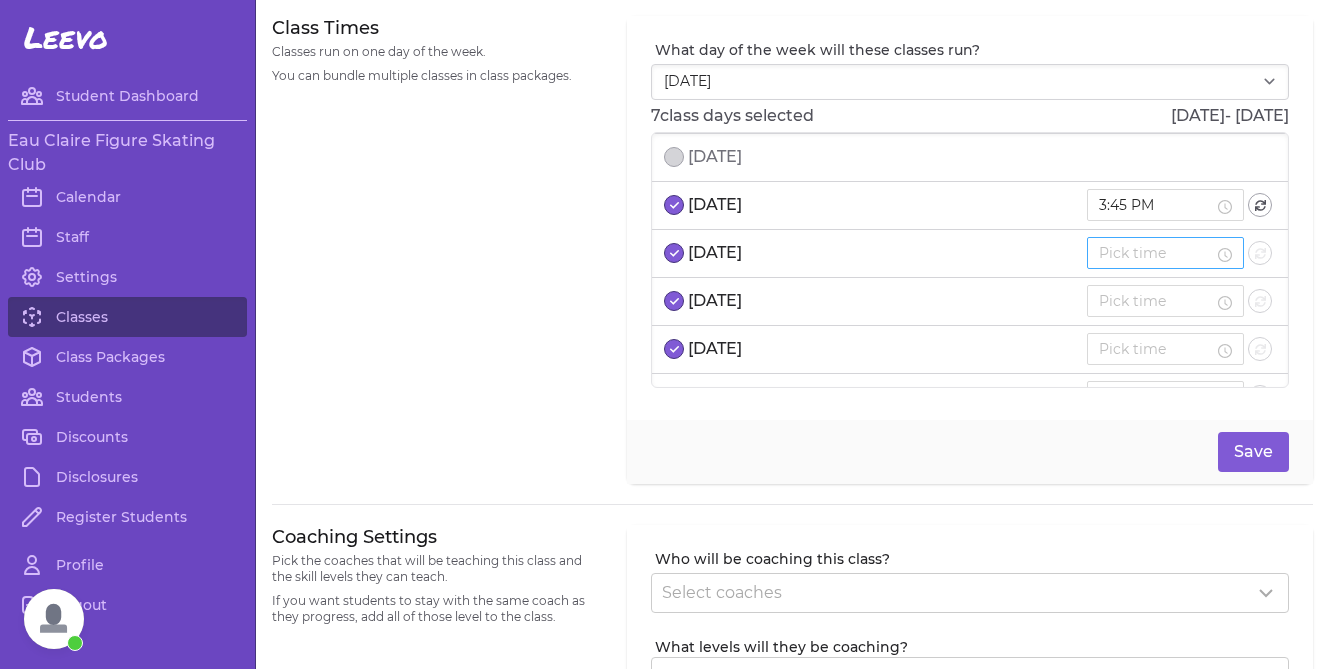 click at bounding box center (1156, 253) 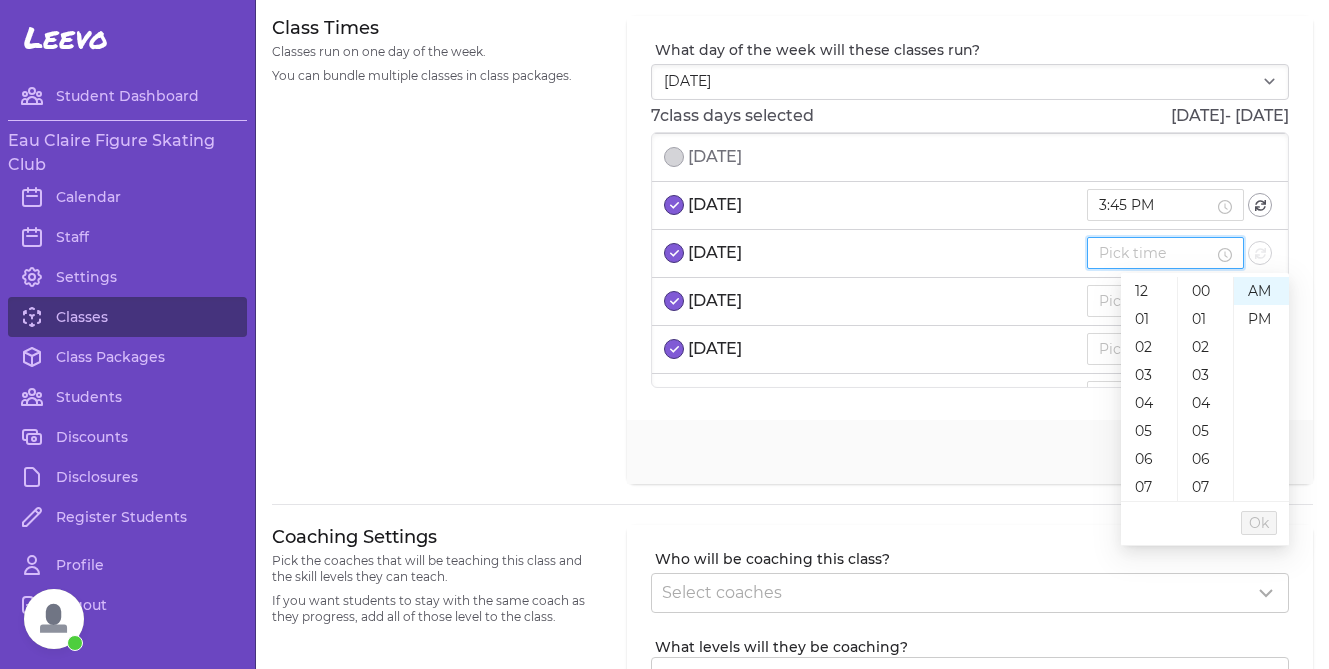 paste on "3:45 PM" 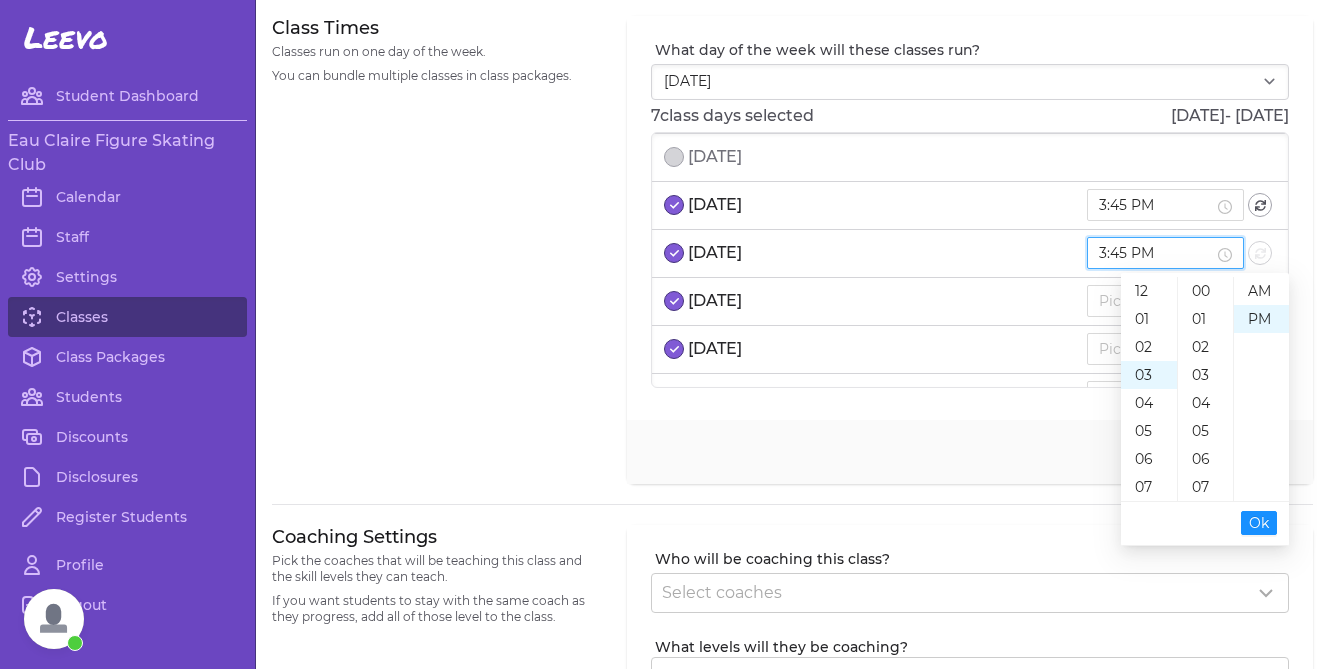 scroll, scrollTop: 84, scrollLeft: 0, axis: vertical 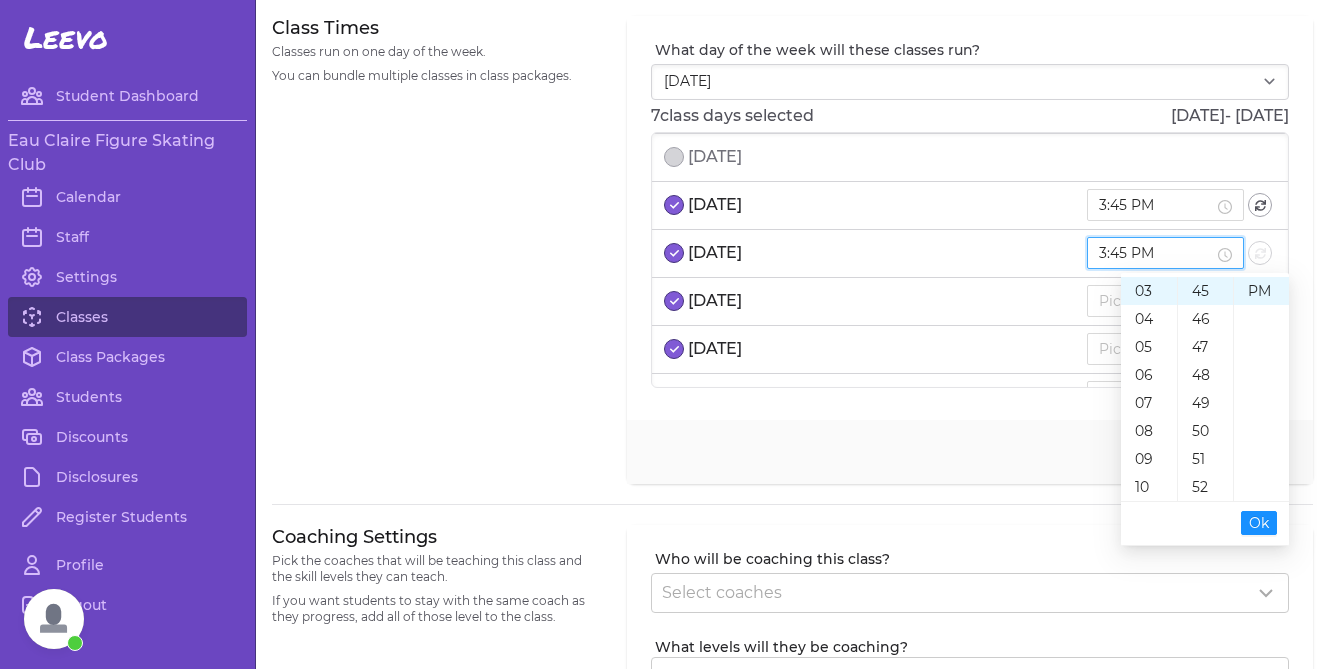 type on "3:45 PM" 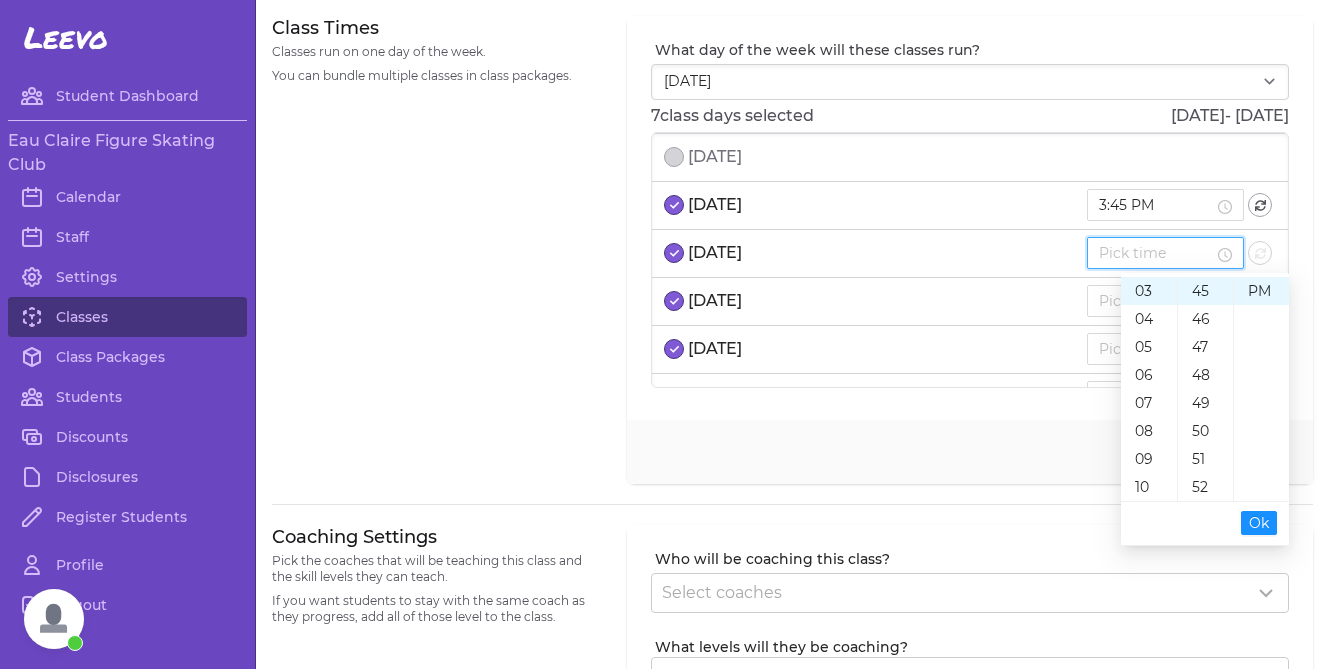 click on "[DATE]" at bounding box center (970, 302) 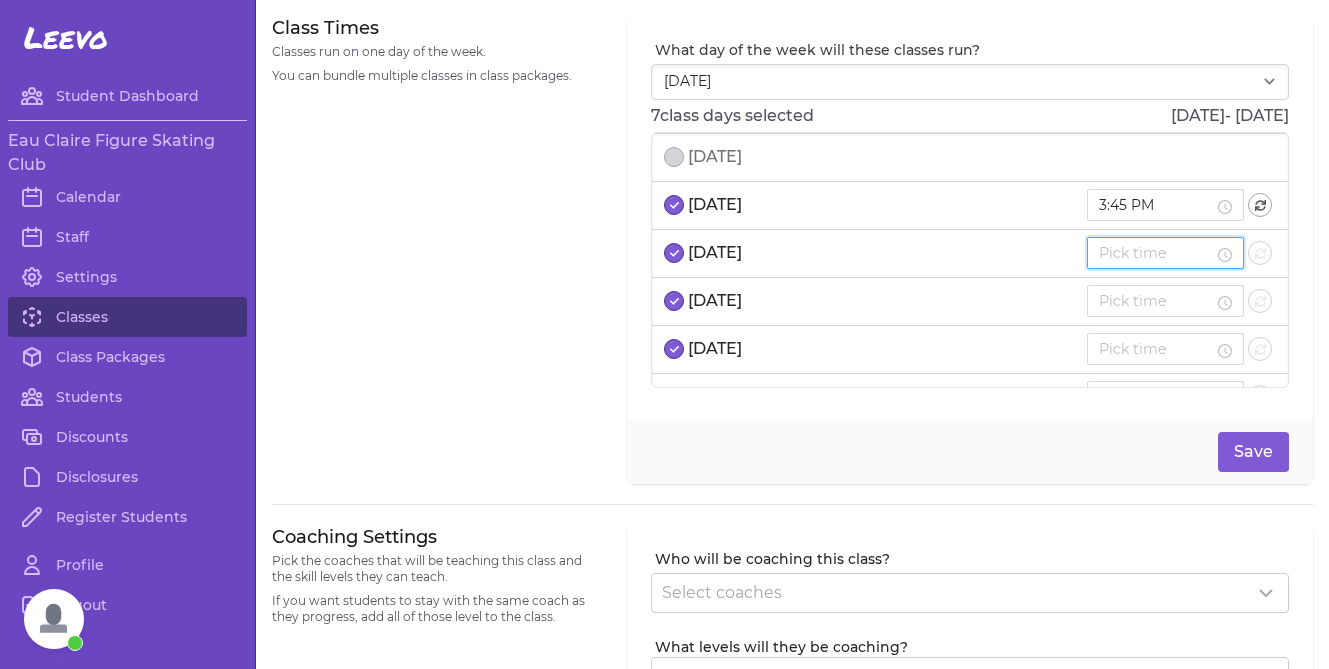 click at bounding box center [1156, 253] 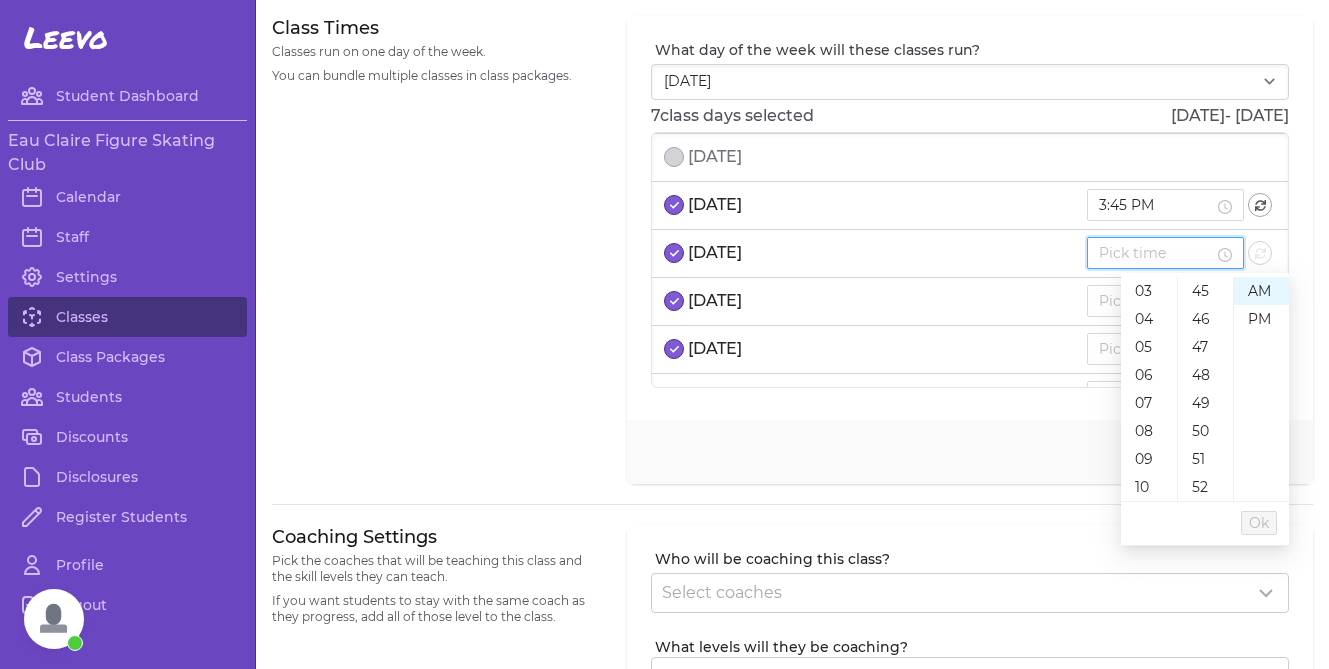 paste on "3:45 PM" 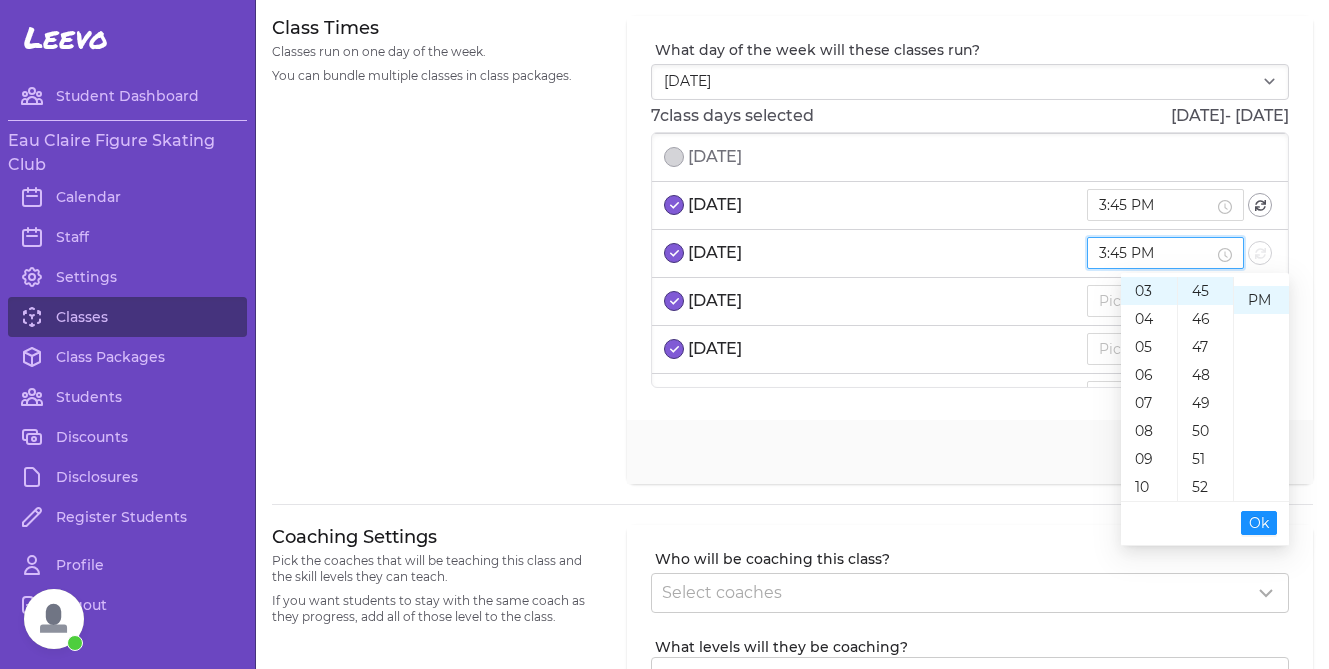 scroll, scrollTop: 28, scrollLeft: 0, axis: vertical 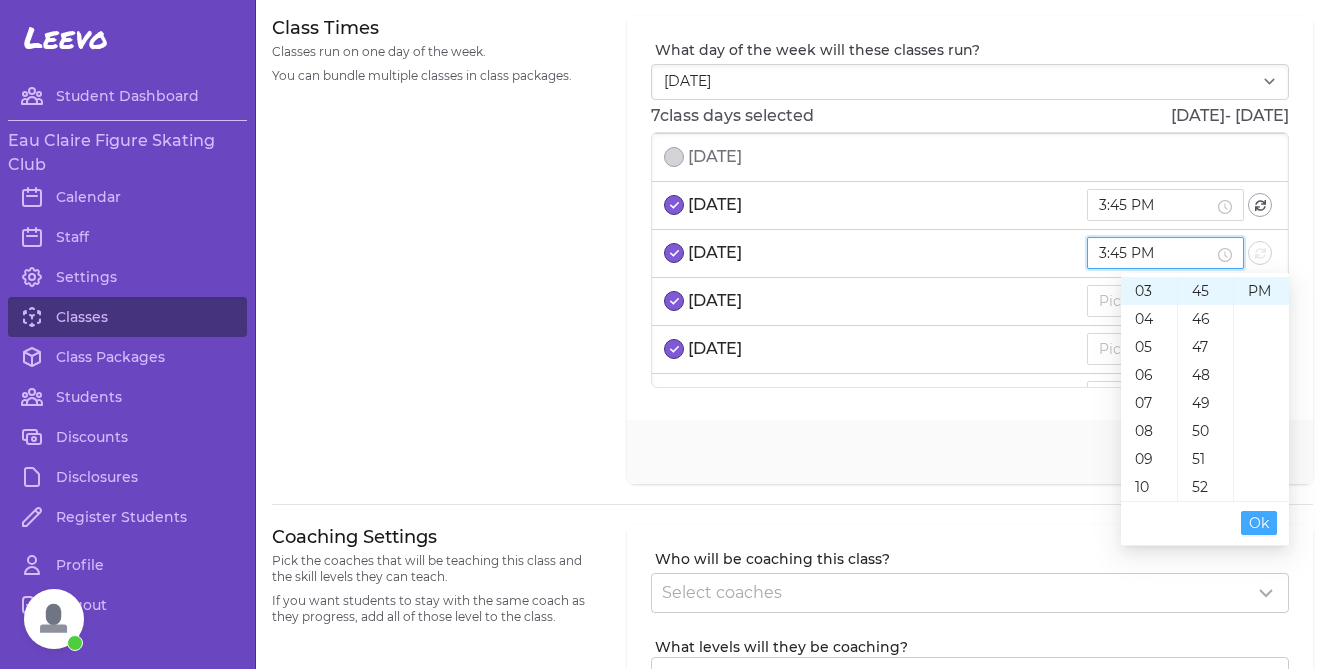 click on "Ok" at bounding box center (1259, 523) 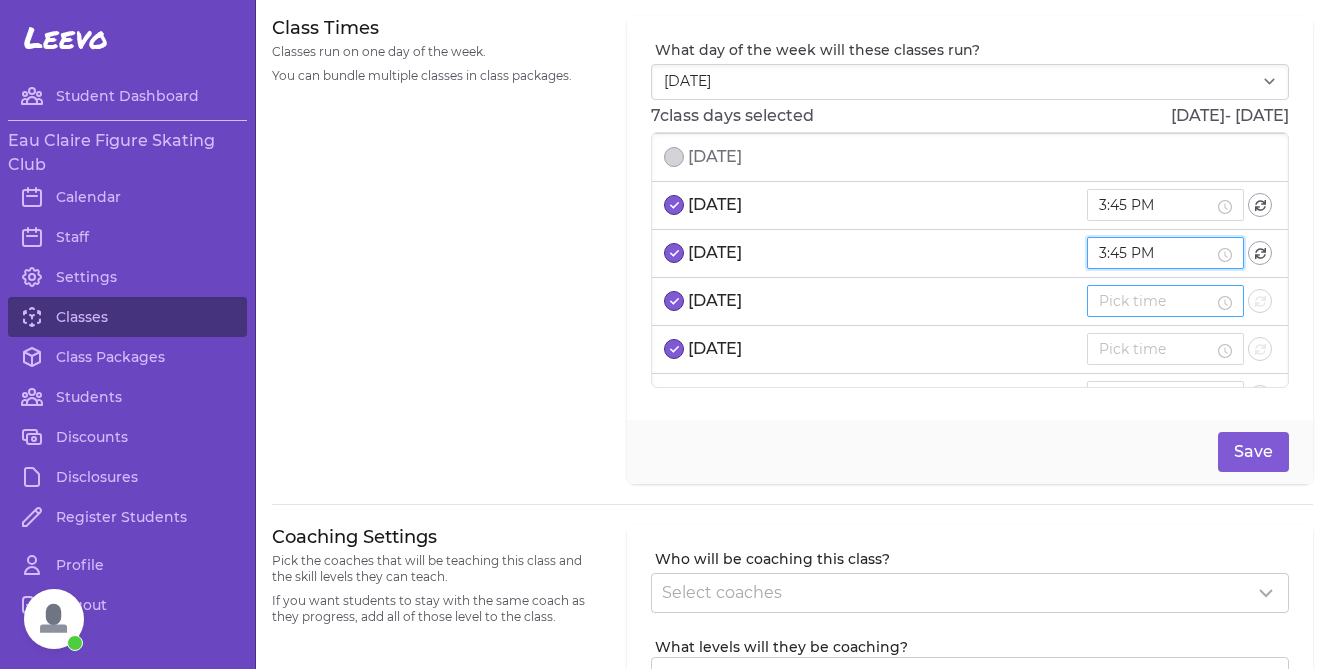 type on "3:45 PM" 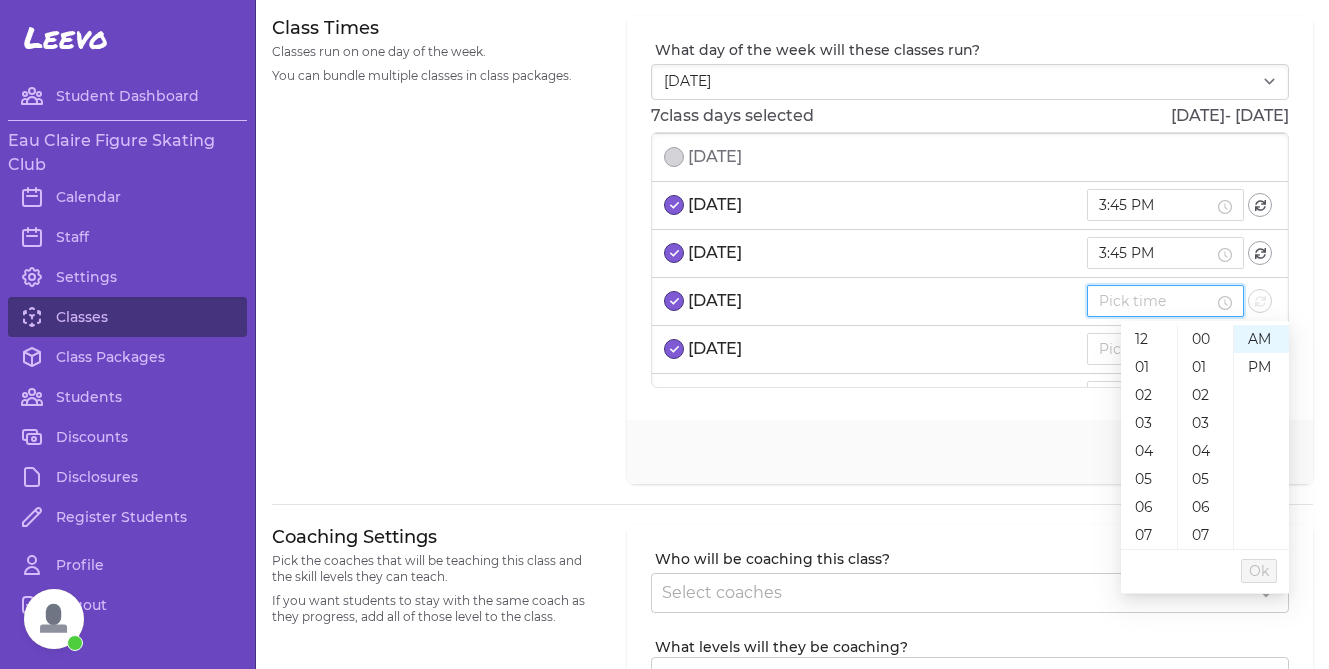 paste on "3:45 PM" 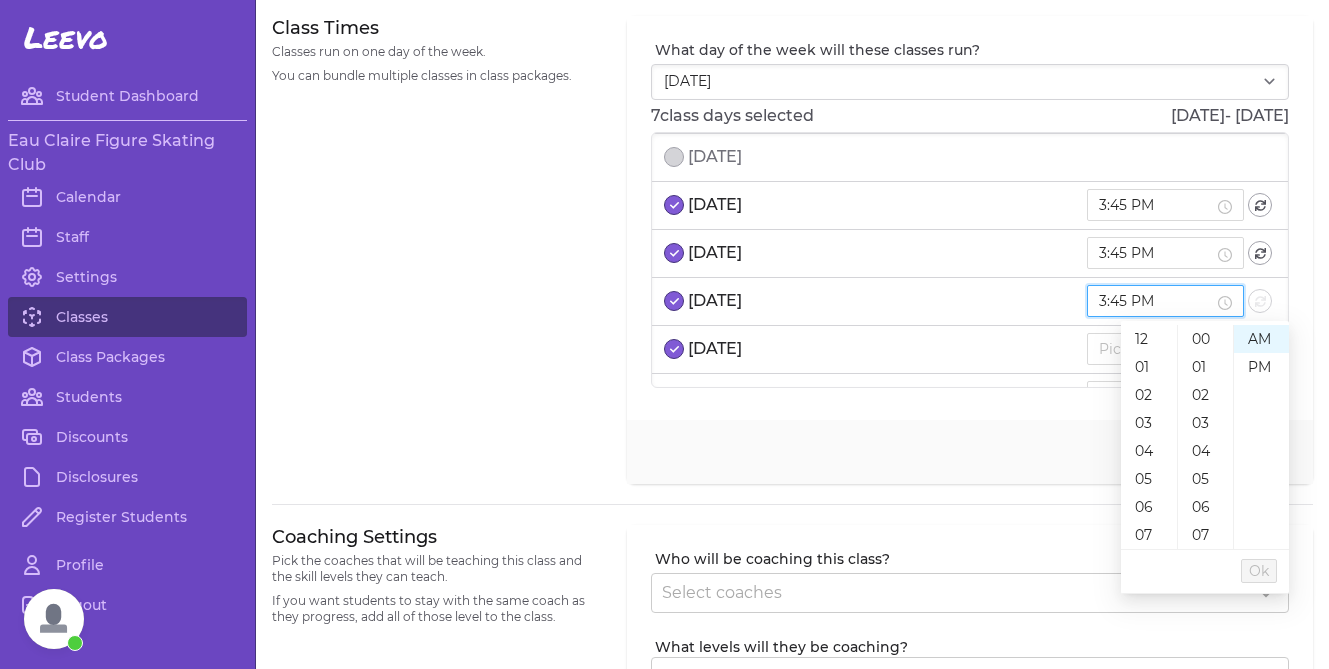 scroll, scrollTop: 56, scrollLeft: 0, axis: vertical 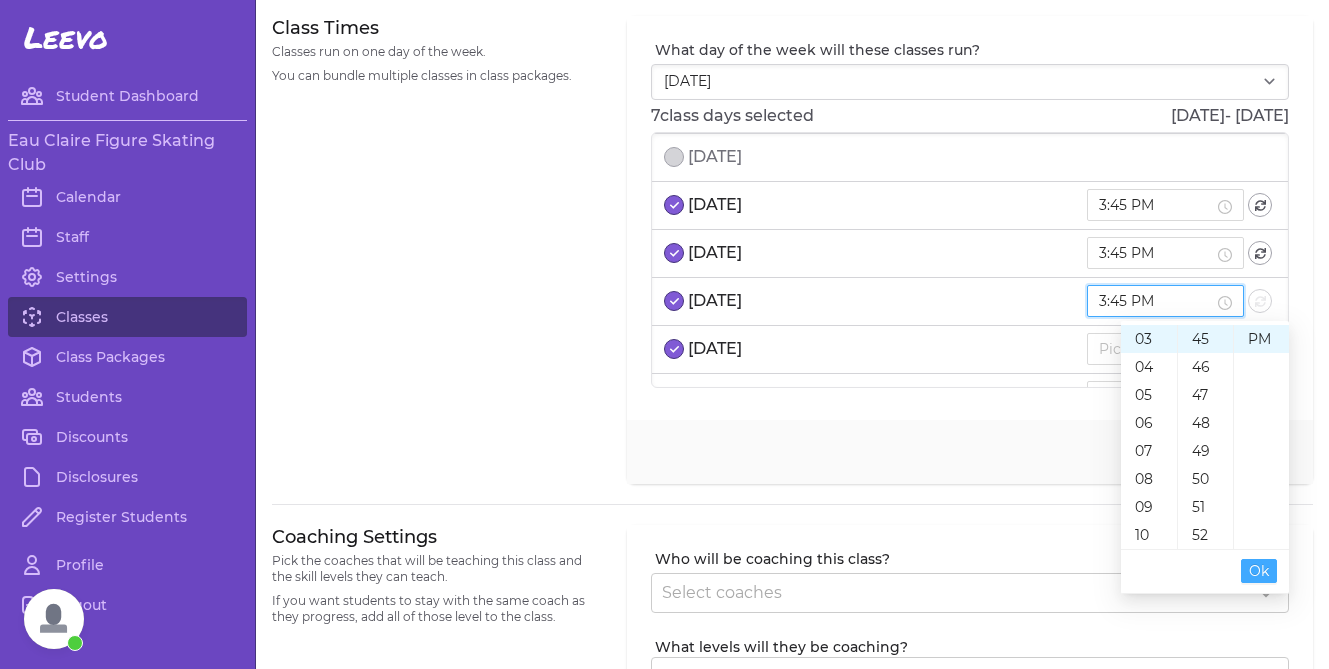 click on "Ok" at bounding box center [1259, 571] 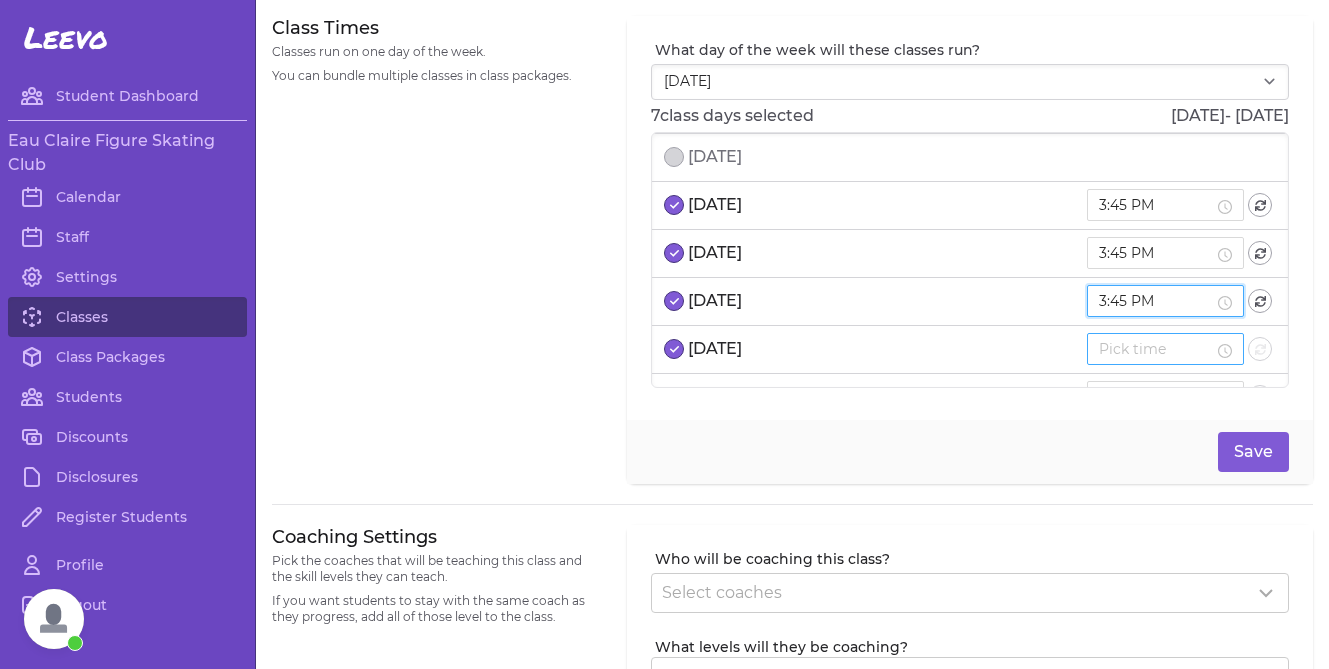 type on "3:45 PM" 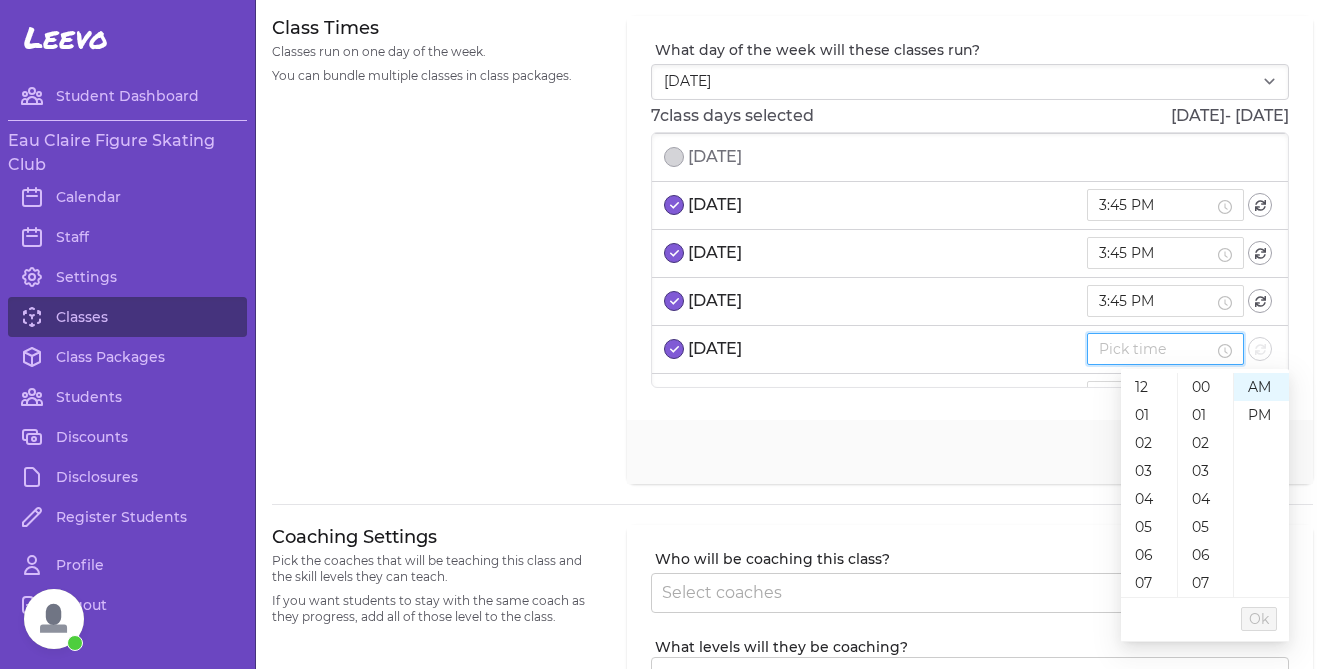 paste on "3:45 PM" 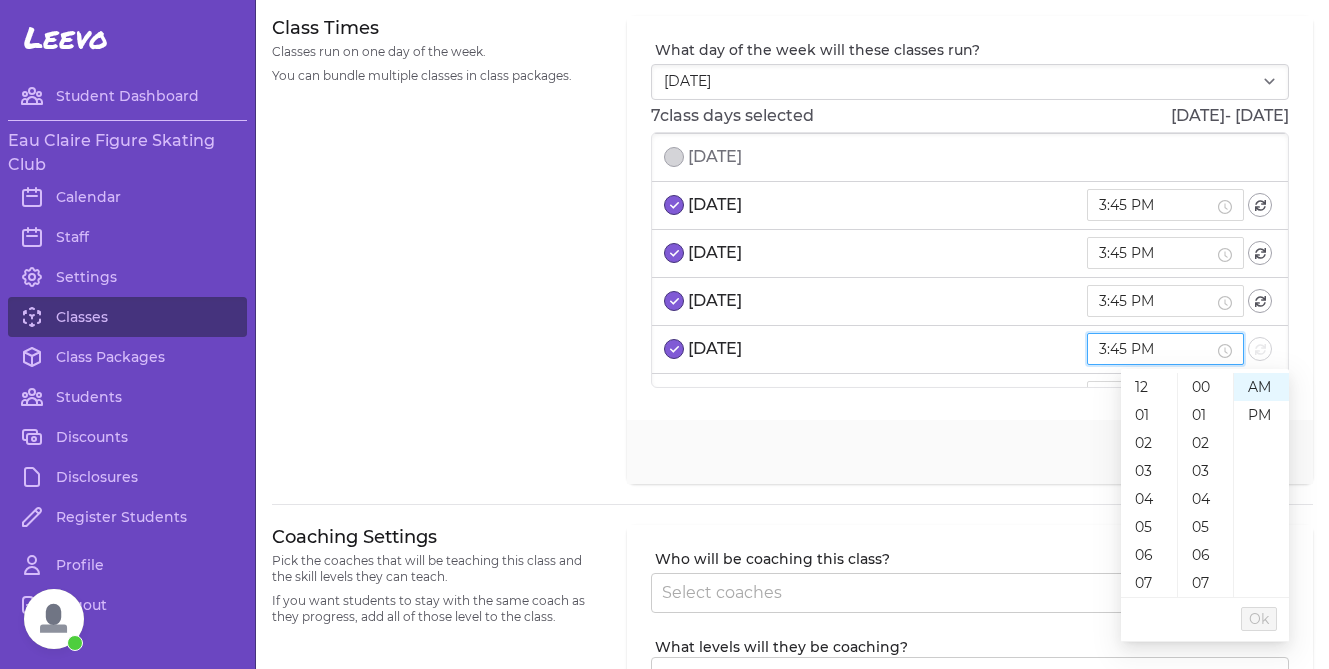 scroll, scrollTop: 56, scrollLeft: 0, axis: vertical 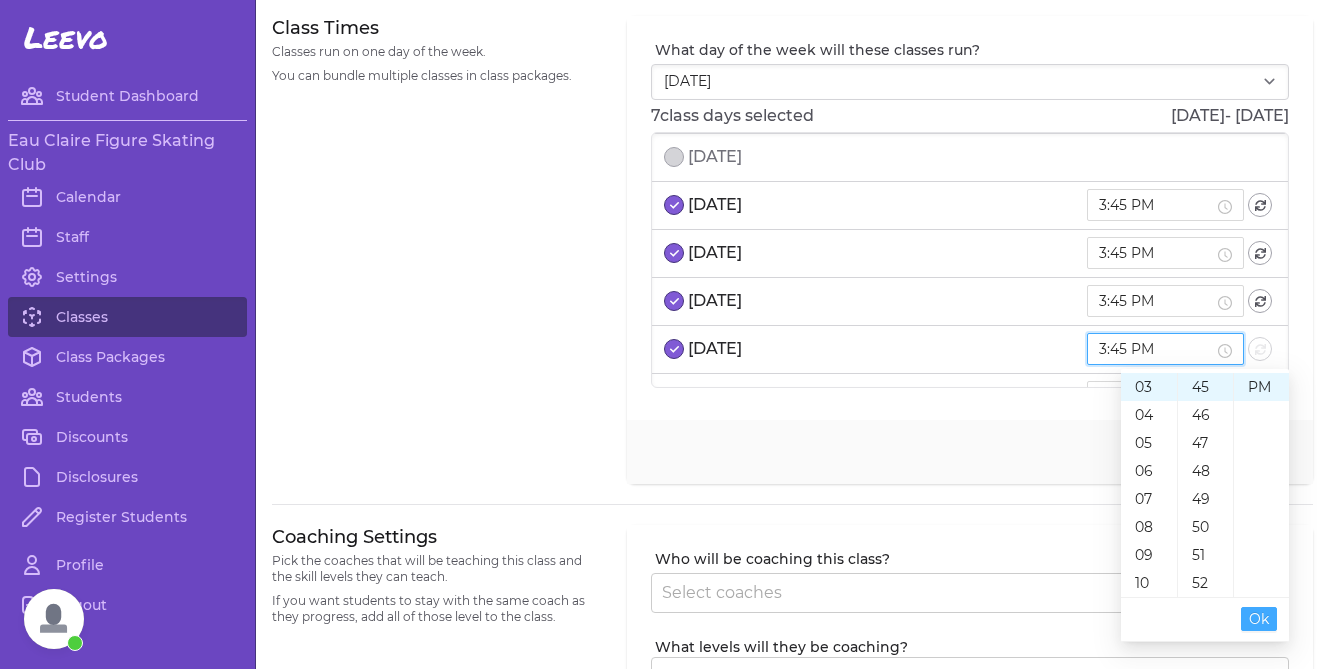 click on "Ok" at bounding box center (1259, 619) 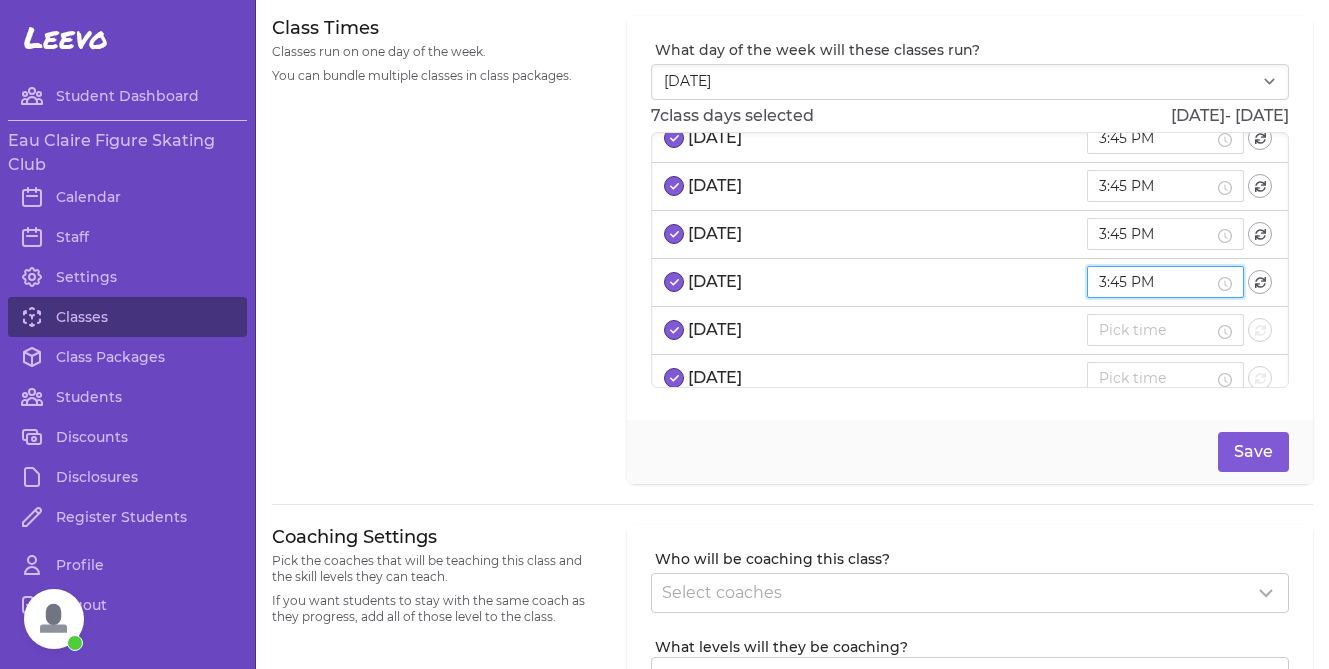 scroll, scrollTop: 431, scrollLeft: 0, axis: vertical 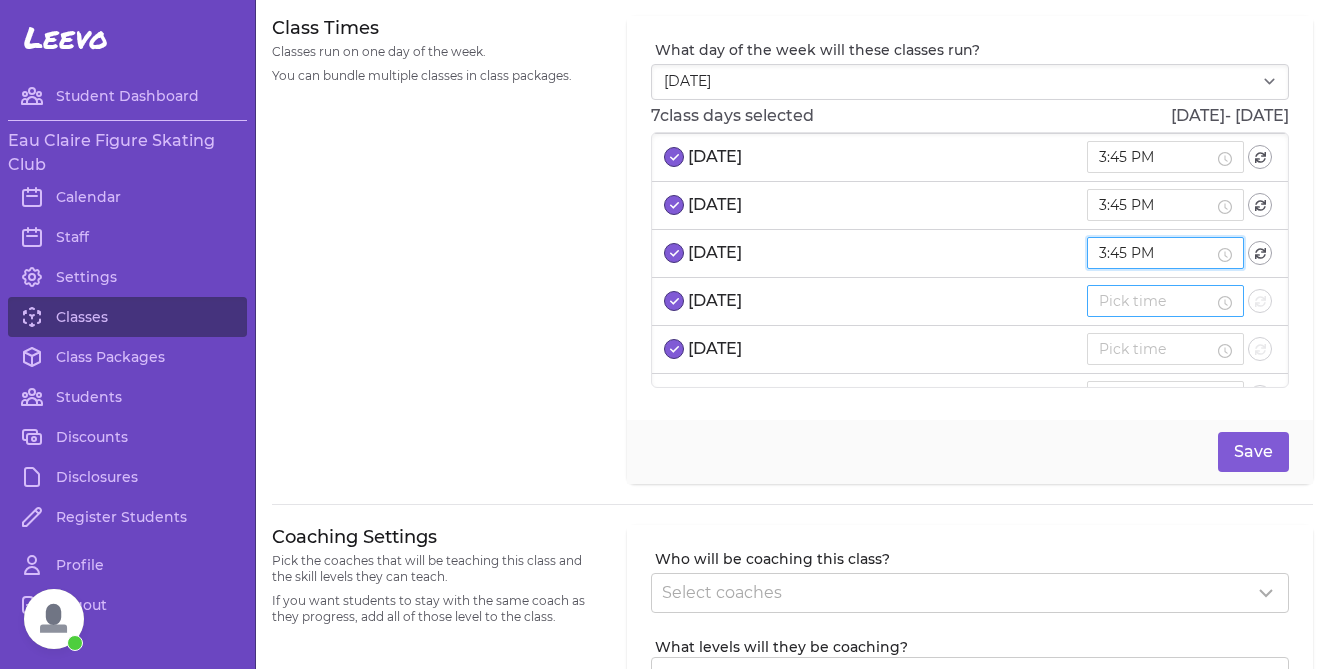 type on "3:45 PM" 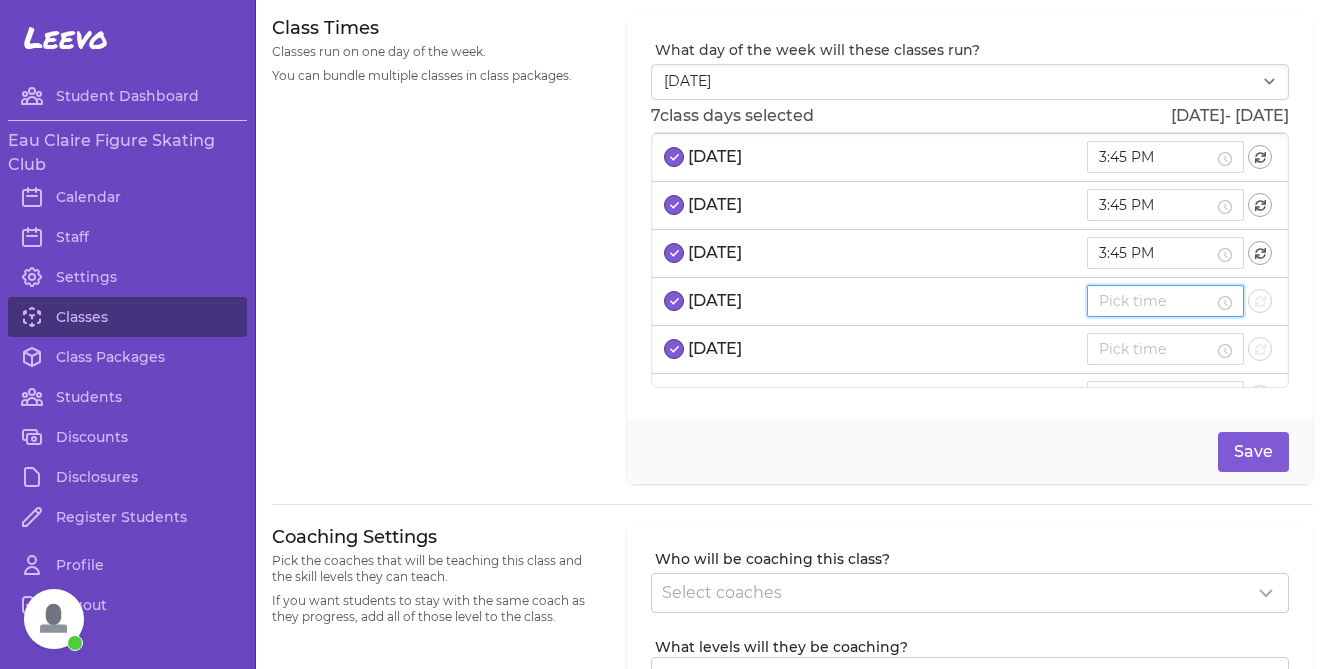 click at bounding box center (1156, 301) 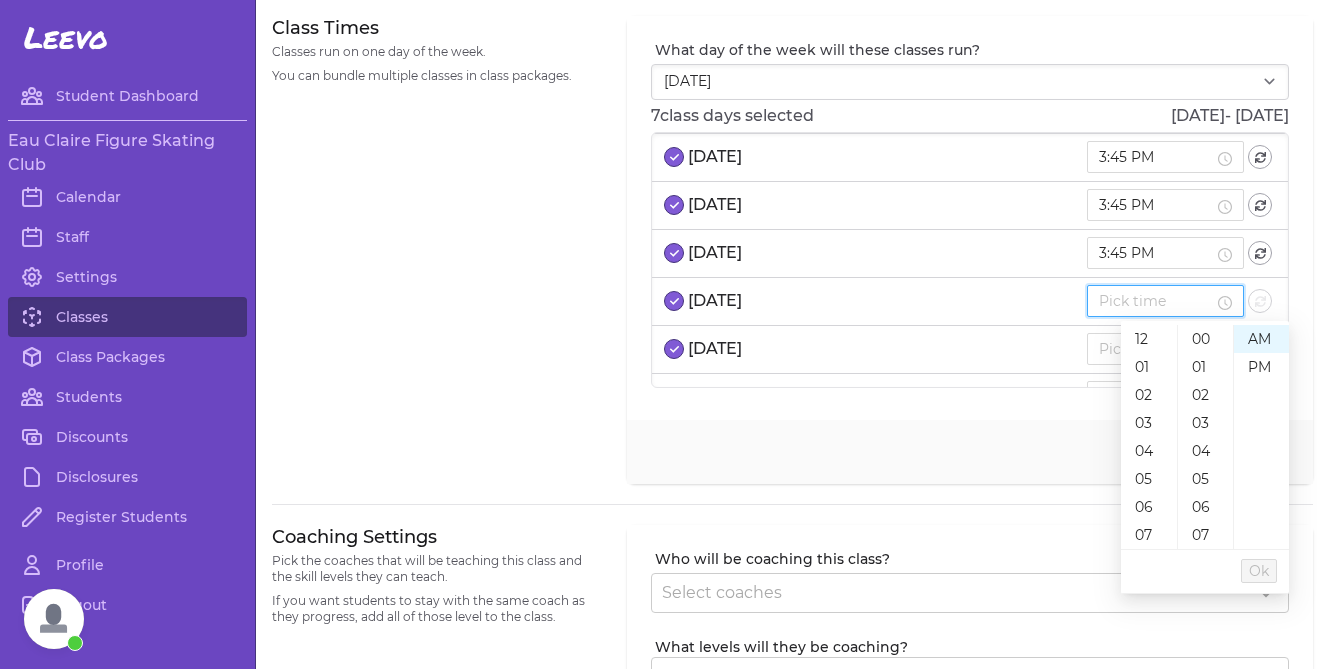 paste on "3:45 PM" 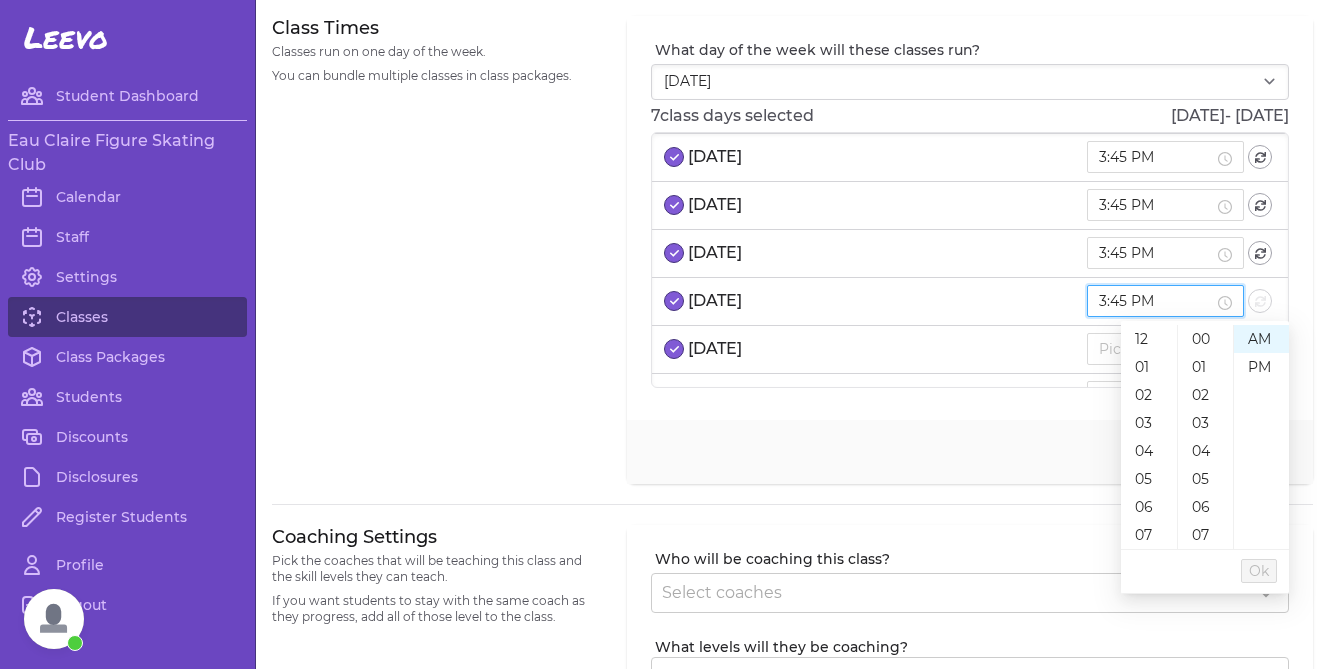 scroll, scrollTop: 84, scrollLeft: 0, axis: vertical 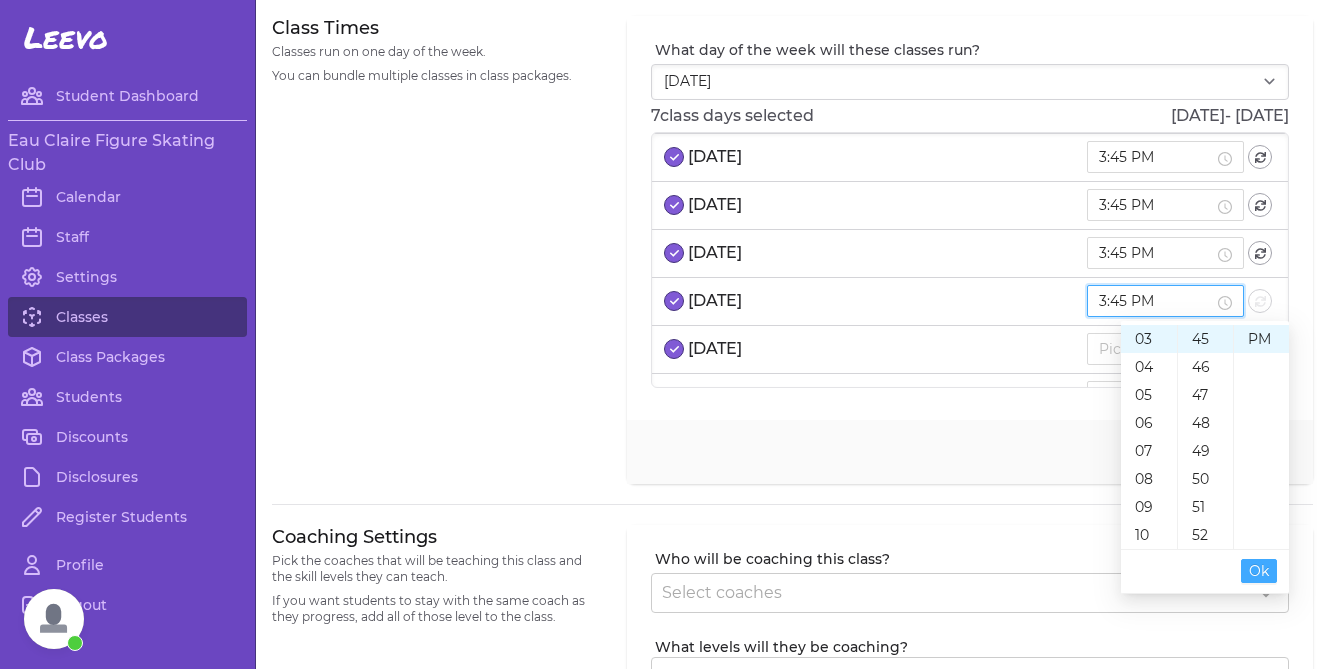 click on "Ok" at bounding box center [1259, 571] 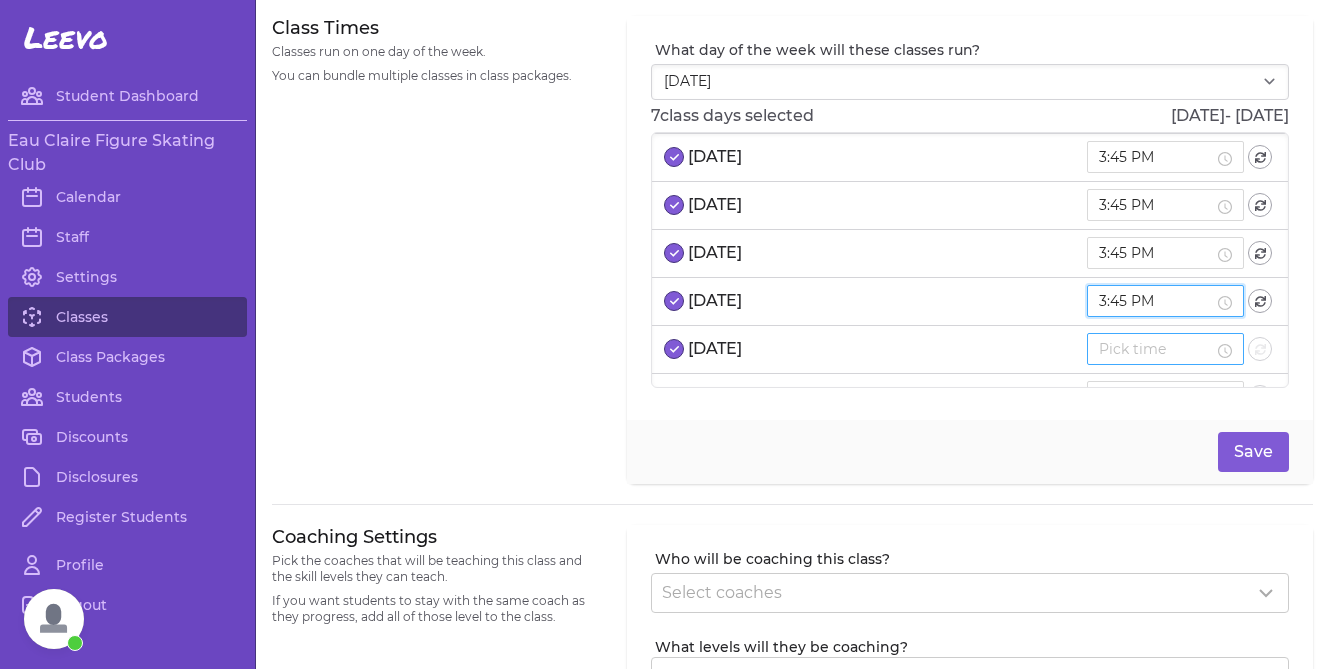 type on "3:45 PM" 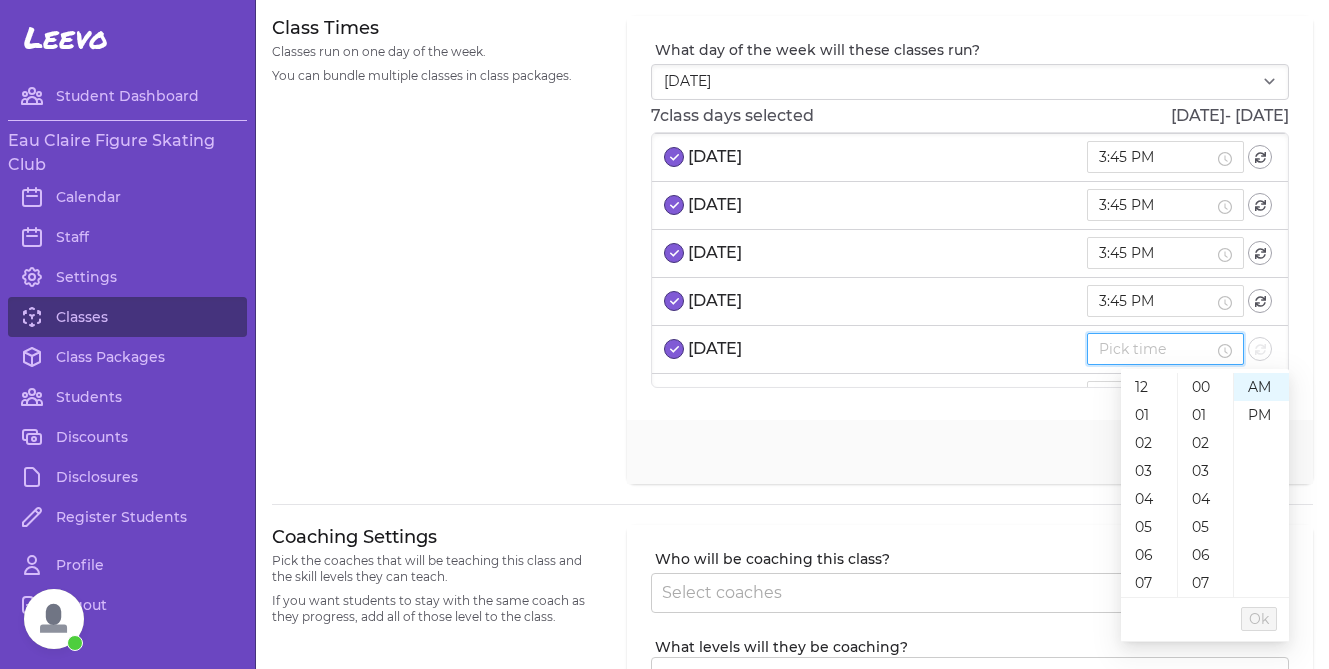 paste on "3:45 PM" 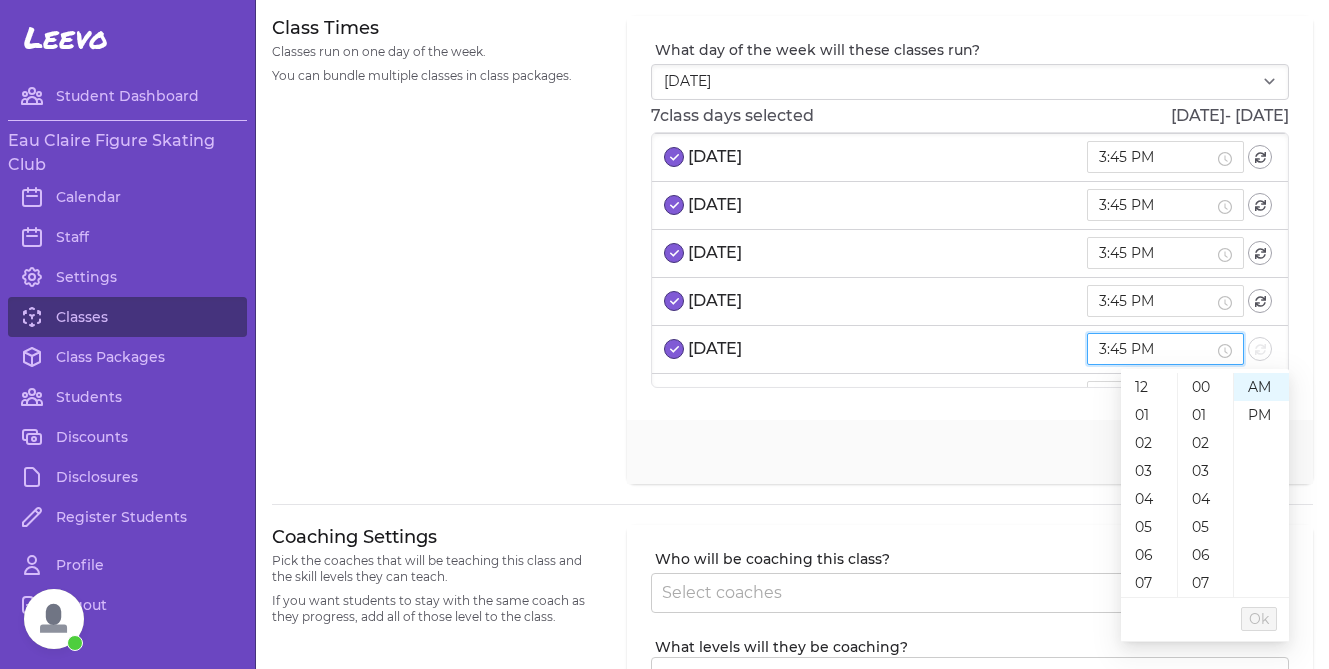 scroll, scrollTop: 56, scrollLeft: 0, axis: vertical 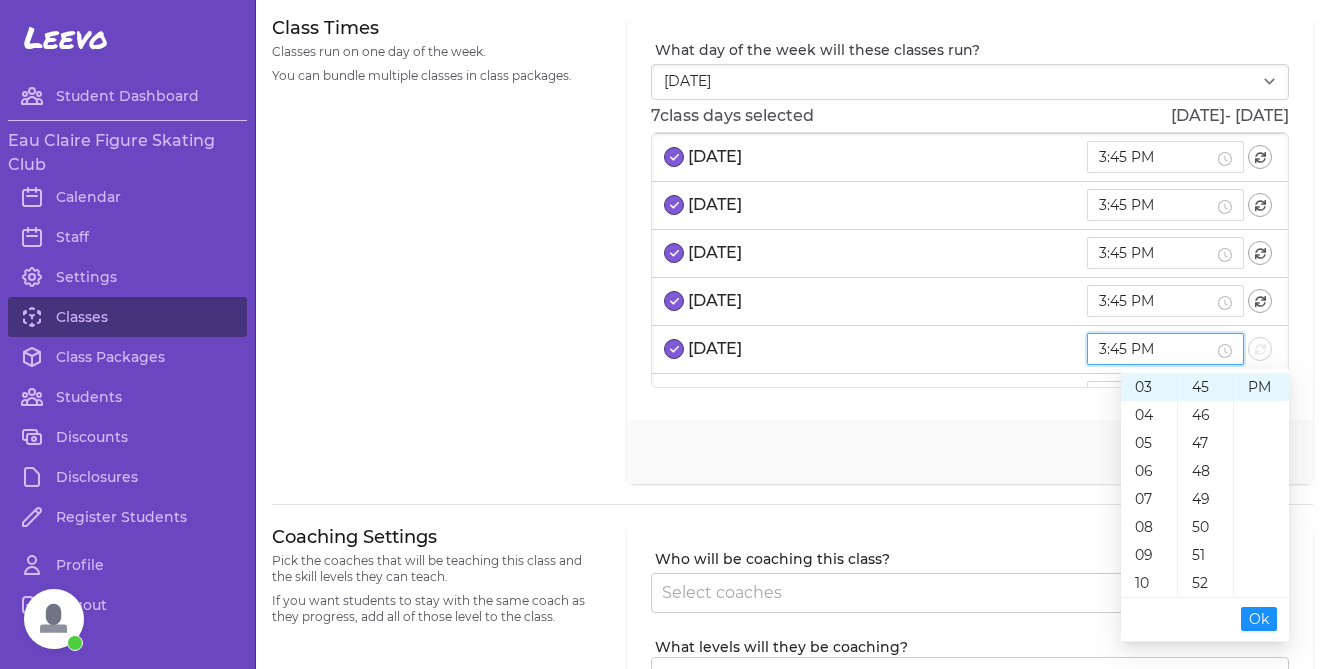 click on "Ok" at bounding box center [1259, 619] 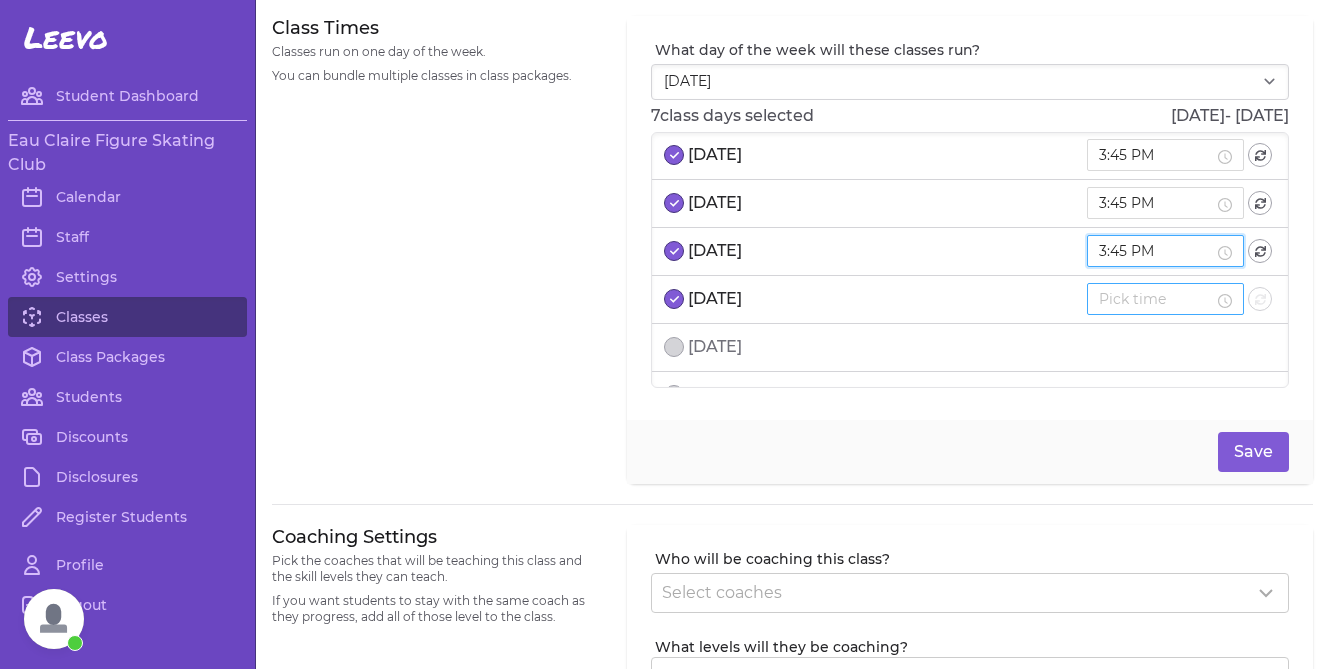 type on "3:45 PM" 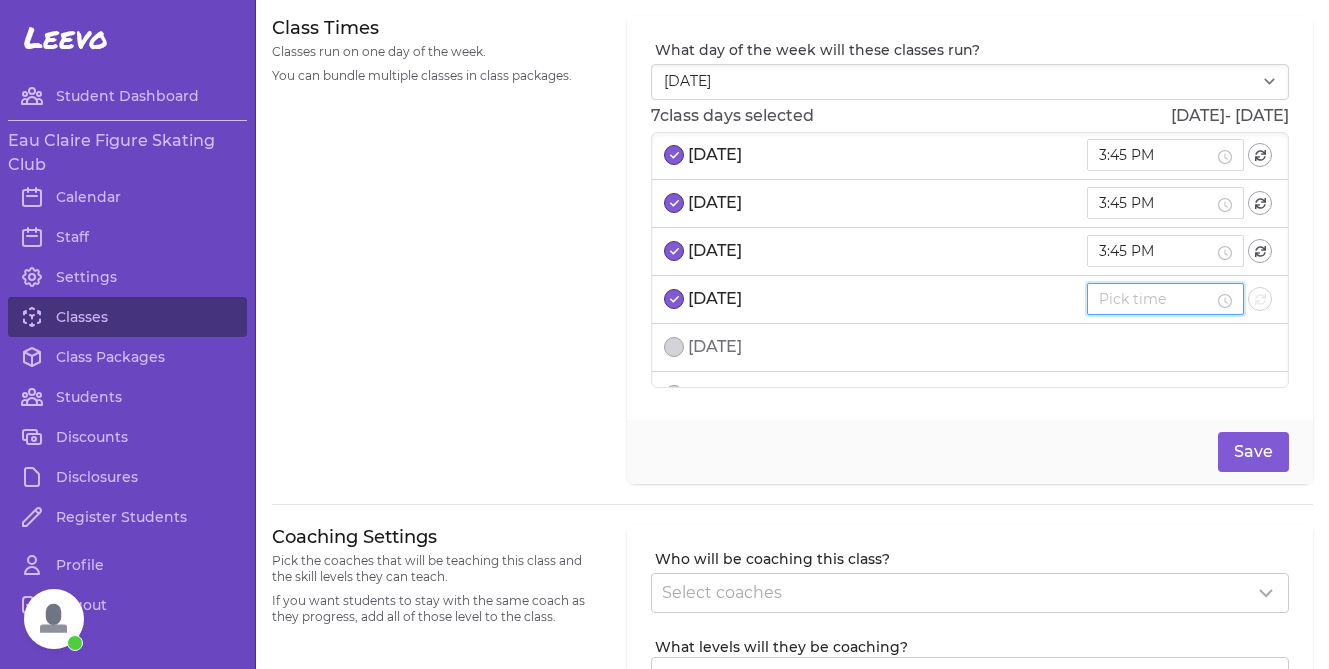 click at bounding box center [1156, 299] 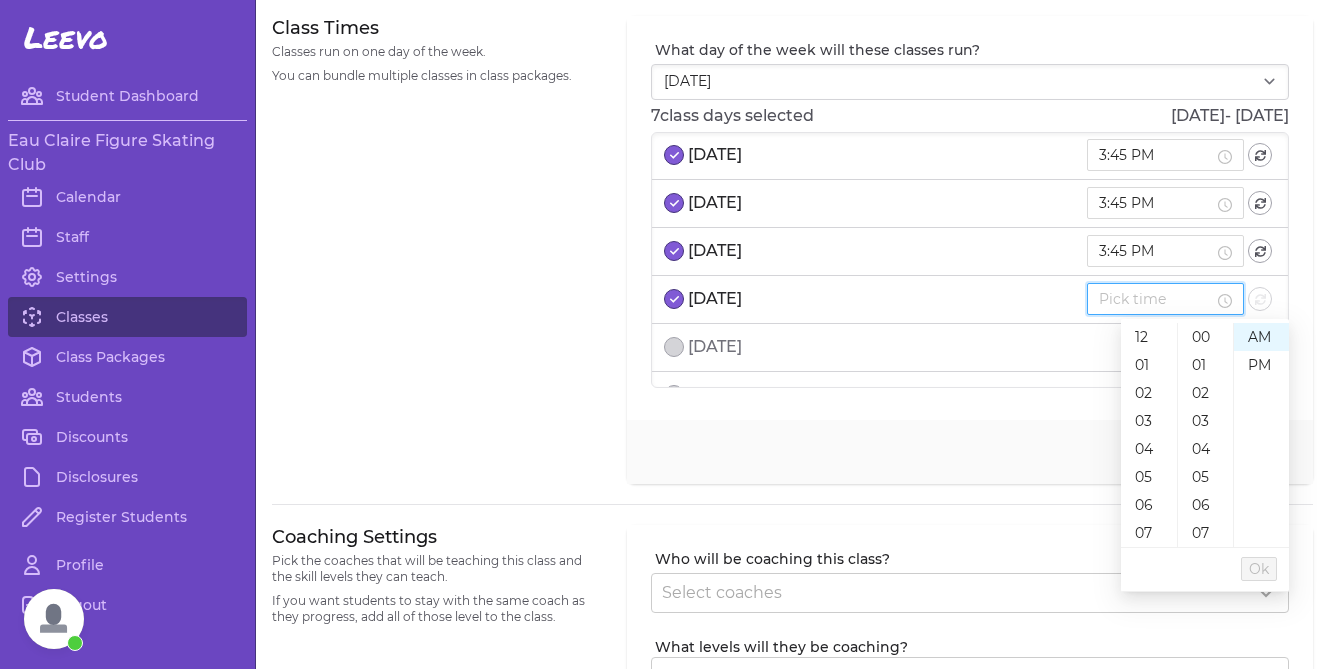 paste on "3:45 PM" 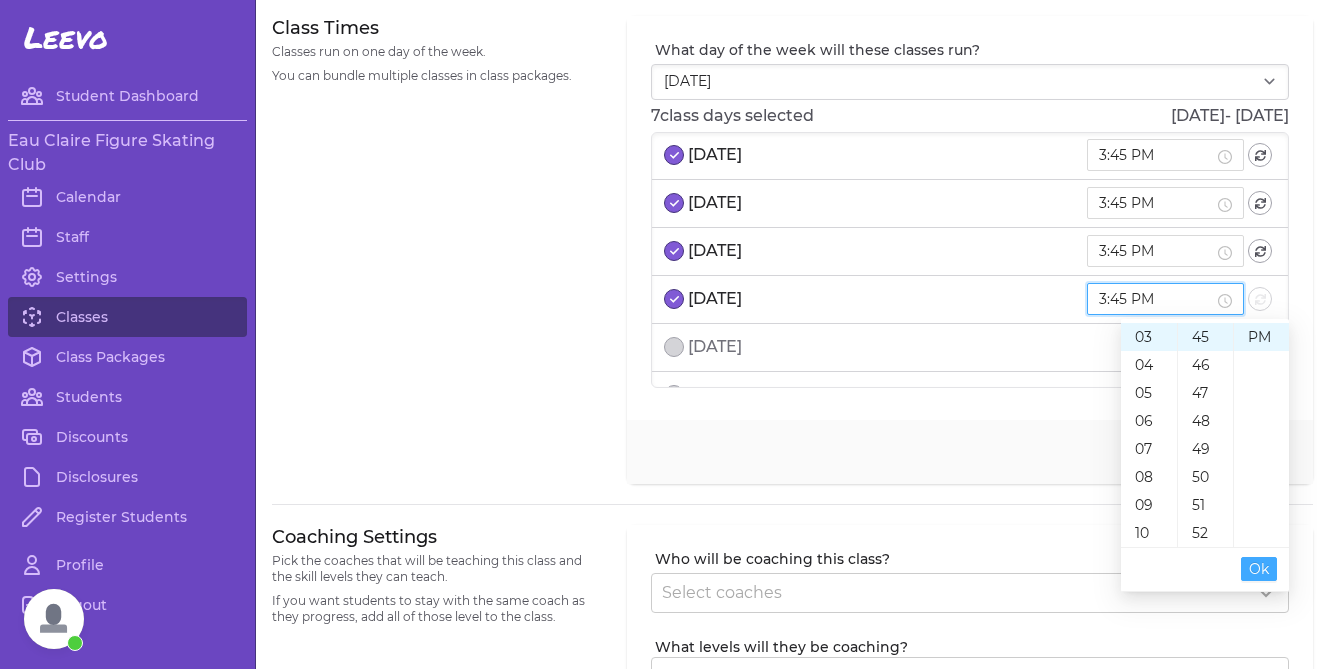 click on "Ok" at bounding box center [1259, 569] 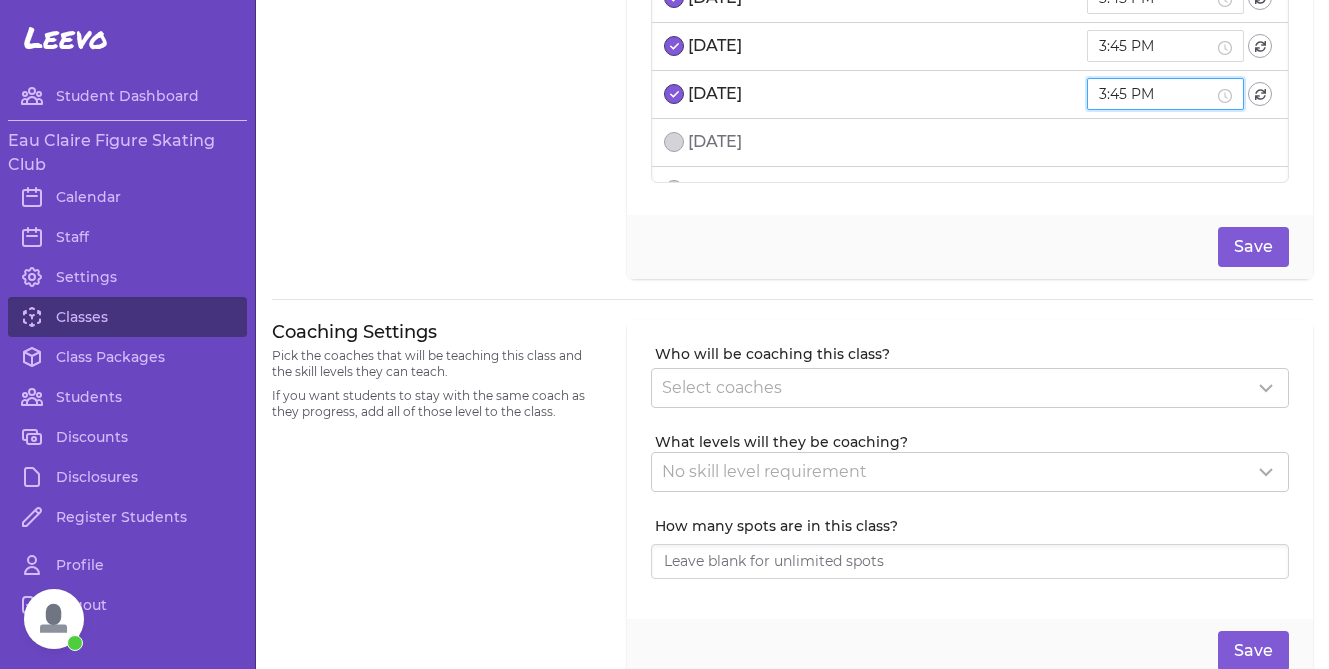 type on "3:45 PM" 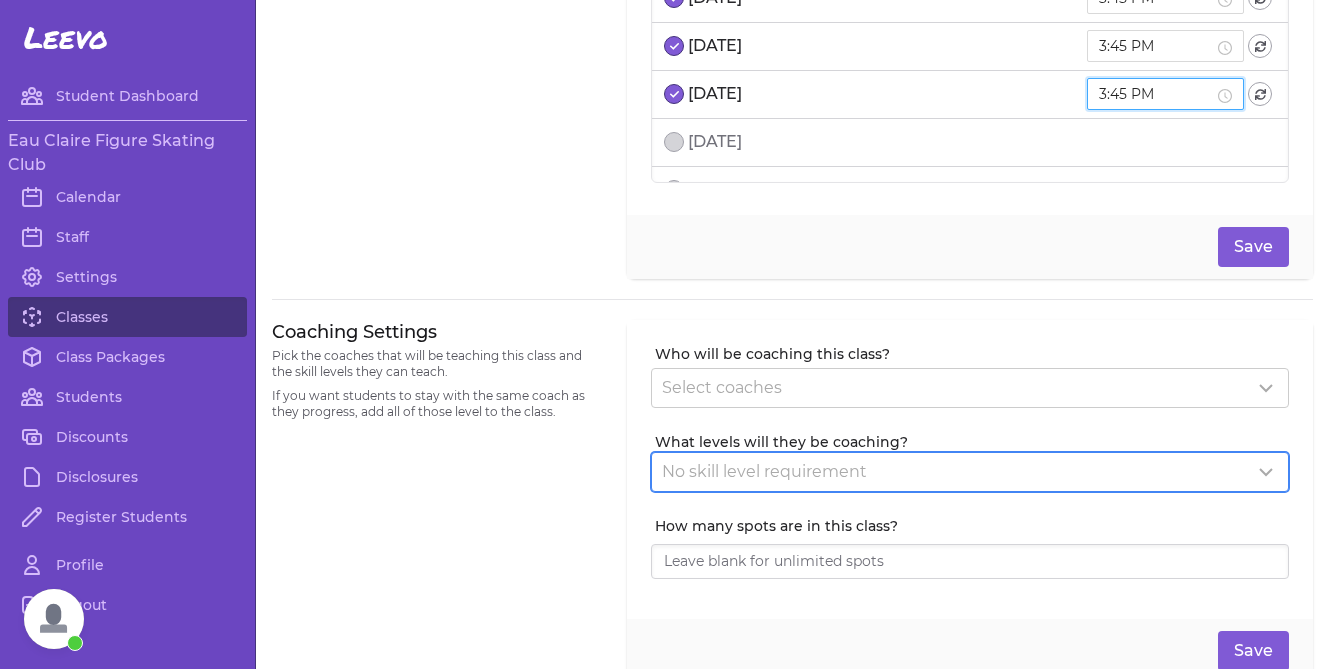 click on "No skill level requirement" at bounding box center (970, 472) 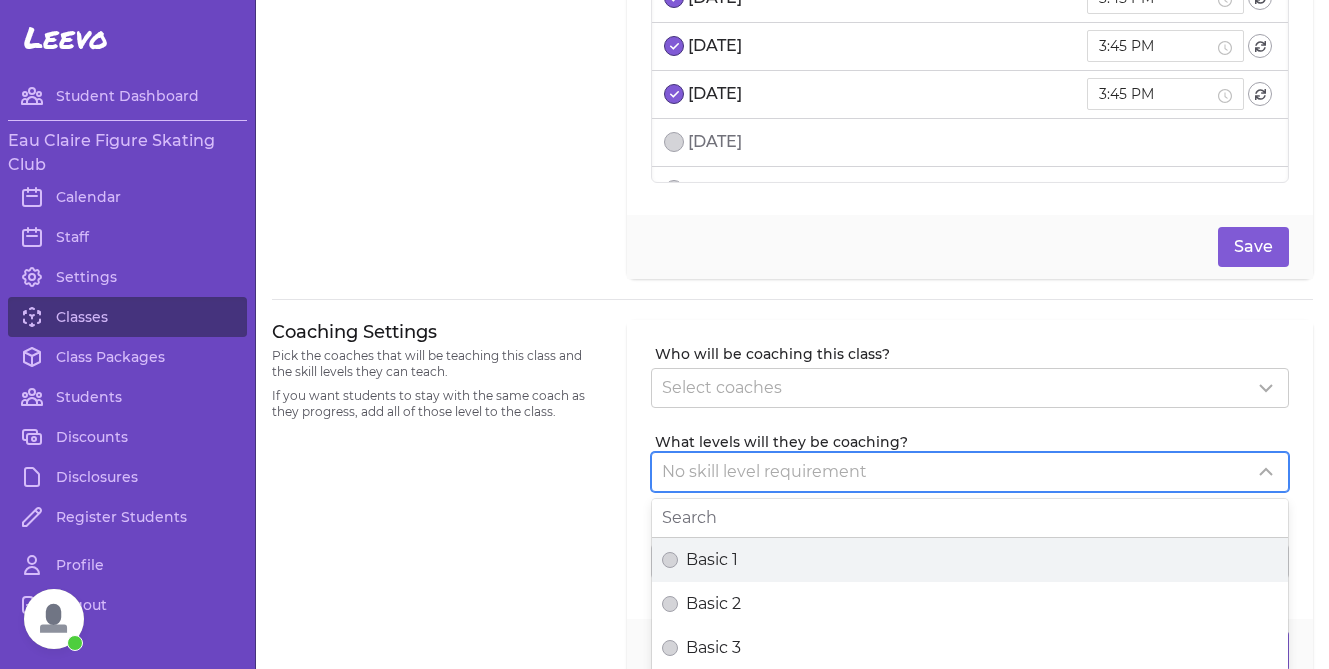 click on "Basic 1" at bounding box center [970, 560] 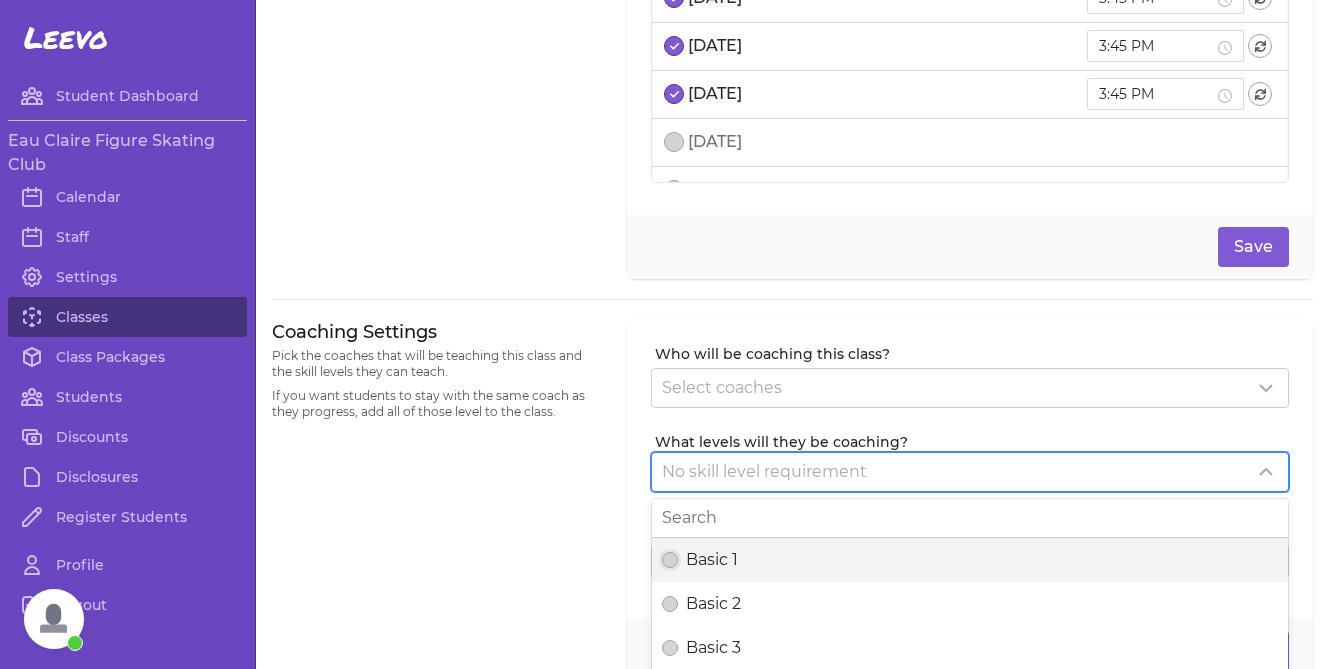 click on "Basic 1" at bounding box center [670, 560] 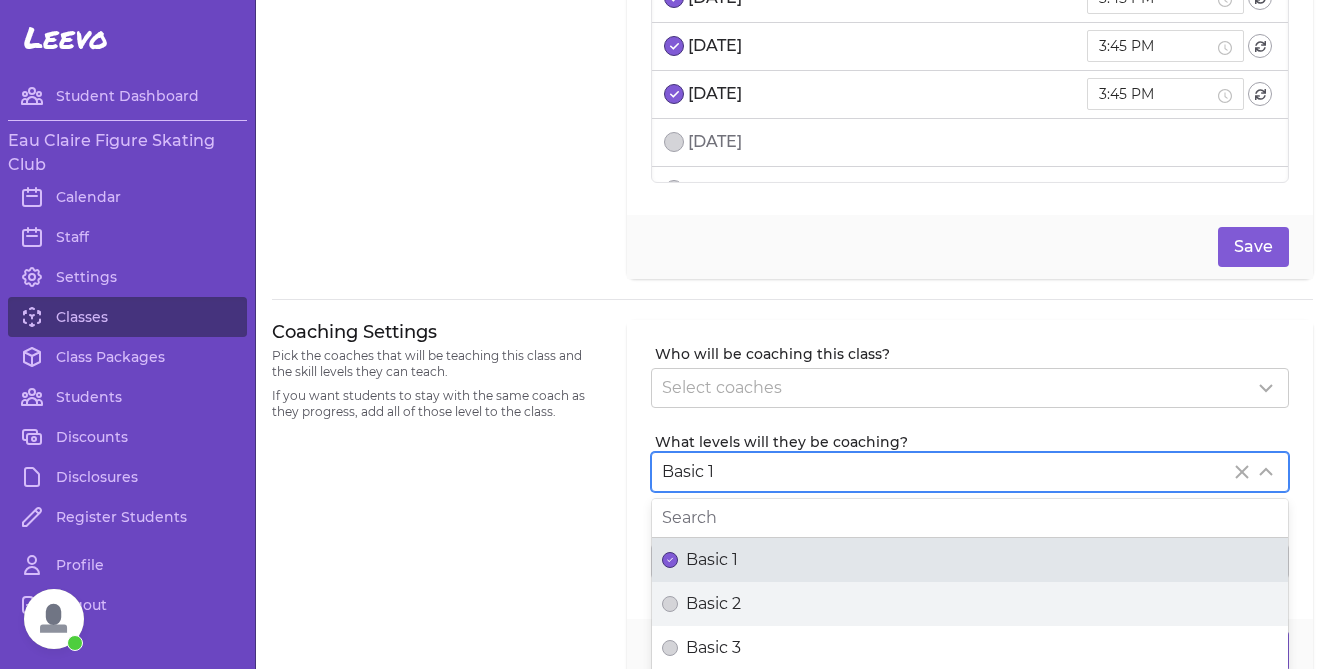 click on "Basic 2" at bounding box center [970, 604] 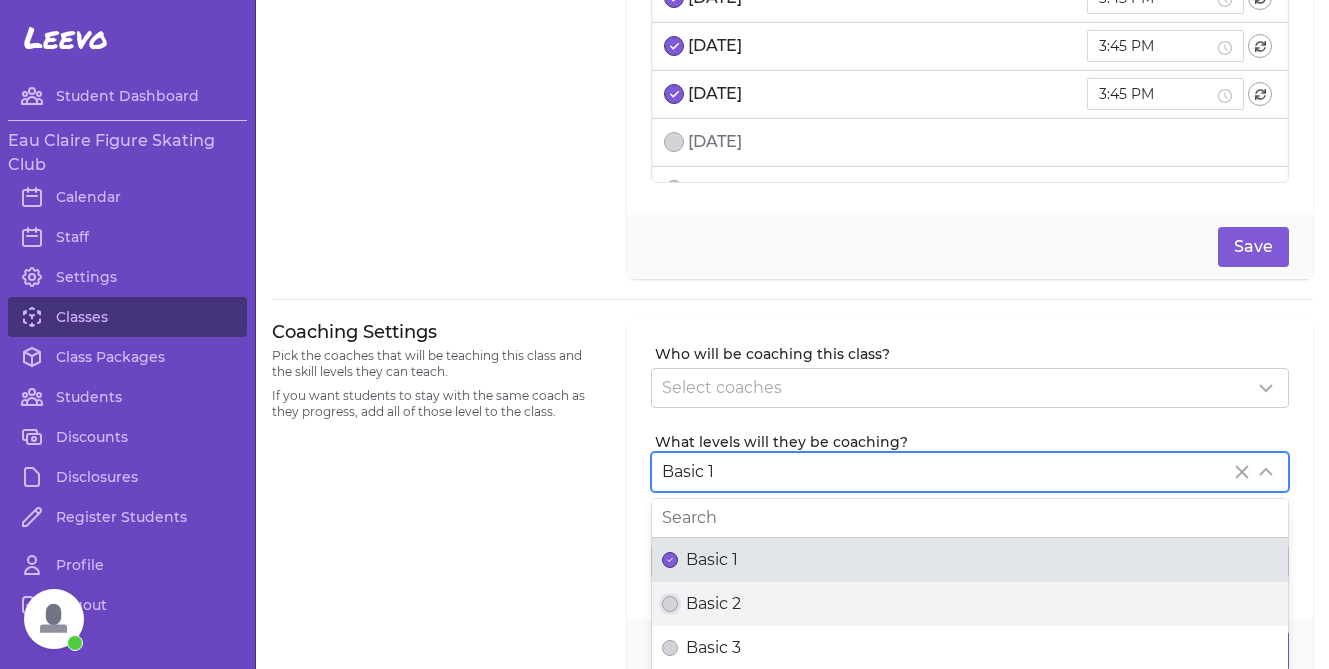 click on "Basic 2" at bounding box center (670, 604) 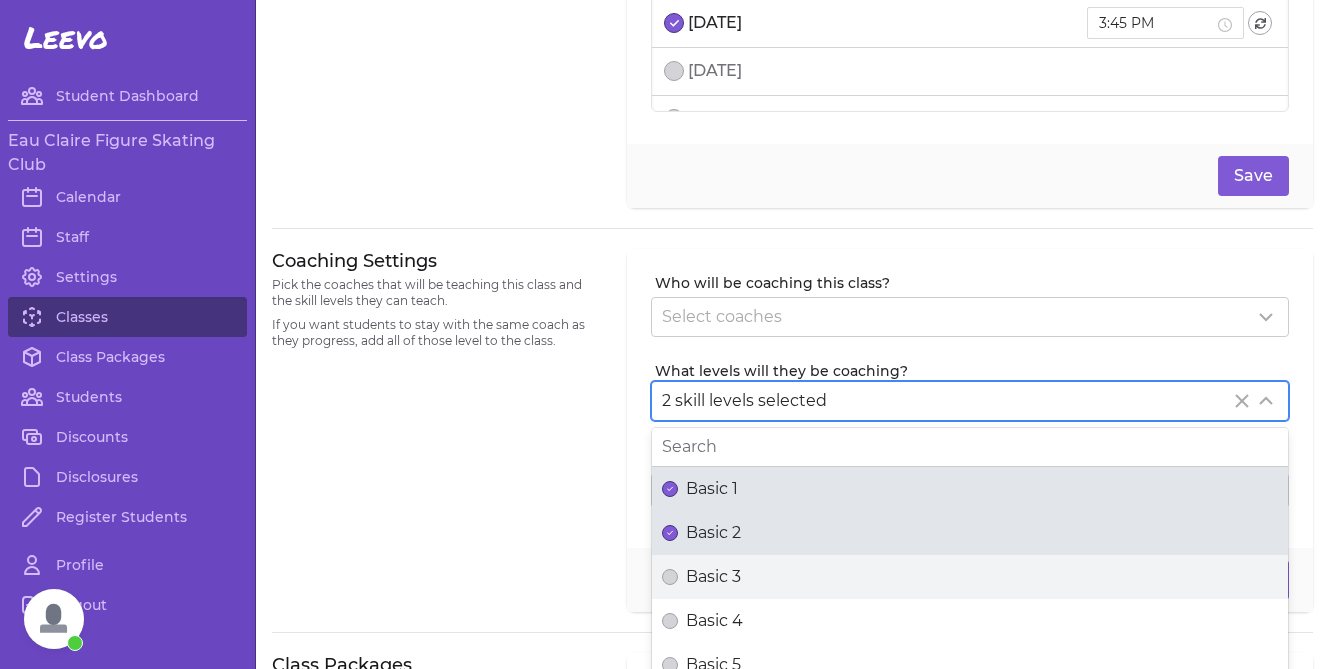 click on "Basic 3" at bounding box center [970, 577] 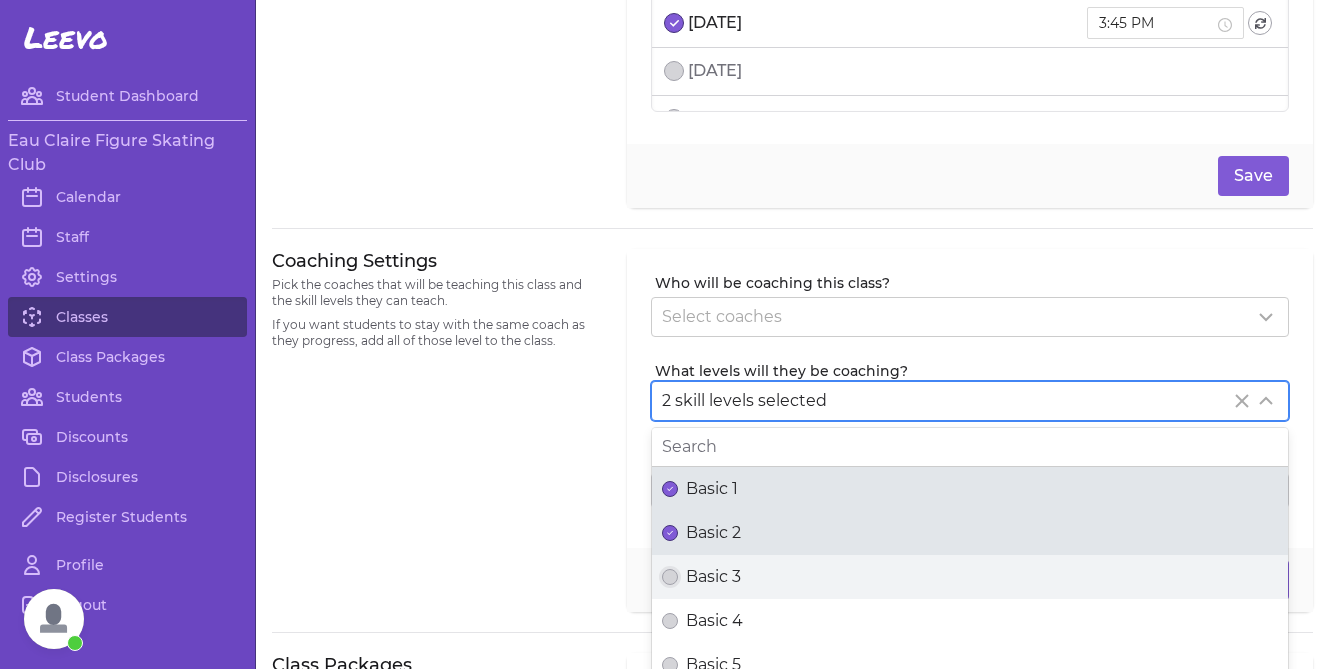 click on "Basic 3" at bounding box center [670, 577] 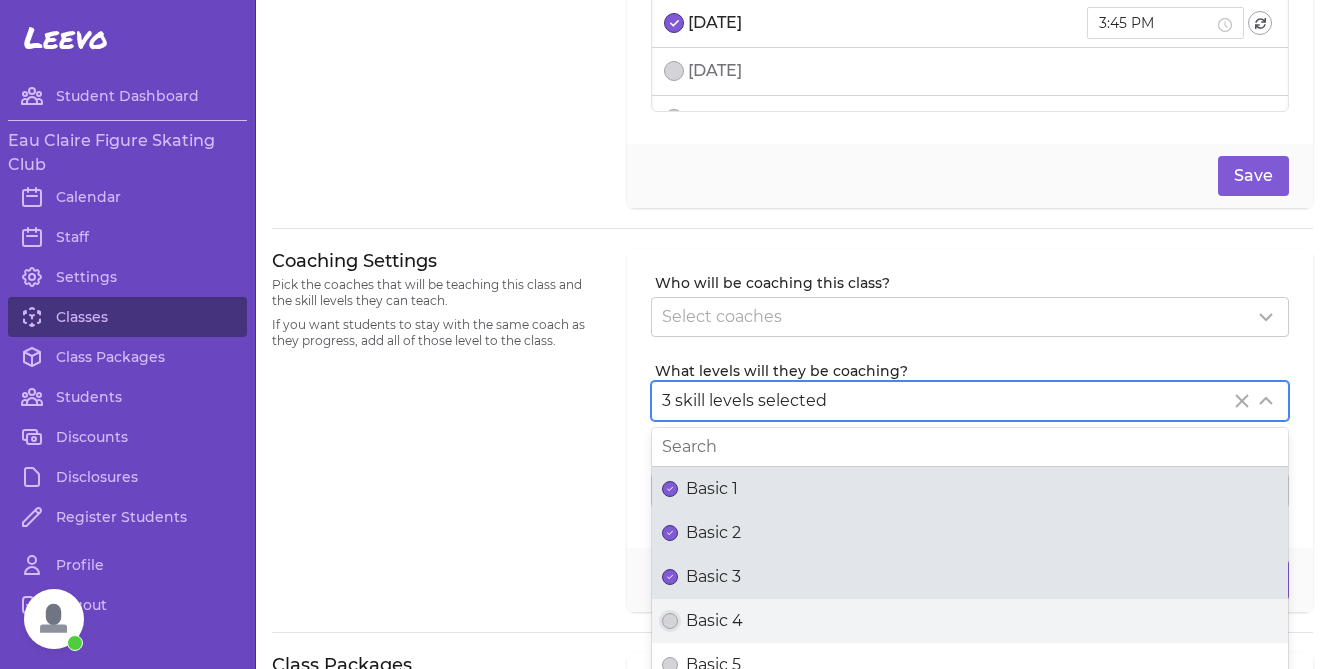 click on "Basic 4" at bounding box center (670, 621) 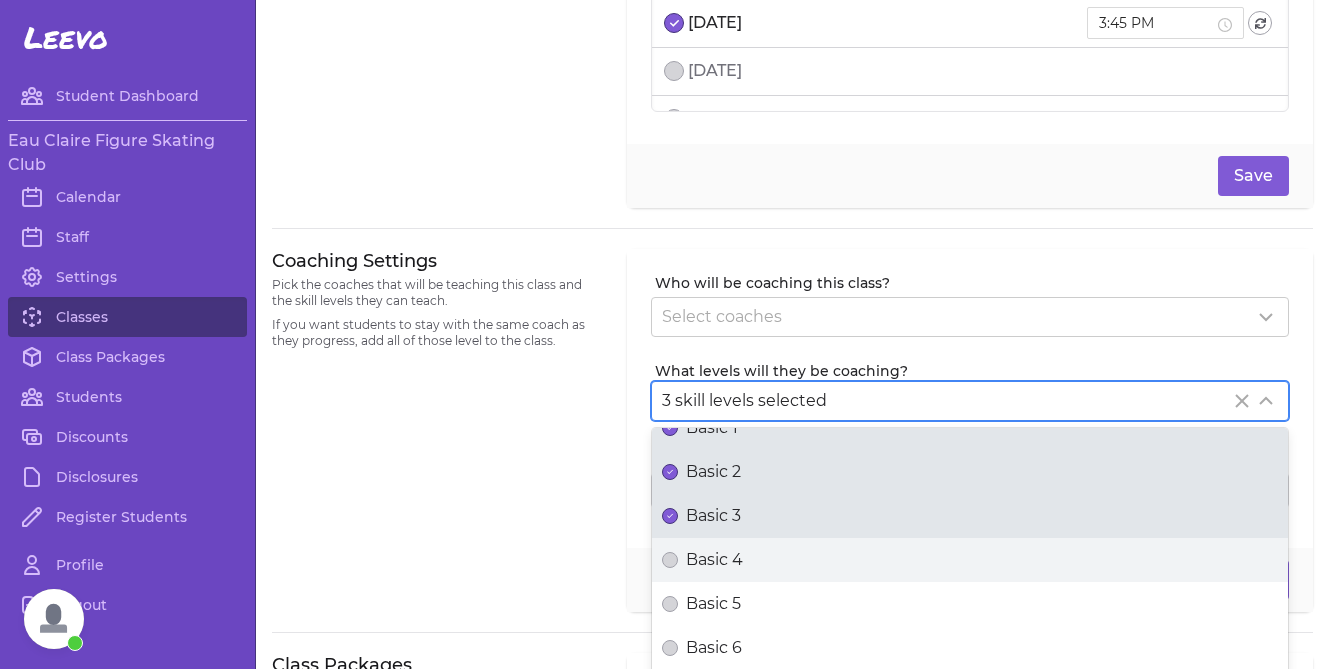 click on "Basic 4" at bounding box center (714, 560) 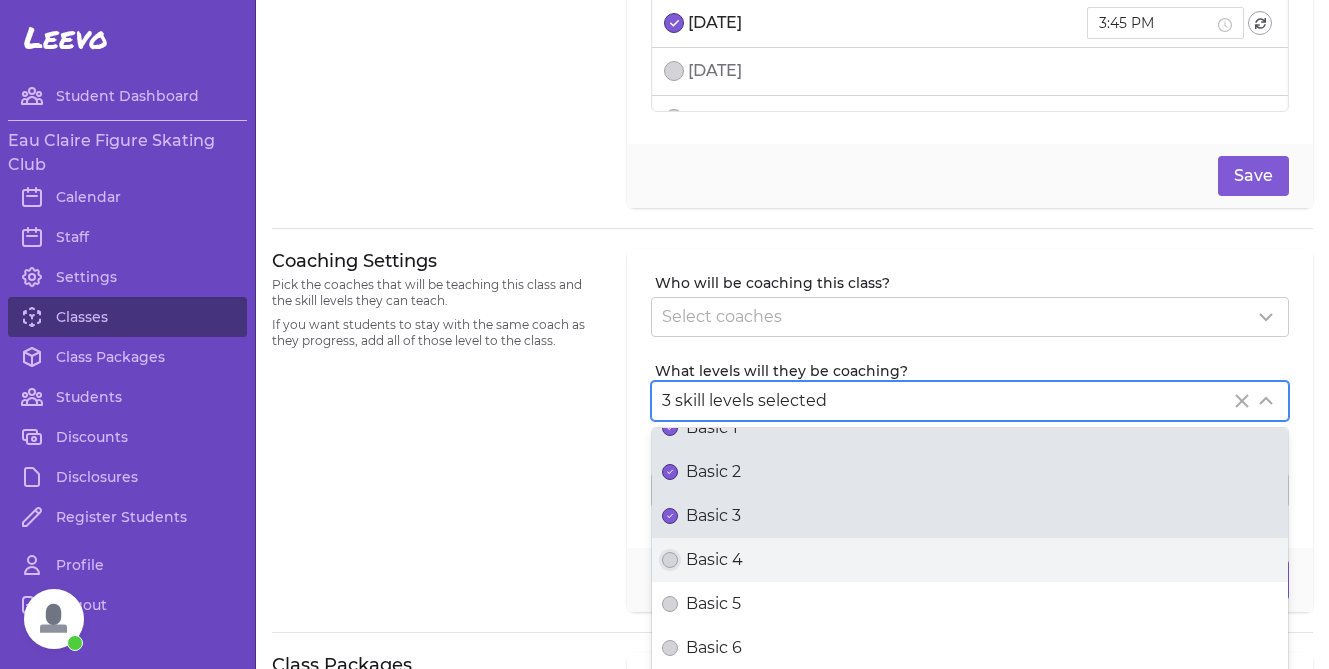 click on "Basic 4" at bounding box center (670, 560) 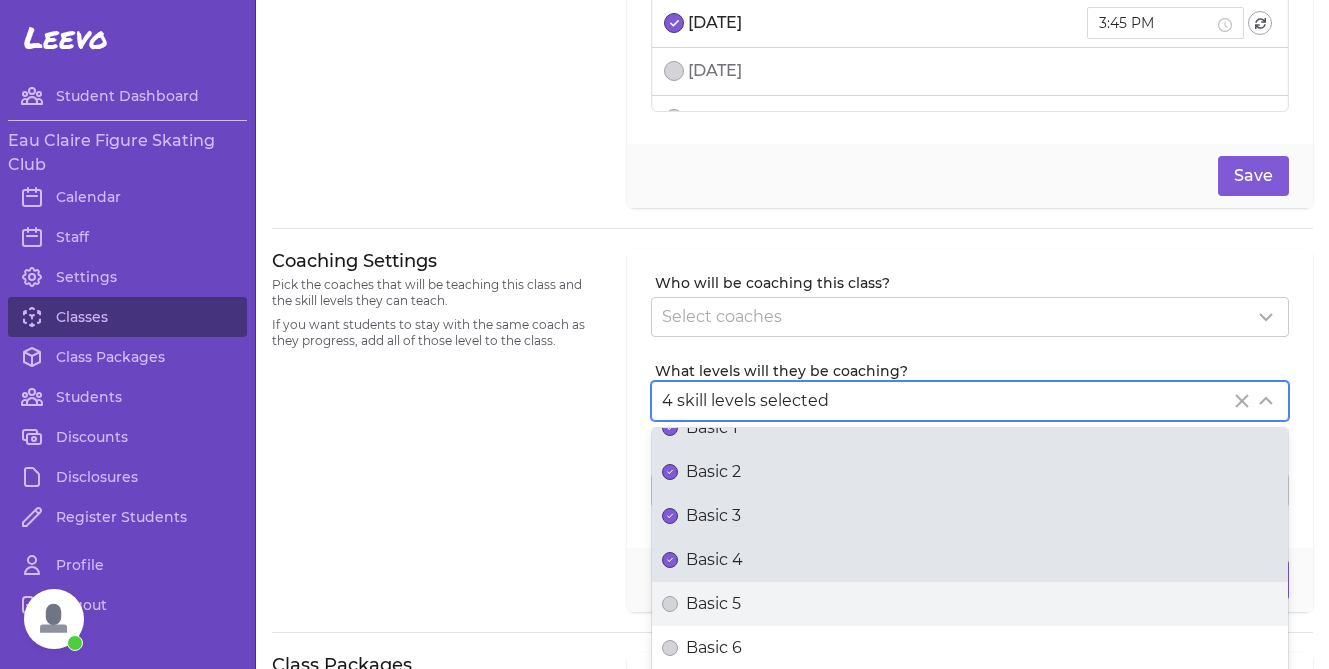 click on "Basic 5" at bounding box center (713, 604) 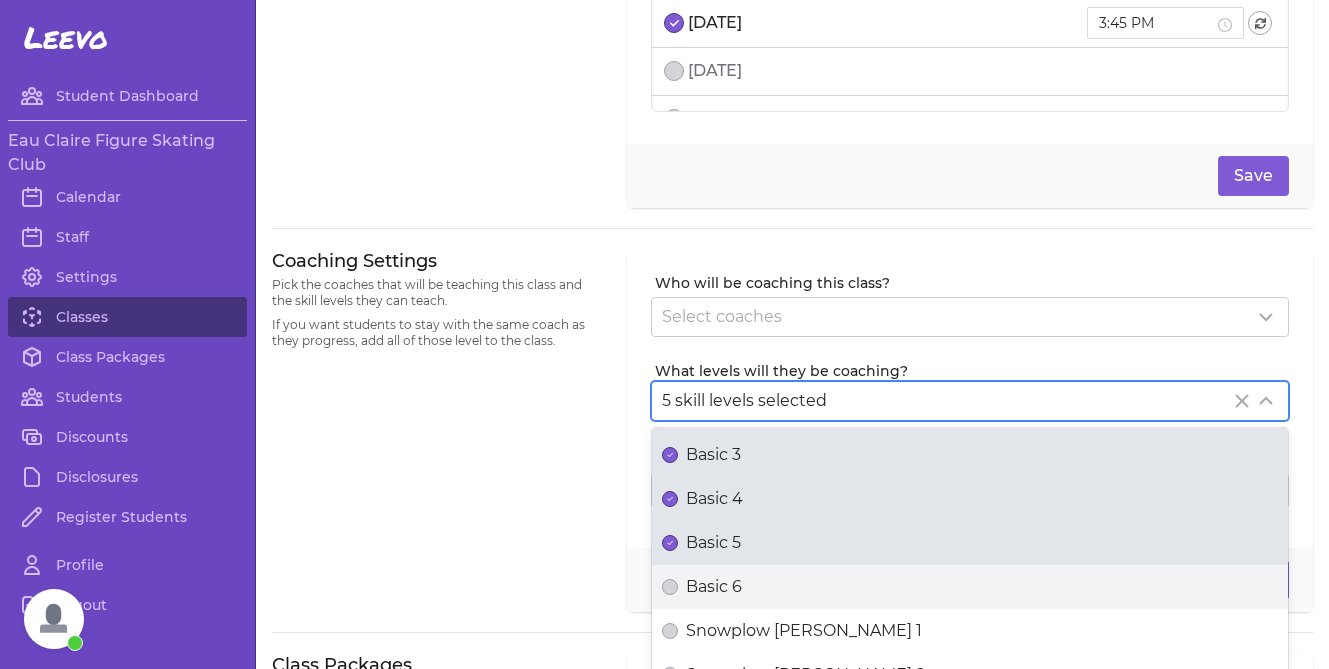 click on "Basic 6" at bounding box center [714, 587] 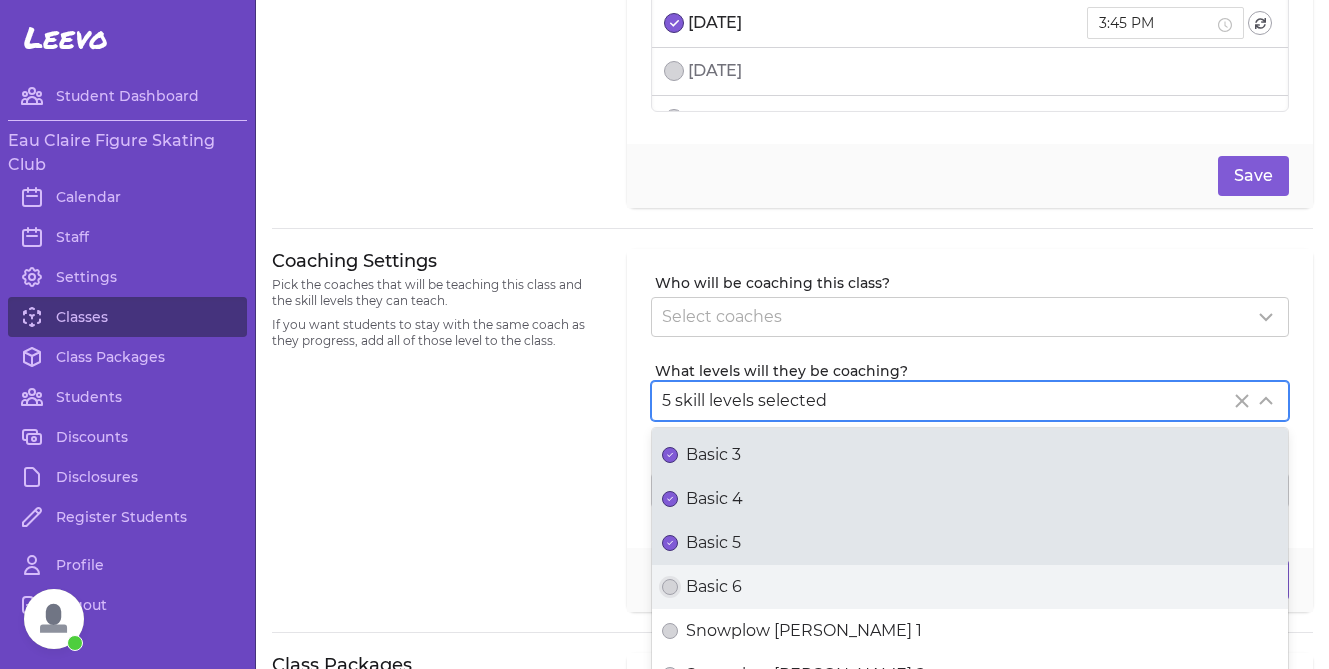 click on "Basic 6" at bounding box center [670, 587] 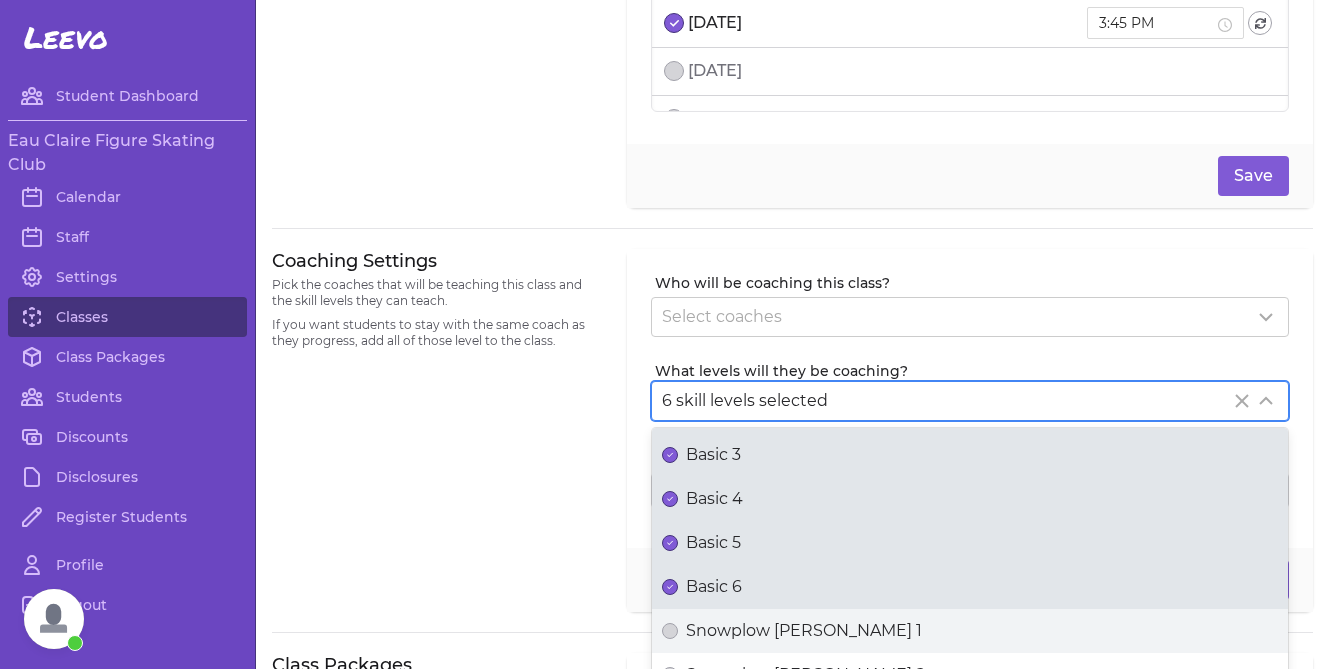click on "Snowplow [PERSON_NAME] 1" at bounding box center [804, 631] 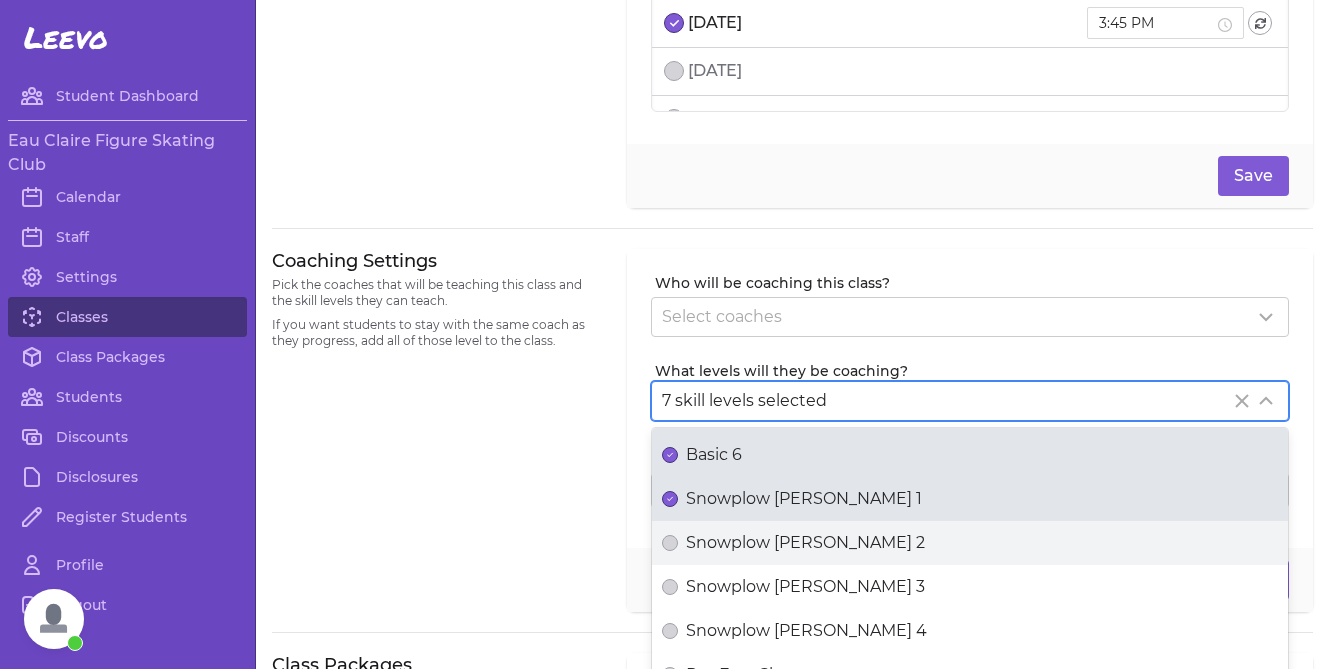 click on "Snowplow [PERSON_NAME] 2" at bounding box center (805, 543) 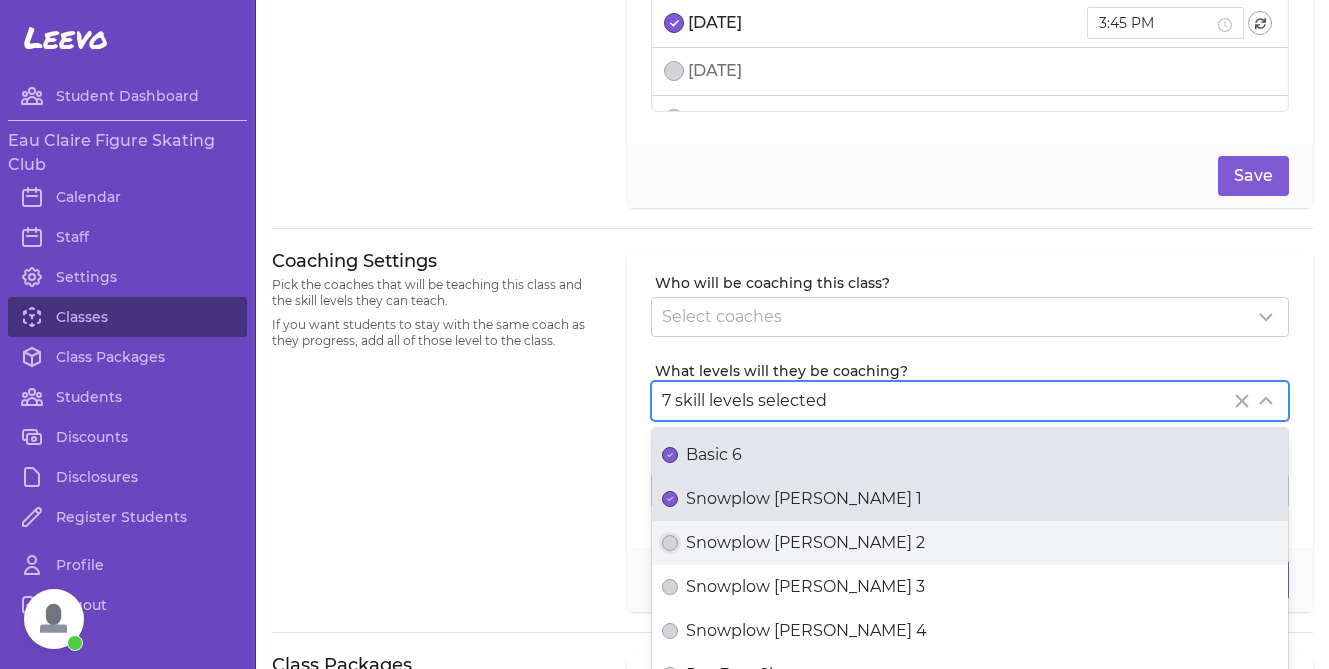click on "Snowplow [PERSON_NAME] 2" at bounding box center (670, 543) 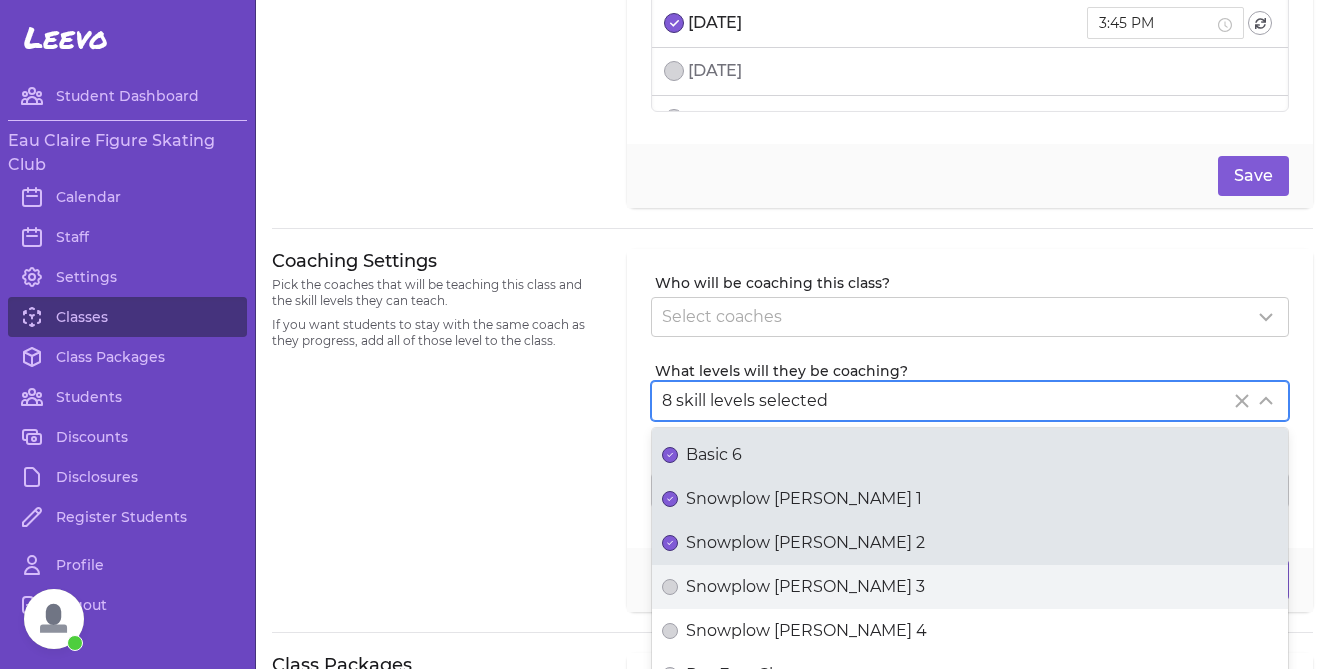 click on "Snowplow [PERSON_NAME] 3" at bounding box center [805, 587] 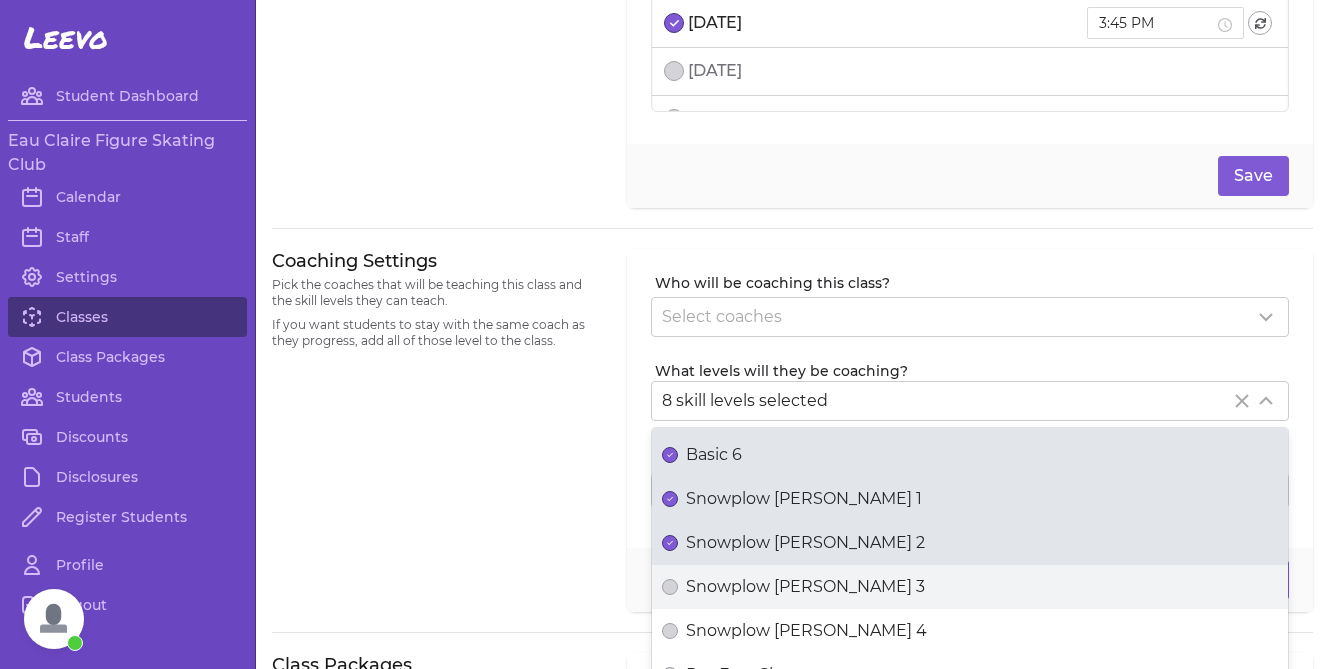 click on "Snowplow [PERSON_NAME] 3" at bounding box center [670, 587] 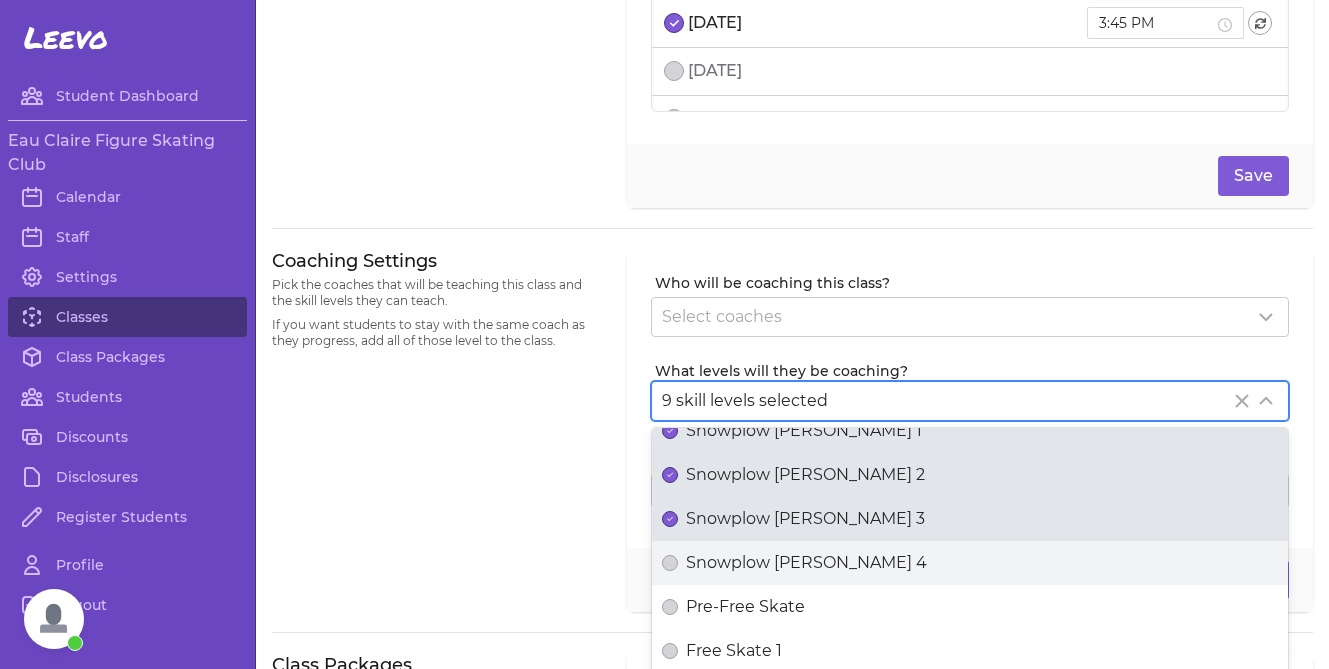 click on "Snowplow [PERSON_NAME] 4" at bounding box center (970, 563) 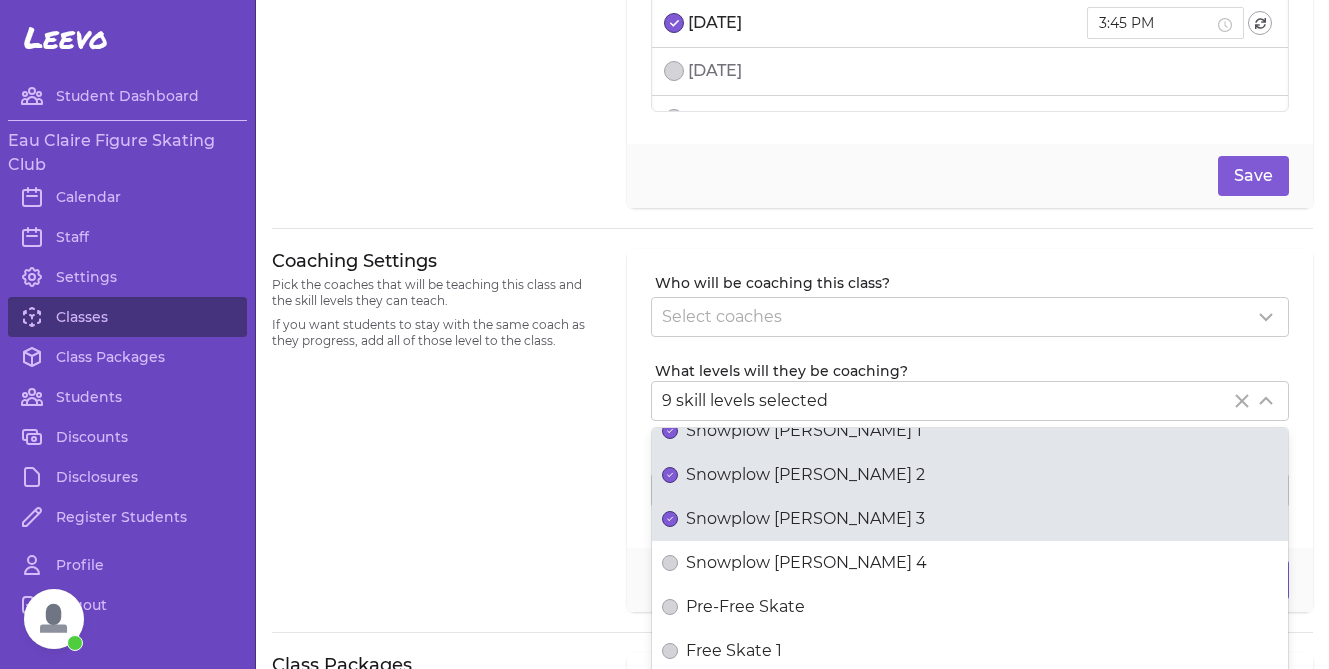 click on "Snowplow [PERSON_NAME] 4" at bounding box center [670, 563] 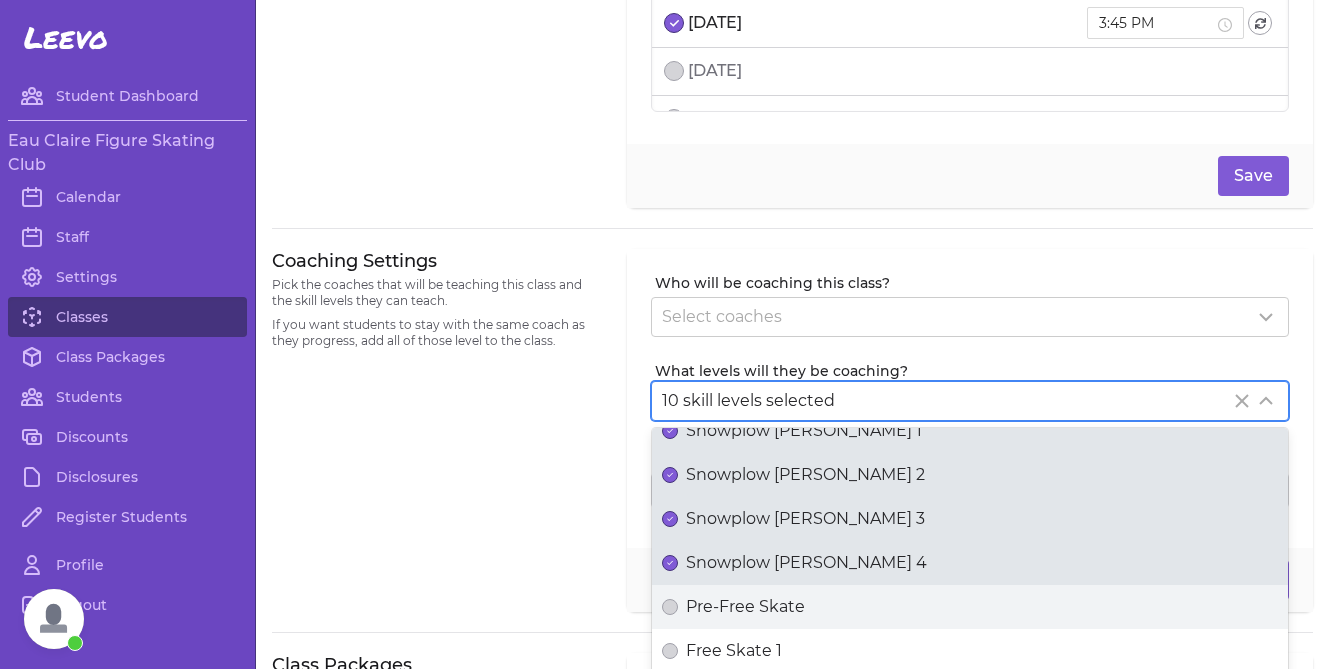 click on "Pre-Free Skate" at bounding box center [745, 607] 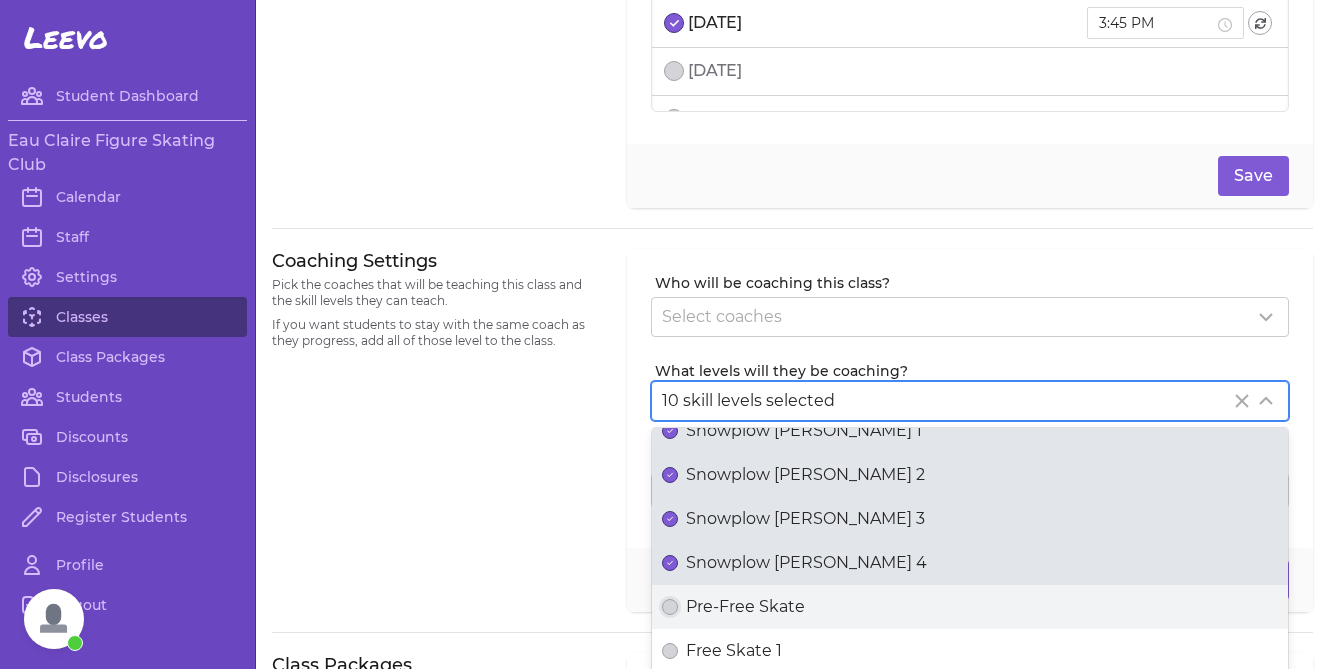 click on "Pre-Free Skate" at bounding box center [670, 607] 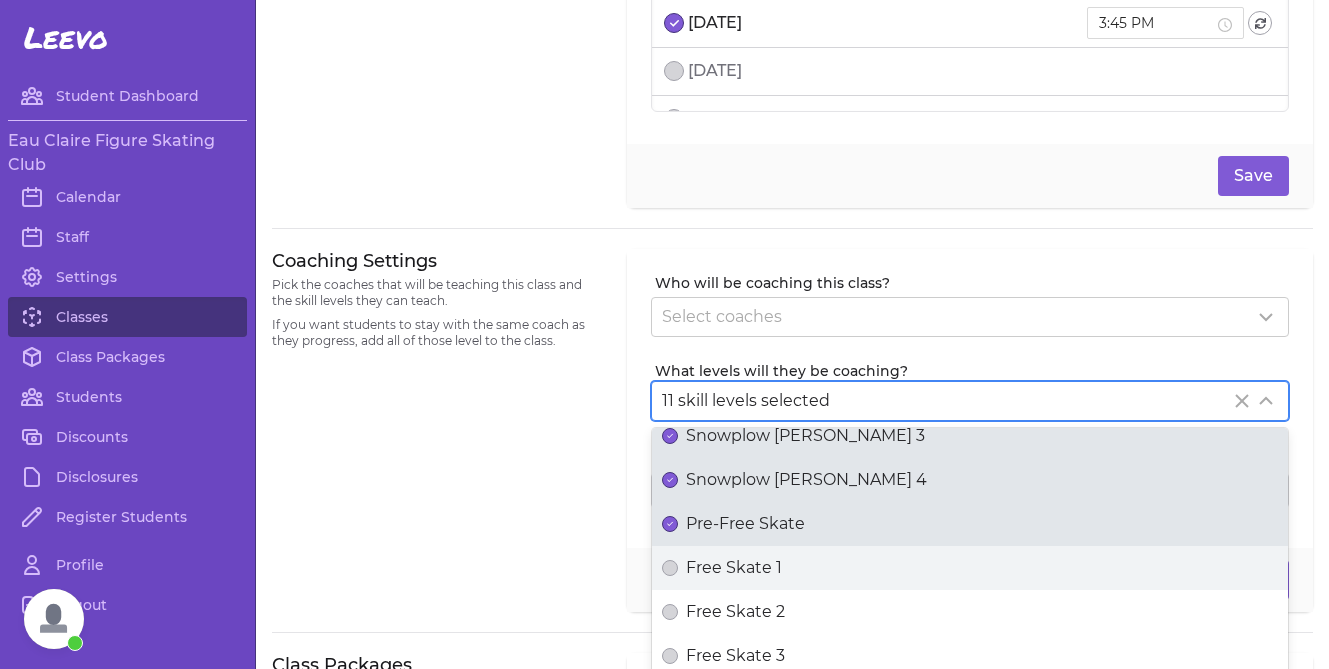 click on "Free Skate 1" at bounding box center (734, 568) 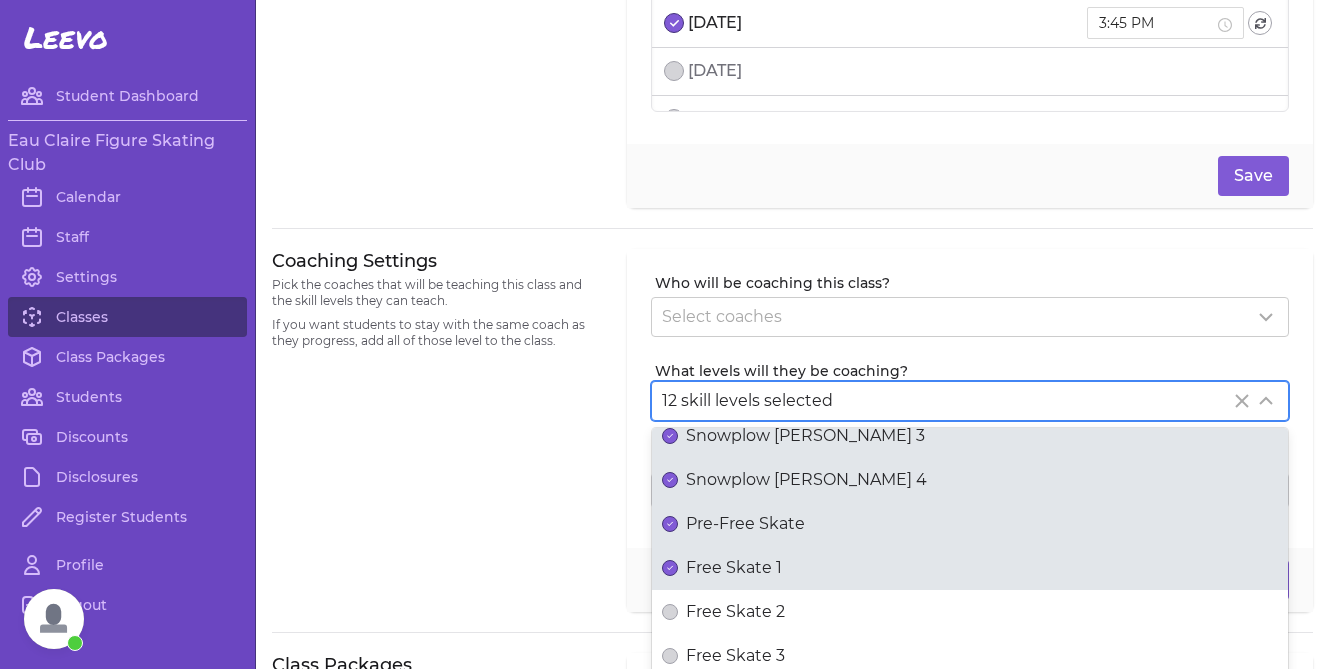 click on "Free Skate 1" at bounding box center (970, 568) 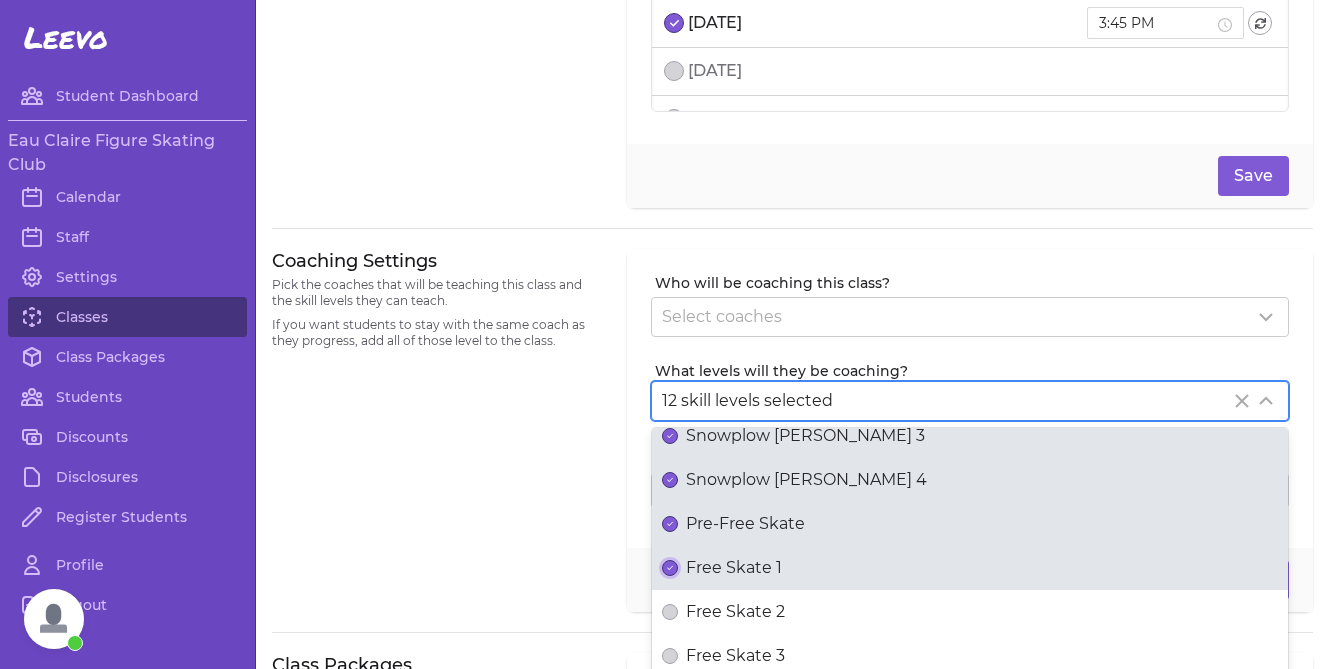 click on "Free Skate 1" at bounding box center (670, 568) 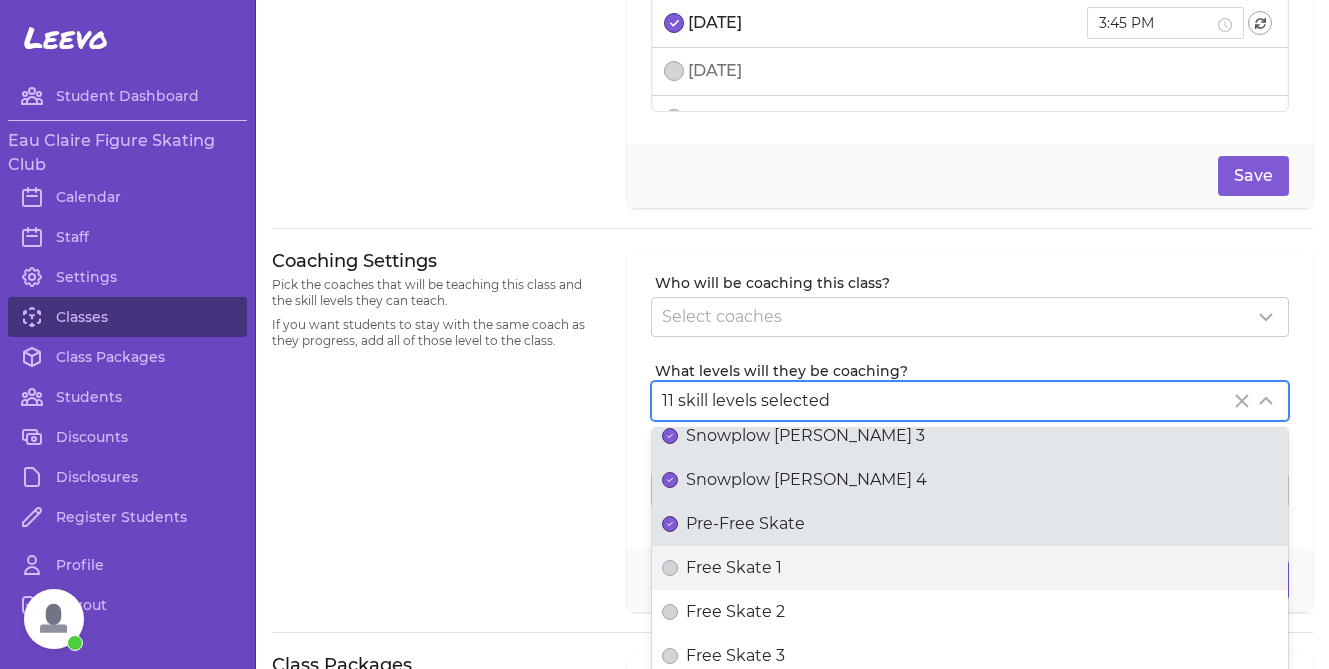 click on "Free Skate 1" at bounding box center (970, 568) 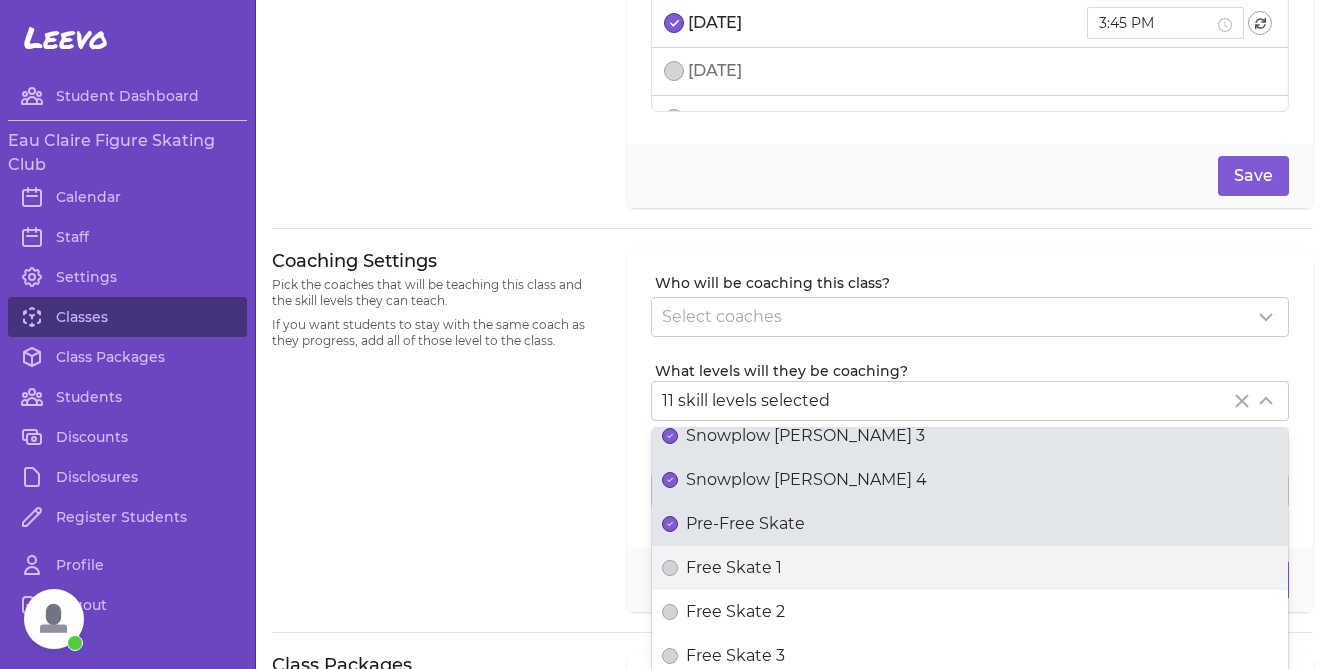 click on "Free Skate 1" at bounding box center (670, 568) 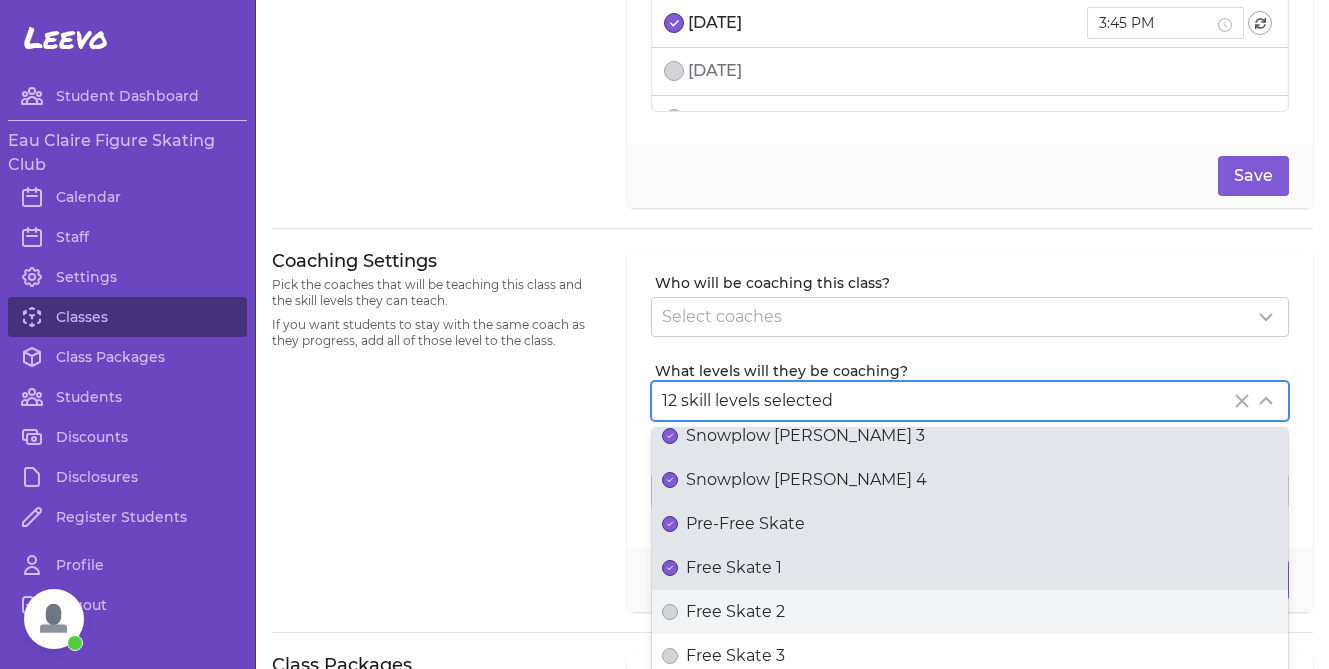 click on "Free Skate 2" at bounding box center (970, 612) 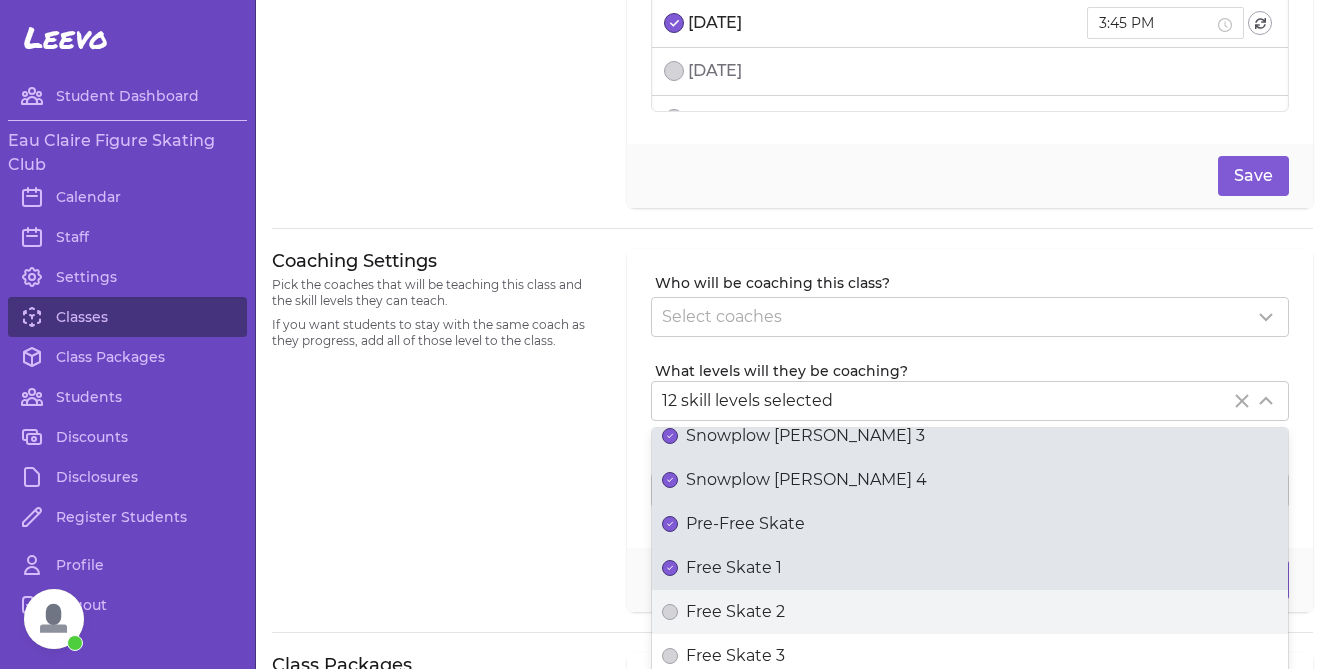 click on "Free Skate 2" at bounding box center (670, 612) 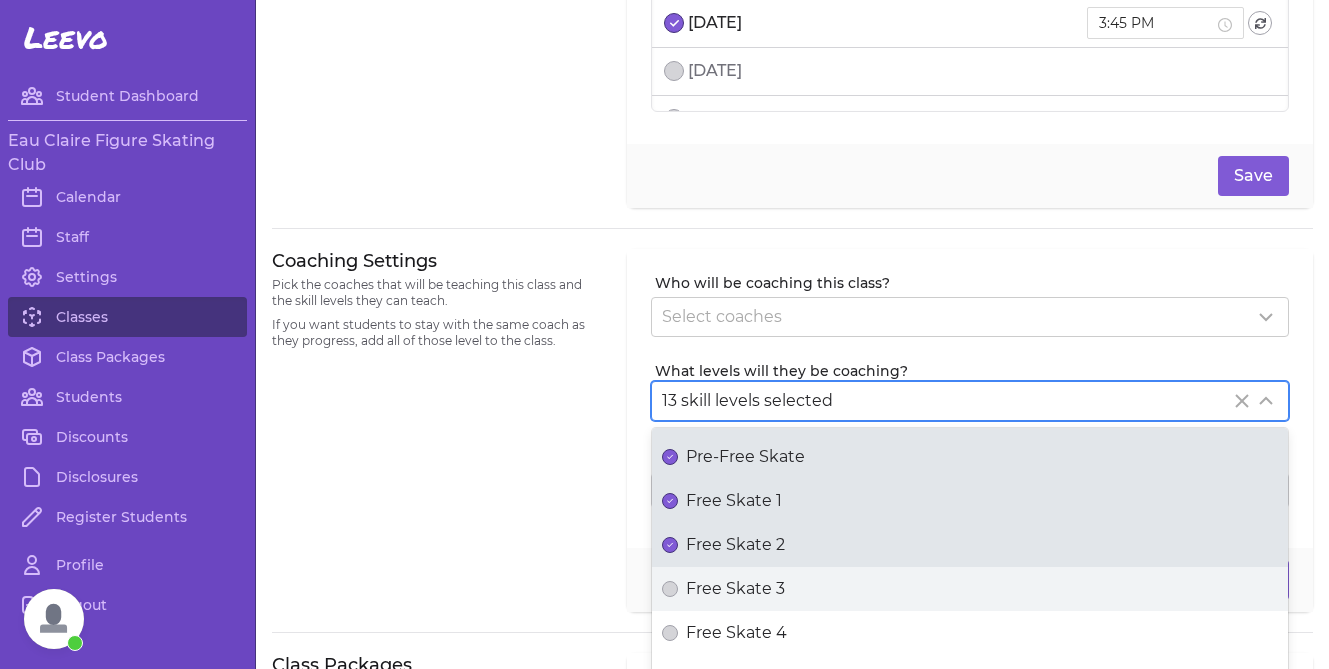 click on "Free Skate 3" at bounding box center (735, 589) 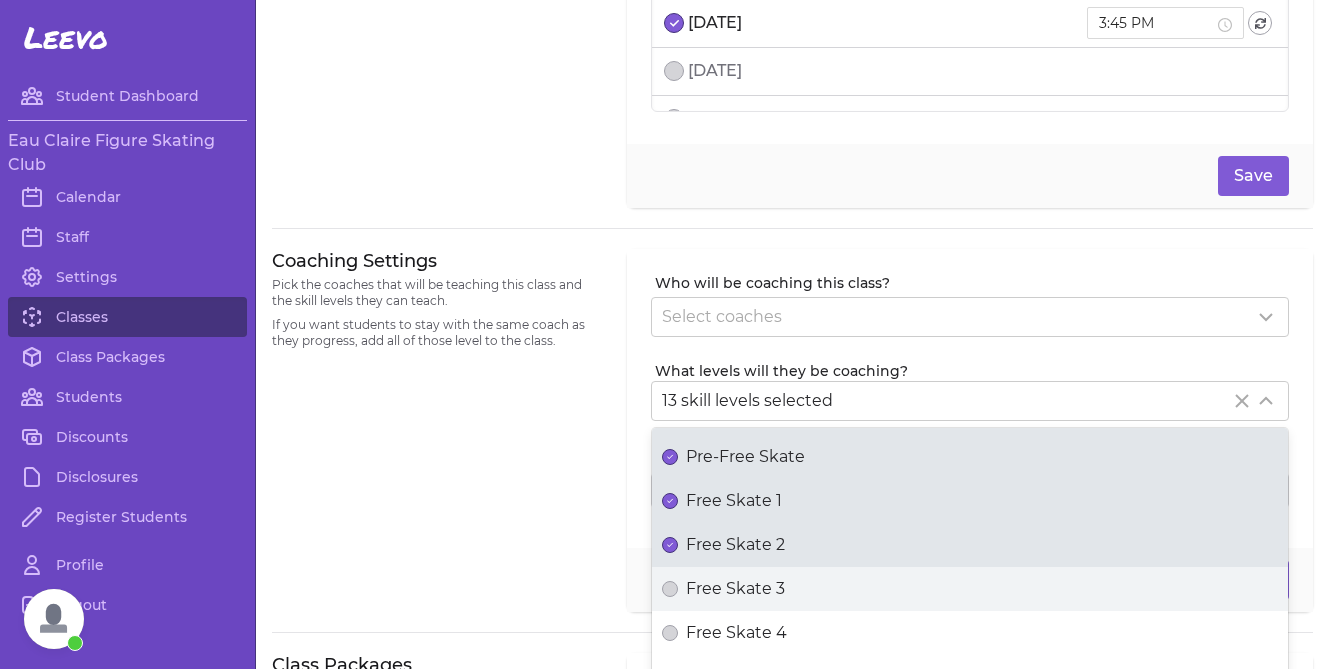 click on "Free Skate 3" at bounding box center (670, 589) 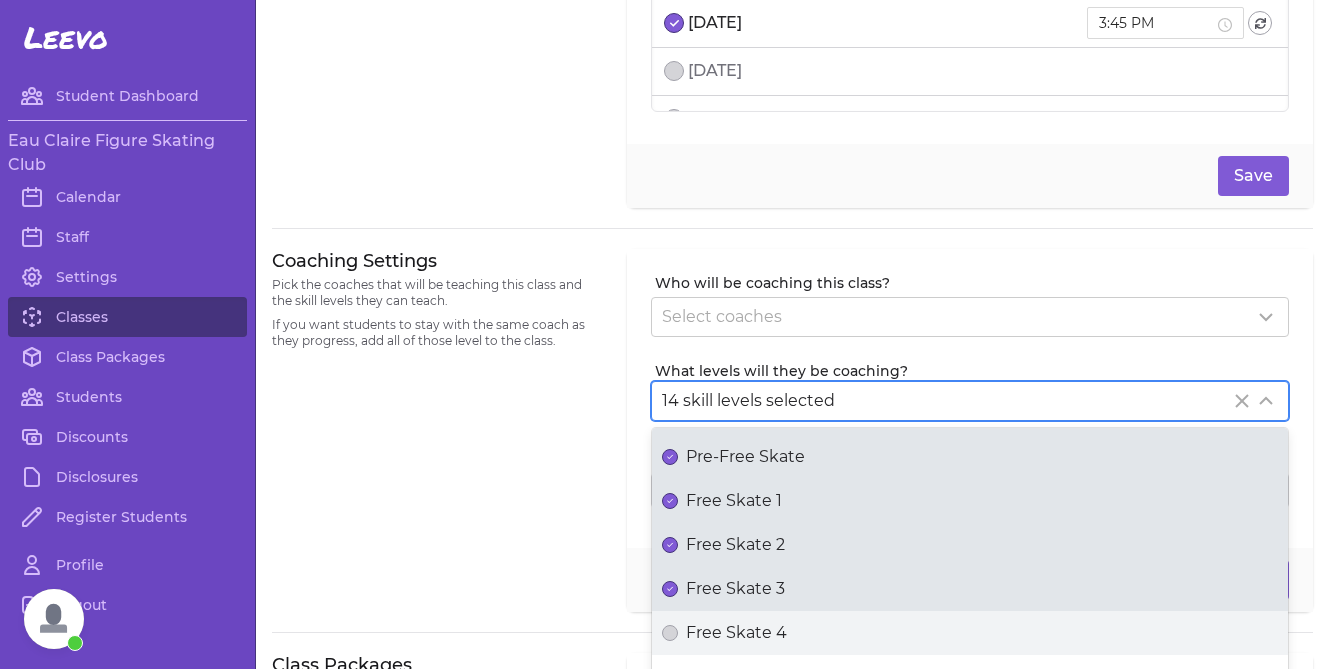 click on "Free Skate 4" at bounding box center (736, 633) 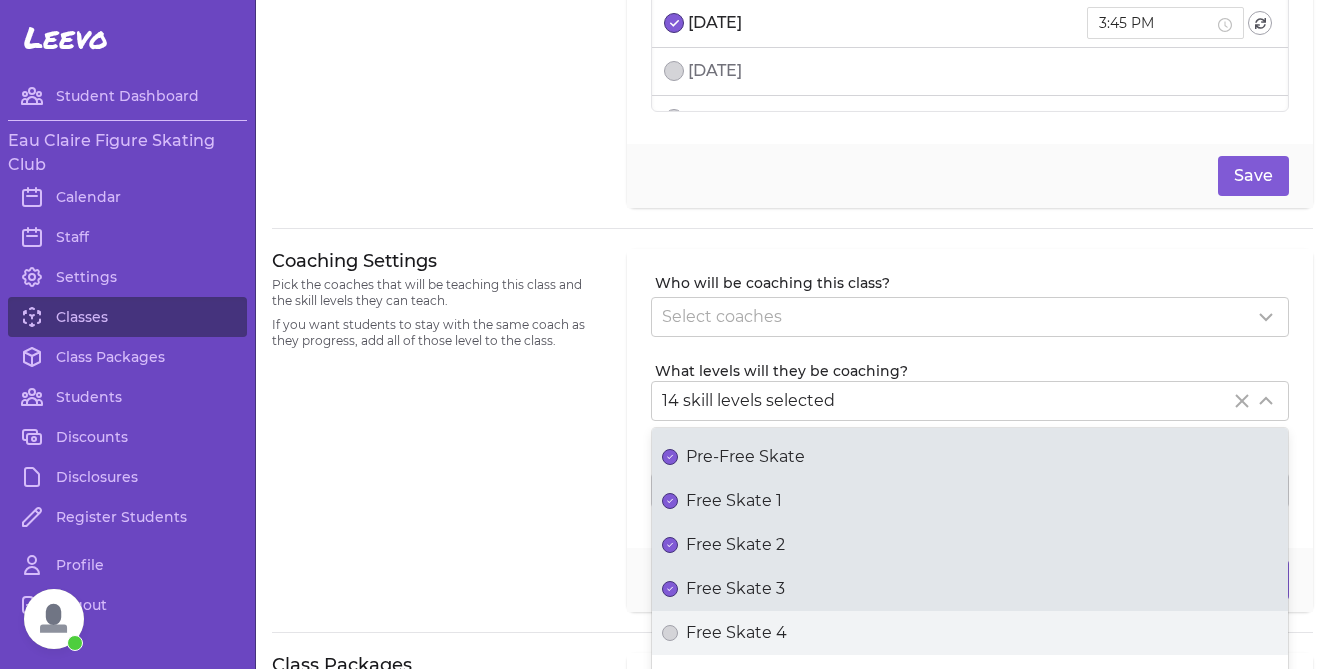 click on "Free Skate 4" at bounding box center (670, 633) 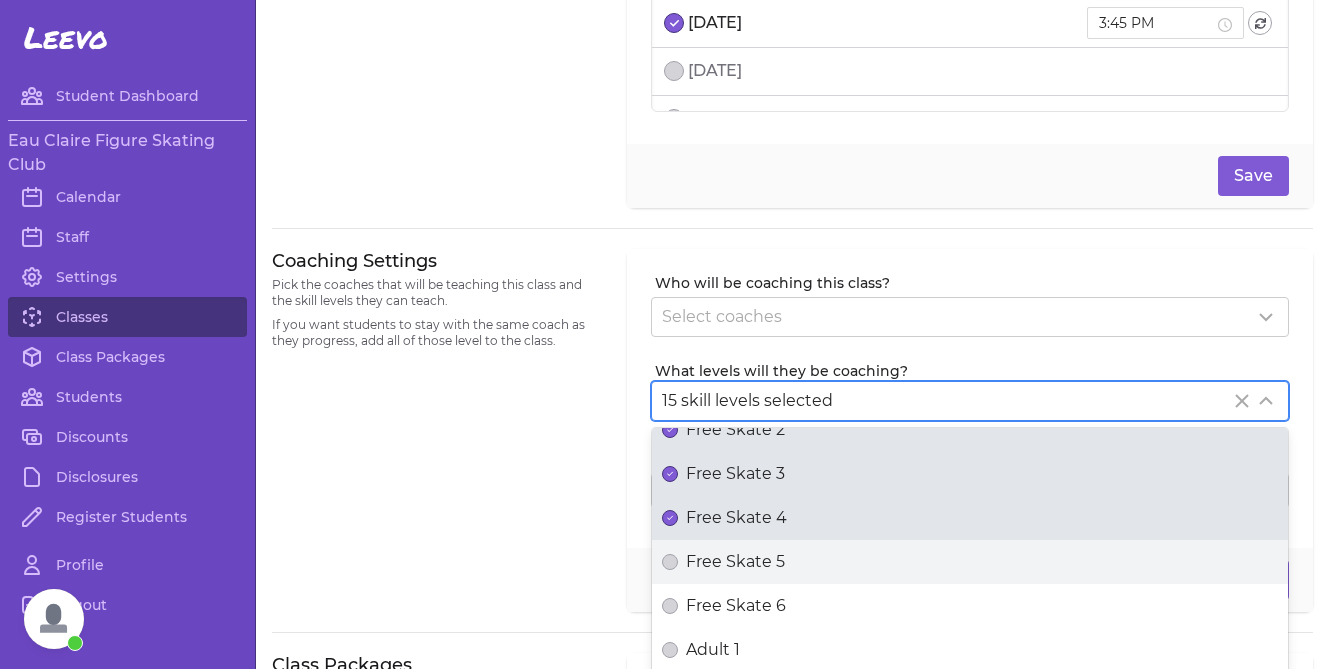 click on "Free Skate 5" at bounding box center (735, 562) 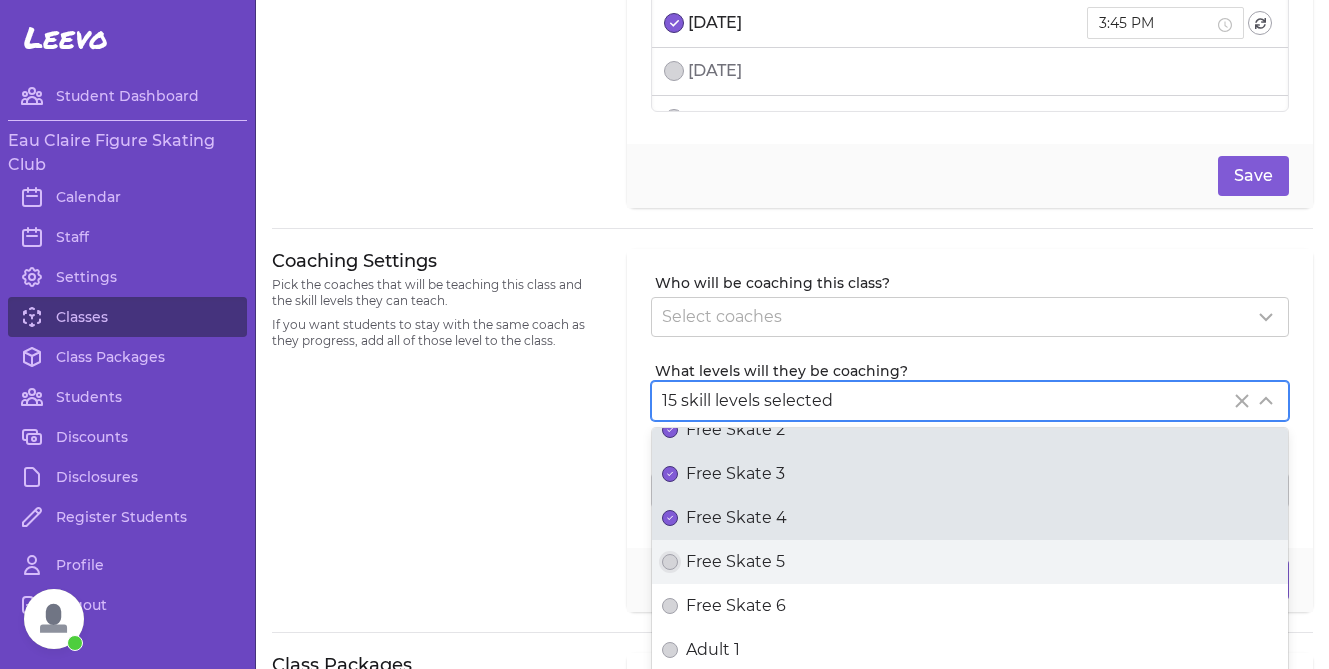click on "Free Skate 5" at bounding box center (670, 562) 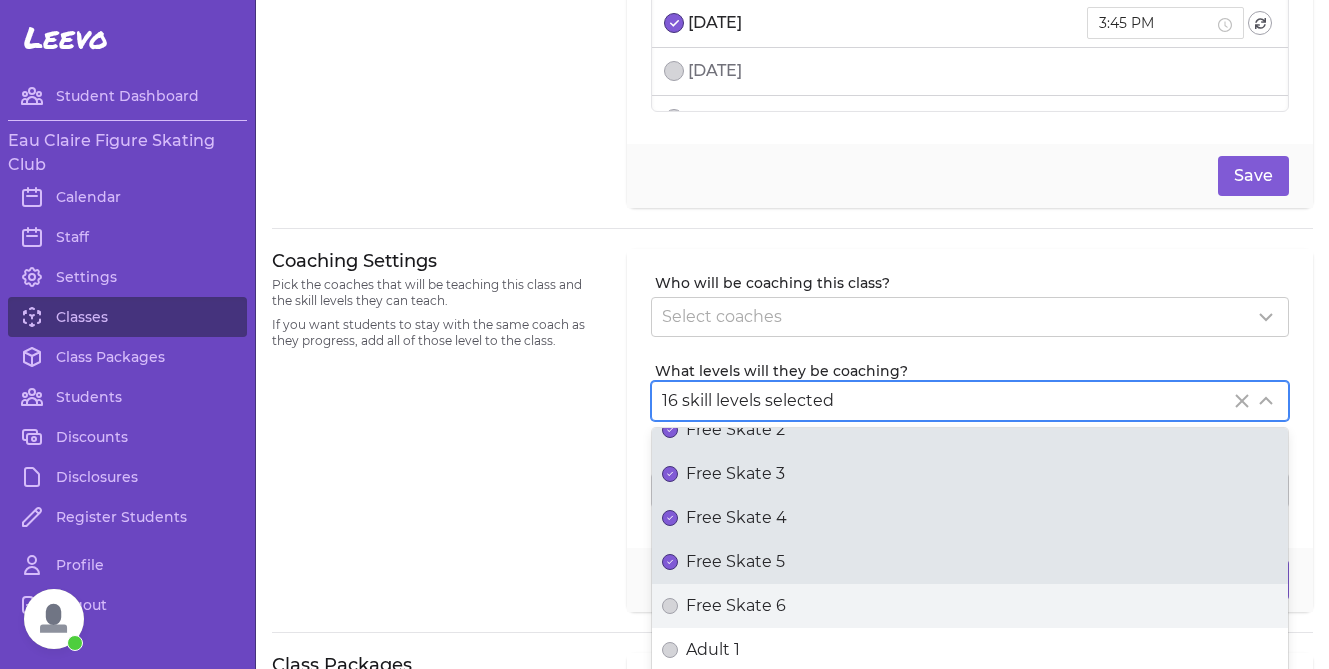 click on "Free Skate 6" at bounding box center [736, 606] 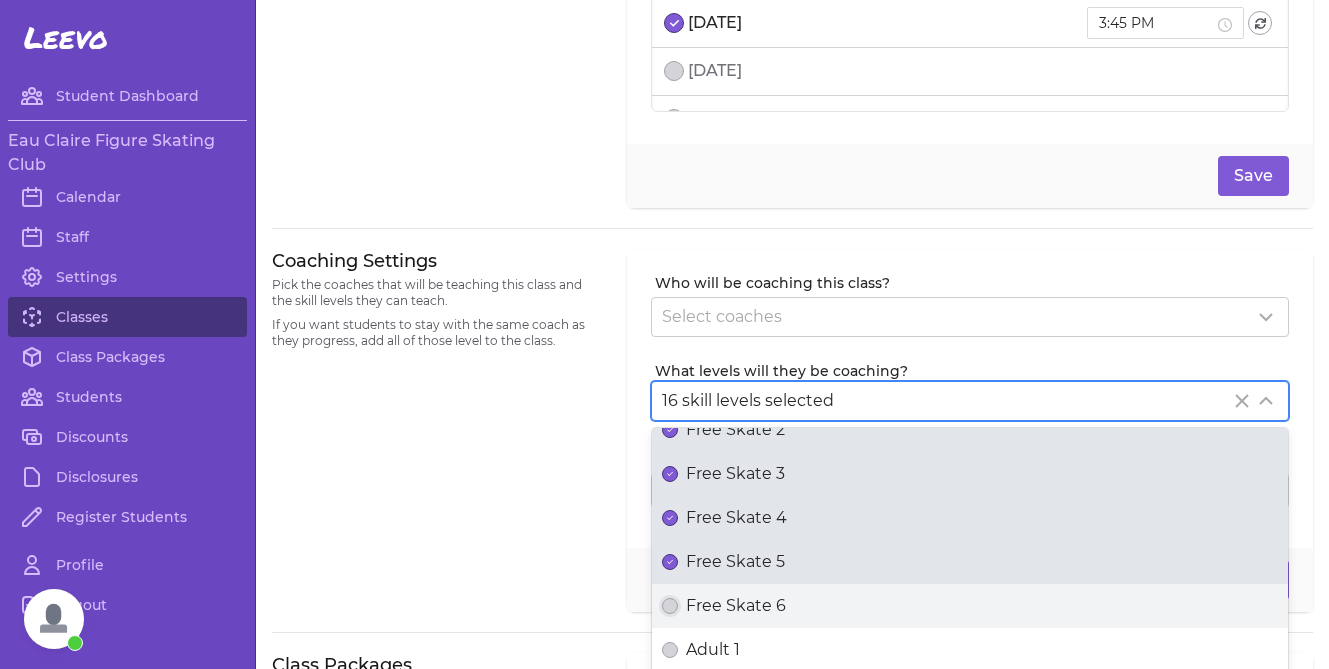click on "Free Skate 6" at bounding box center (670, 606) 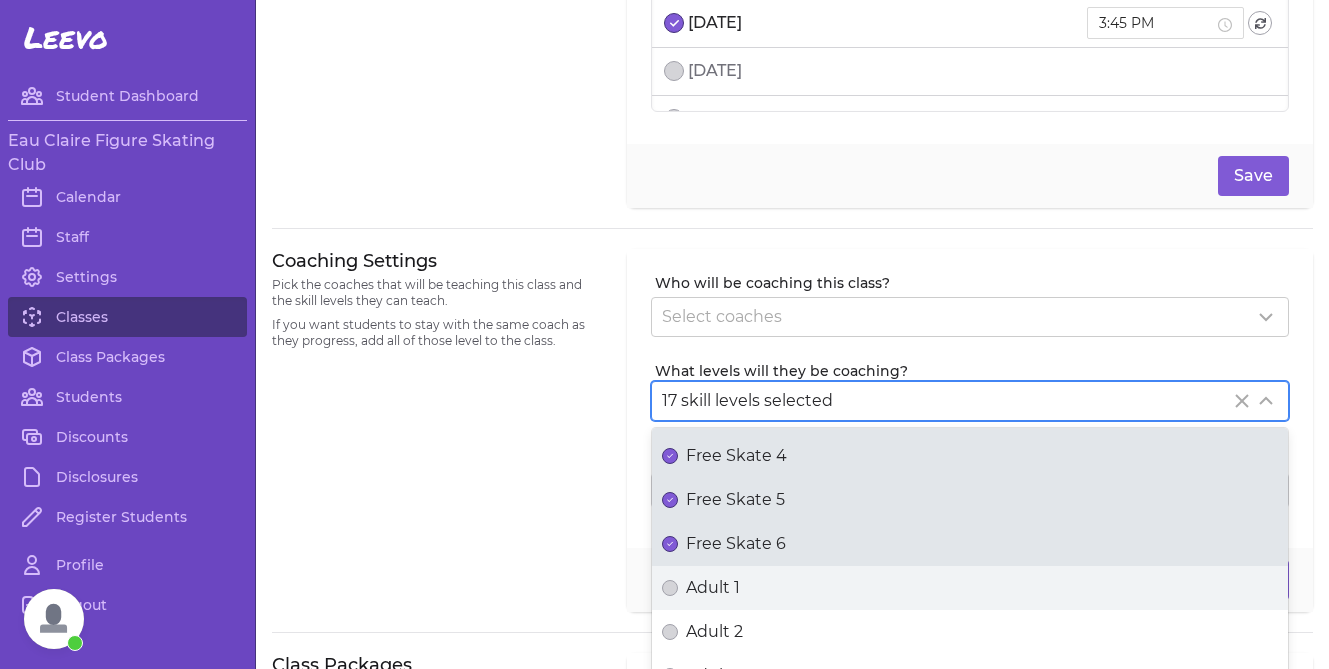 click on "Adult 1" at bounding box center [713, 588] 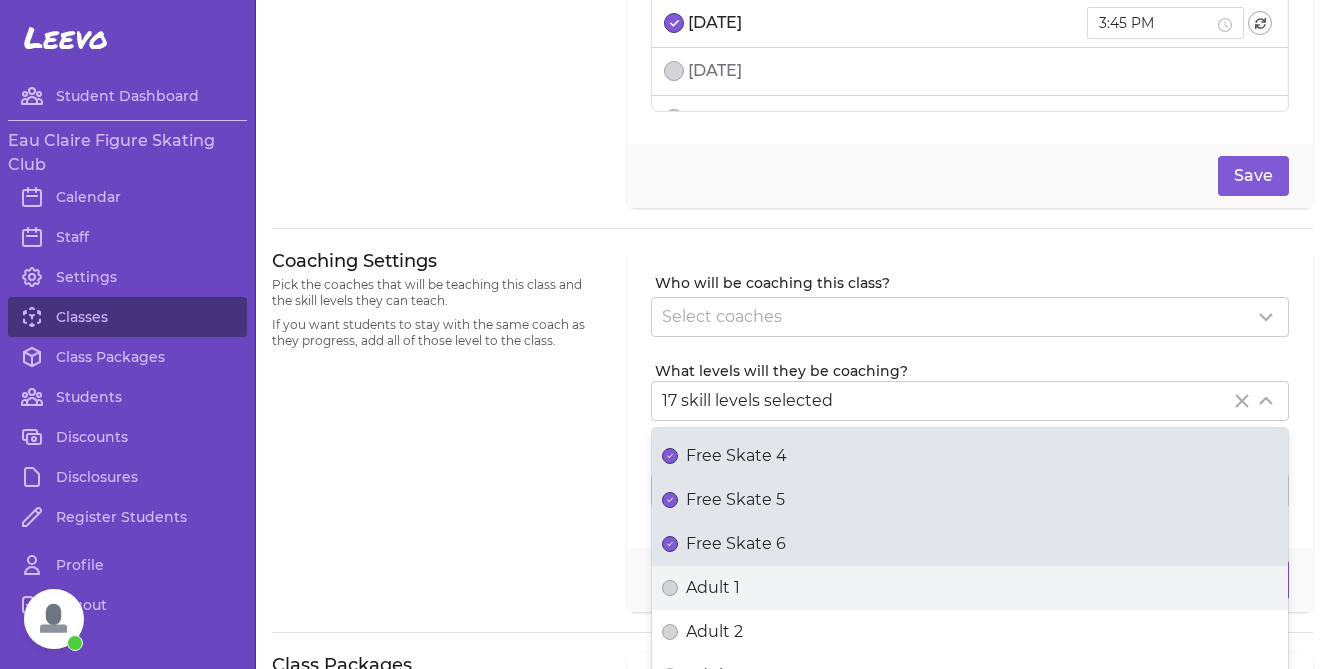 click on "Adult 1" at bounding box center [670, 588] 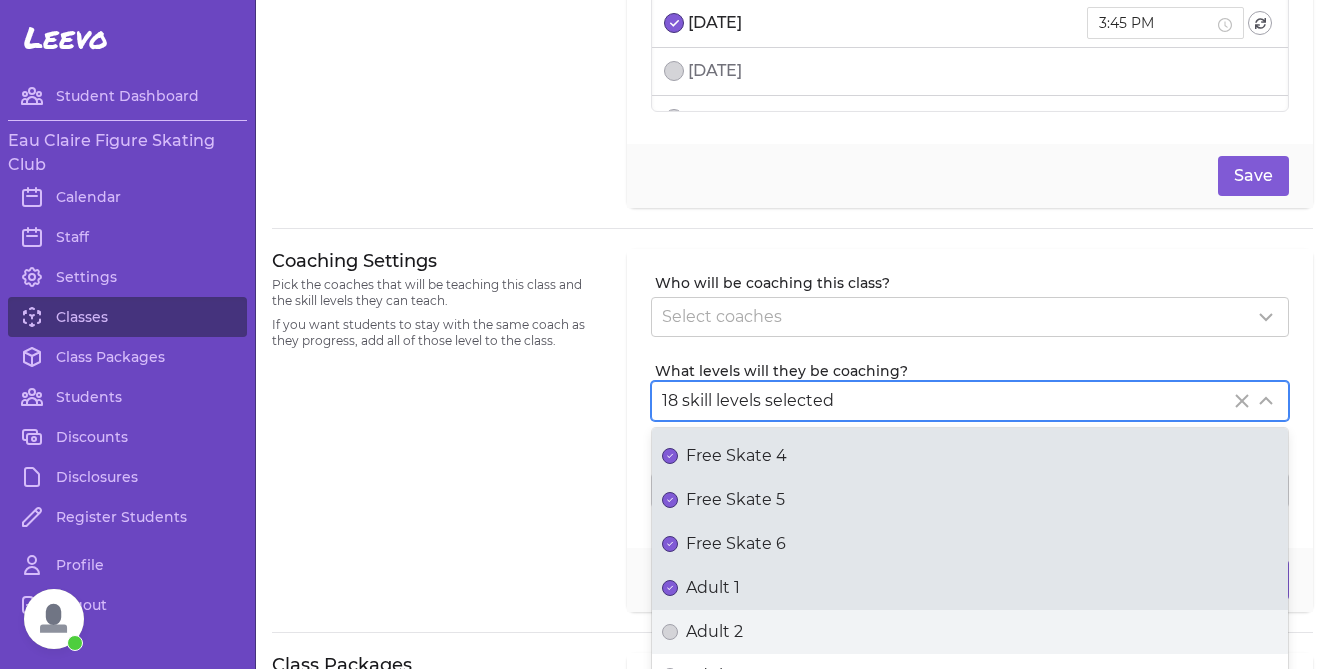 click on "Adult 2" at bounding box center (714, 632) 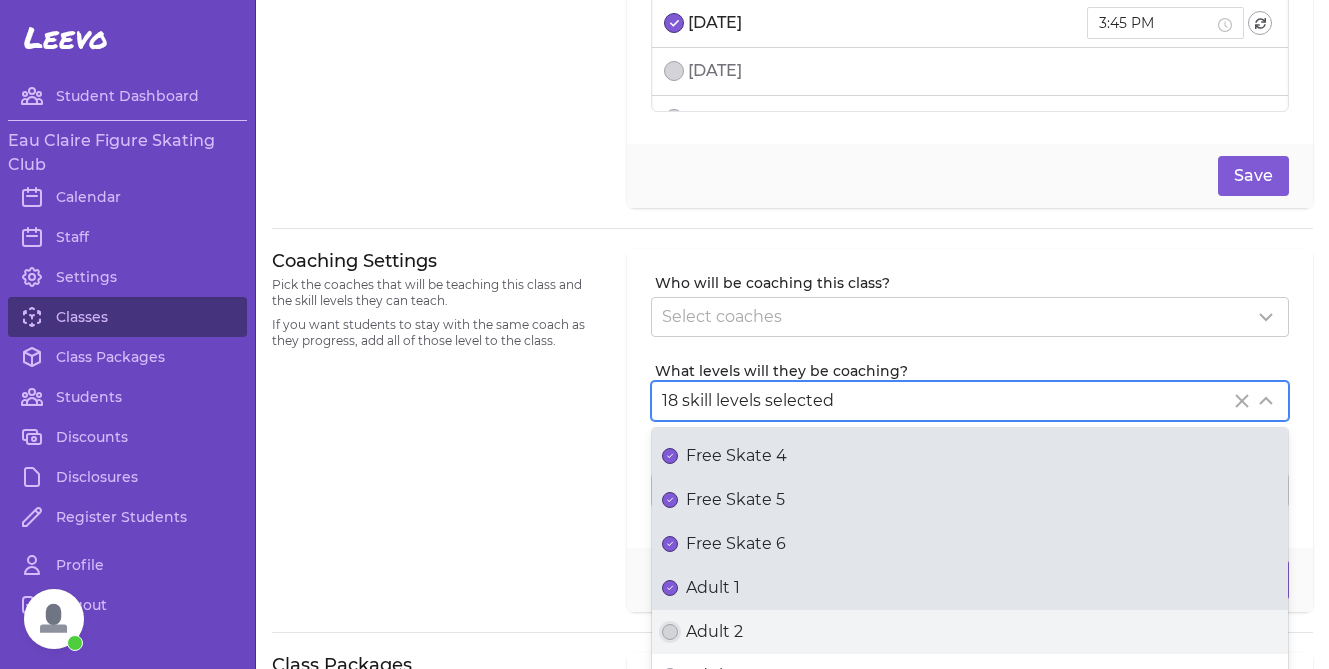 click on "Adult 2" at bounding box center [670, 632] 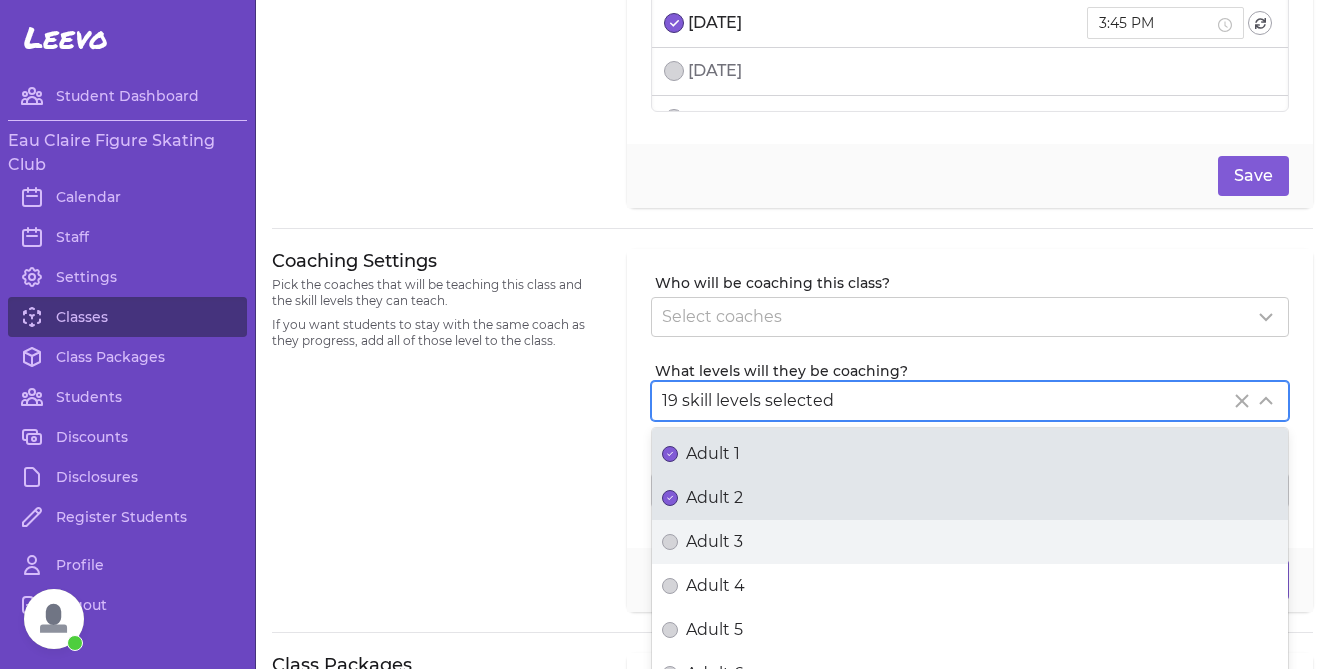 click on "Adult 3" at bounding box center (970, 542) 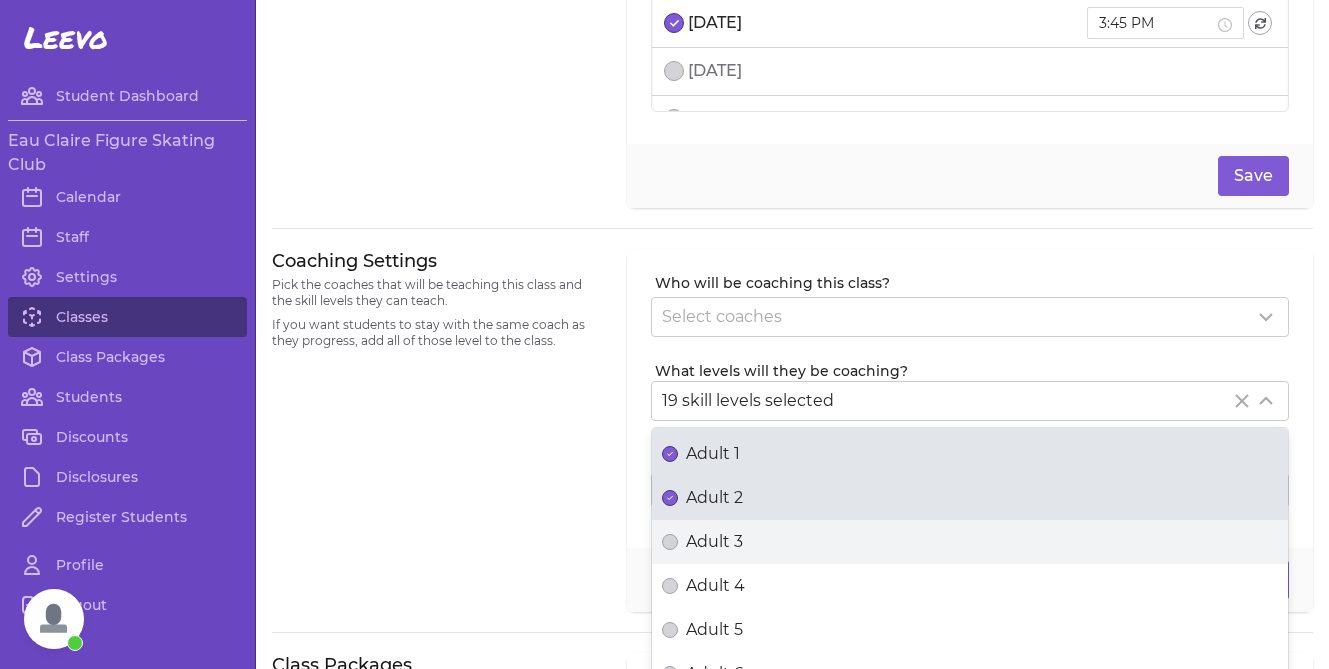 click on "Adult 3" at bounding box center (670, 542) 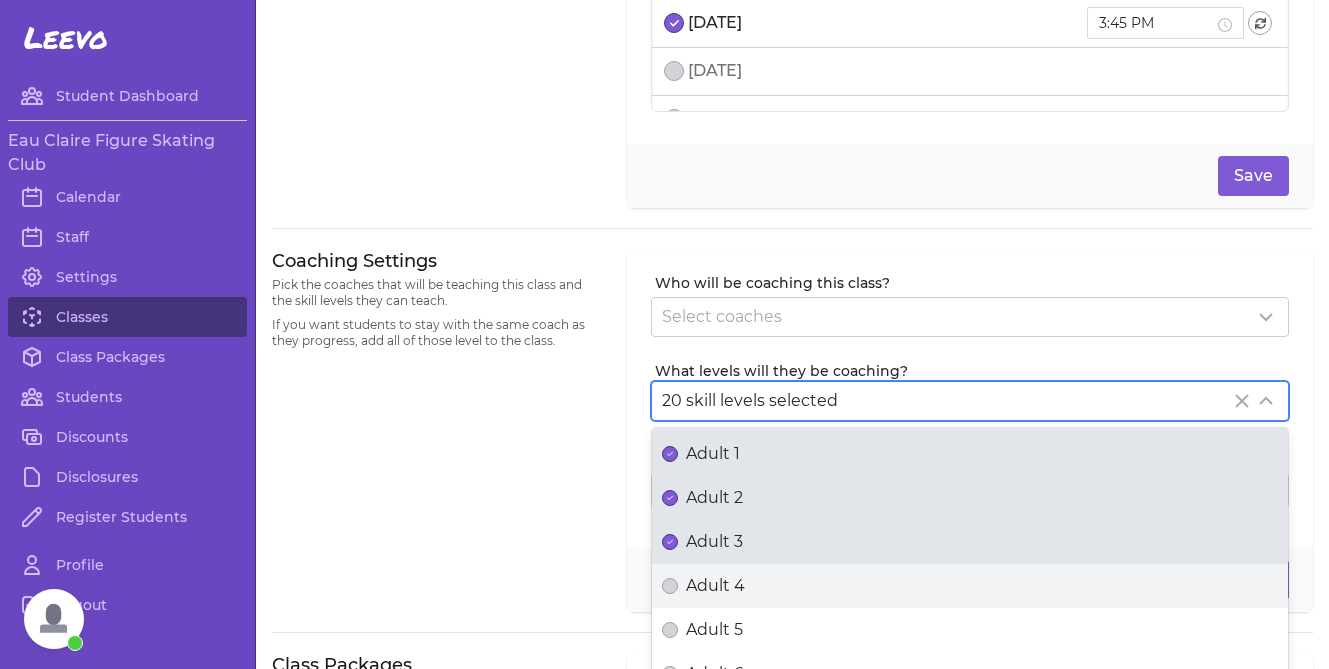 click on "Adult 4" at bounding box center [715, 586] 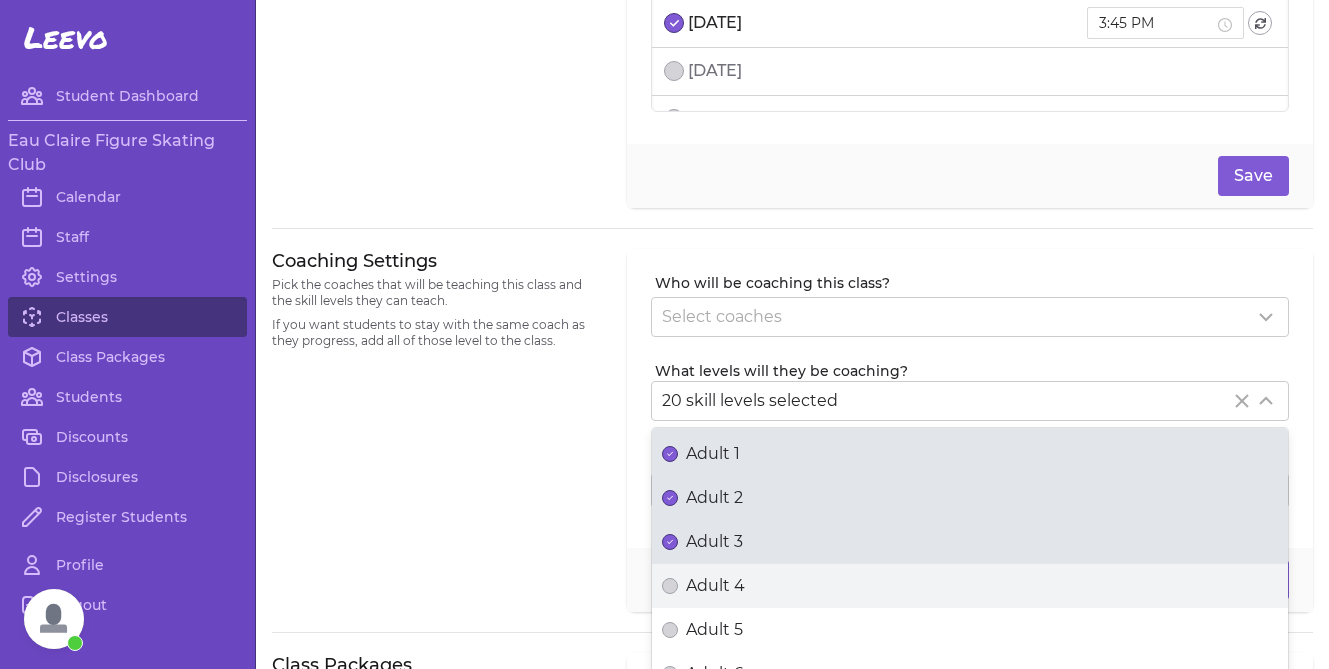 click on "Adult 4" at bounding box center (670, 586) 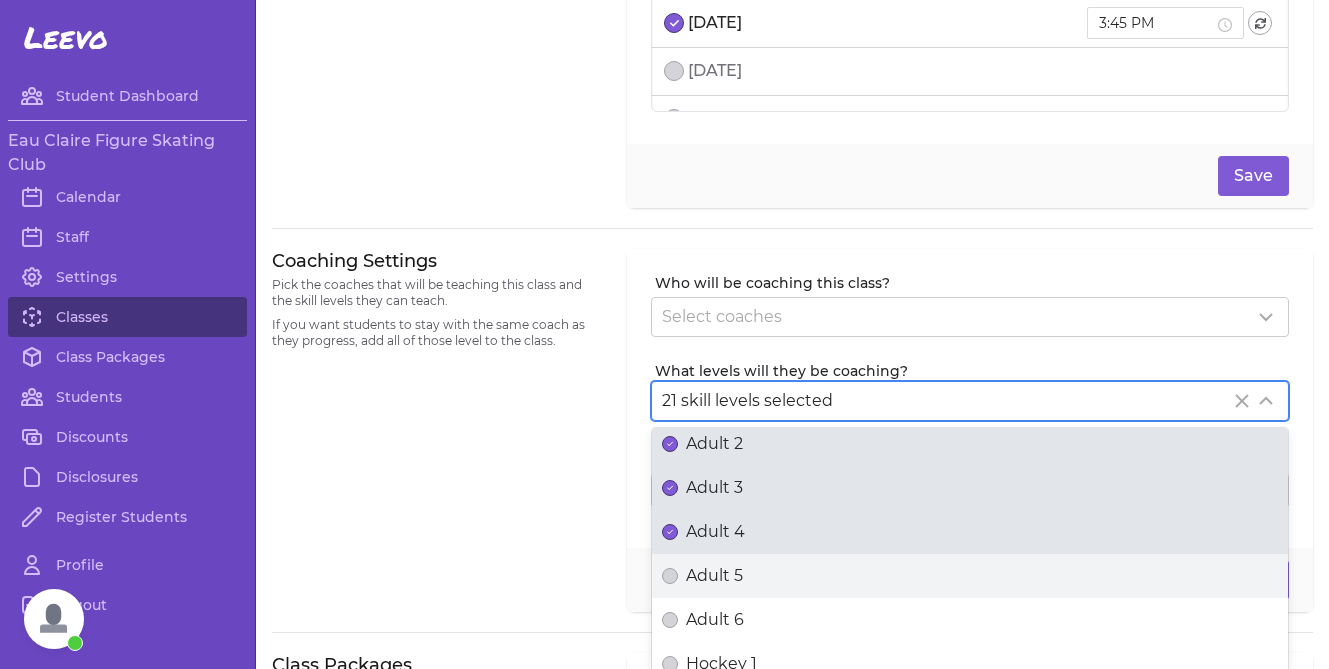 click on "Adult 5" at bounding box center [714, 576] 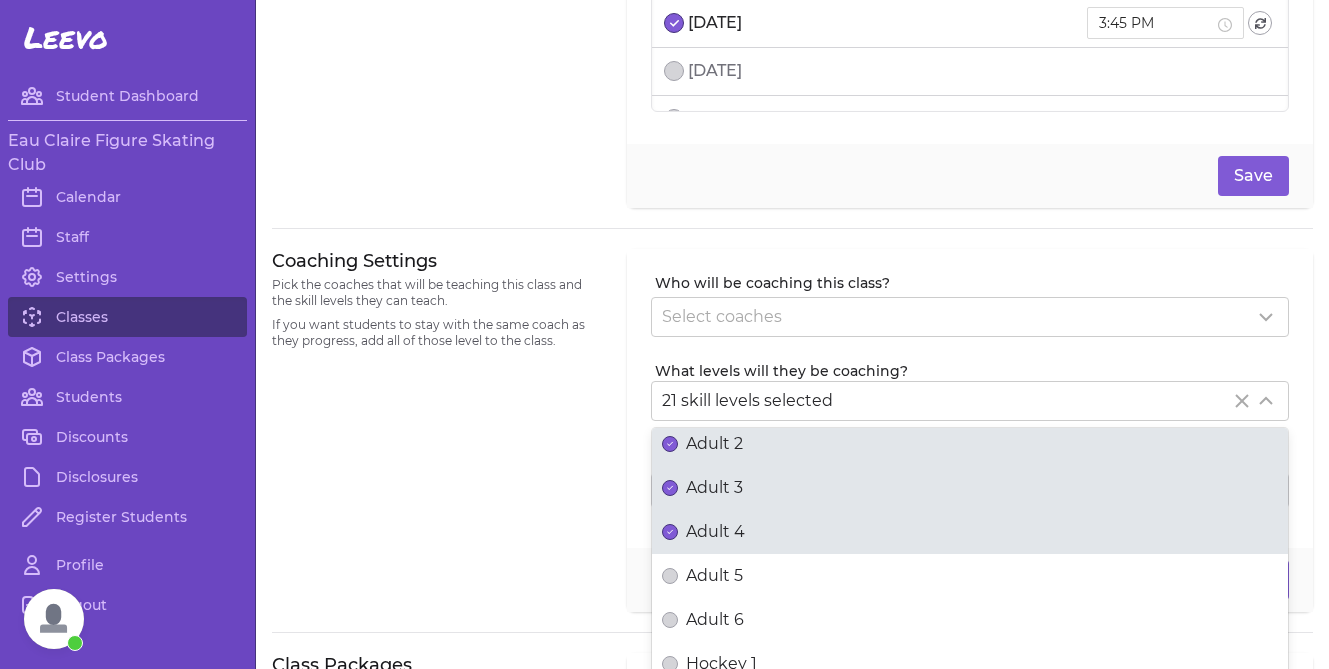 click on "Adult 5" at bounding box center [670, 576] 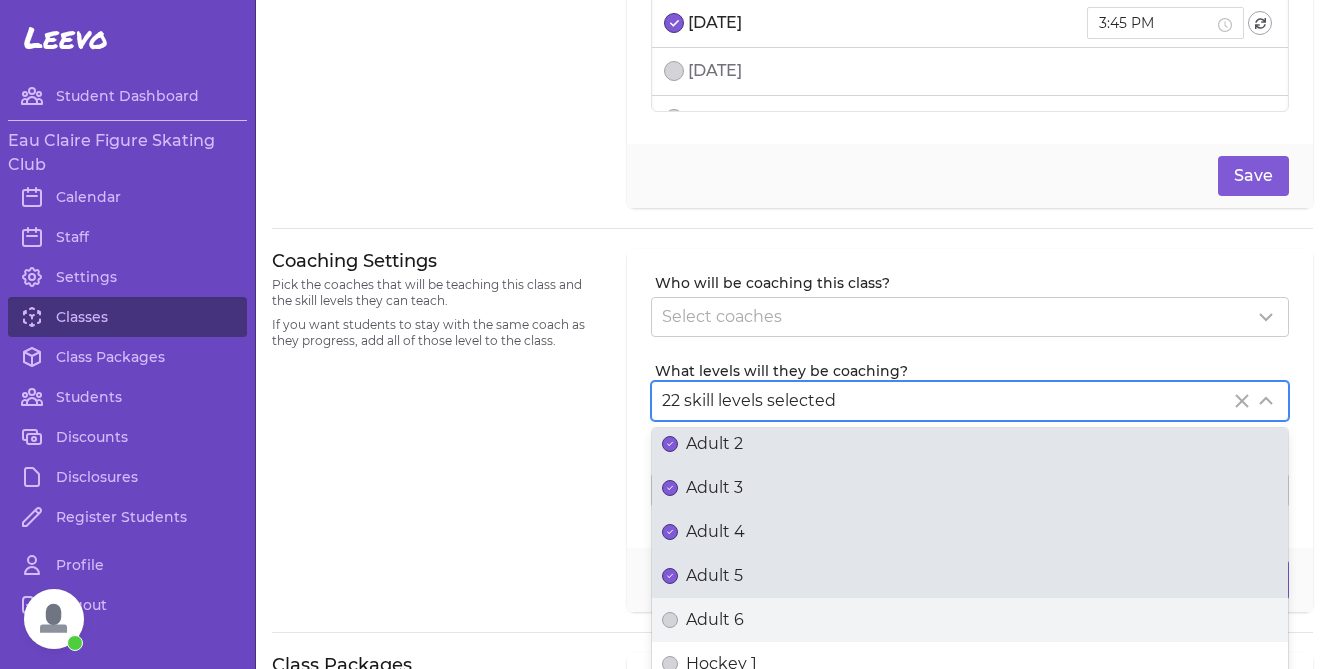 click on "Adult 6" at bounding box center (970, 620) 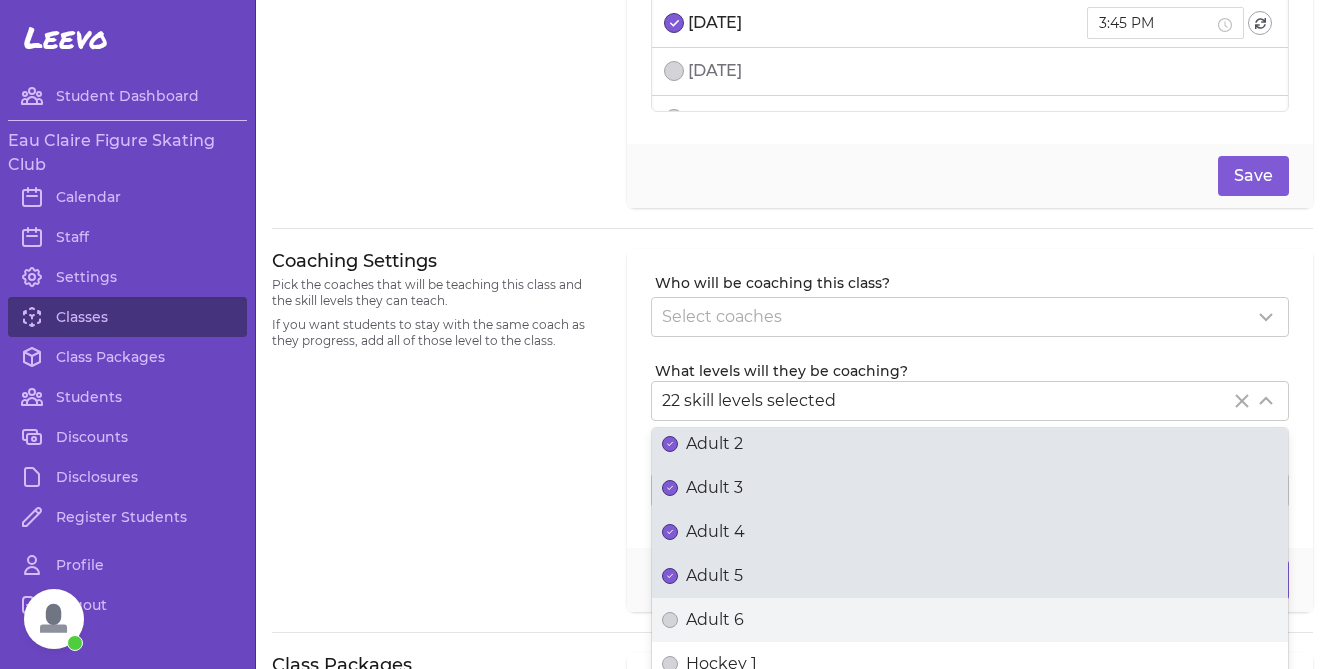 click on "Adult 6" at bounding box center [670, 620] 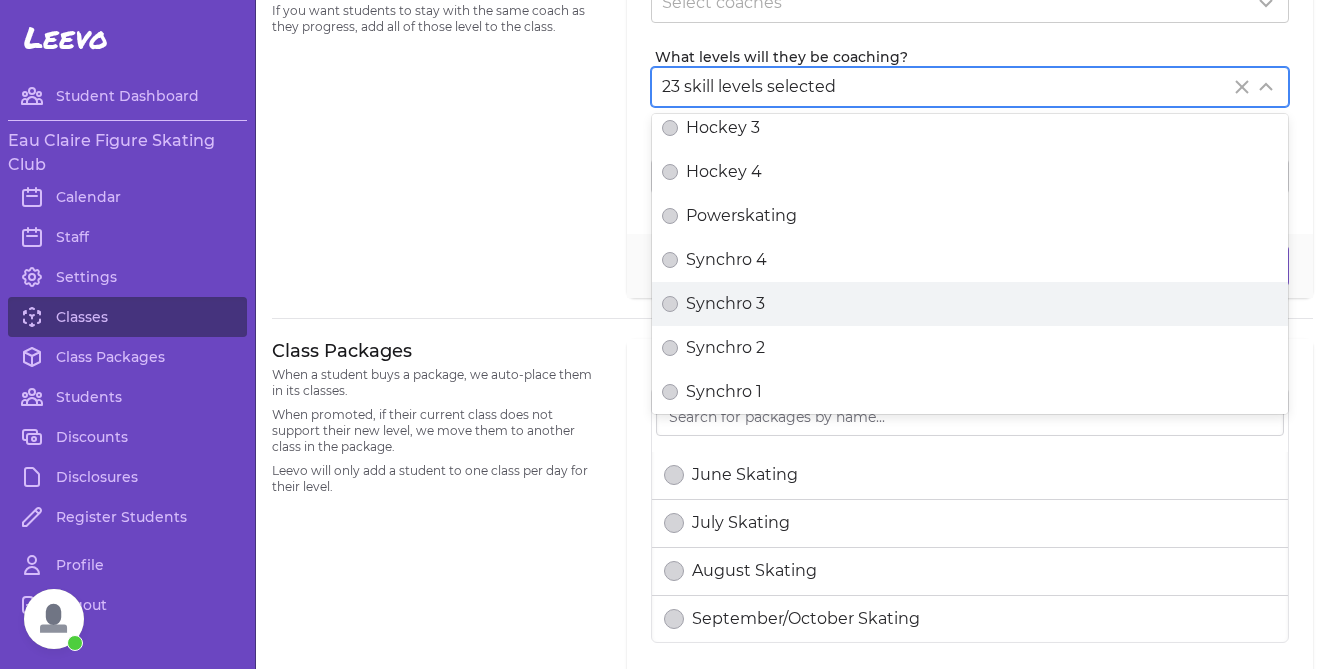 scroll, scrollTop: 591, scrollLeft: 0, axis: vertical 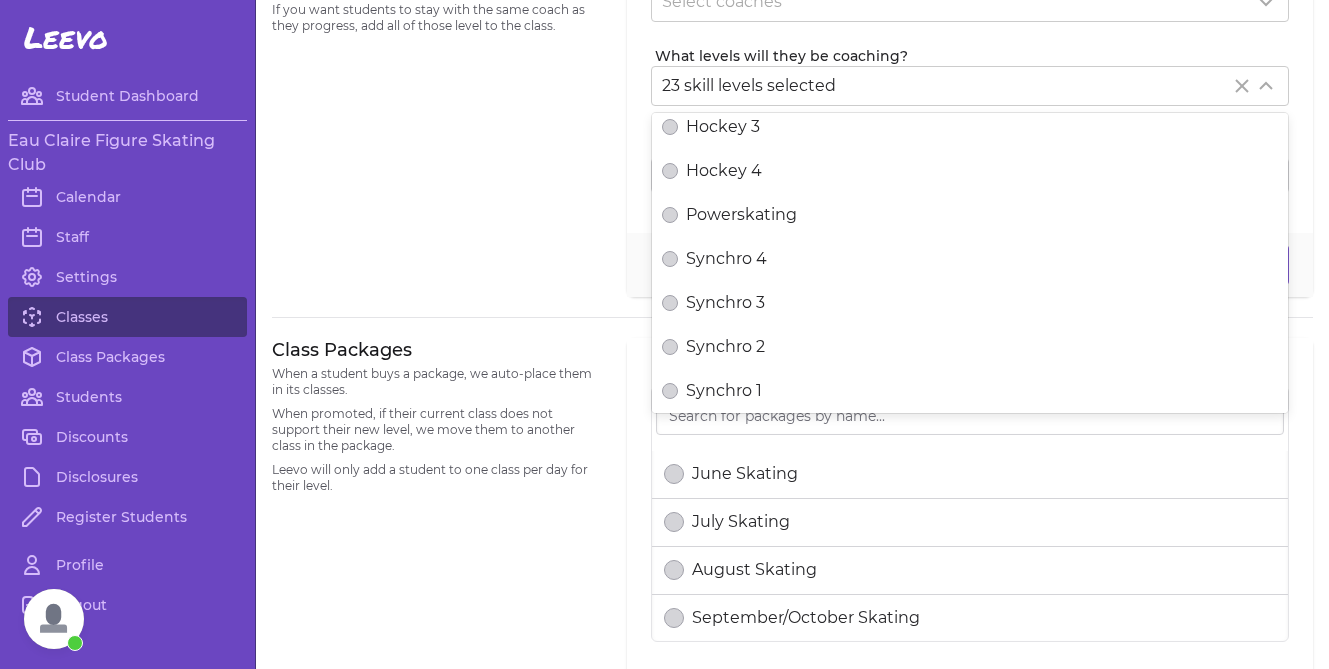 click on "Coaching Settings Pick the coaches that will be teaching this class and the skill levels they can teach. If you want students to stay with the same coach as they progress, add all of those level to the class." at bounding box center (437, 116) 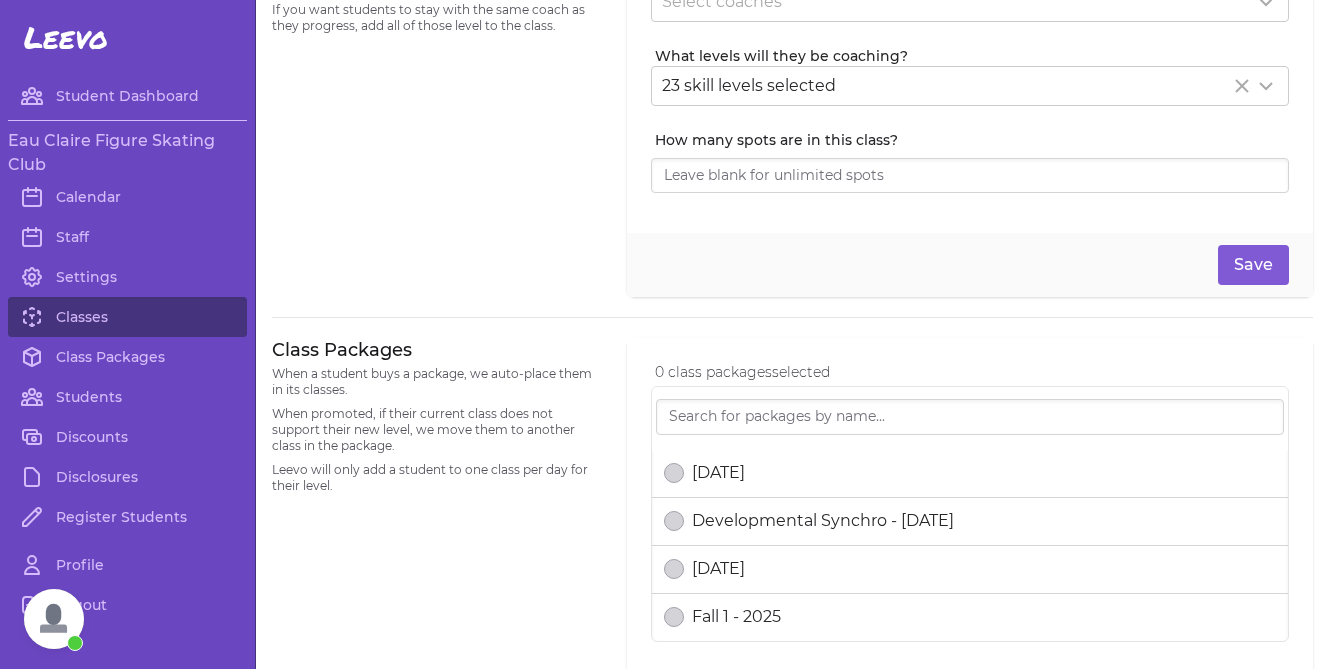 scroll, scrollTop: 1441, scrollLeft: 0, axis: vertical 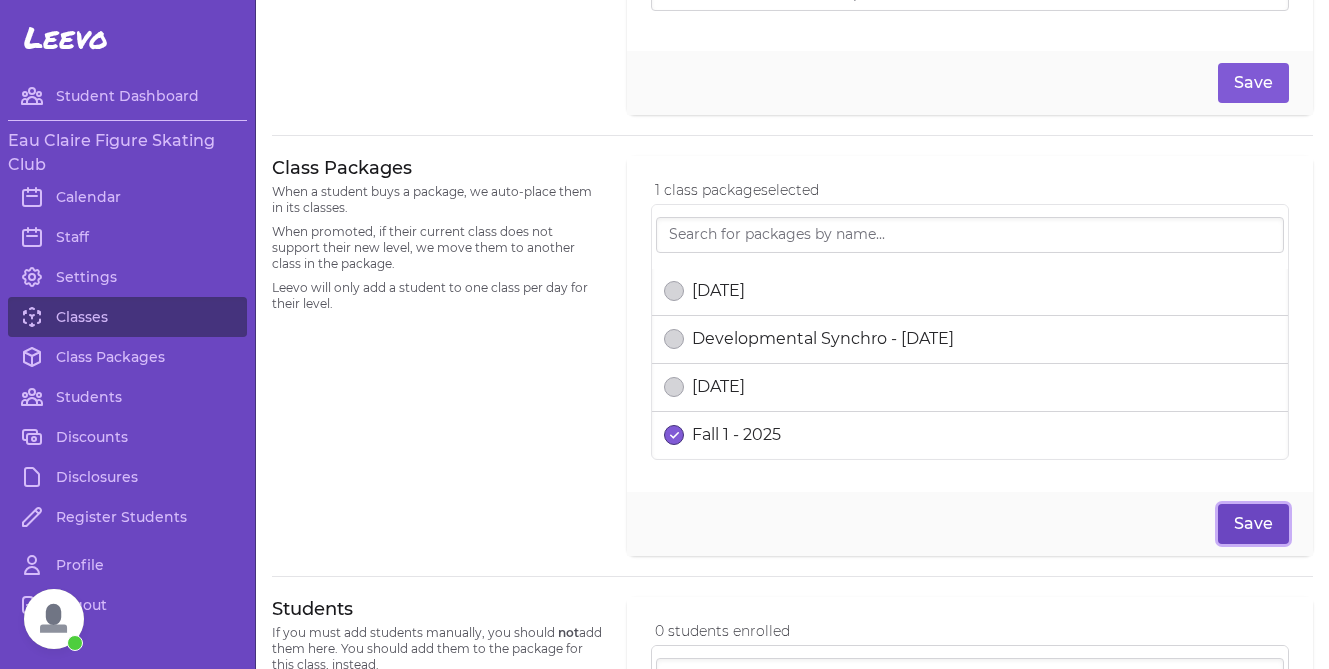 click on "Save" at bounding box center (1253, 524) 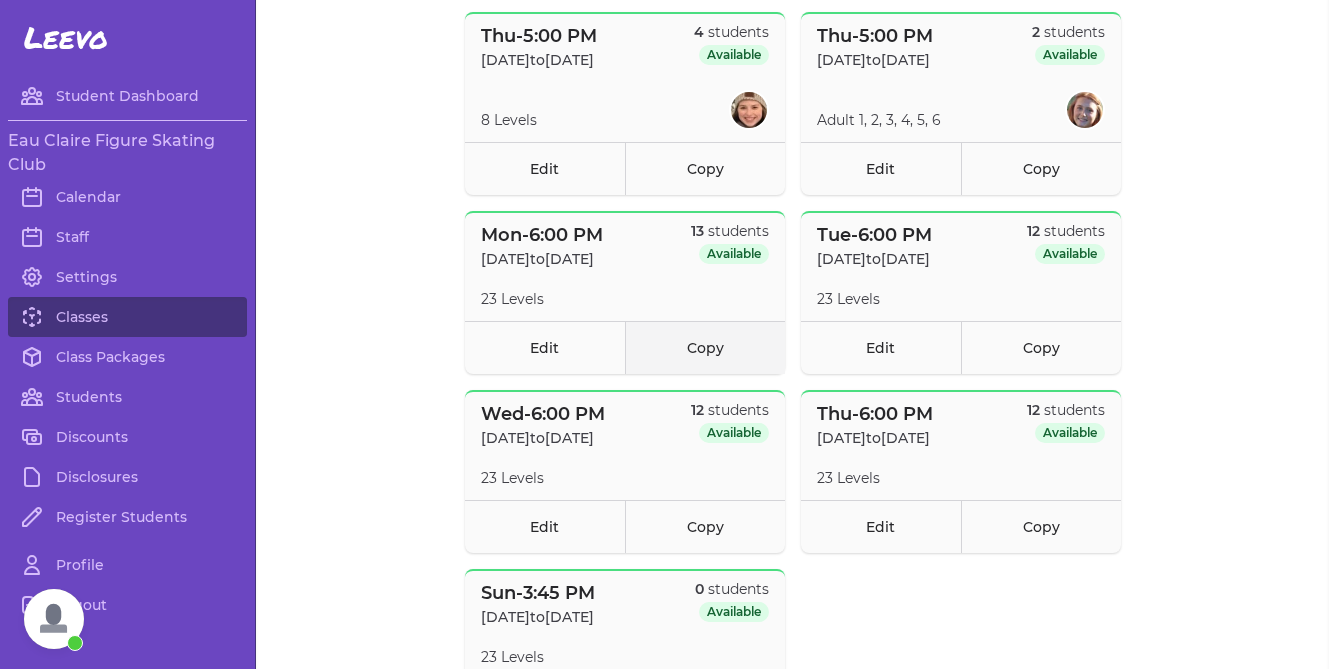 scroll, scrollTop: 2506, scrollLeft: 0, axis: vertical 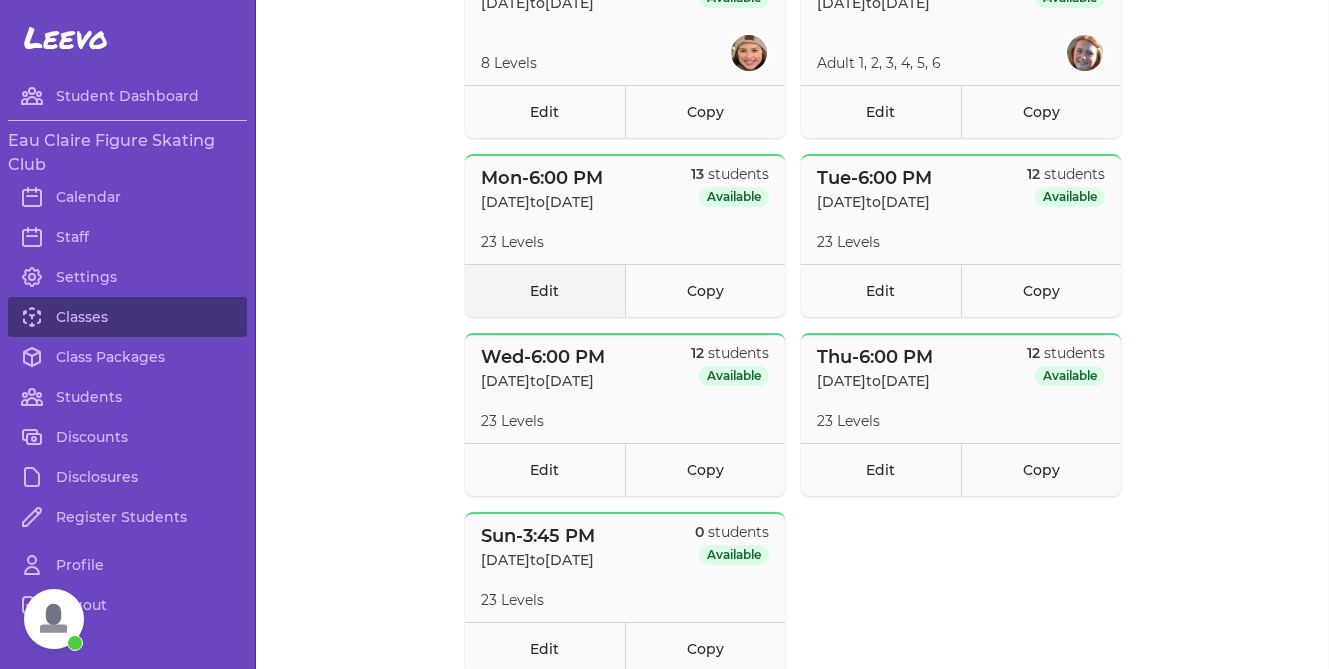 click on "Edit" at bounding box center (545, 290) 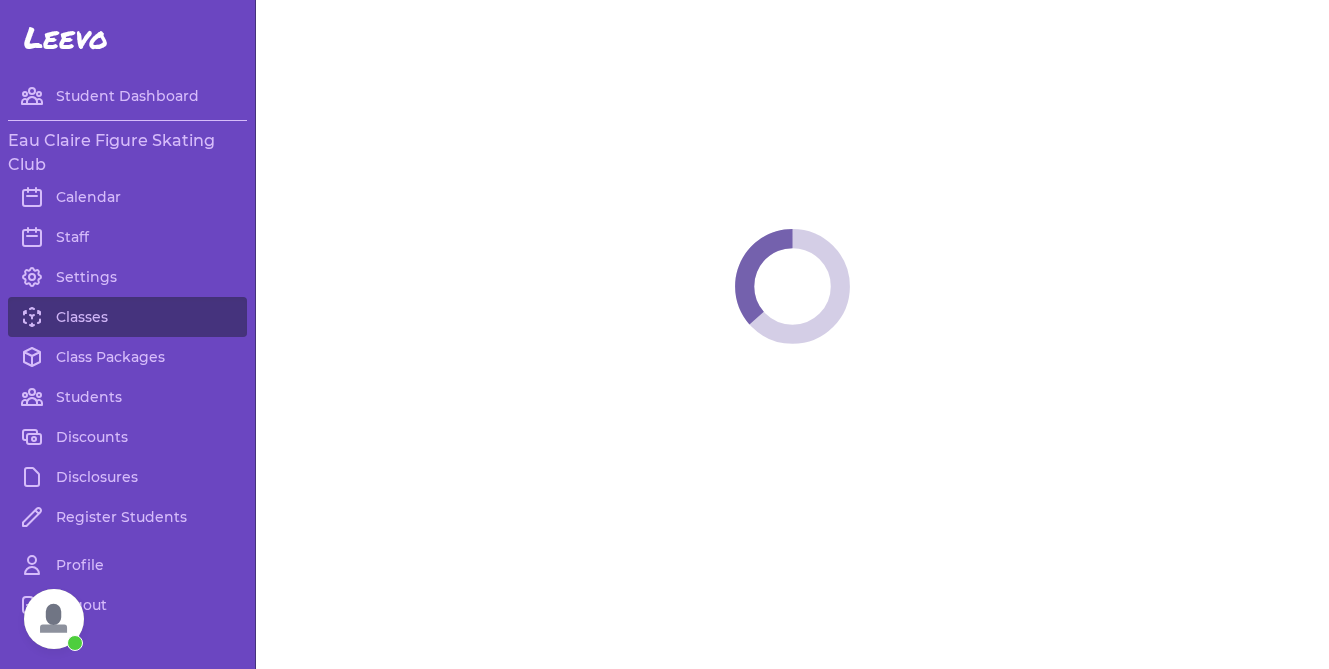 select on "1" 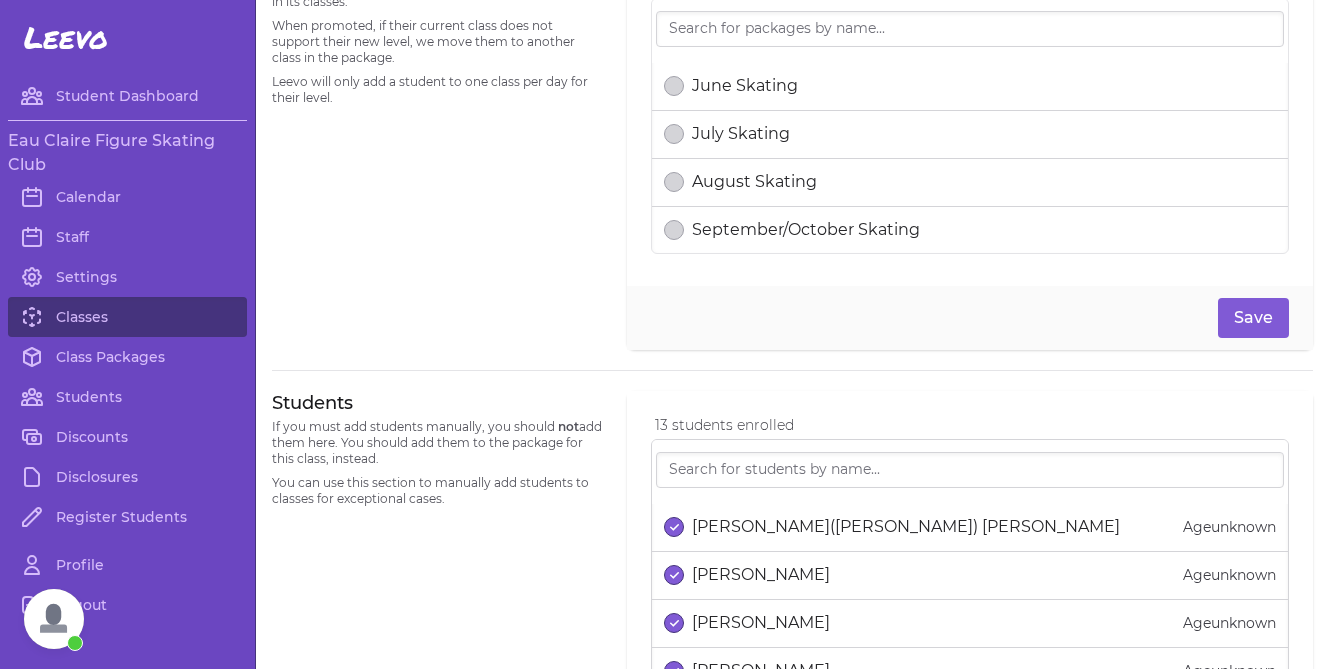 scroll, scrollTop: 984, scrollLeft: 0, axis: vertical 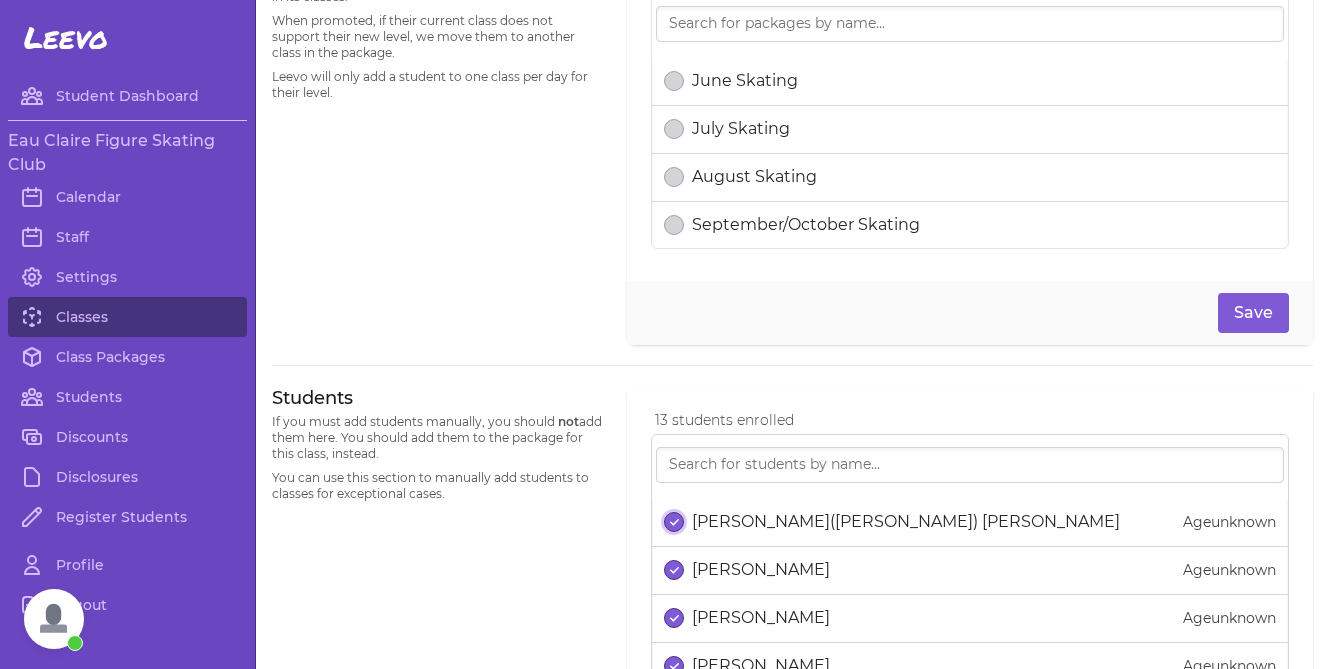 click 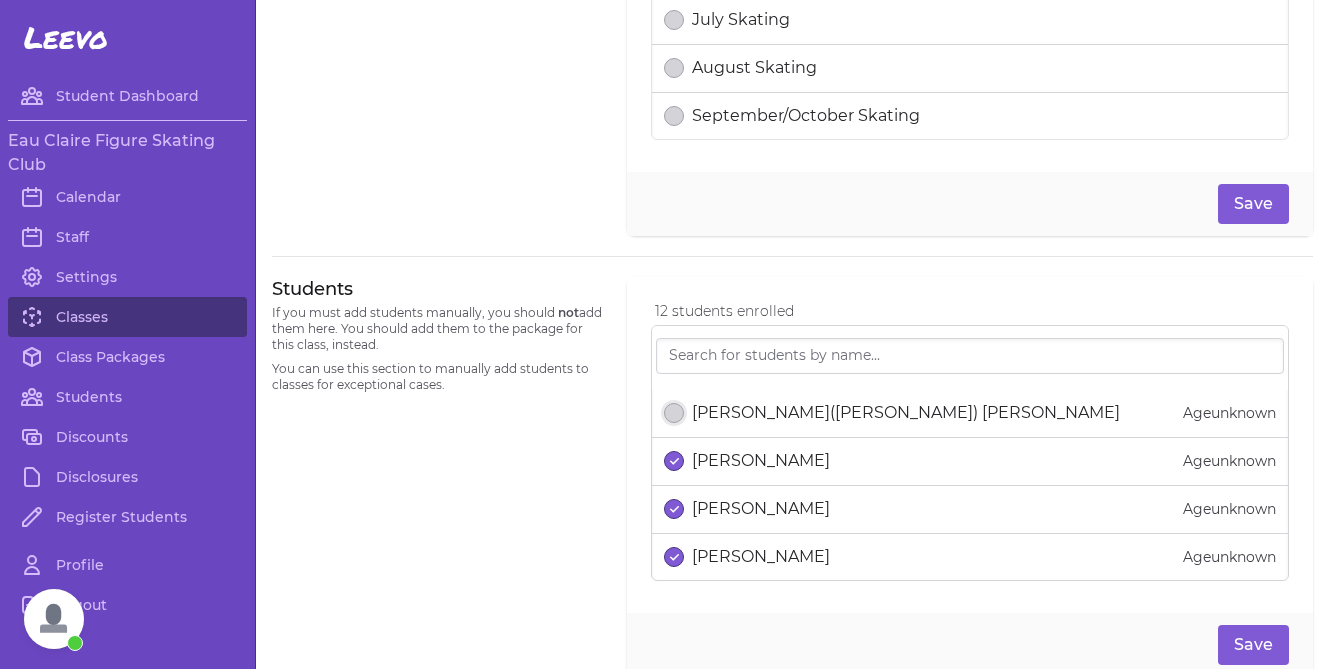 scroll, scrollTop: 1106, scrollLeft: 0, axis: vertical 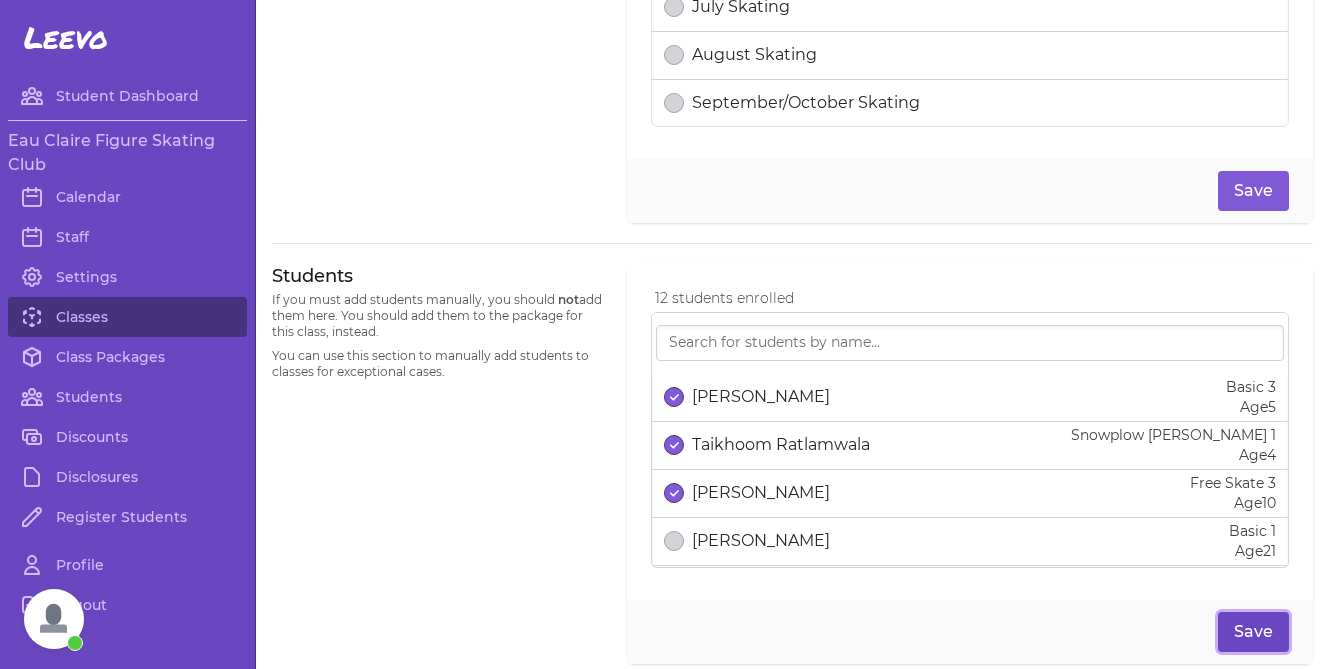 click on "Save" at bounding box center (1253, 632) 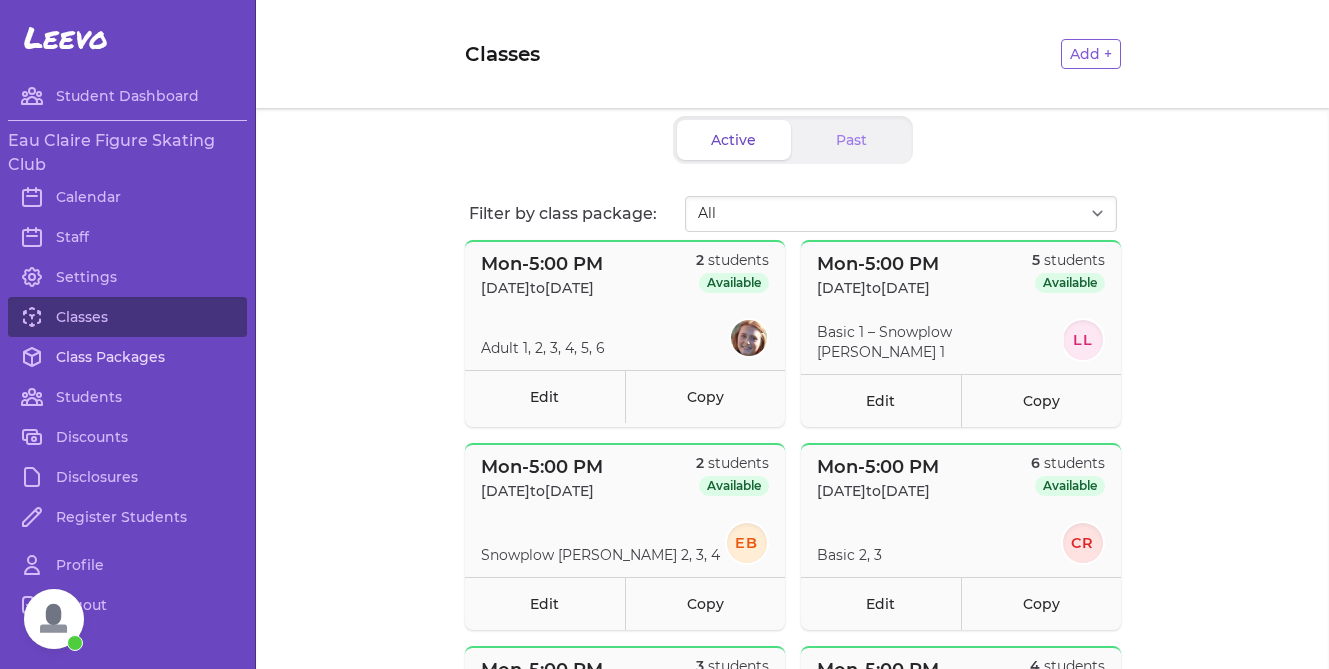 click on "Class Packages" at bounding box center [127, 357] 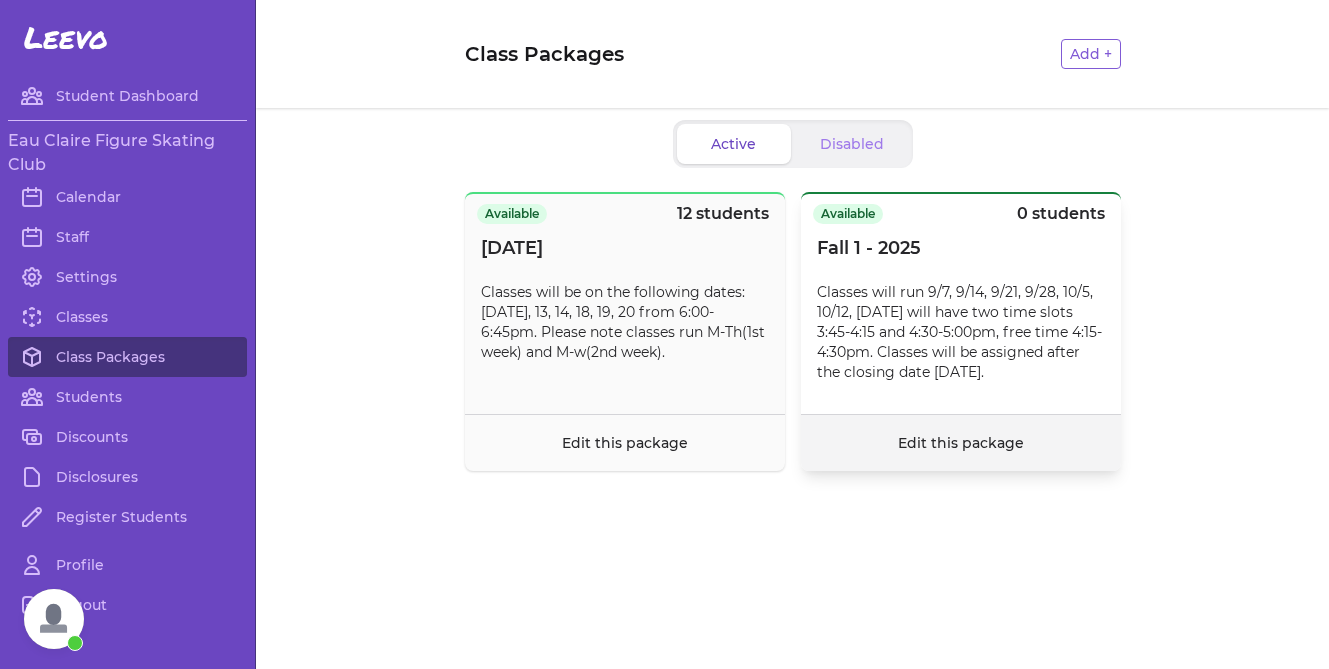 click on "Edit this package" at bounding box center [961, 443] 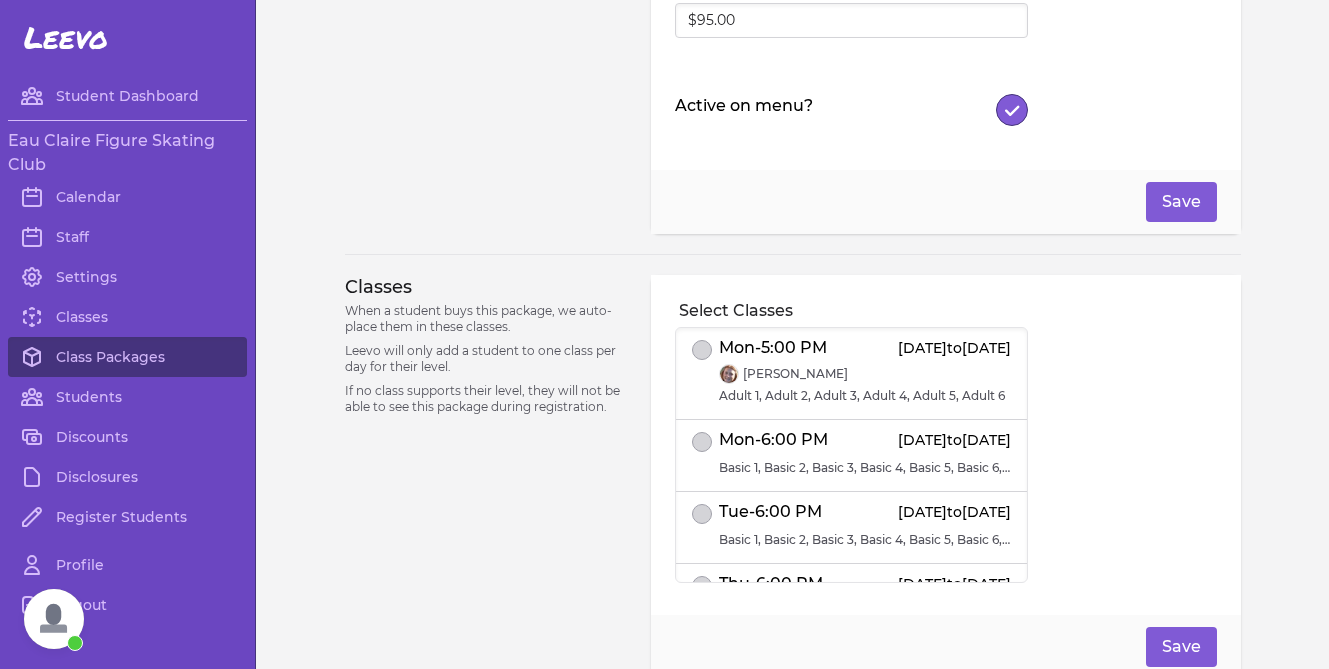 scroll, scrollTop: 395, scrollLeft: 0, axis: vertical 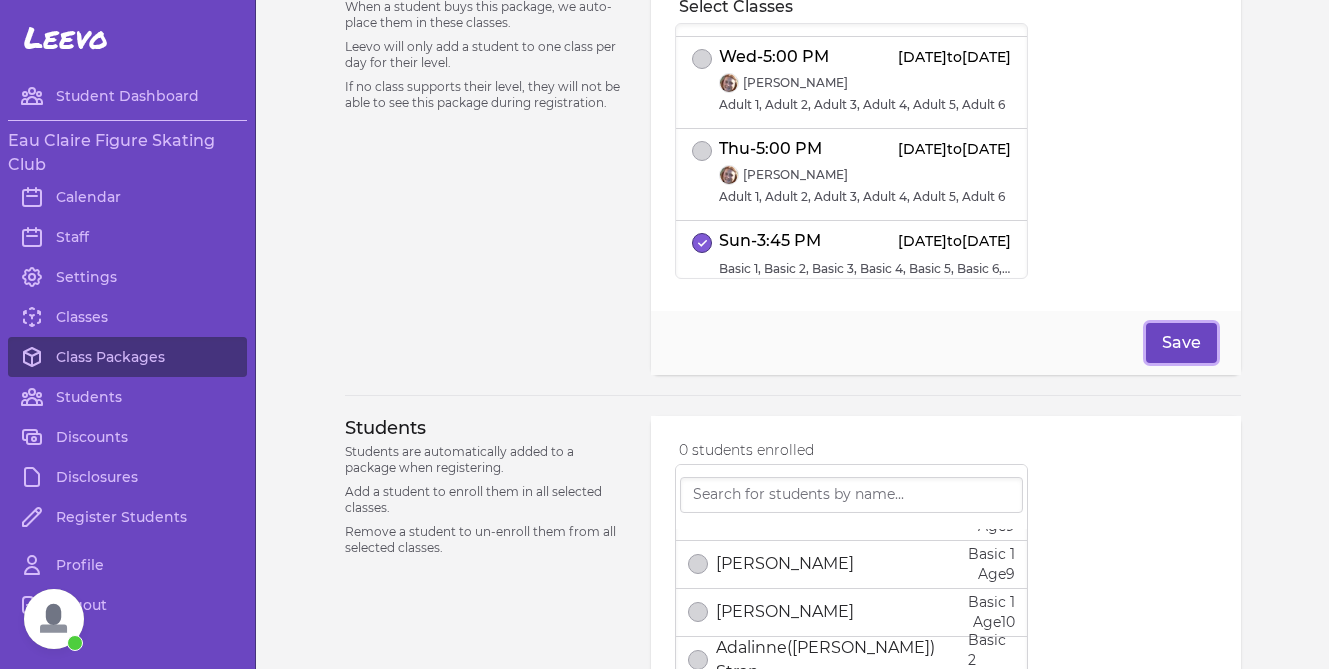click on "Save" at bounding box center [1181, 343] 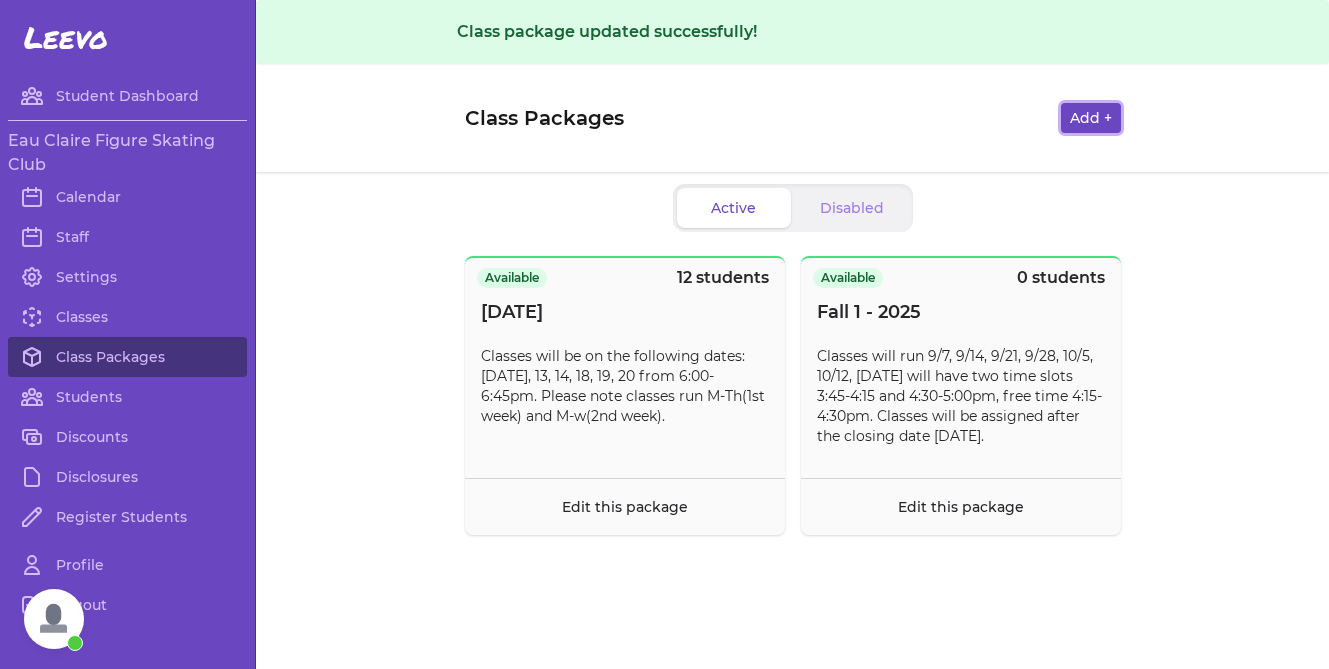click on "Class Packages Add +" at bounding box center (793, 118) 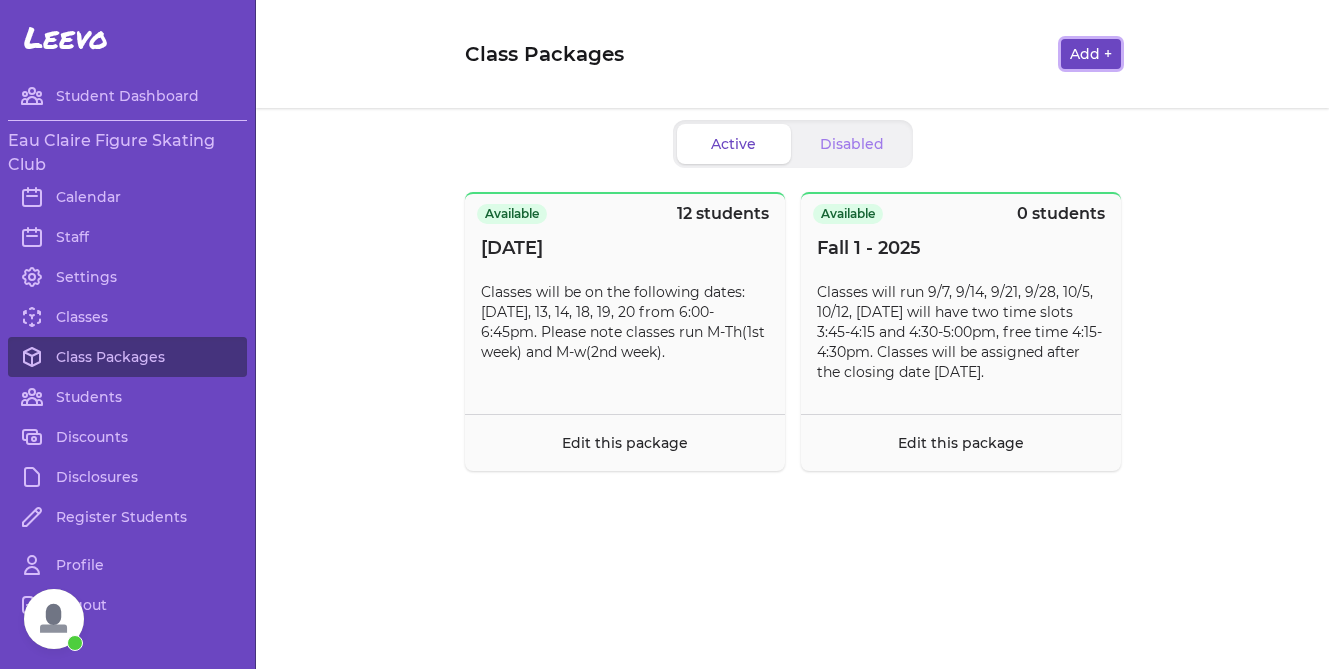 click on "Add +" at bounding box center [1091, 54] 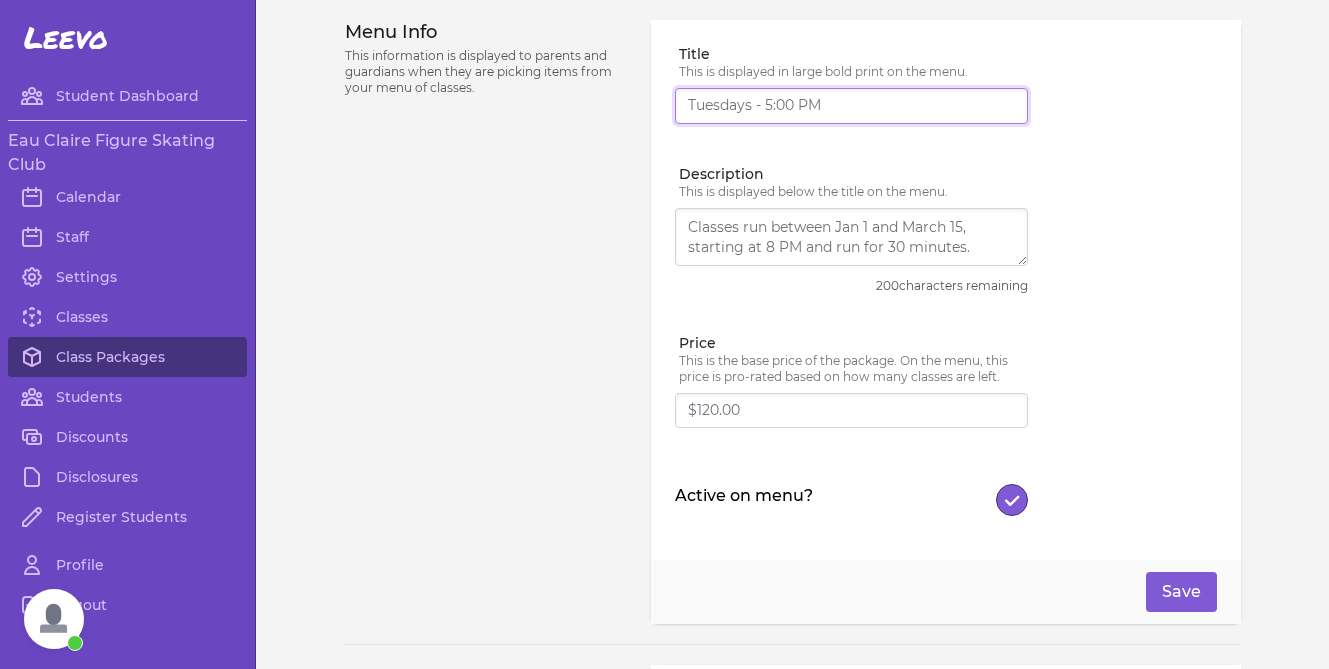 click on "Title" at bounding box center [851, 106] 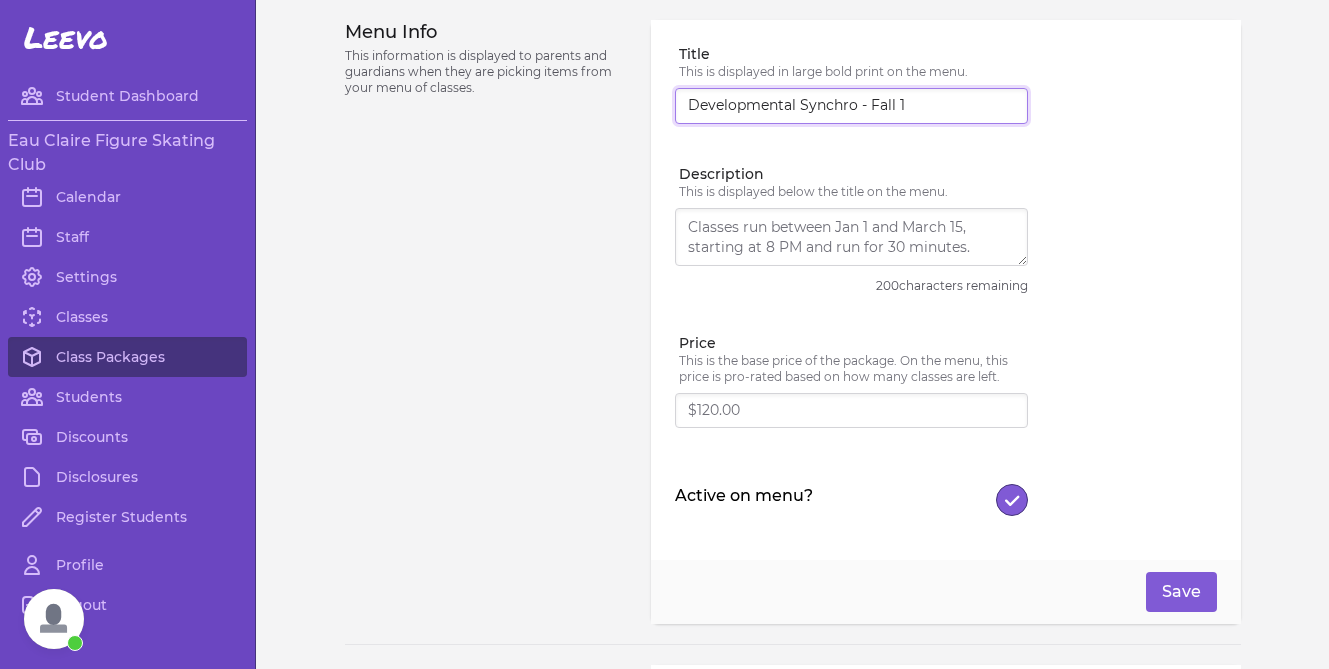 type on "Developmental Synchro - Fall 1" 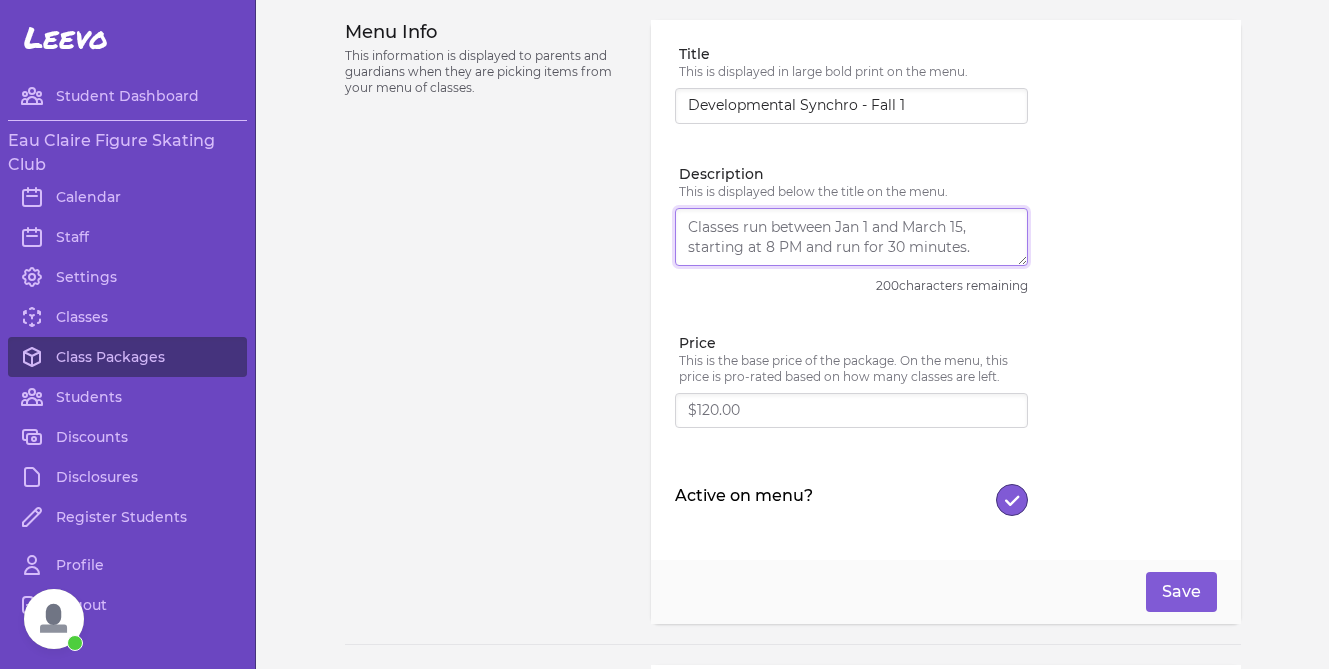 click on "Description" at bounding box center (851, 237) 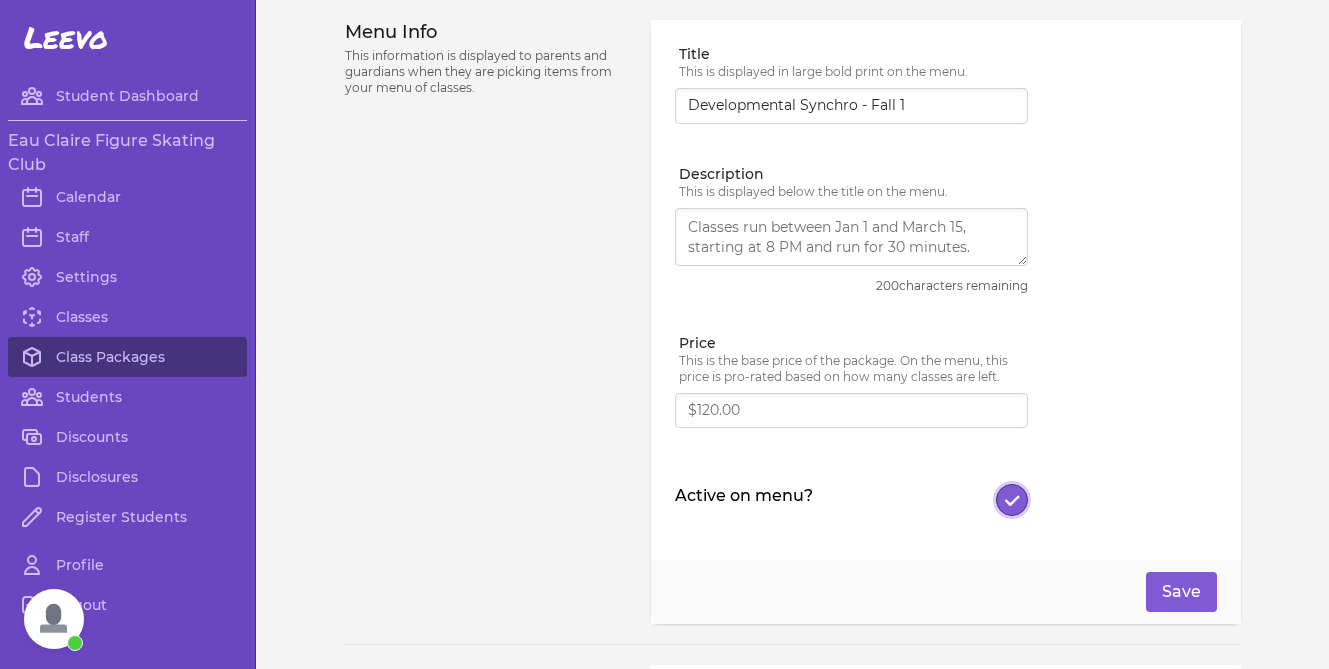 click 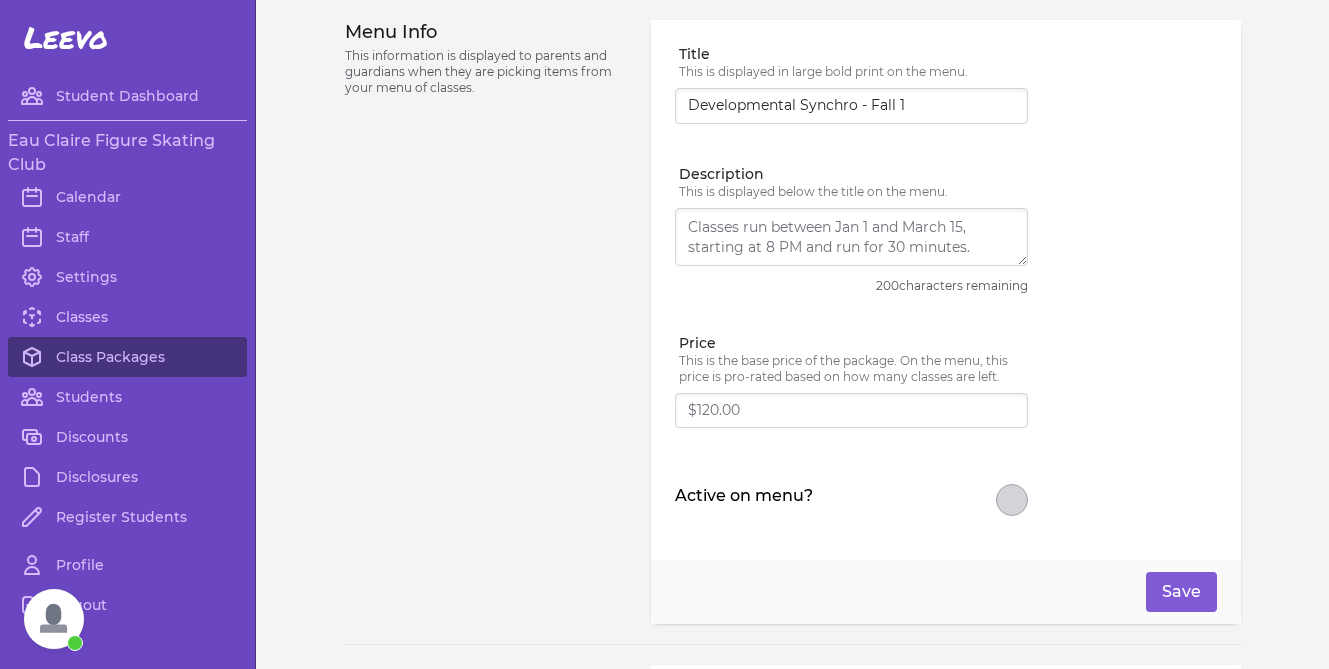 click on "Save" at bounding box center [945, 592] 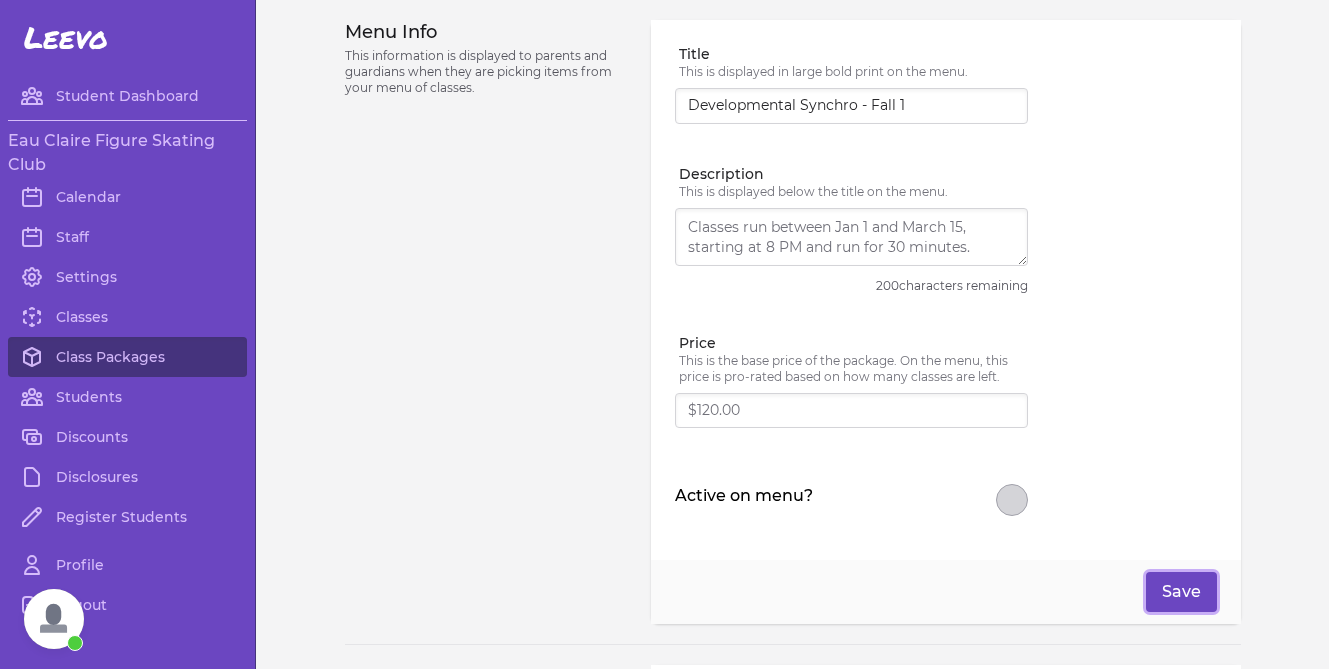 click on "Save" at bounding box center [1181, 592] 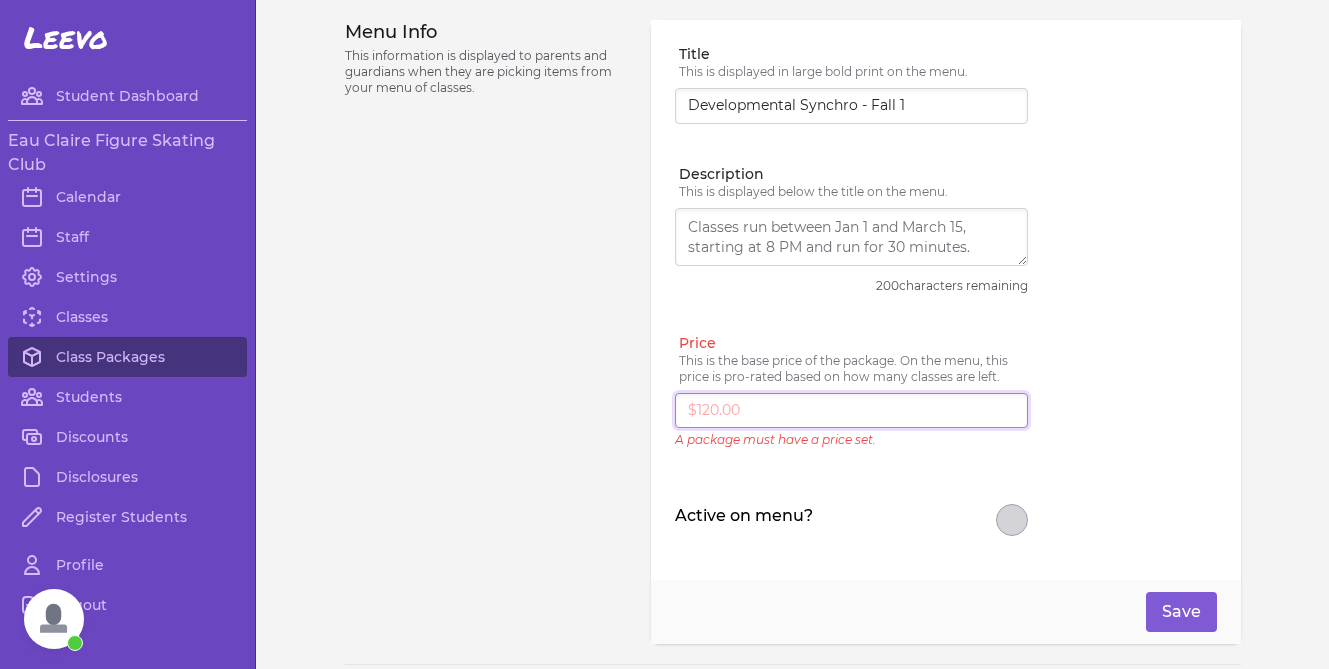 click on "Price" at bounding box center [851, 411] 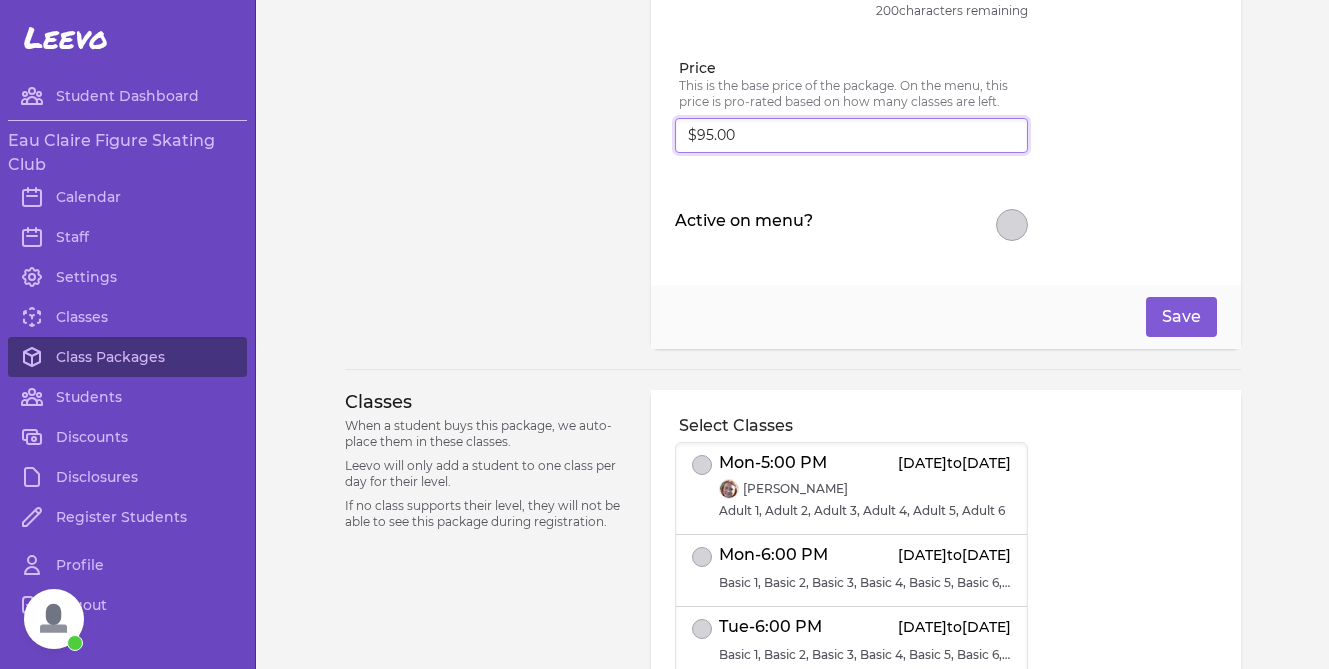 scroll, scrollTop: 149, scrollLeft: 0, axis: vertical 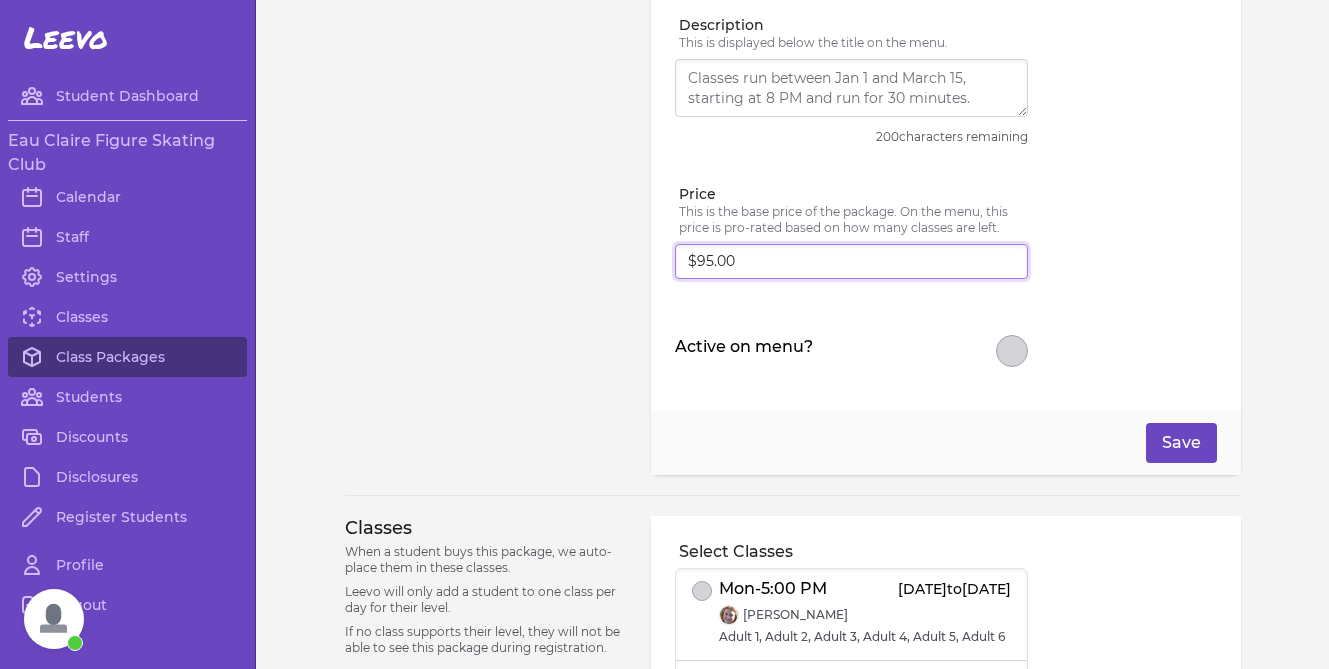 type on "$95.00" 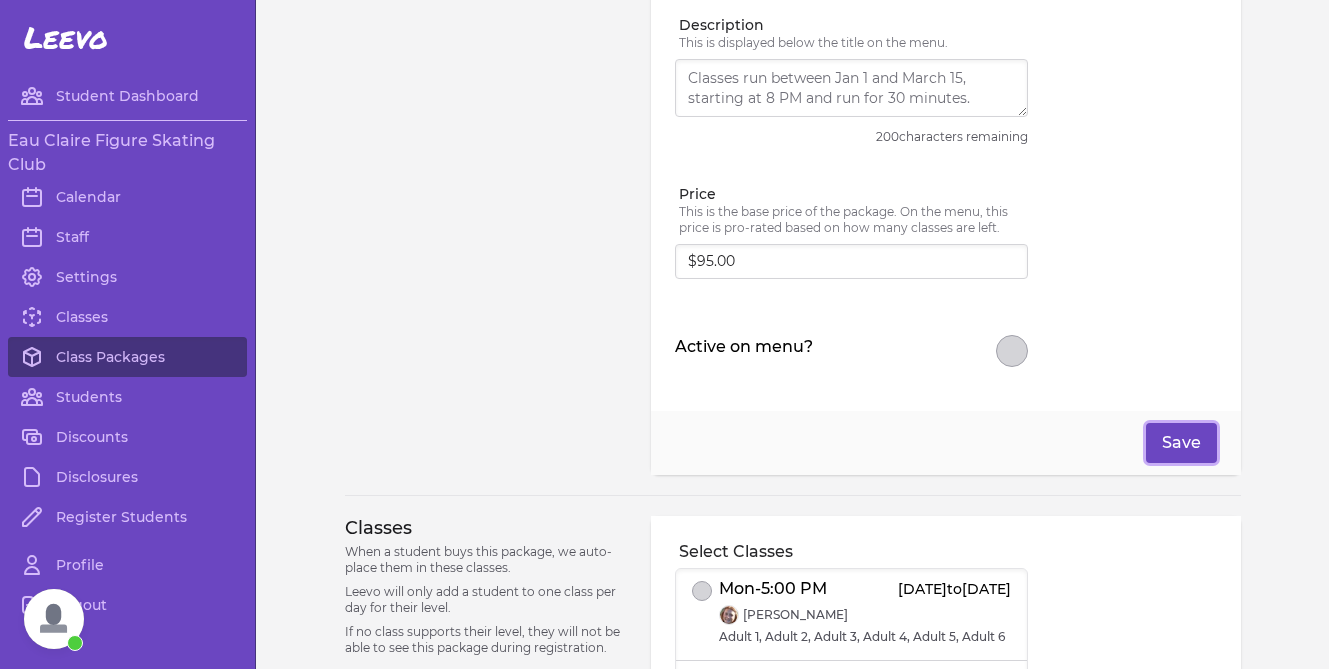click on "Save" at bounding box center (1181, 443) 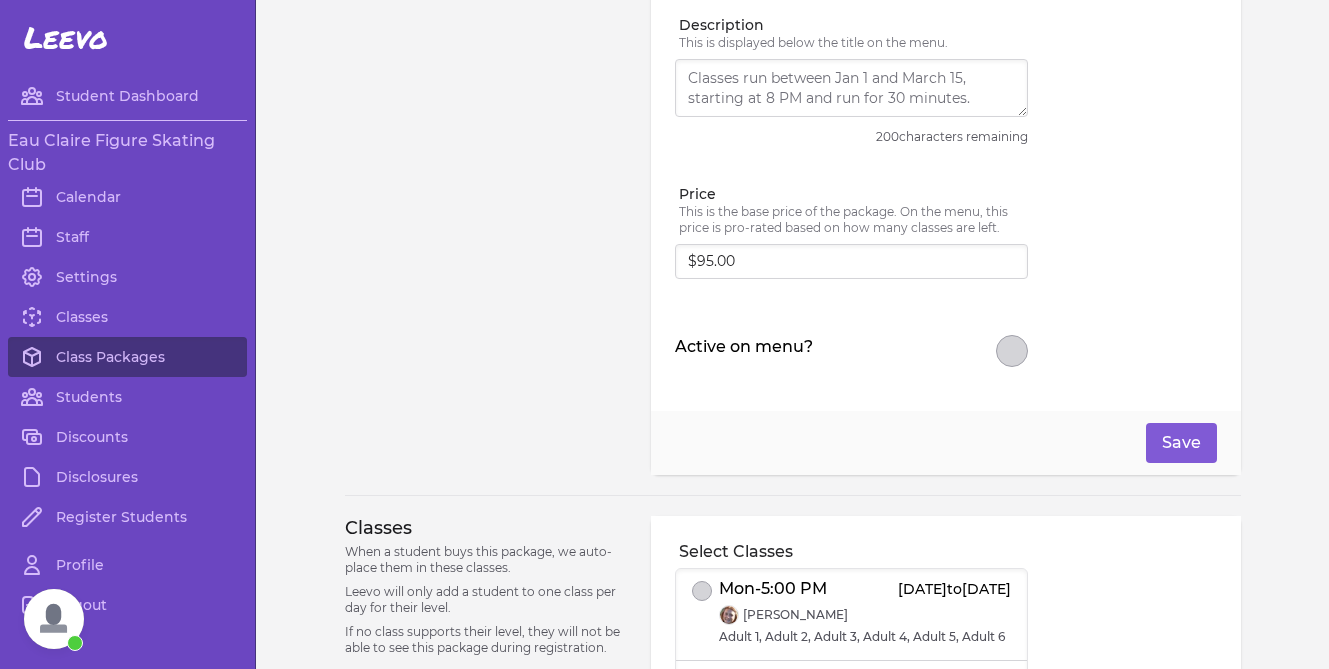 scroll, scrollTop: 0, scrollLeft: 0, axis: both 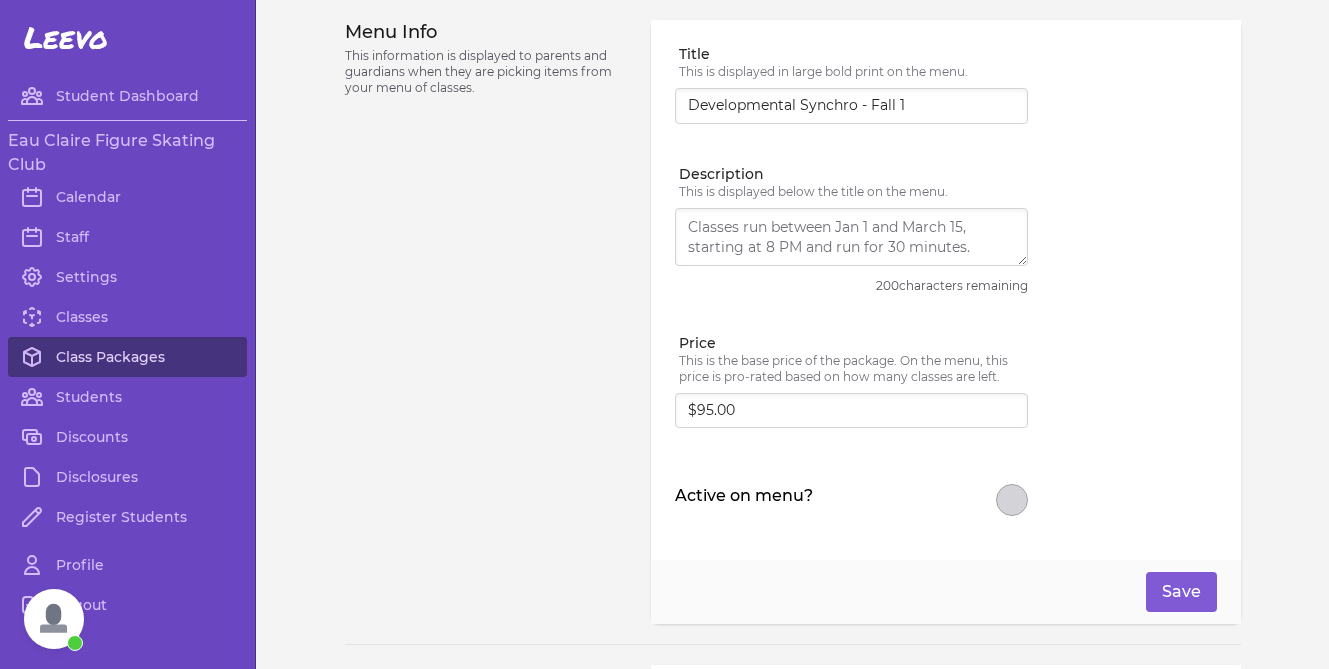 click on "Class Packages" at bounding box center (127, 357) 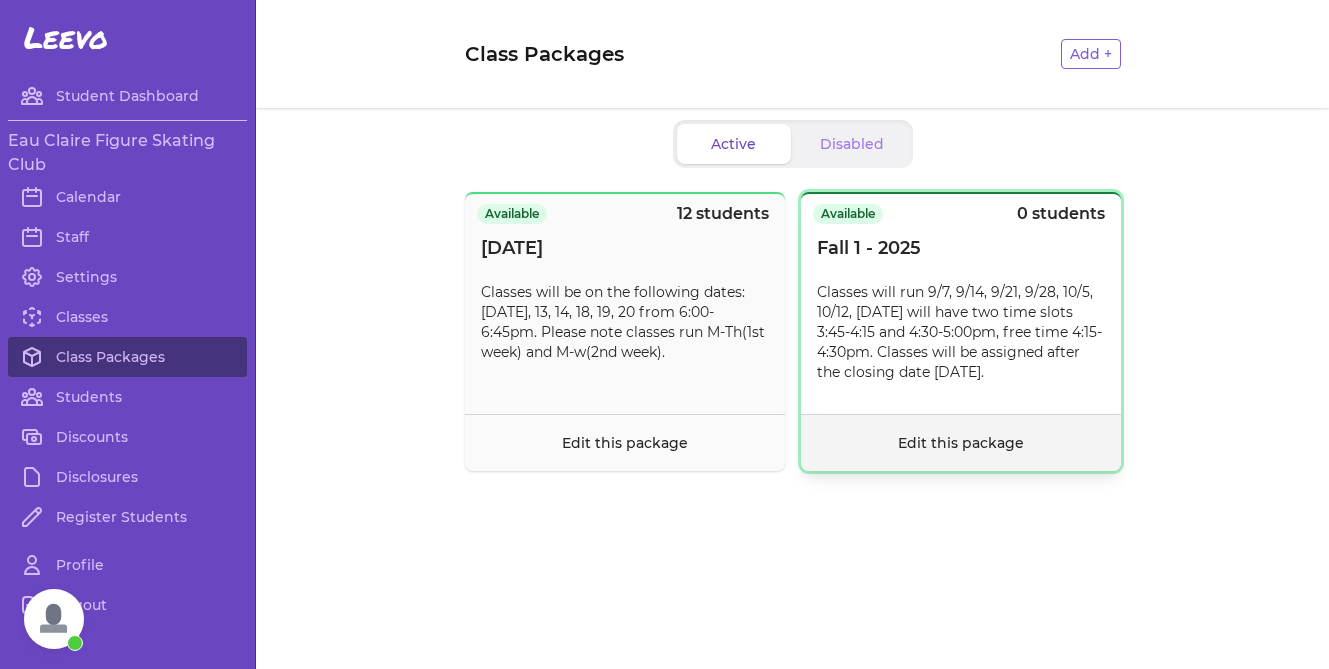 click on "Edit this package" at bounding box center (961, 442) 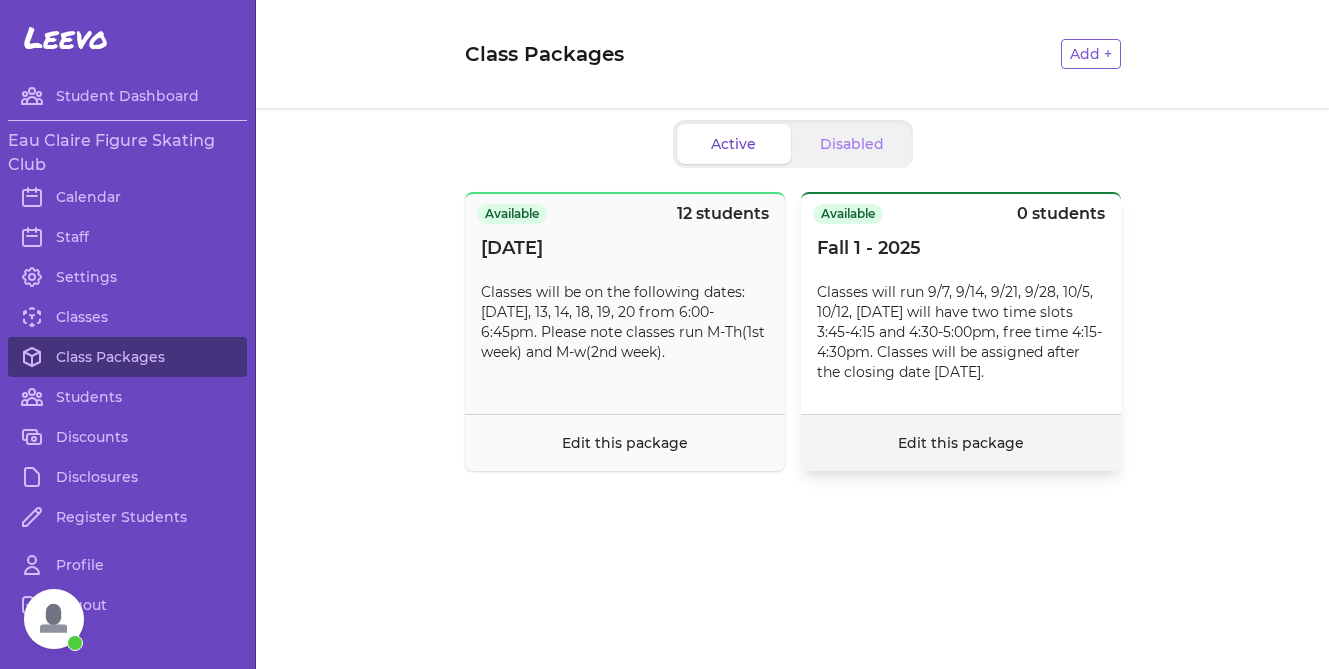 click on "Edit this package" at bounding box center (961, 443) 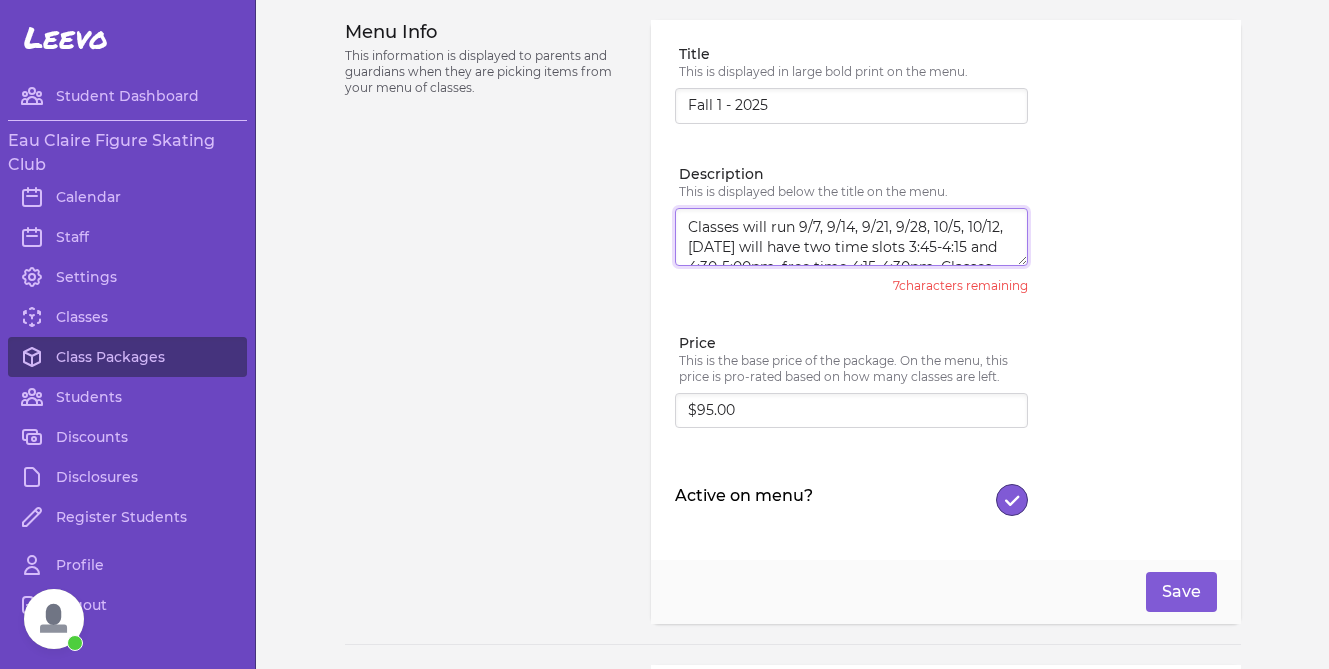 scroll, scrollTop: 40, scrollLeft: 0, axis: vertical 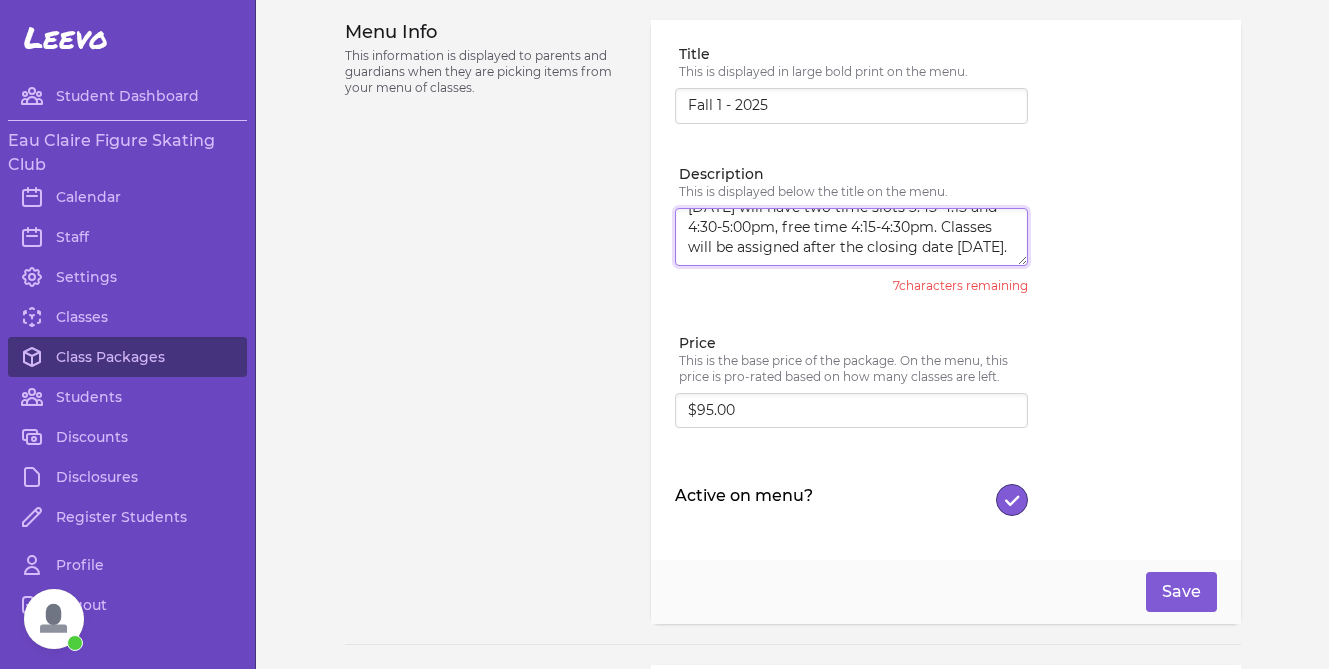 drag, startPoint x: 688, startPoint y: 222, endPoint x: 946, endPoint y: 311, distance: 272.9194 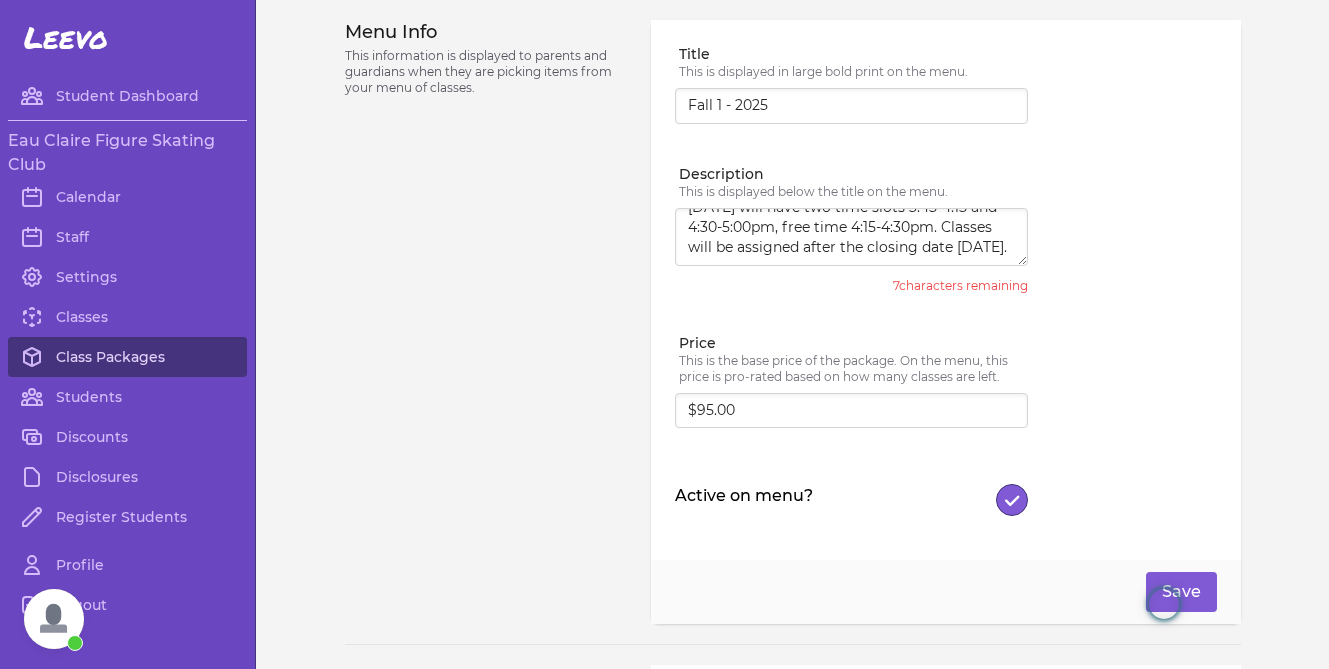 click on "Class Packages" at bounding box center [127, 357] 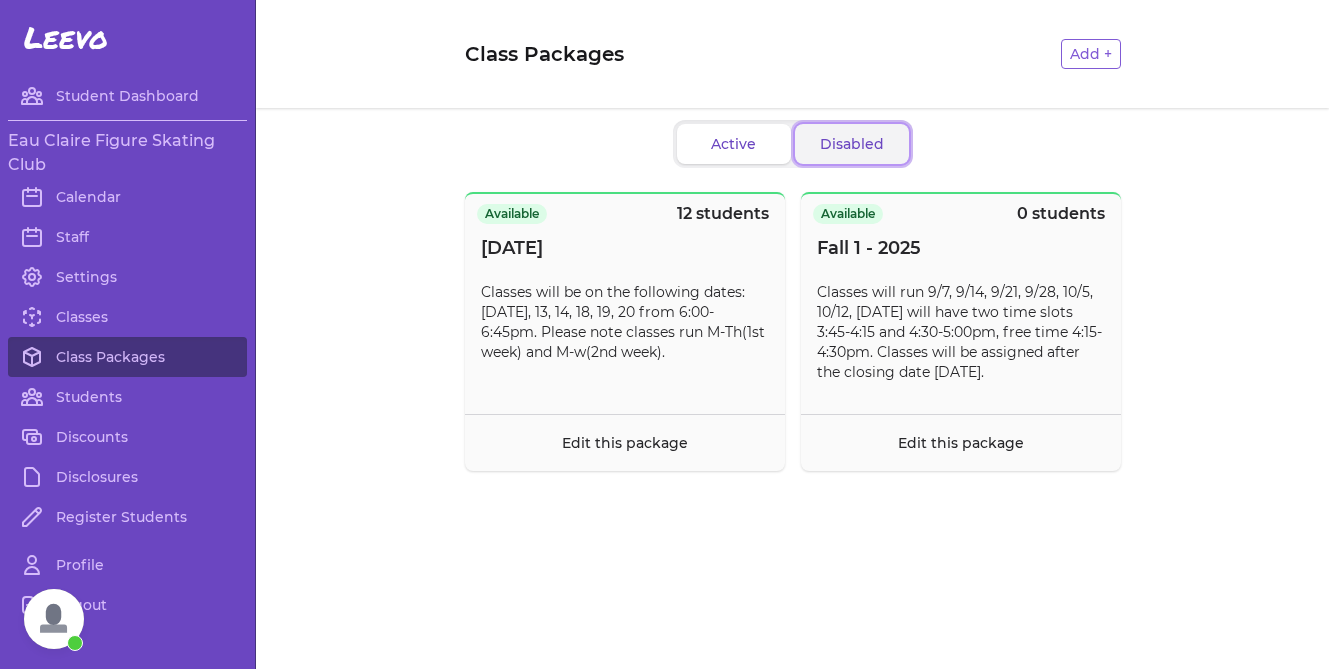 click on "Disabled" at bounding box center [852, 144] 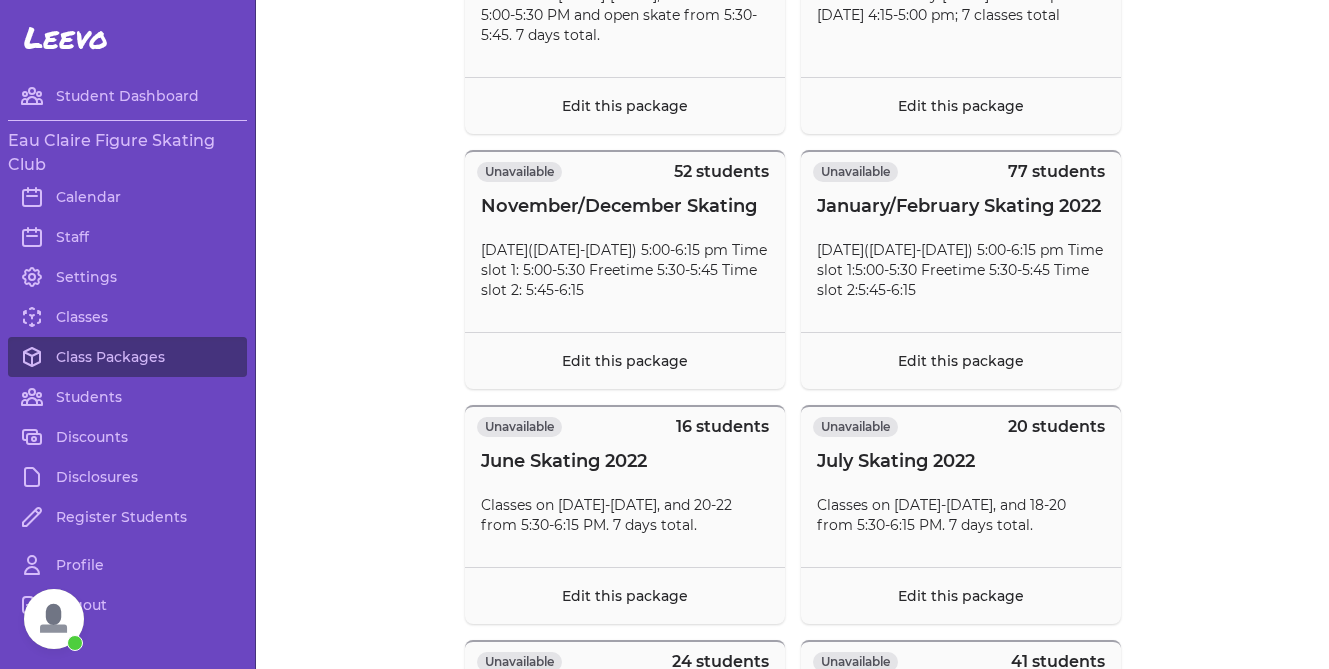 scroll, scrollTop: 0, scrollLeft: 0, axis: both 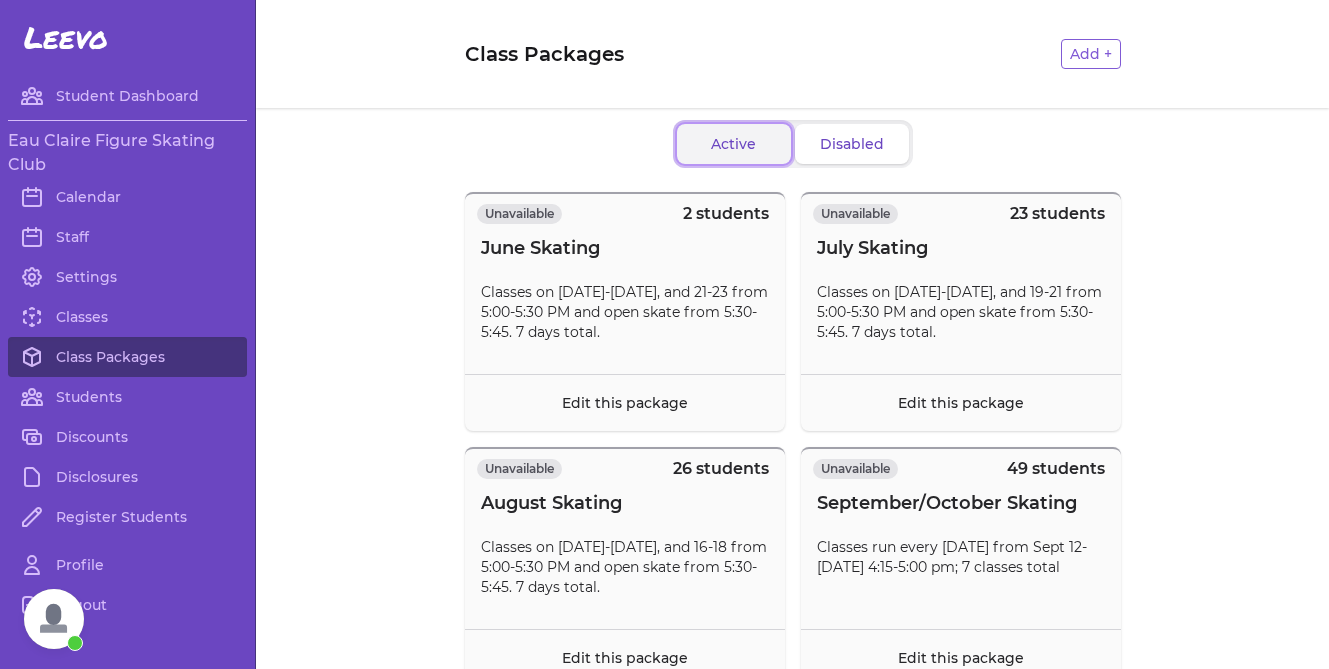 click on "Active" at bounding box center [734, 144] 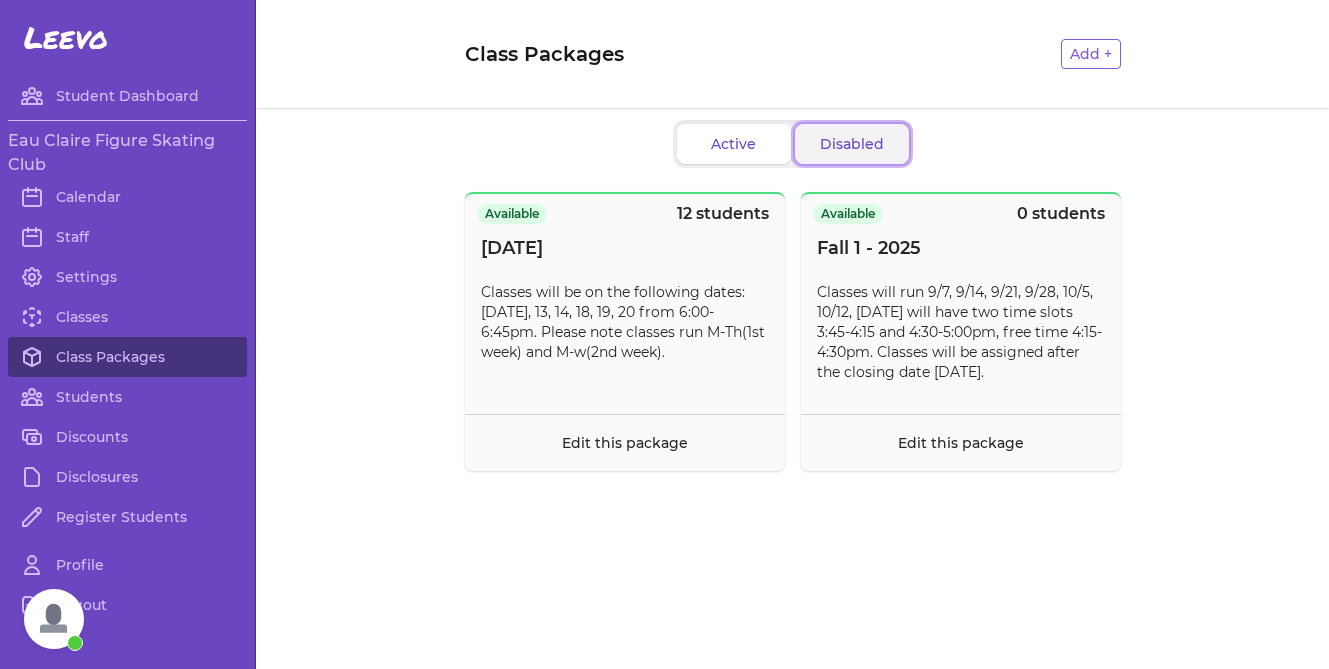 click on "Disabled" at bounding box center [852, 144] 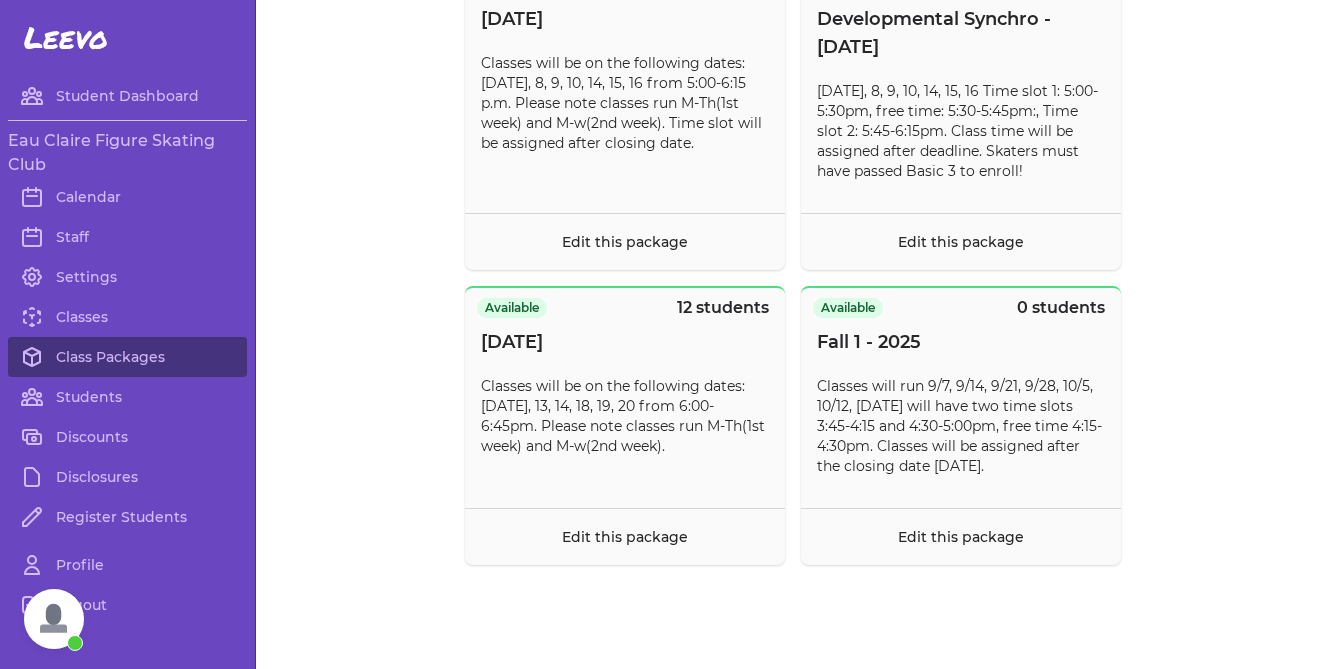 scroll, scrollTop: 4434, scrollLeft: 0, axis: vertical 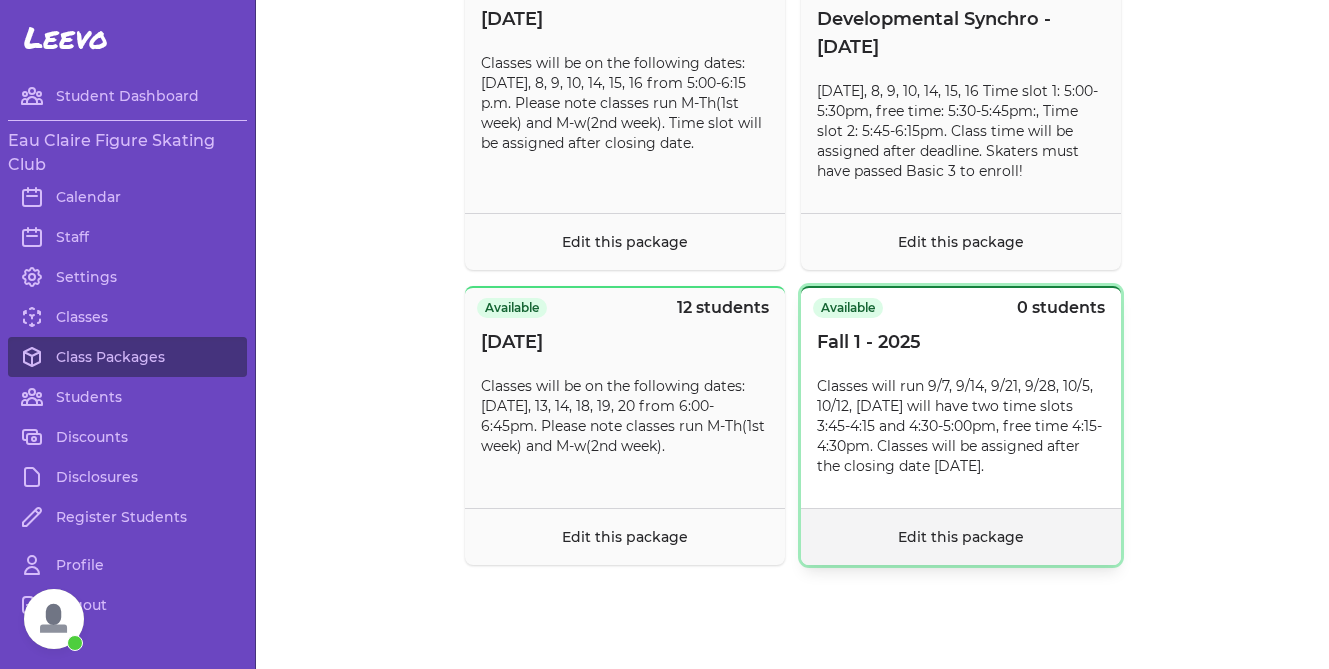 click on "Edit this package" at bounding box center [961, 536] 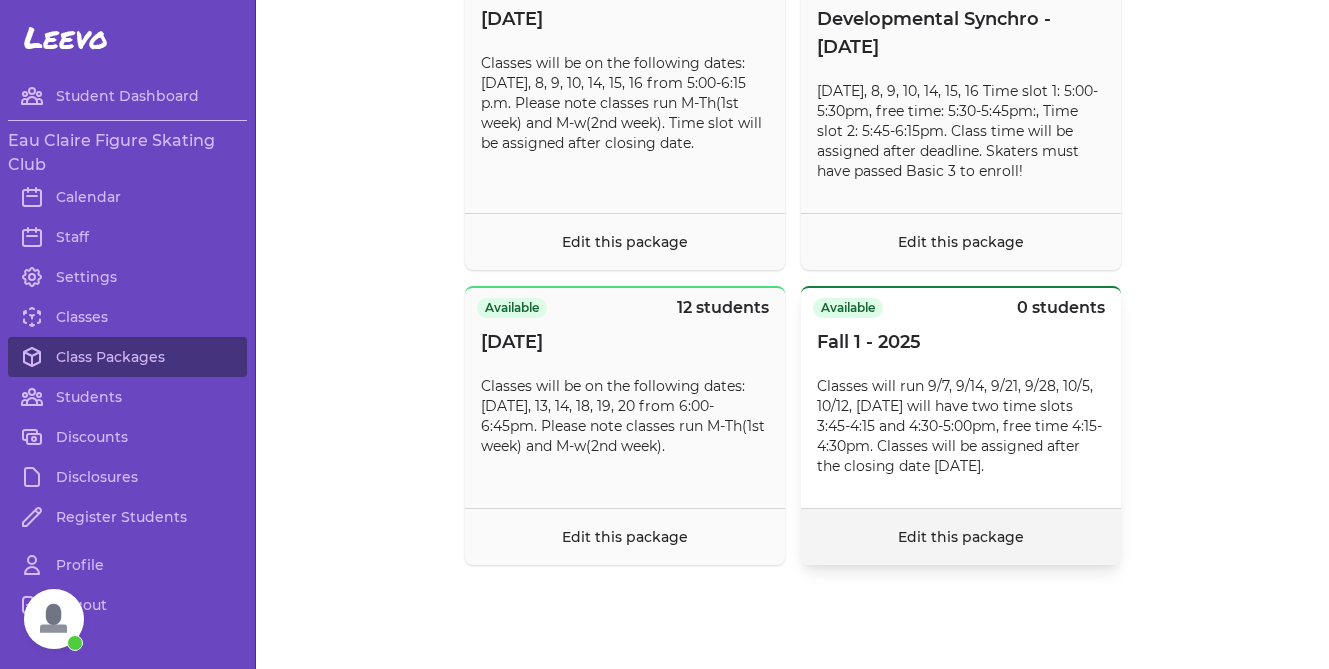 click on "Edit this package" at bounding box center (961, 537) 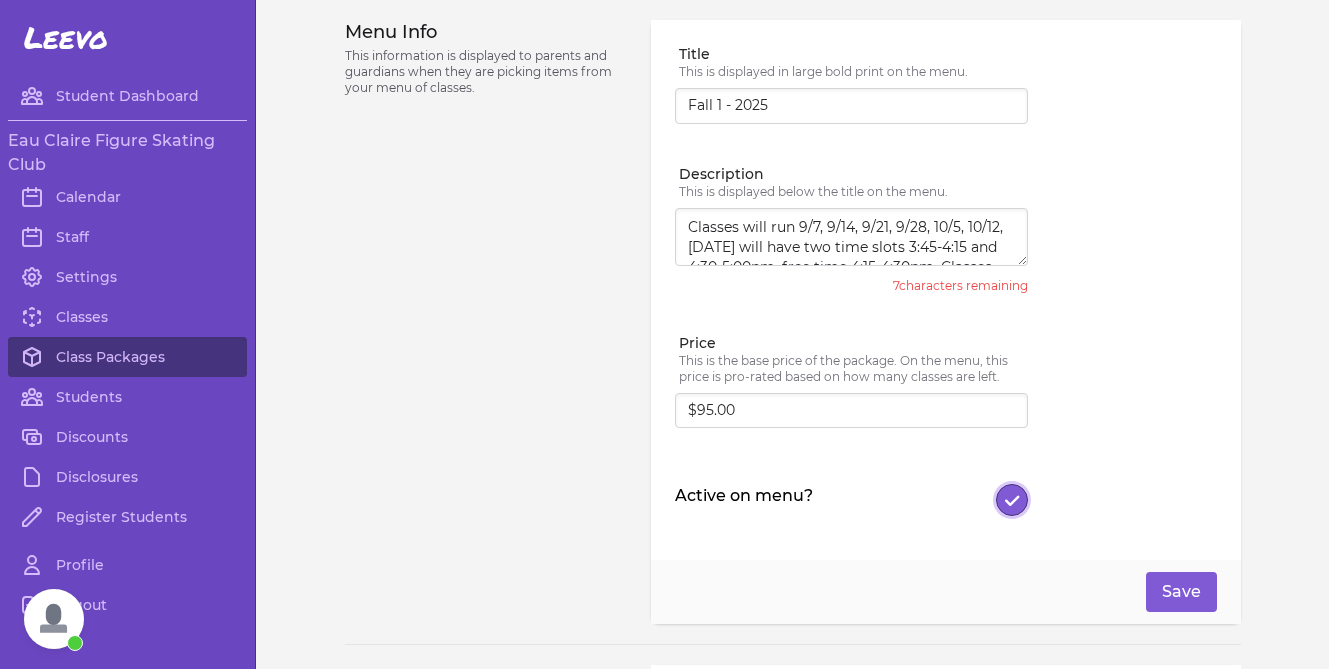 click 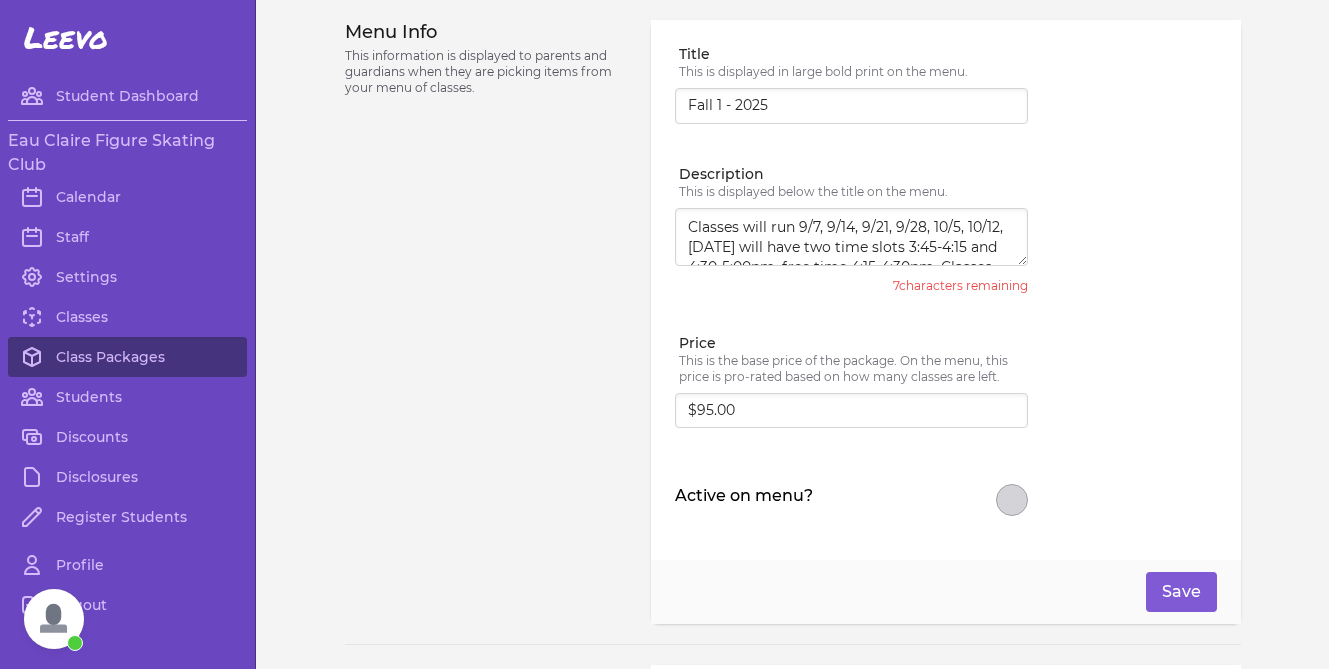 click on "Save" at bounding box center (945, 592) 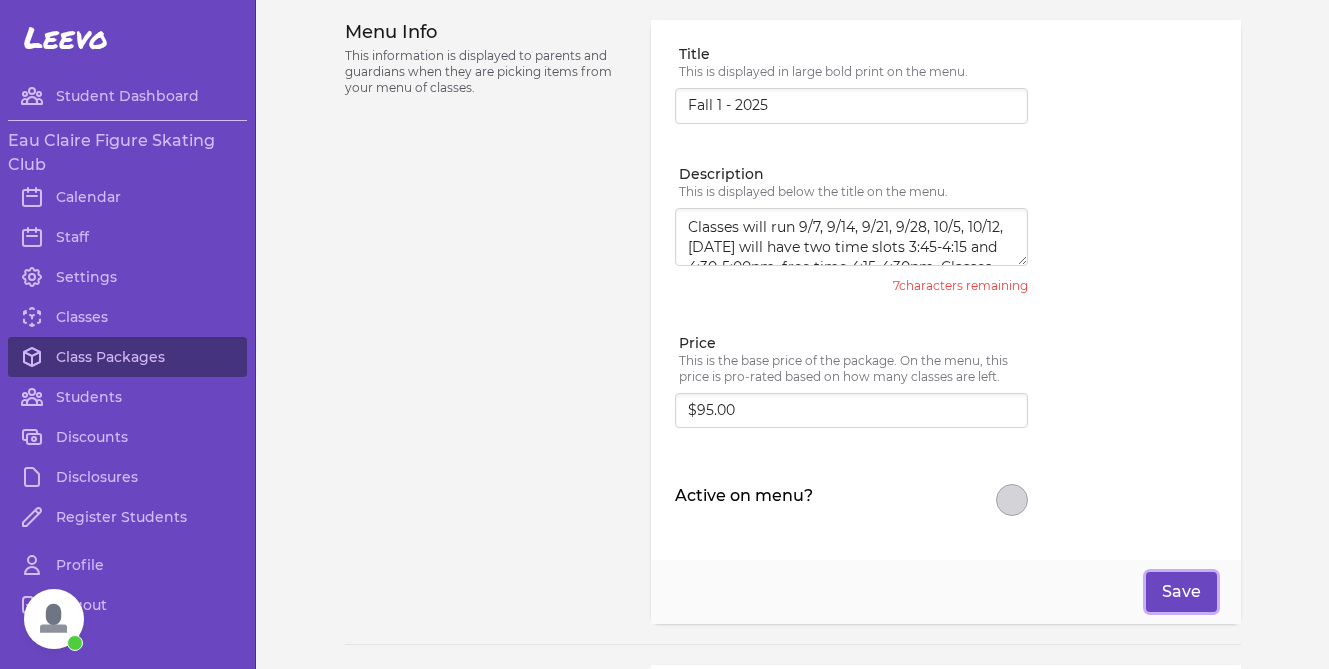 click on "Save" at bounding box center [1181, 592] 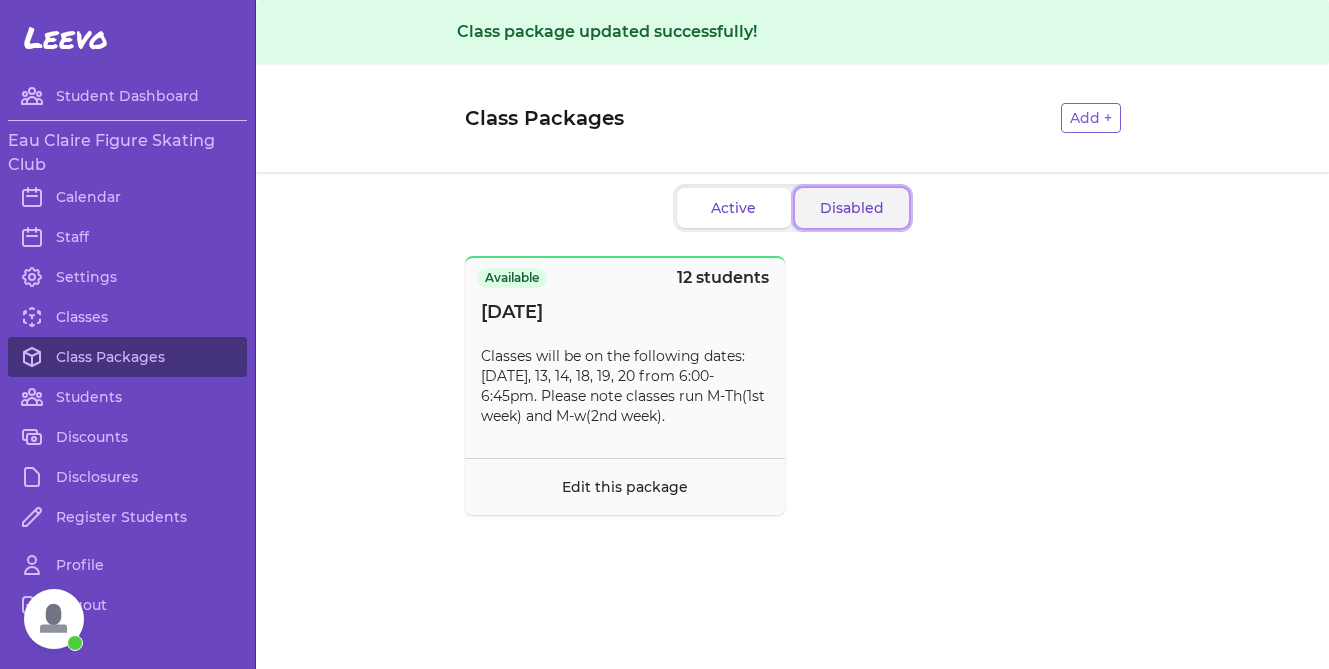click on "Disabled" at bounding box center [852, 208] 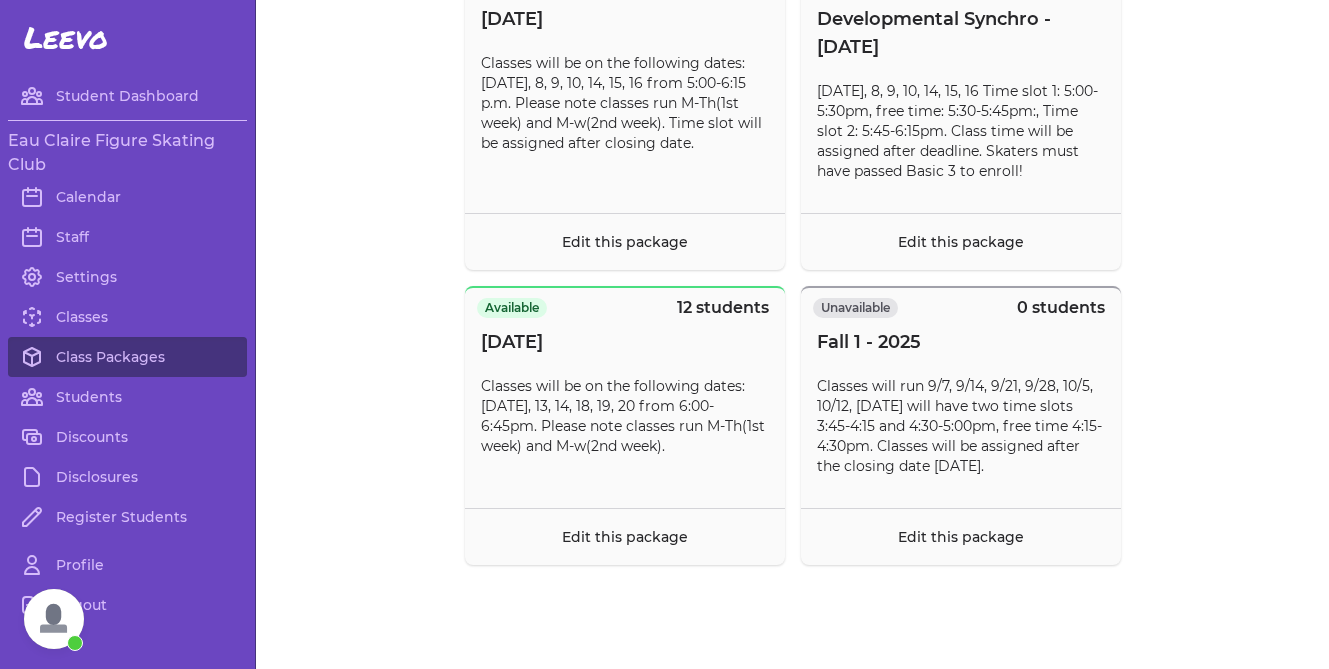 scroll, scrollTop: 4434, scrollLeft: 0, axis: vertical 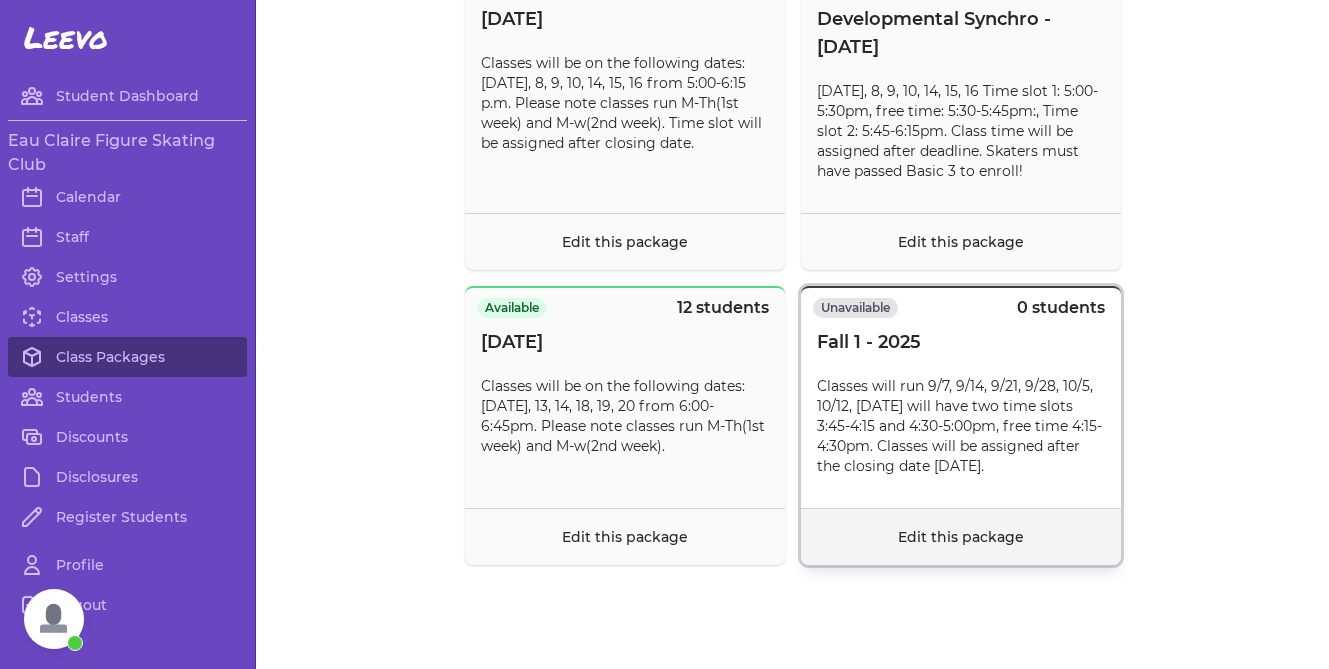 click on "Edit this package" at bounding box center (961, 536) 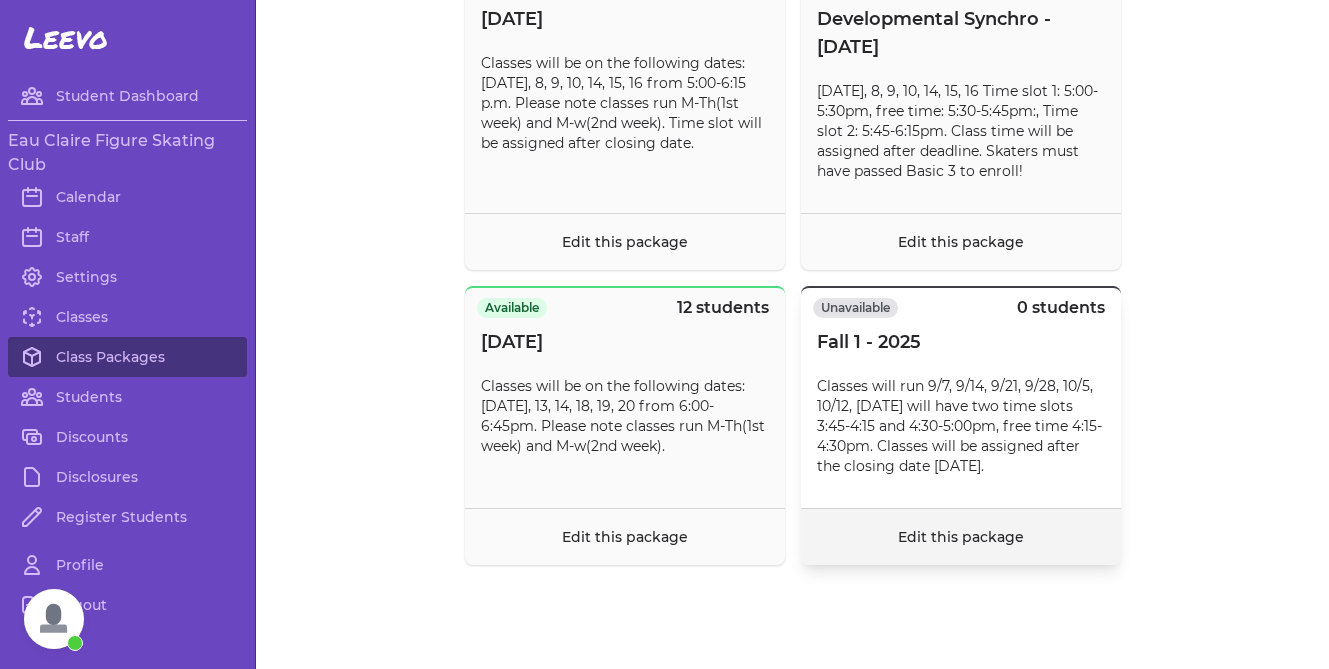 click on "Edit this package" at bounding box center [961, 537] 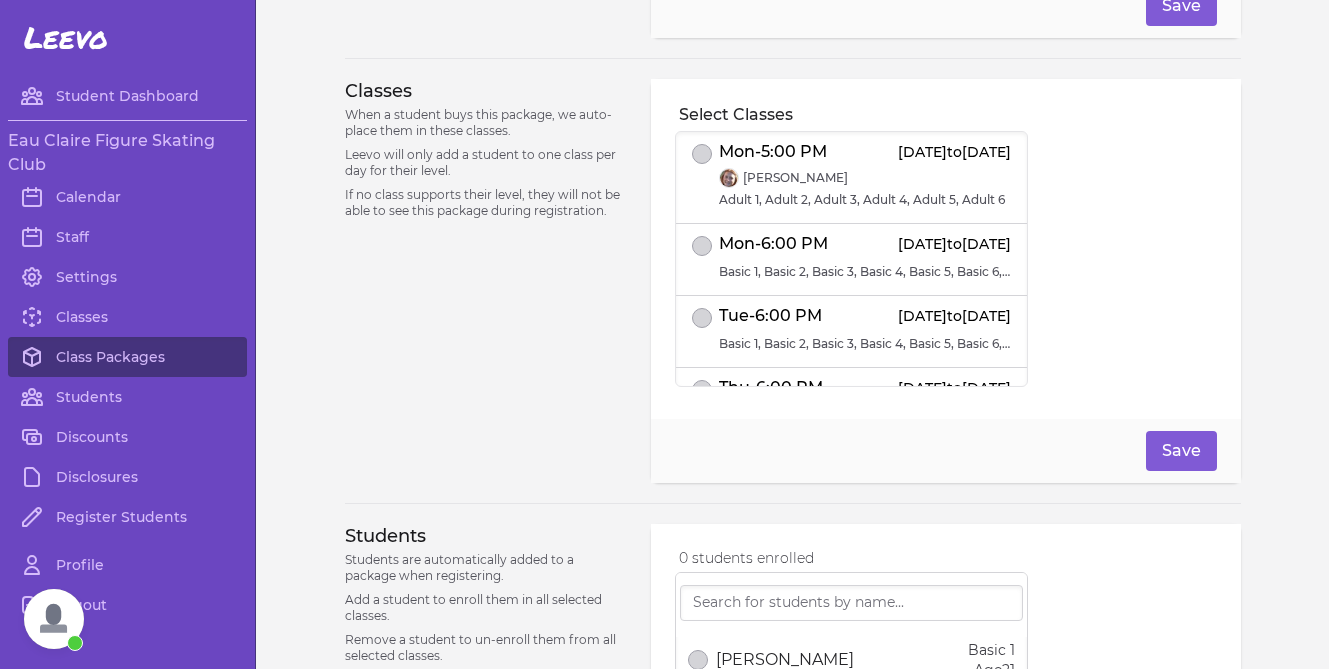 scroll, scrollTop: 583, scrollLeft: 0, axis: vertical 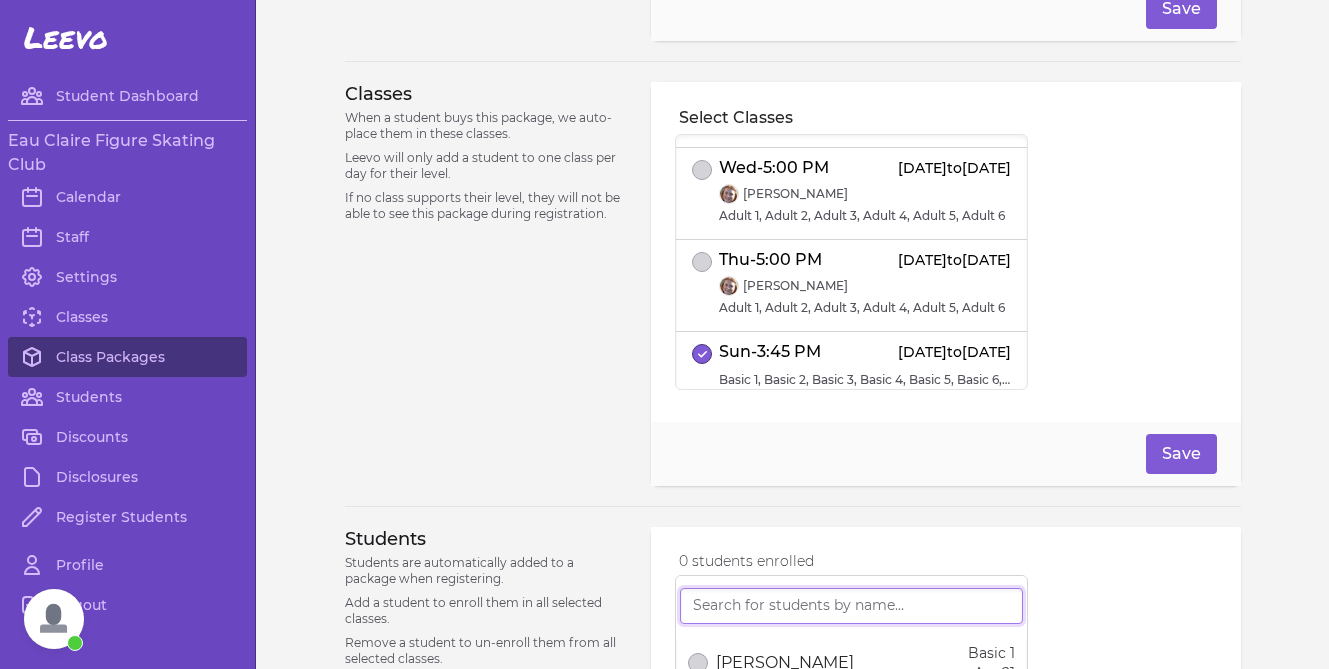 click at bounding box center (851, 606) 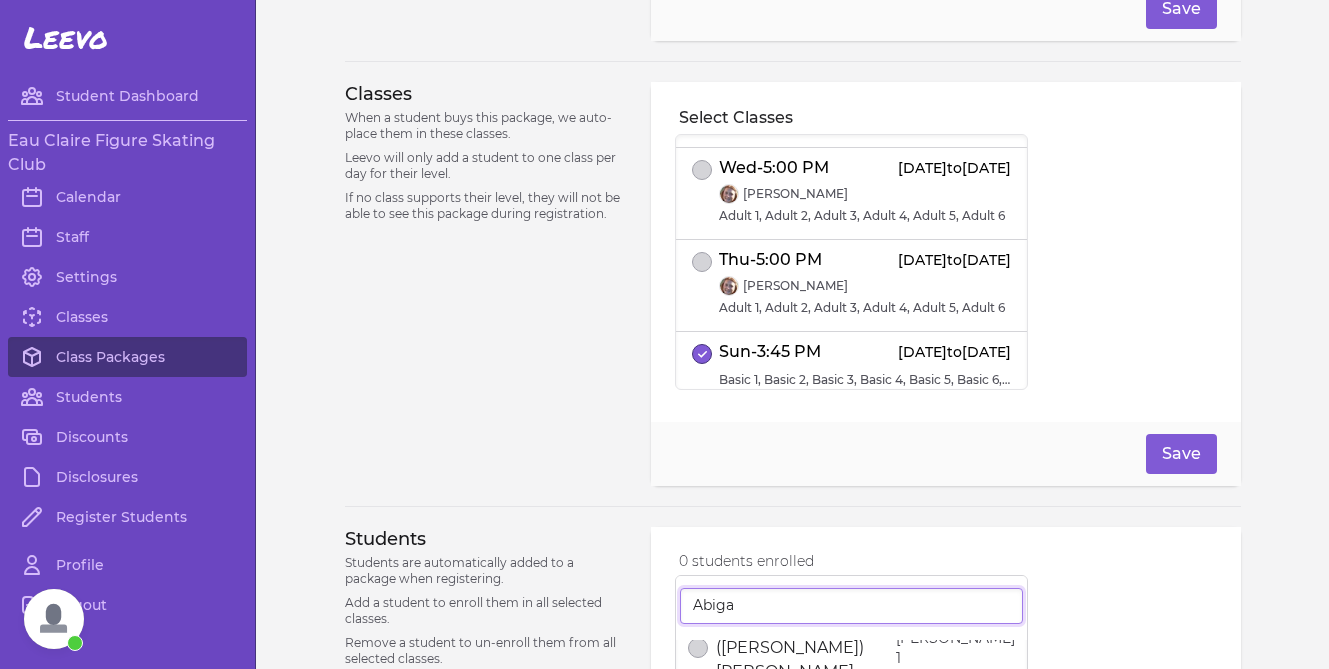 scroll, scrollTop: 60, scrollLeft: 0, axis: vertical 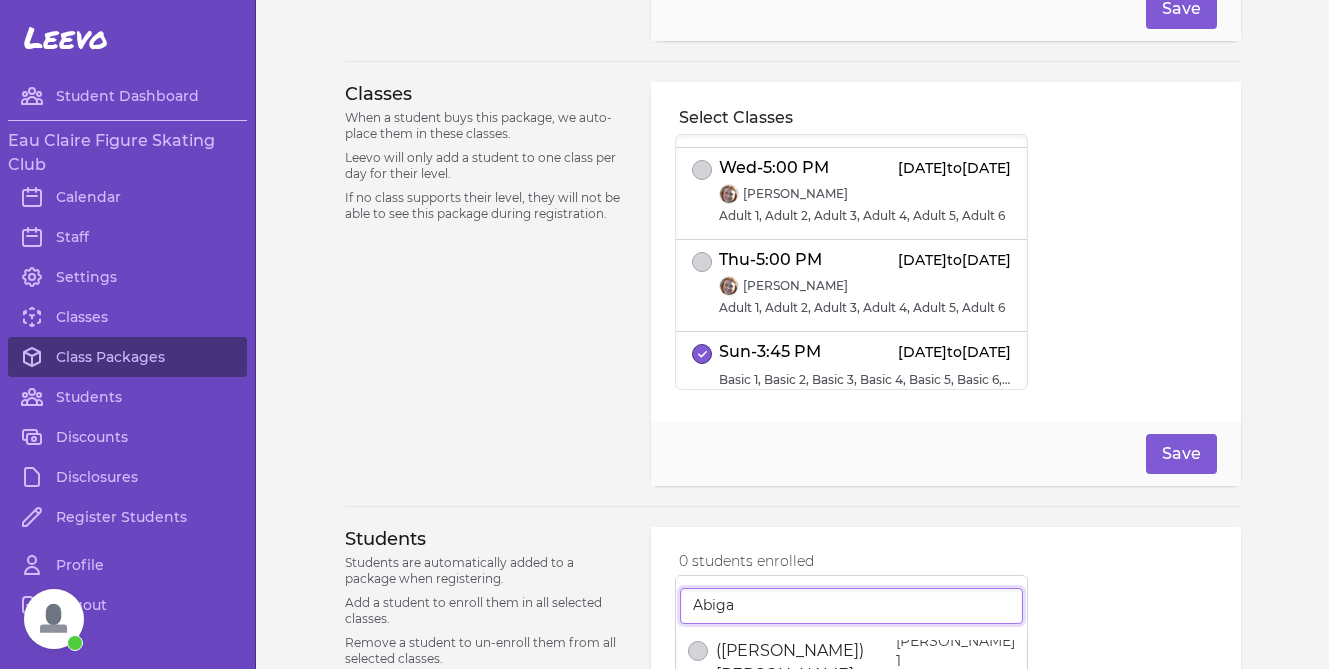 type on "Abiga" 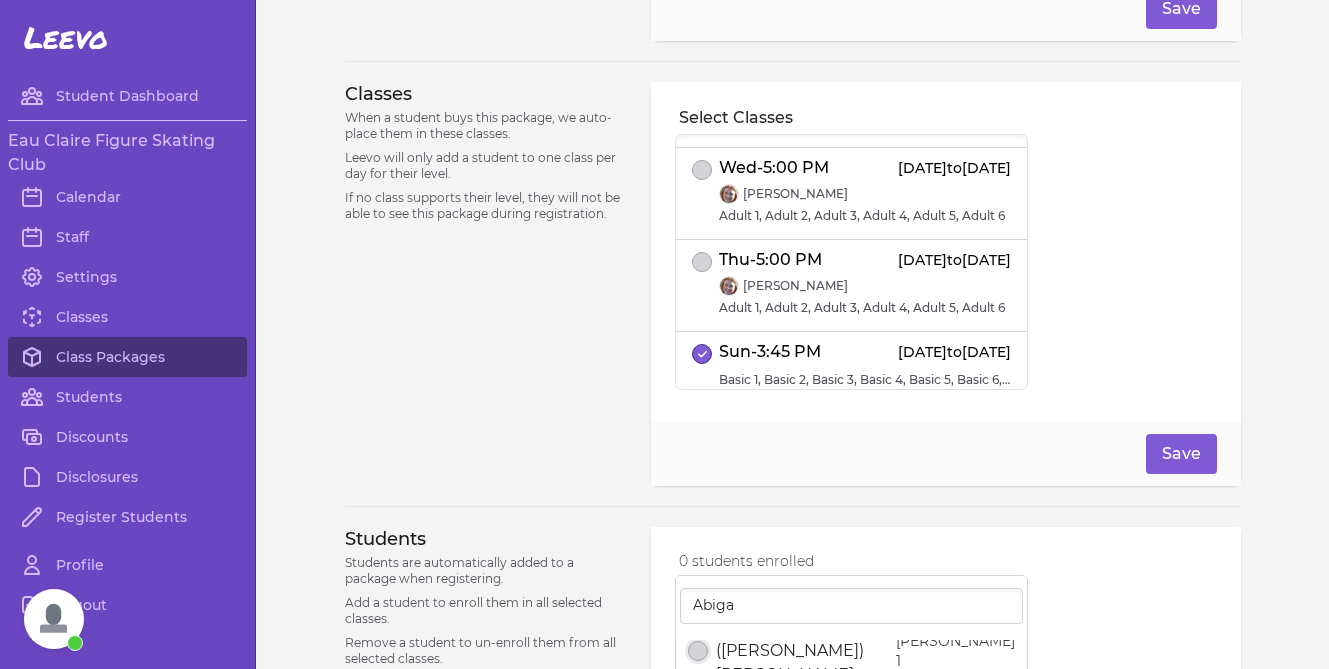 click at bounding box center (698, 651) 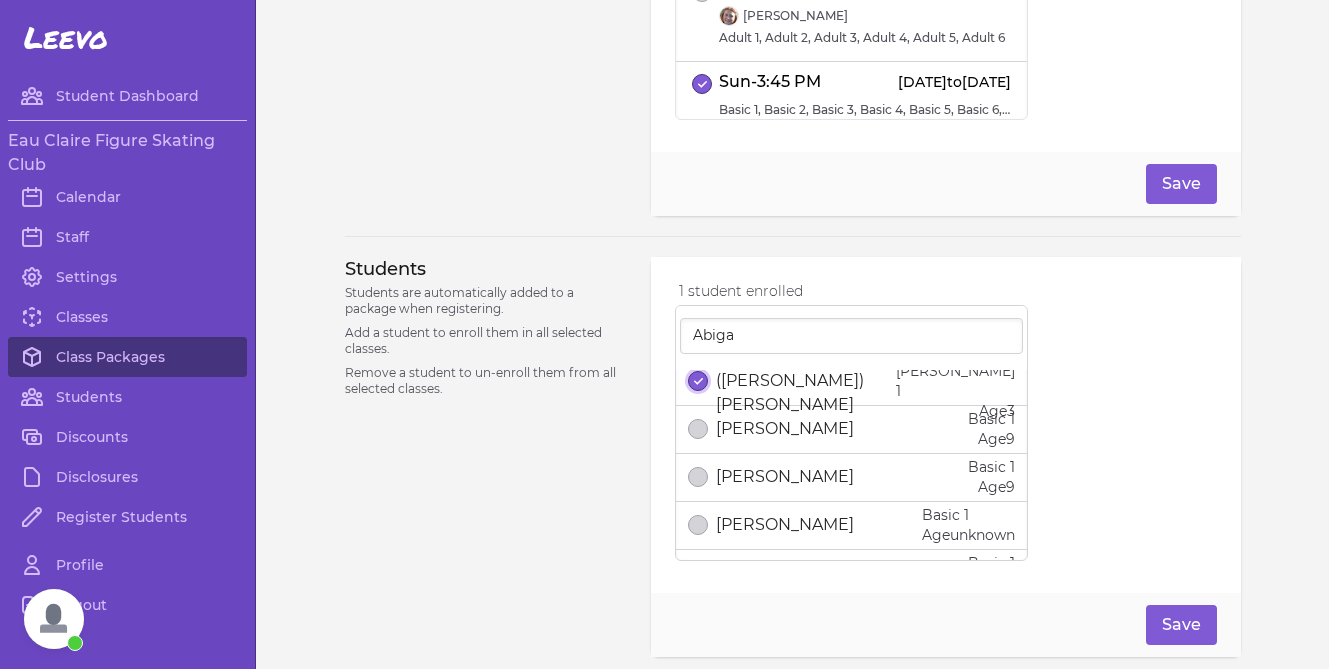scroll, scrollTop: 870, scrollLeft: 0, axis: vertical 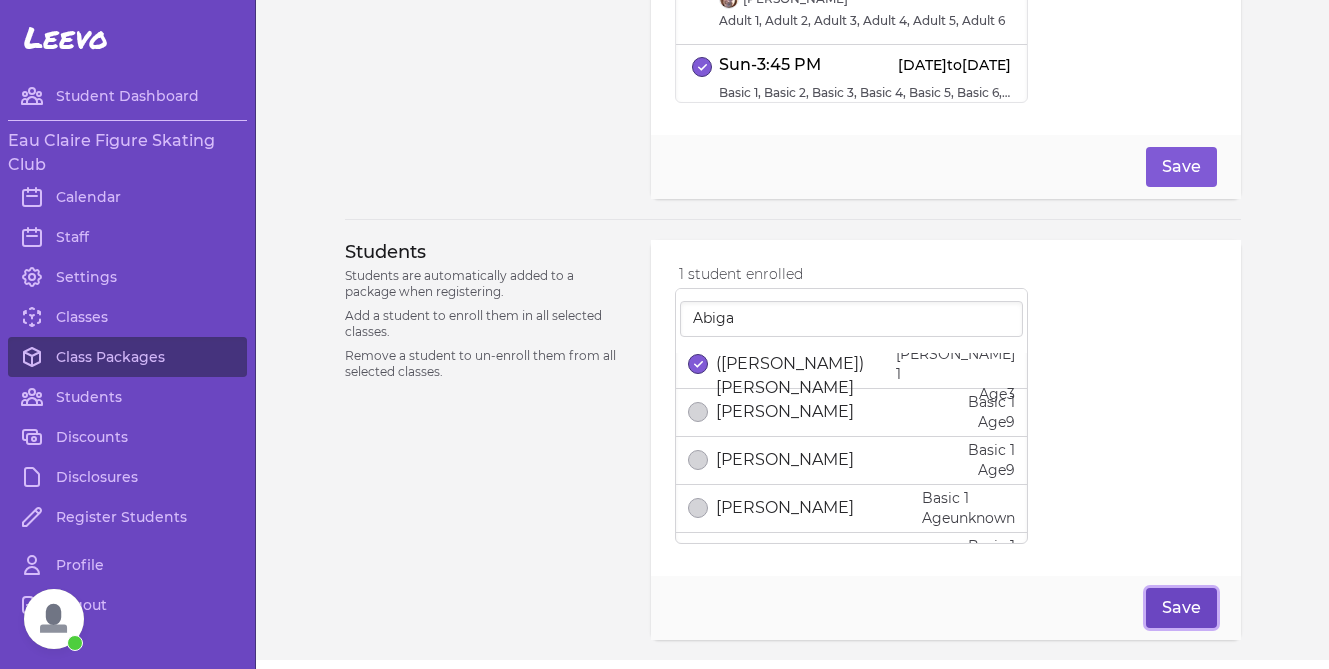 click on "Save" at bounding box center [1181, 608] 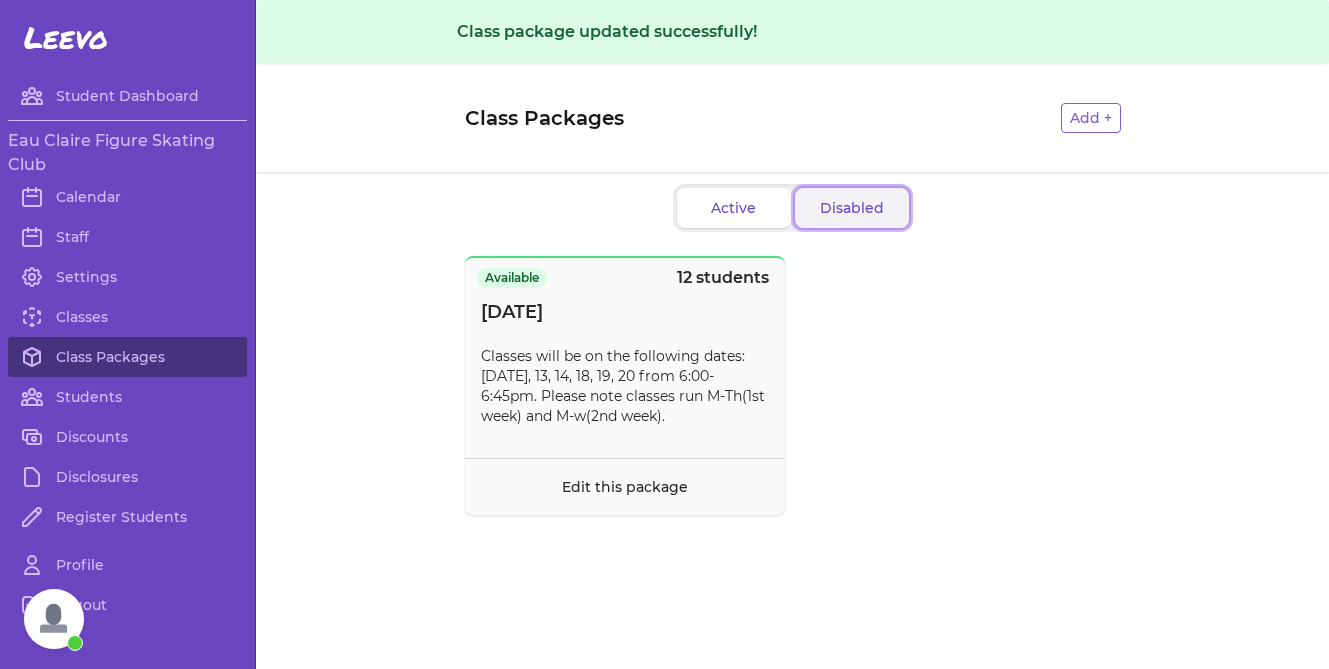 click on "Disabled" at bounding box center [852, 208] 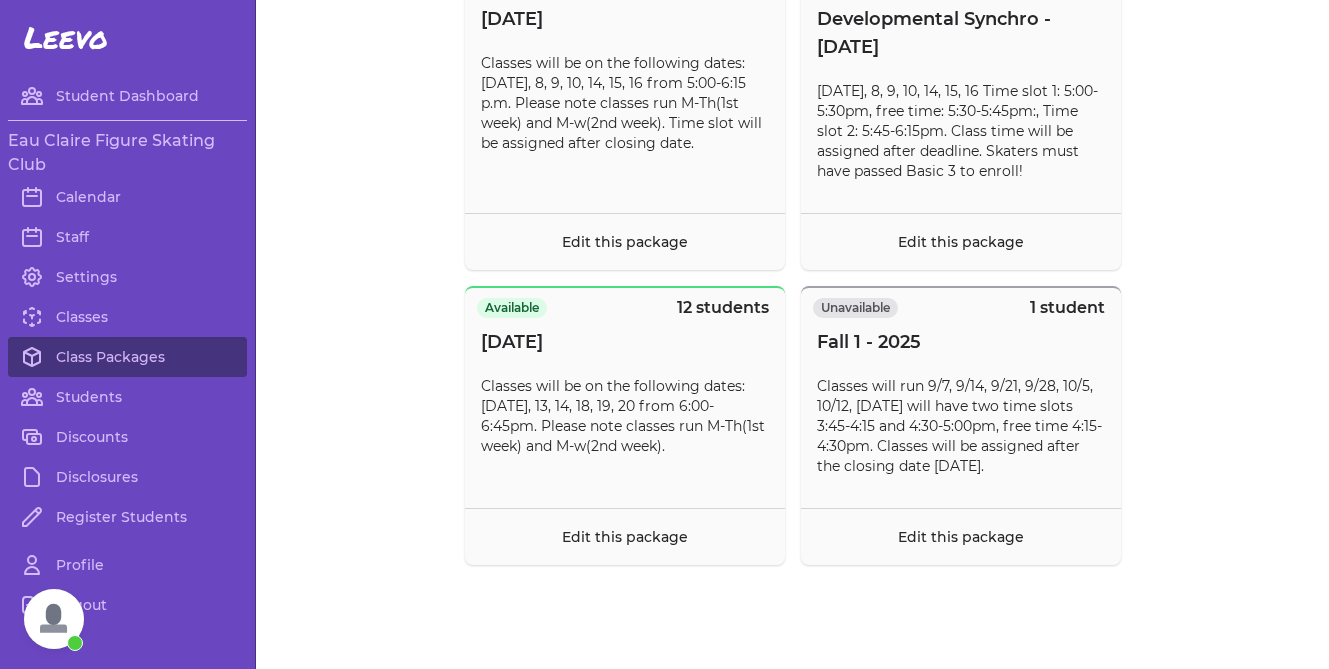 scroll, scrollTop: 4363, scrollLeft: 0, axis: vertical 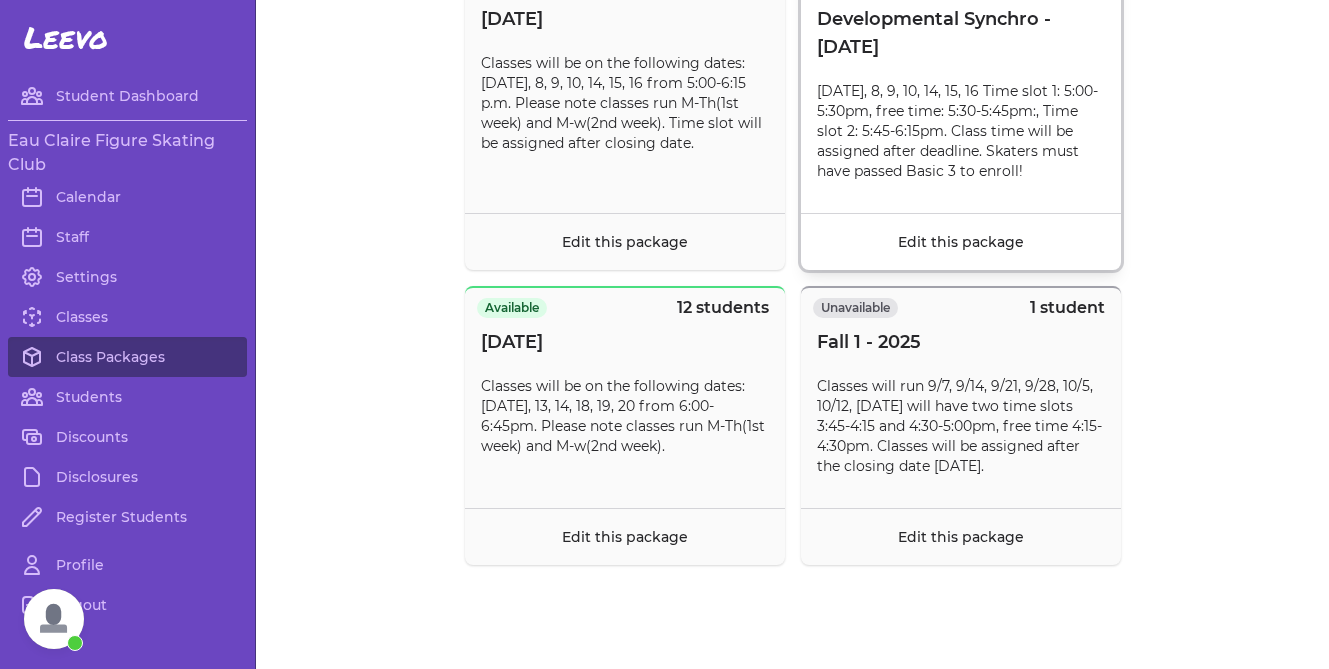 drag, startPoint x: 1031, startPoint y: 239, endPoint x: 933, endPoint y: 235, distance: 98.0816 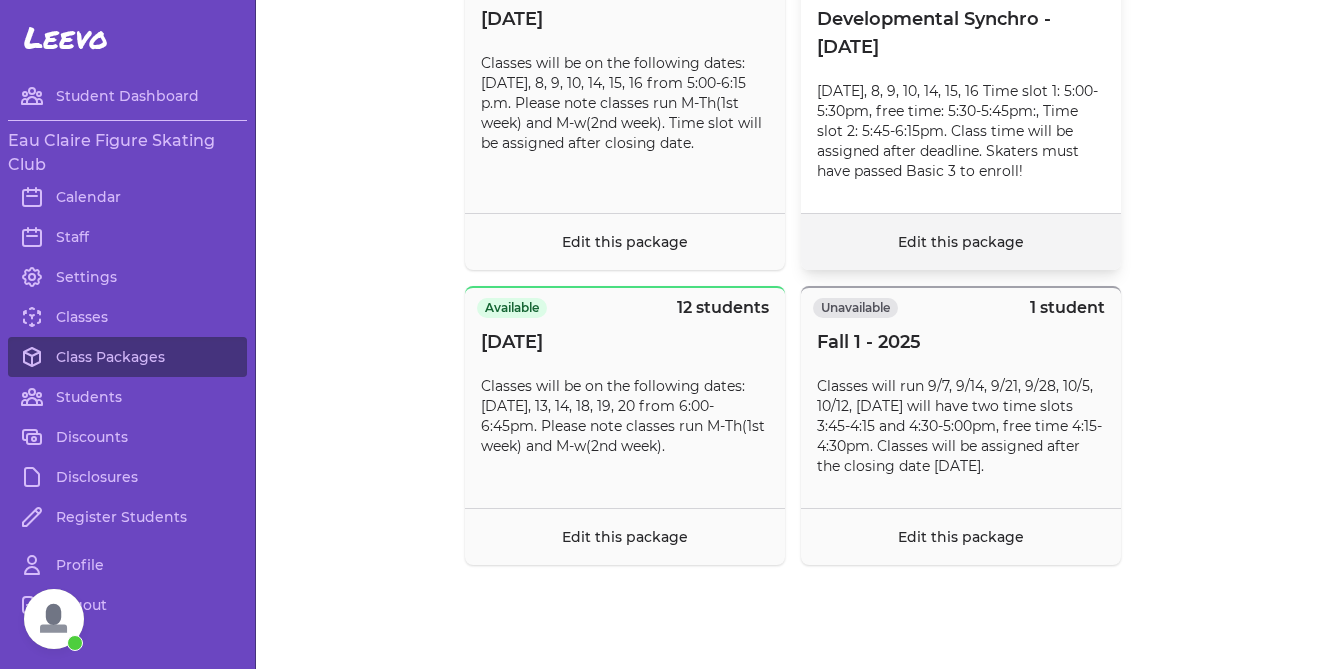 click on "Edit this package" at bounding box center [961, 242] 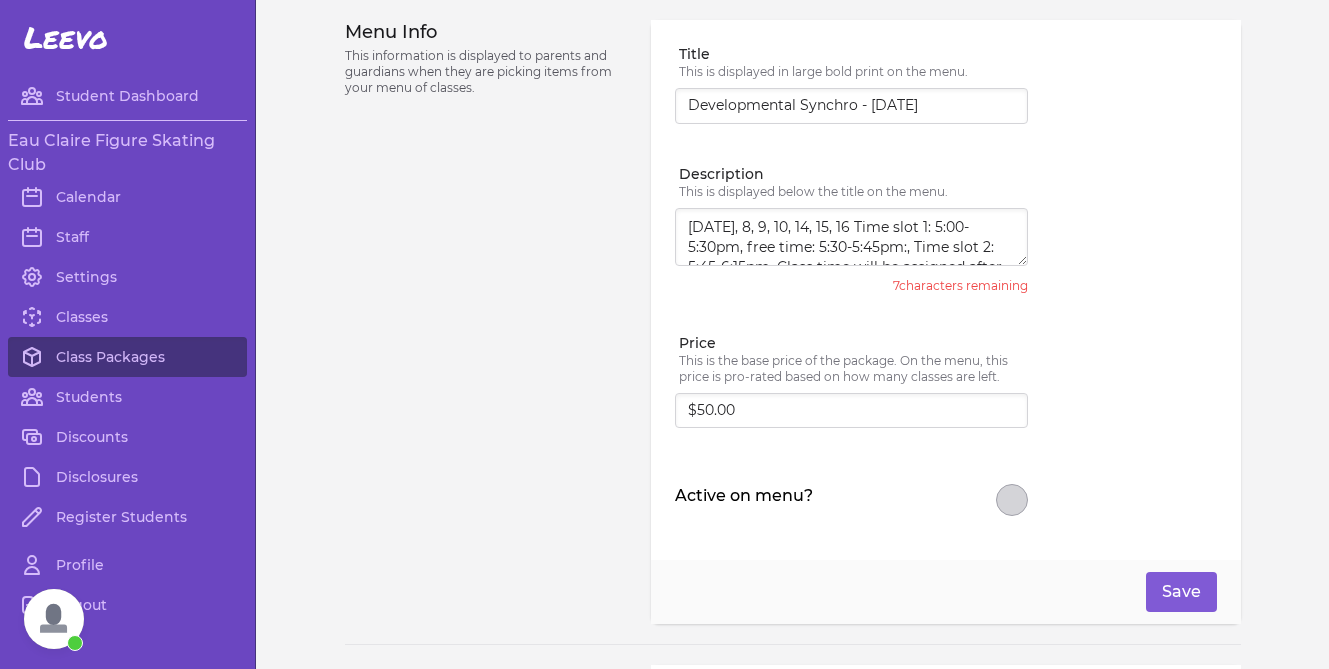 scroll, scrollTop: 60, scrollLeft: 0, axis: vertical 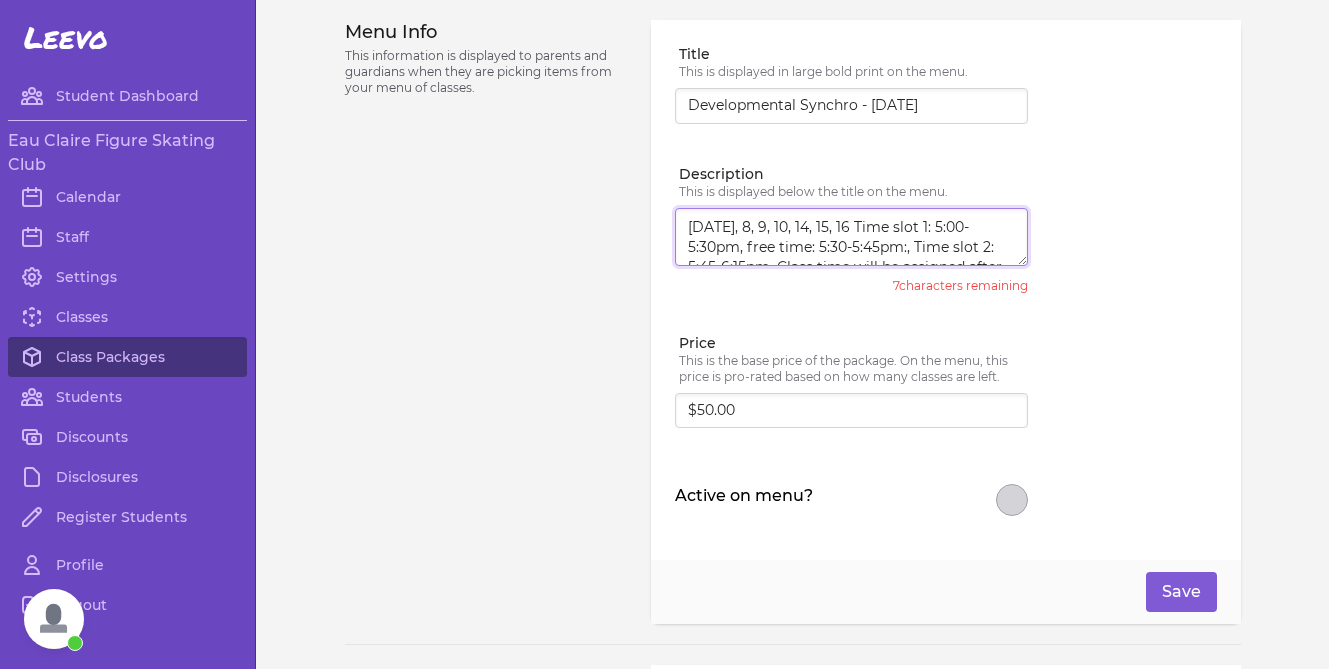 drag, startPoint x: 760, startPoint y: 252, endPoint x: 661, endPoint y: 165, distance: 131.7953 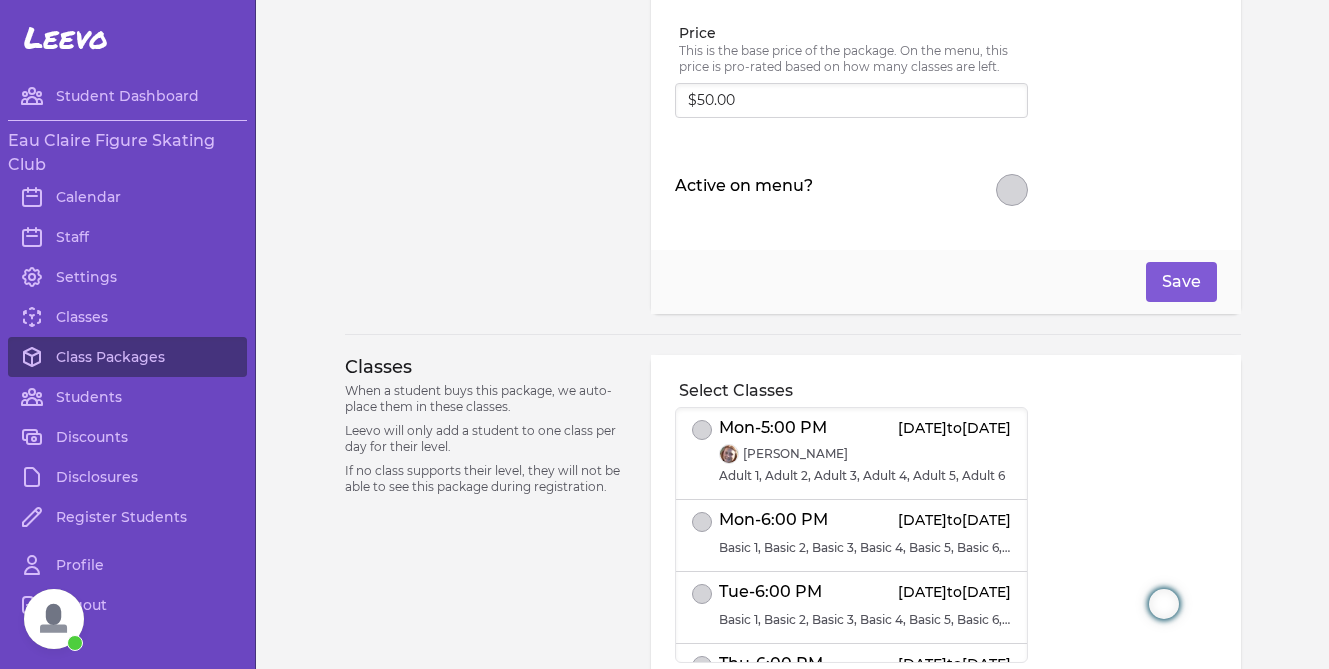 scroll, scrollTop: 0, scrollLeft: 0, axis: both 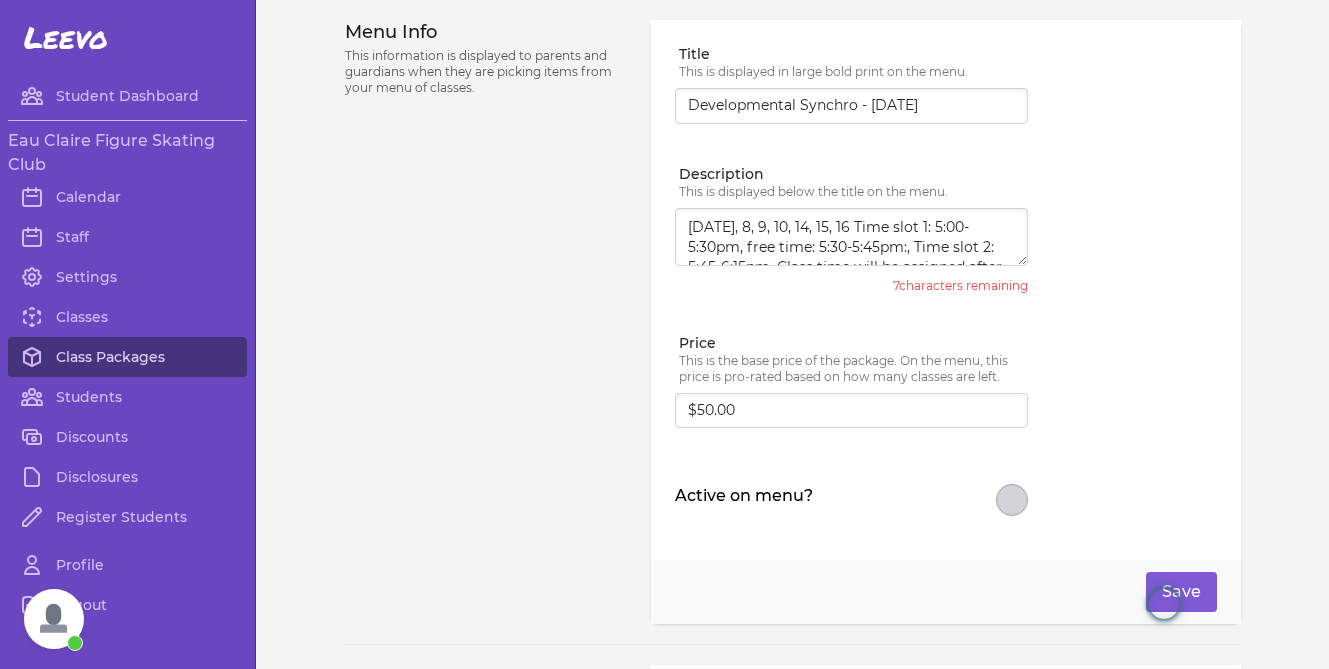 click on "Class Packages" at bounding box center (127, 357) 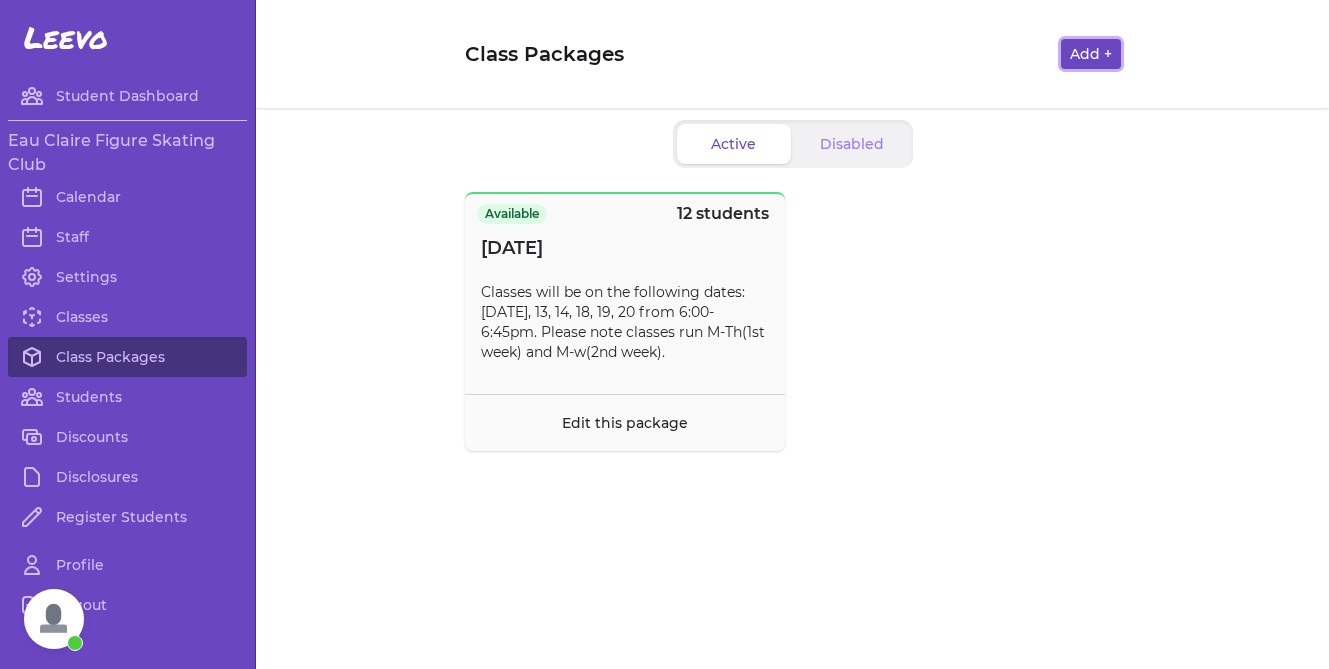 click on "Add +" at bounding box center [1091, 54] 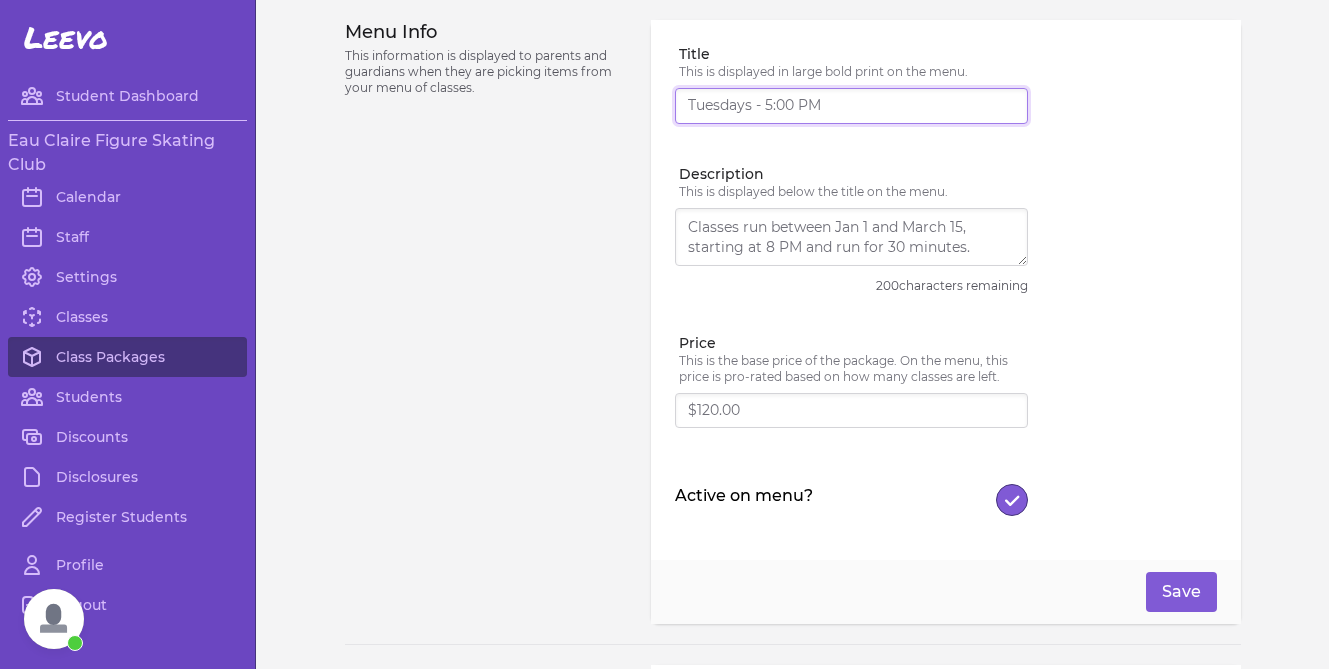 click on "Title" at bounding box center (851, 106) 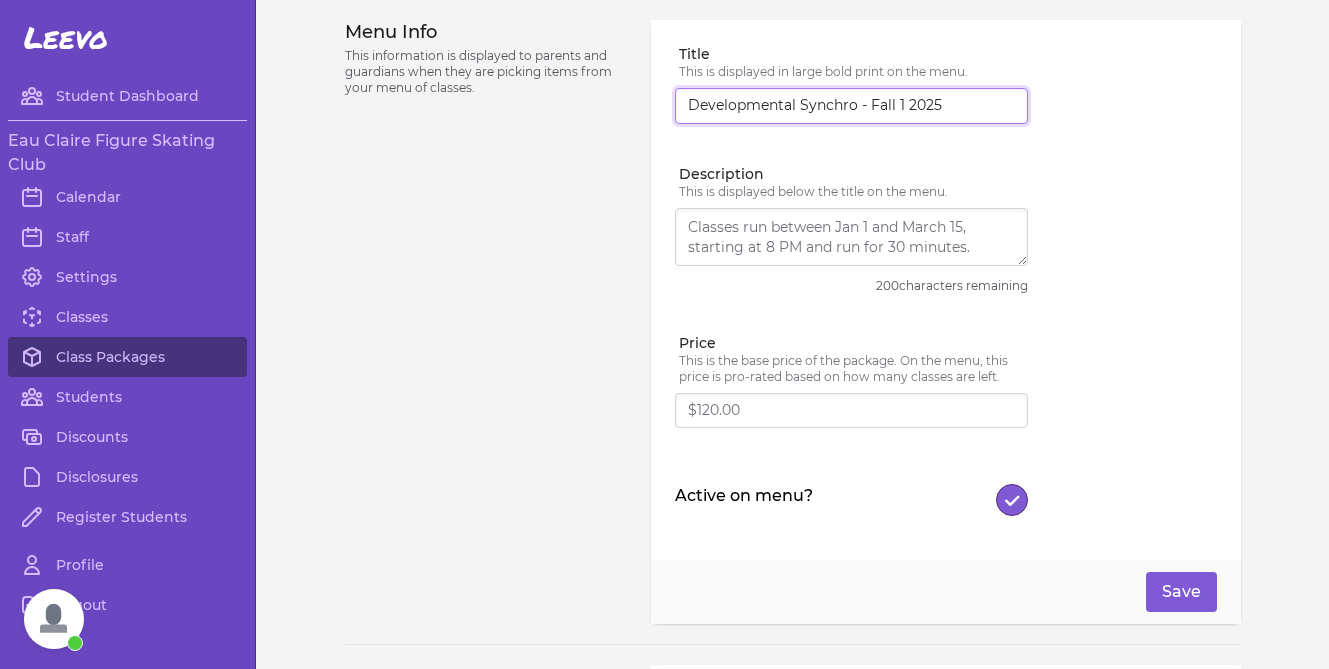 type on "Developmental Synchro - Fall 1 2025" 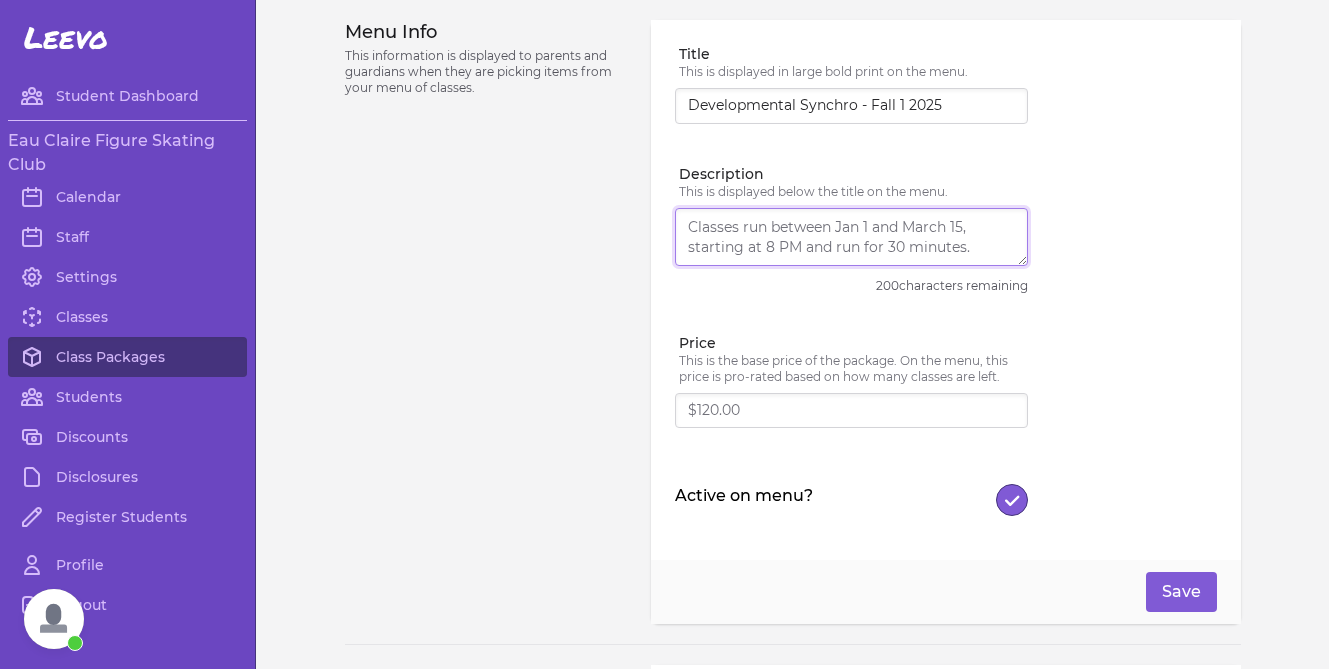 click on "Description" at bounding box center [851, 237] 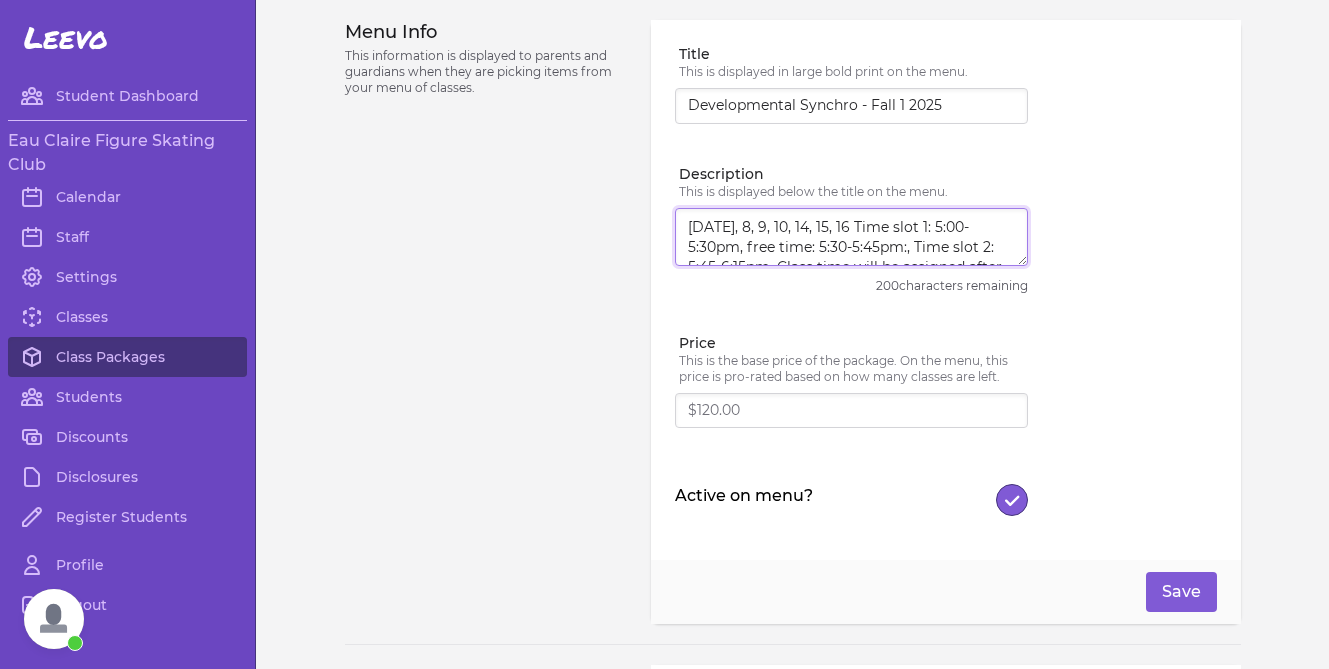 scroll, scrollTop: 50, scrollLeft: 0, axis: vertical 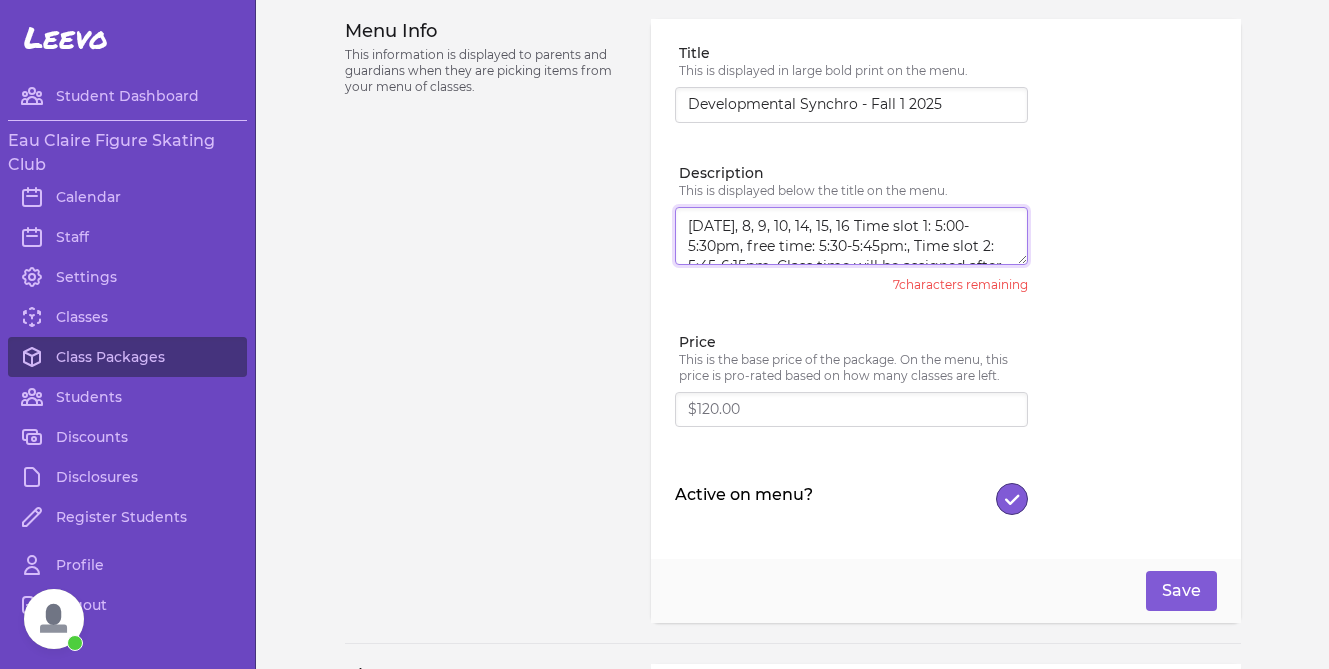 drag, startPoint x: 841, startPoint y: 225, endPoint x: 682, endPoint y: 225, distance: 159 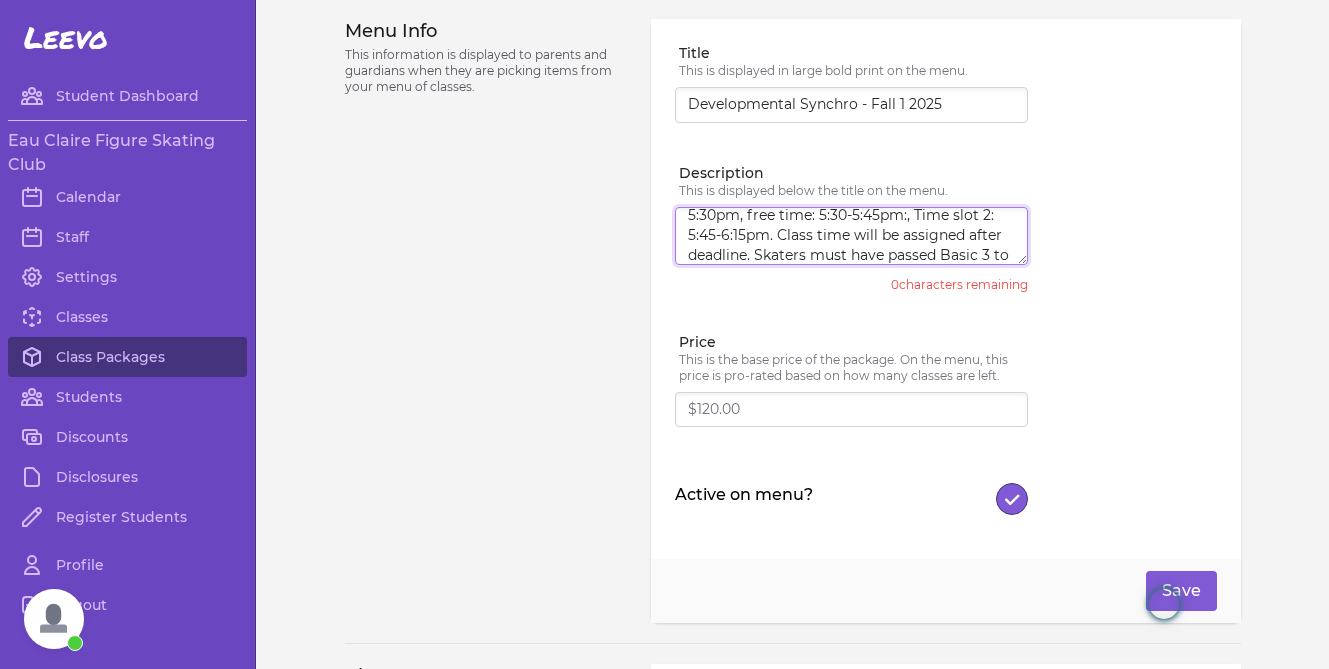 scroll, scrollTop: 34, scrollLeft: 0, axis: vertical 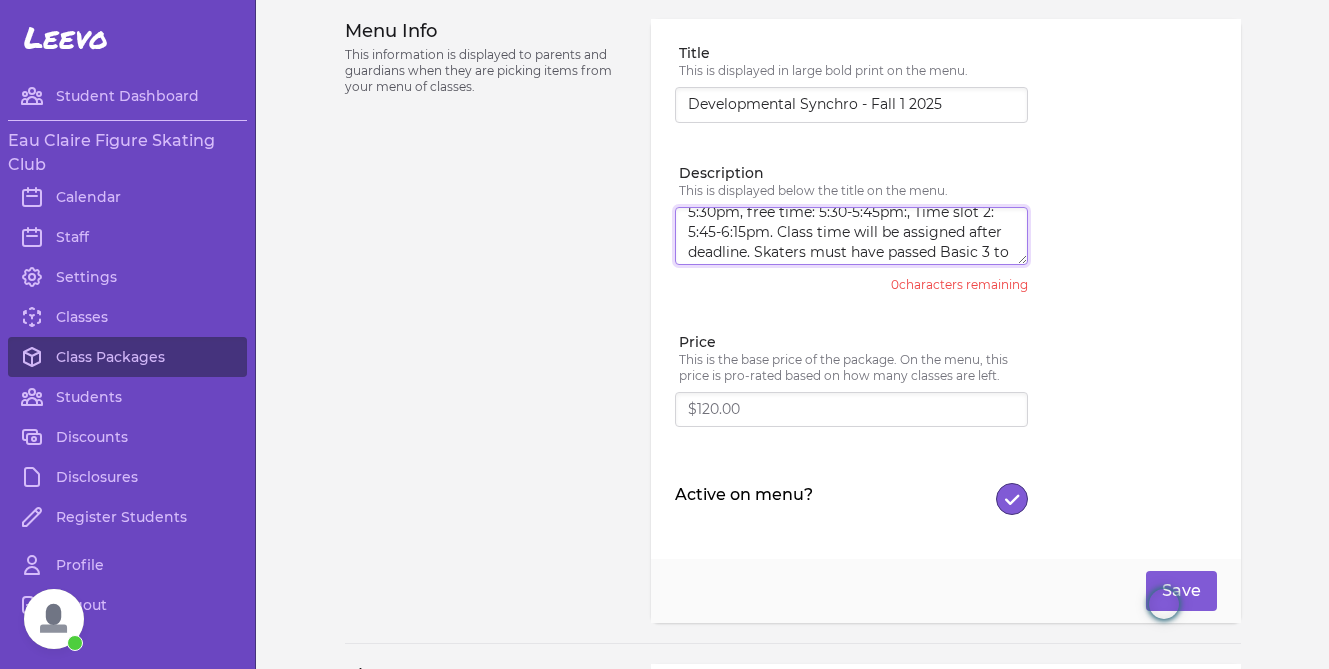 drag, startPoint x: 788, startPoint y: 252, endPoint x: 791, endPoint y: 235, distance: 17.262676 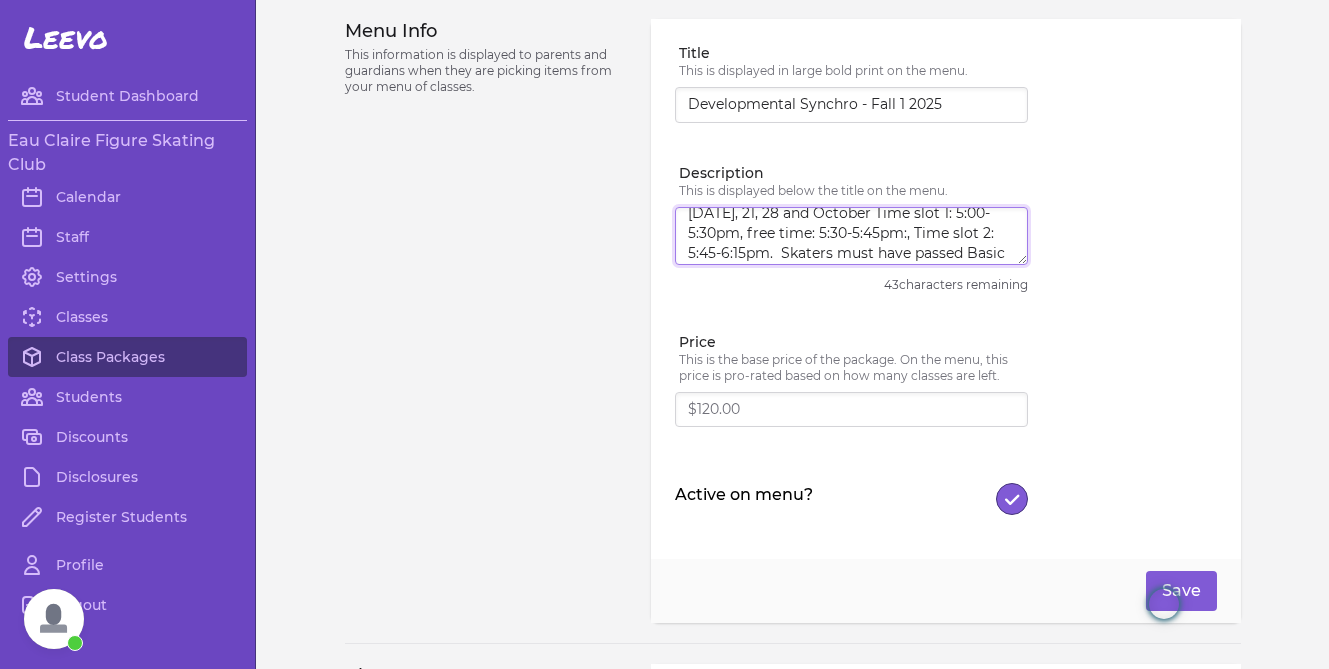 scroll, scrollTop: 0, scrollLeft: 0, axis: both 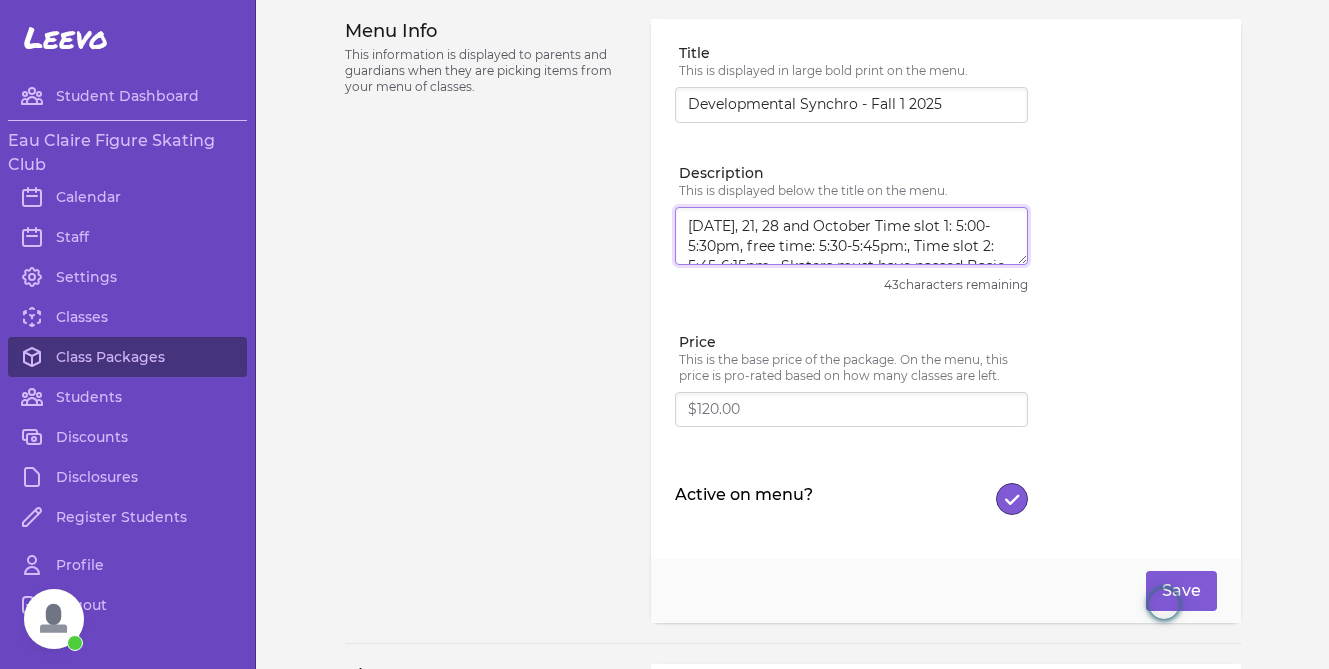 click on "[DATE], 21, 28 and October Time slot 1: 5:00-5:30pm, free time: 5:30-5:45pm:, Time slot 2: 5:45-6:15pm.  Skaters must have passed Basic 3 to enroll!" at bounding box center (851, 236) 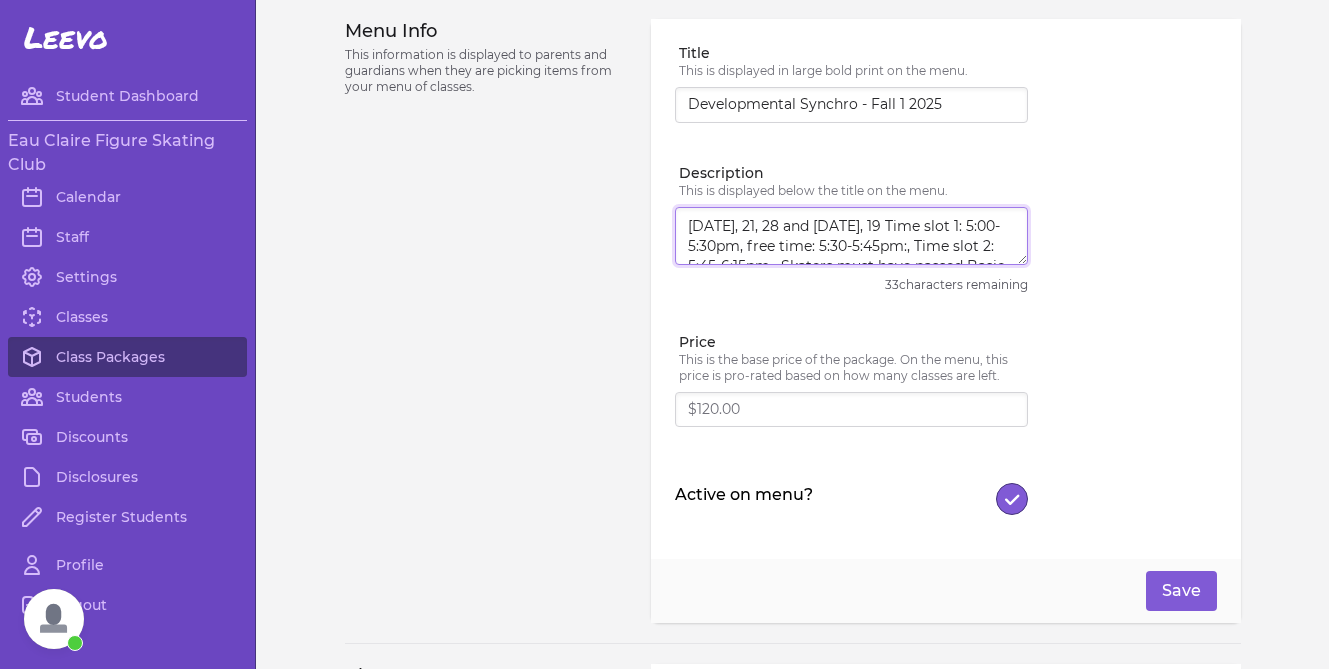 drag, startPoint x: 828, startPoint y: 248, endPoint x: 762, endPoint y: 248, distance: 66 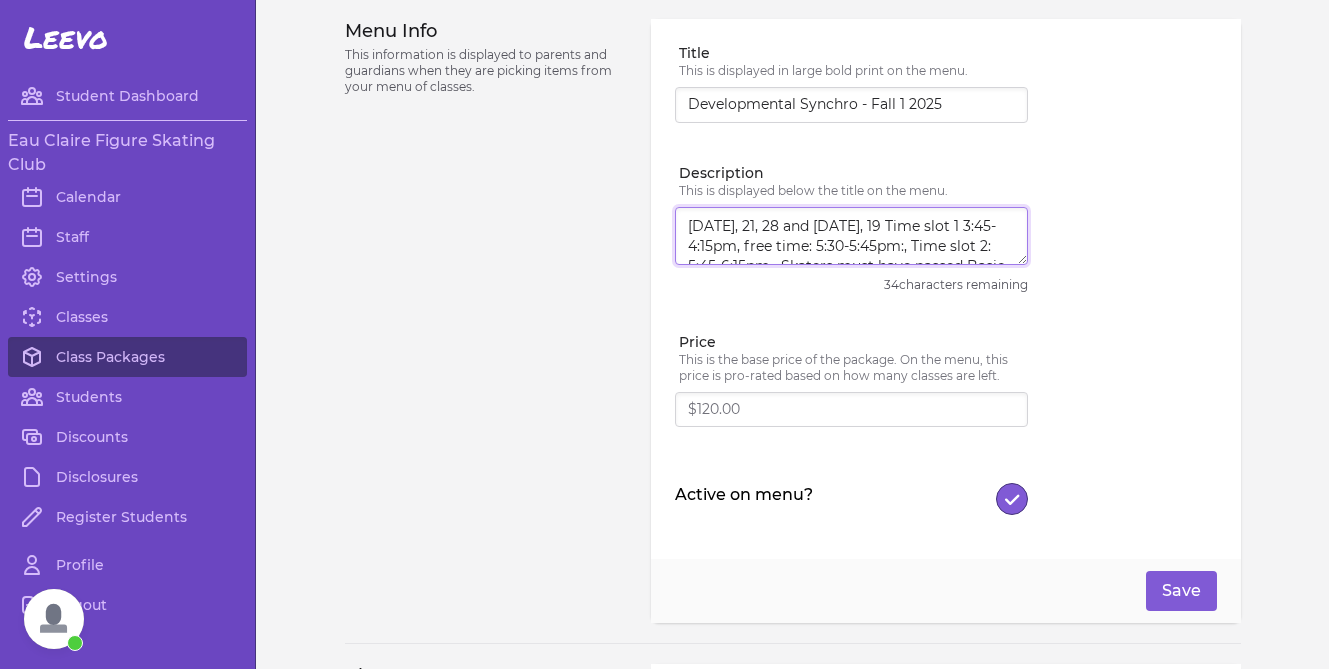 click on "[DATE], 21, 28 and [DATE], 19 Time slot 1 3:45-4:15pm, free time: 5:30-5:45pm:, Time slot 2: 5:45-6:15pm.  Skaters must have passed Basic 3 to enroll!" at bounding box center [851, 236] 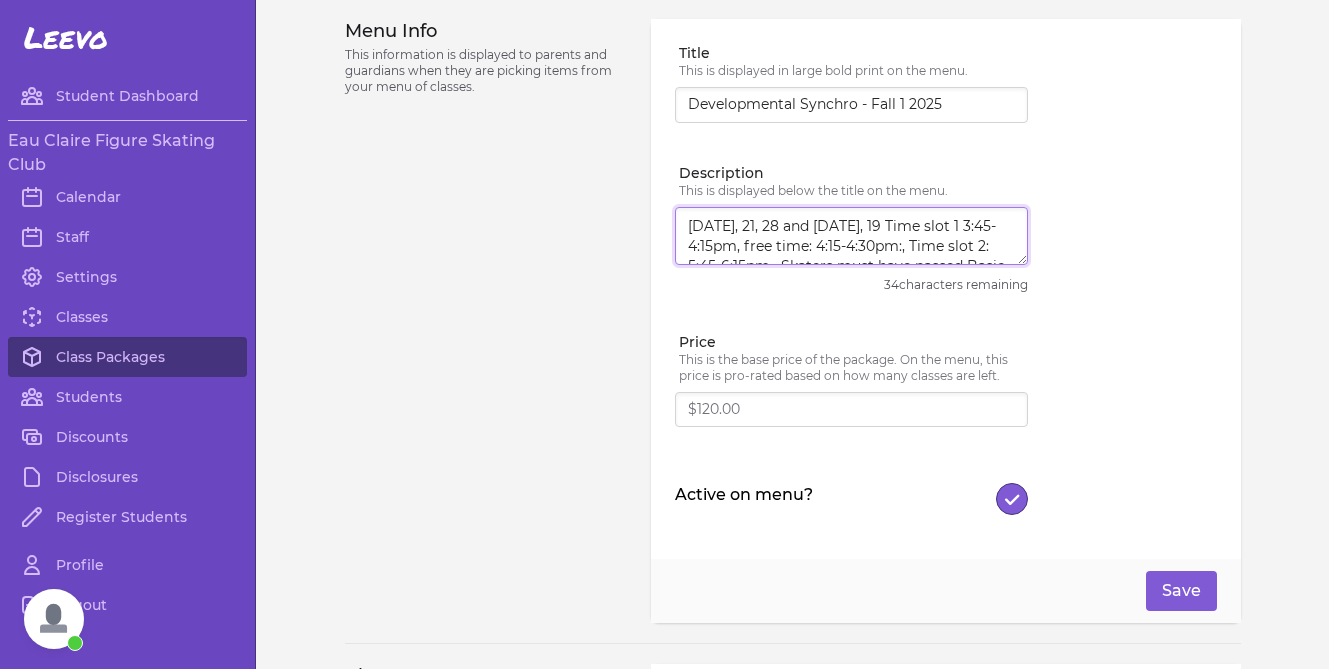 scroll, scrollTop: 10, scrollLeft: 0, axis: vertical 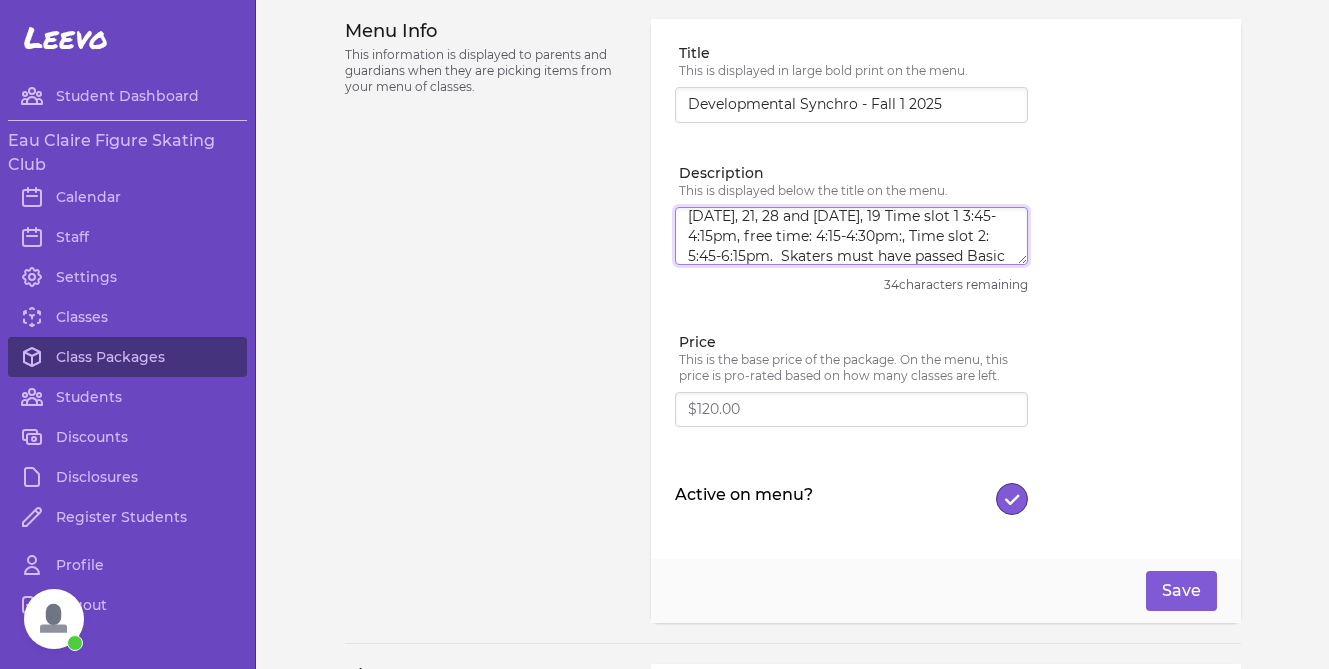 click on "[DATE], 21, 28 and [DATE], 19 Time slot 1 3:45-4:15pm, free time: 4:15-4:30pm:, Time slot 2: 5:45-6:15pm.  Skaters must have passed Basic 3 to enroll!" at bounding box center (851, 236) 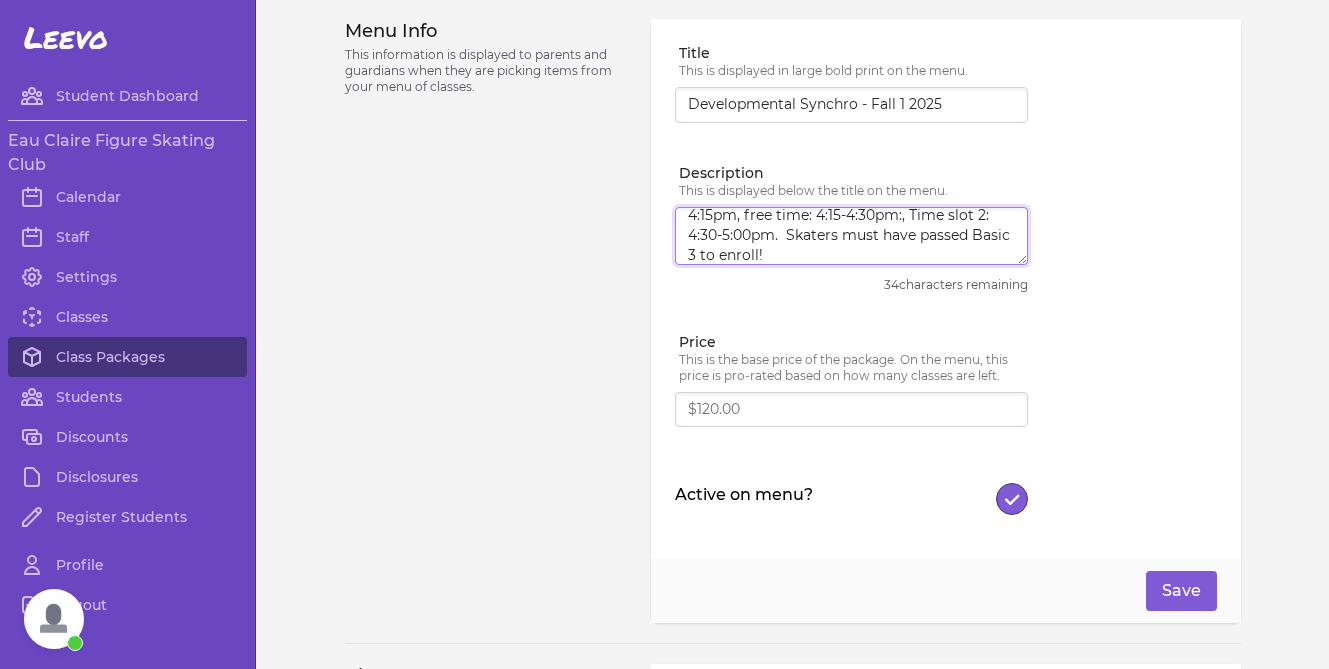 scroll, scrollTop: 40, scrollLeft: 0, axis: vertical 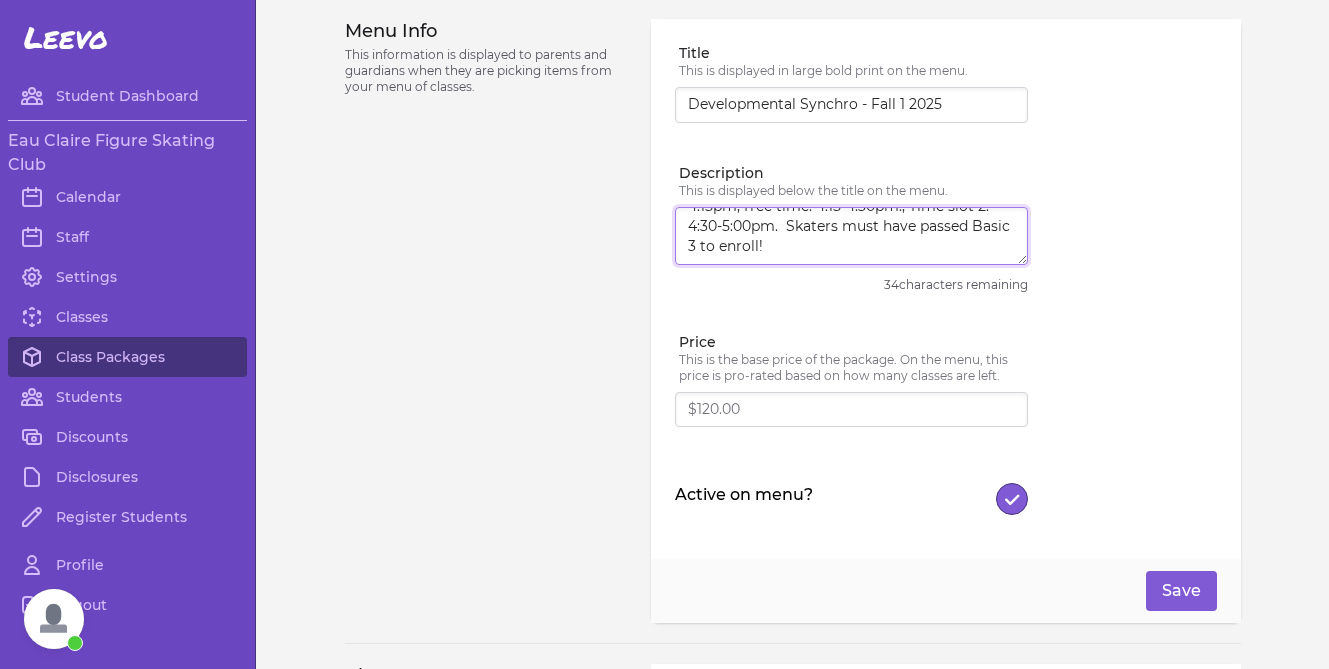click on "[DATE], 21, 28 and [DATE], 19 Time slot 1 3:45-4:15pm, free time: 4:15-4:30pm:, Time slot 2: 4:30-5:00pm.  Skaters must have passed Basic 3 to enroll!" at bounding box center (851, 236) 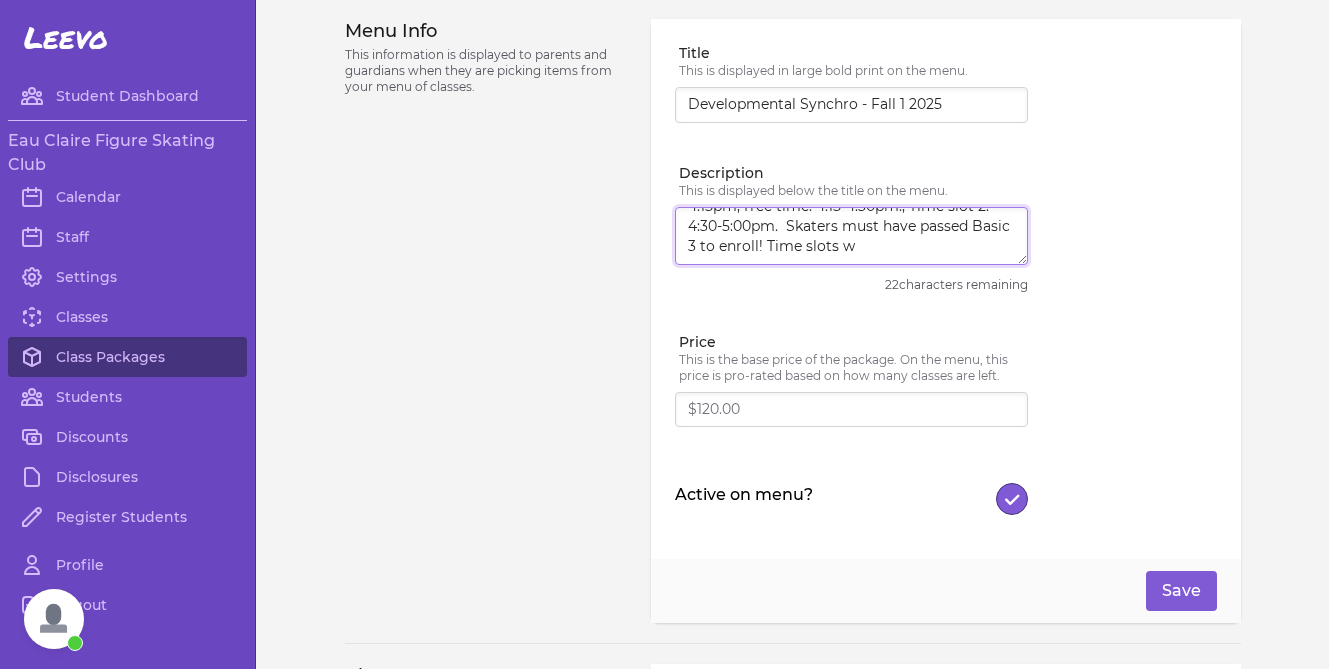 scroll, scrollTop: 50, scrollLeft: 0, axis: vertical 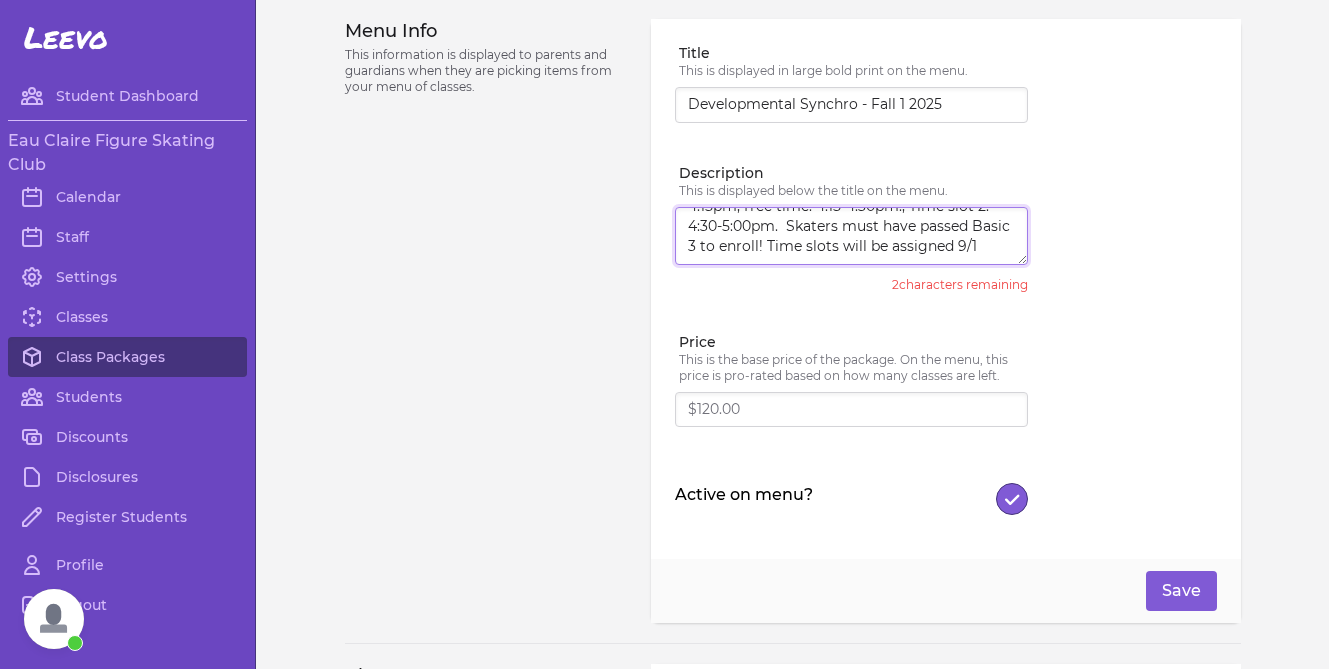 click on "[DATE], 21, 28 and [DATE], 19 Time slot 1 3:45-4:15pm, free time: 4:15-4:30pm:, Time slot 2: 4:30-5:00pm.  Skaters must have passed Basic 3 to enroll! Time slots will be assigned 9/1" at bounding box center [851, 236] 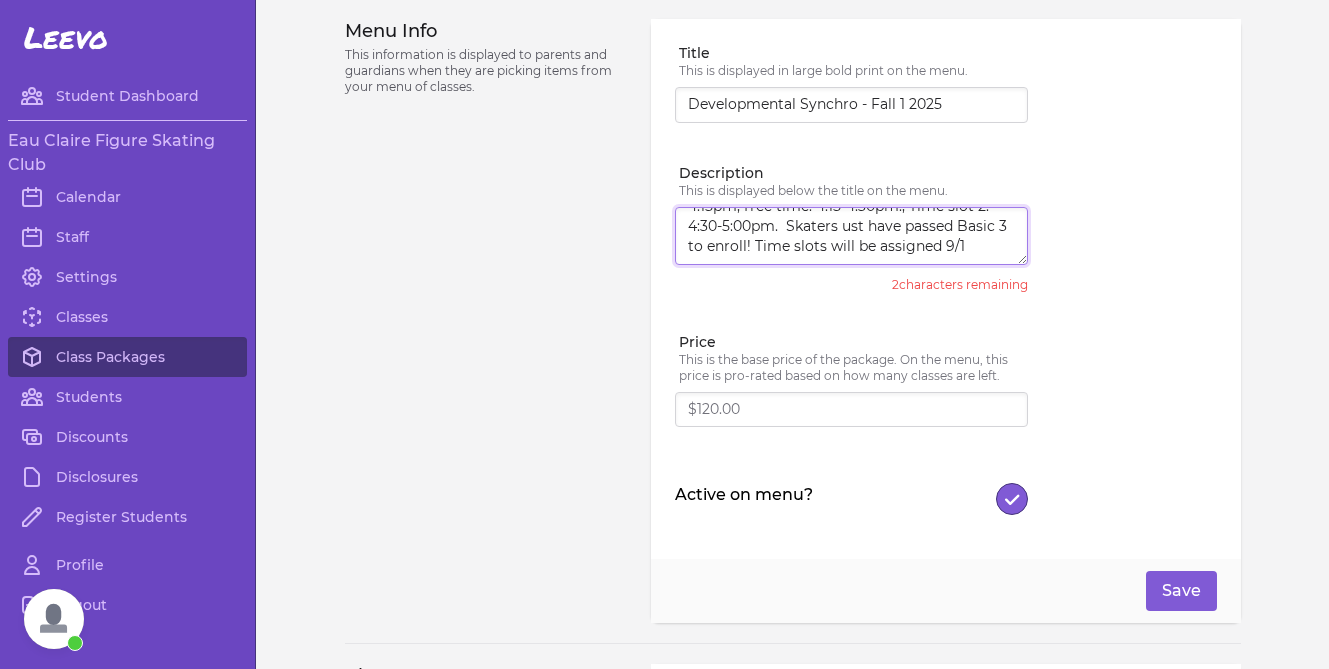 scroll, scrollTop: 49, scrollLeft: 0, axis: vertical 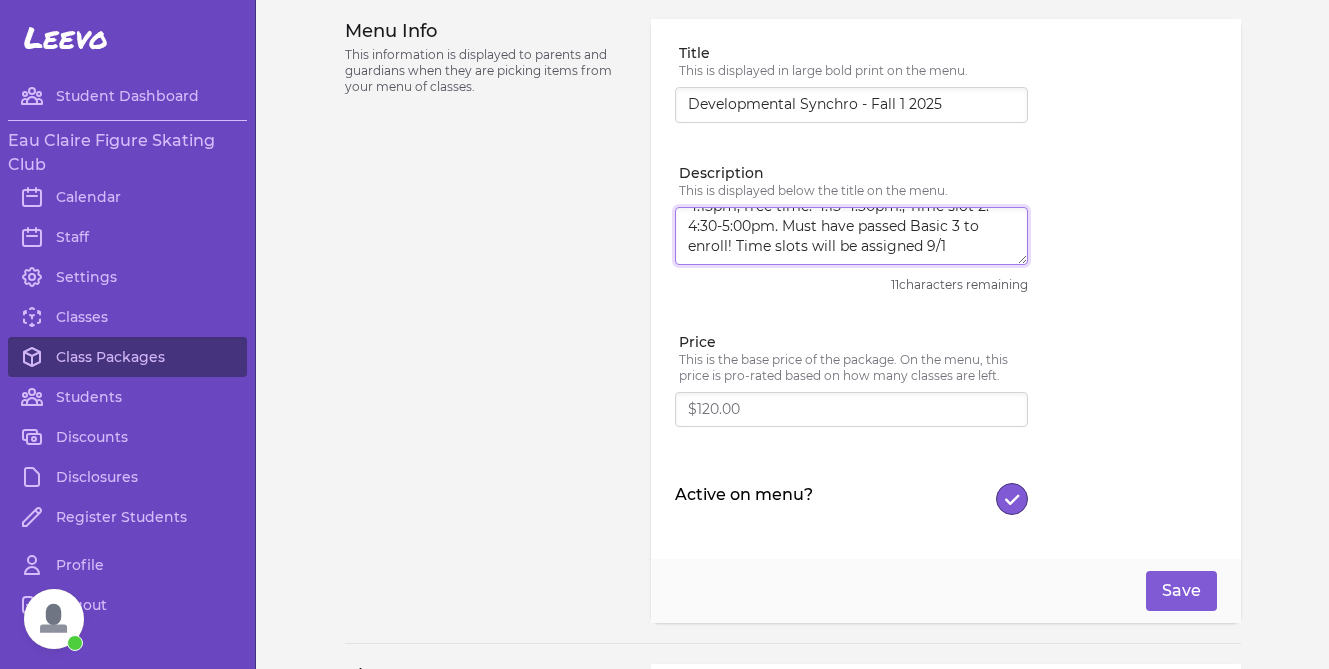 click on "[DATE], 21, 28 and [DATE], 19 Time slot 1 3:45-4:15pm, free time: 4:15-4:30pm:, Time slot 2: 4:30-5:00pm. Must have passed Basic 3 to enroll! Time slots will be assigned 9/1" at bounding box center [851, 236] 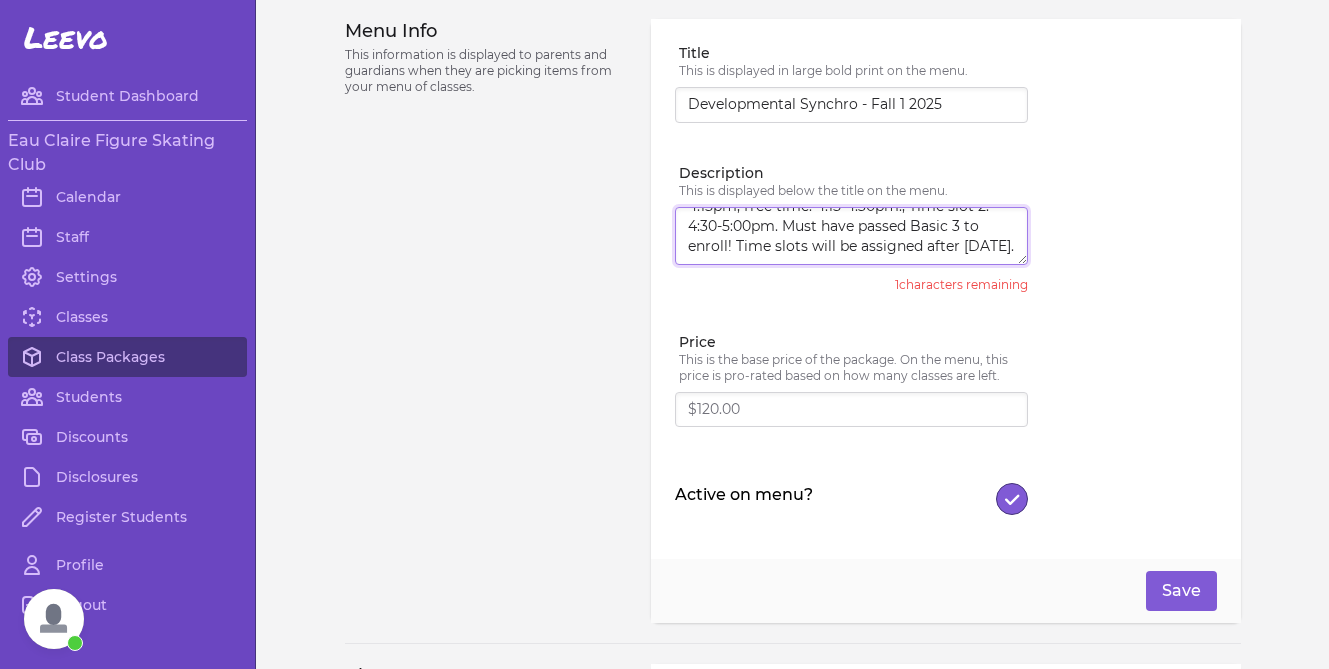 scroll, scrollTop: 54, scrollLeft: 0, axis: vertical 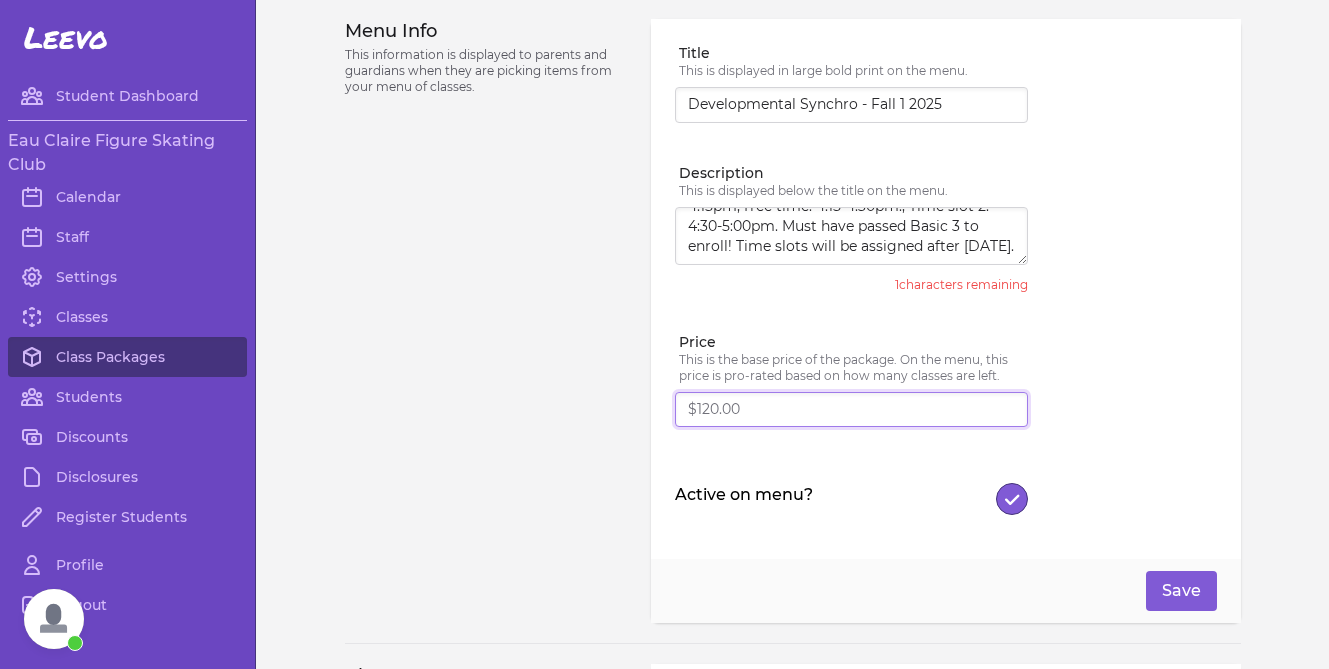 click on "Price" at bounding box center (851, 410) 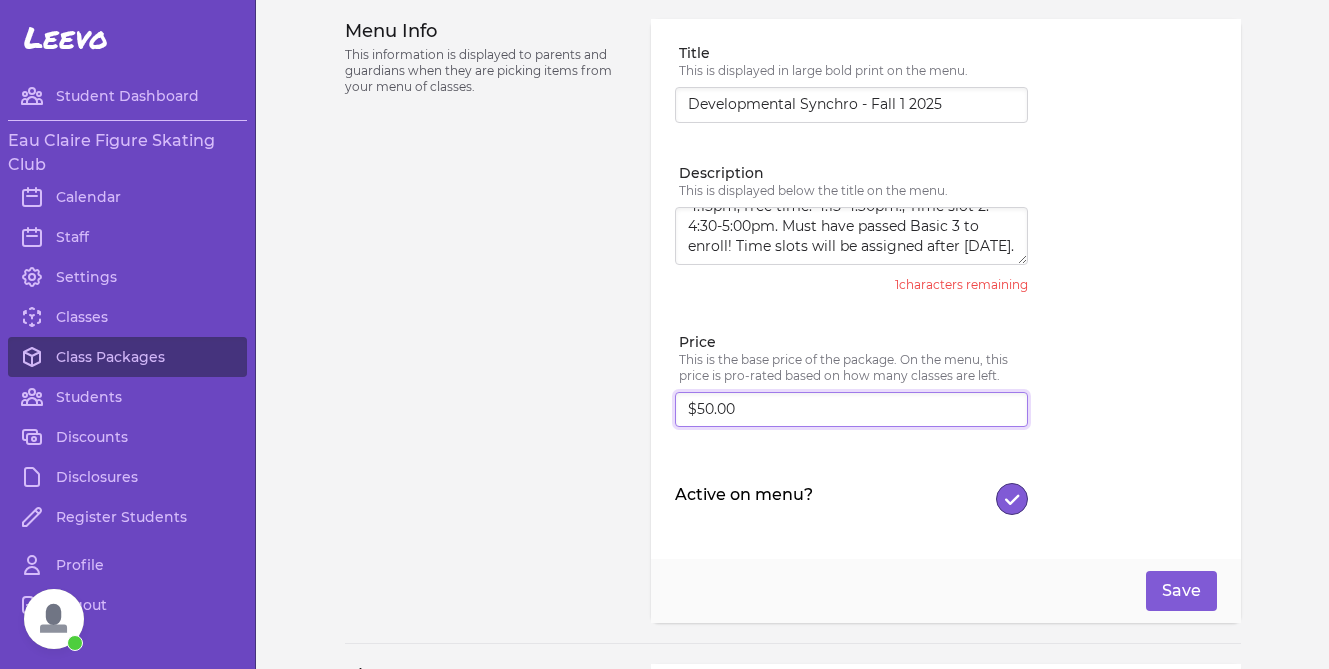 type on "$50.00" 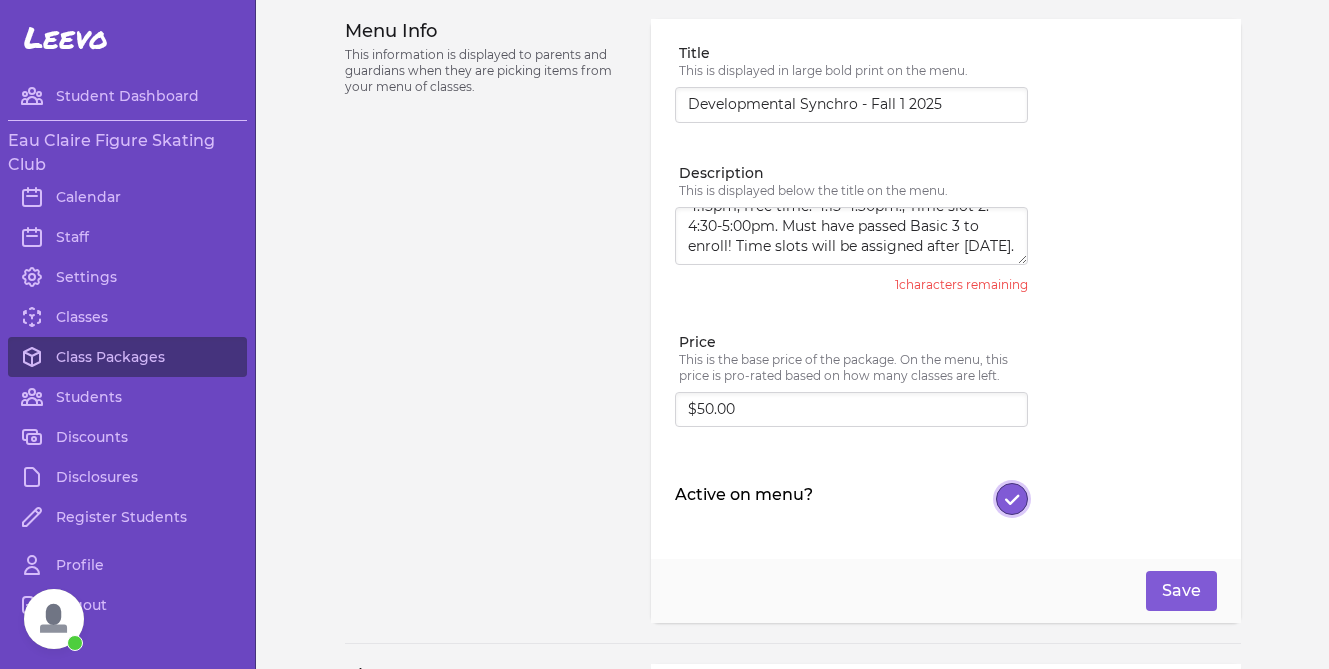 click on "Active on menu?" at bounding box center (1012, 499) 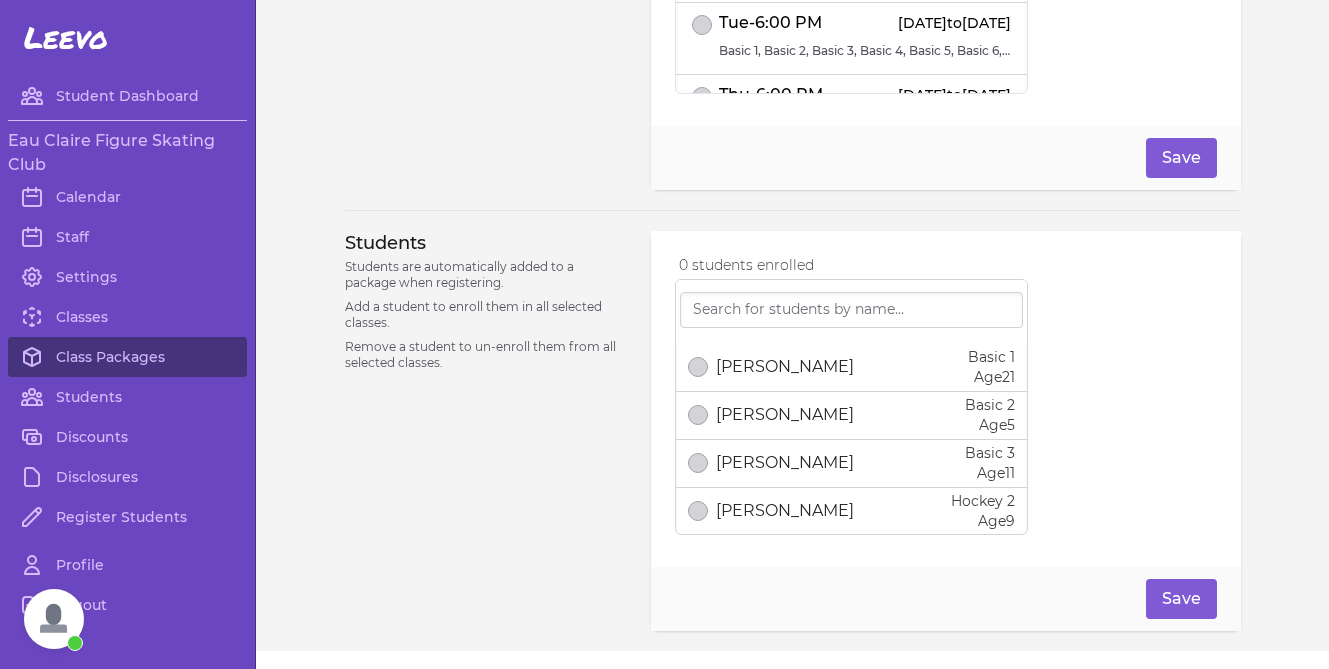 scroll, scrollTop: 883, scrollLeft: 0, axis: vertical 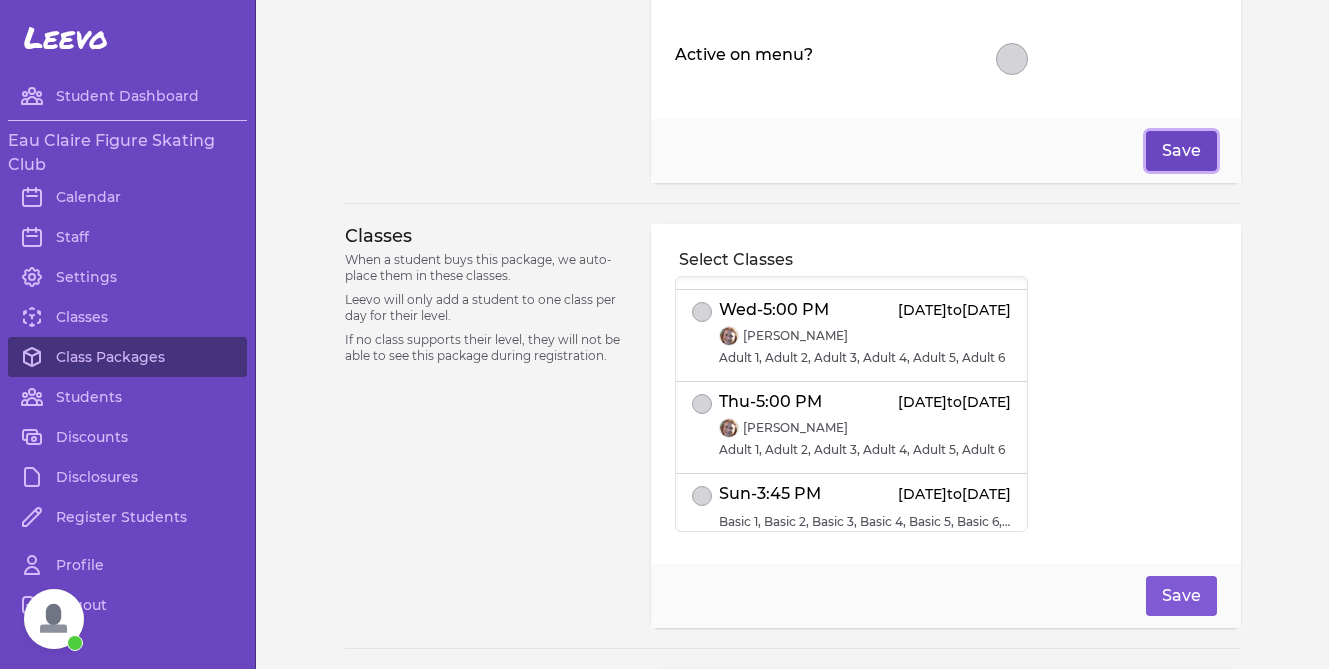 click on "Save" at bounding box center [1181, 151] 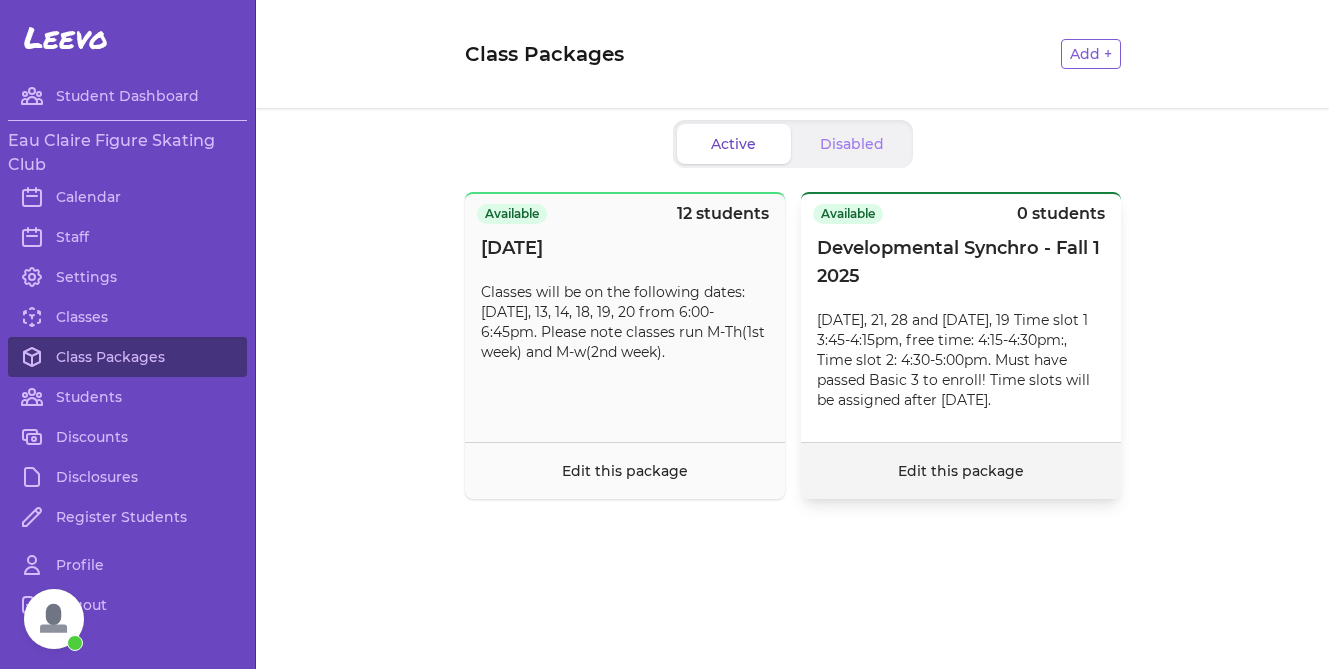 click on "Edit this package" at bounding box center [961, 471] 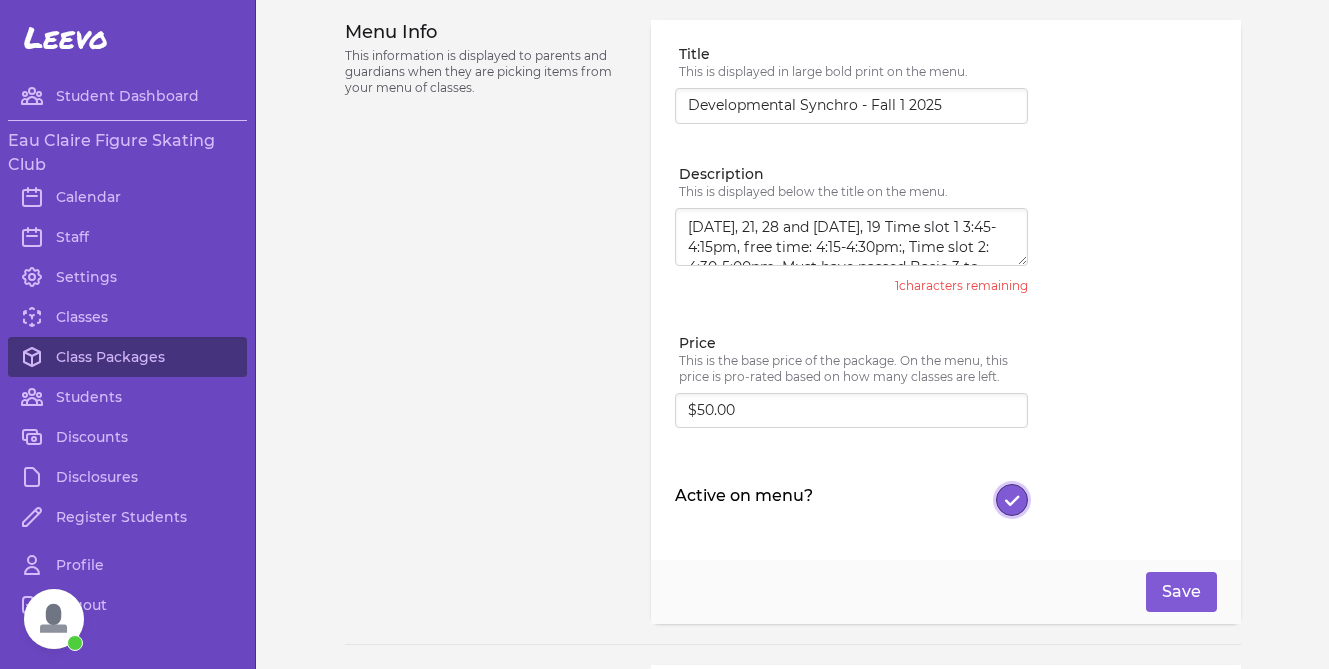 click 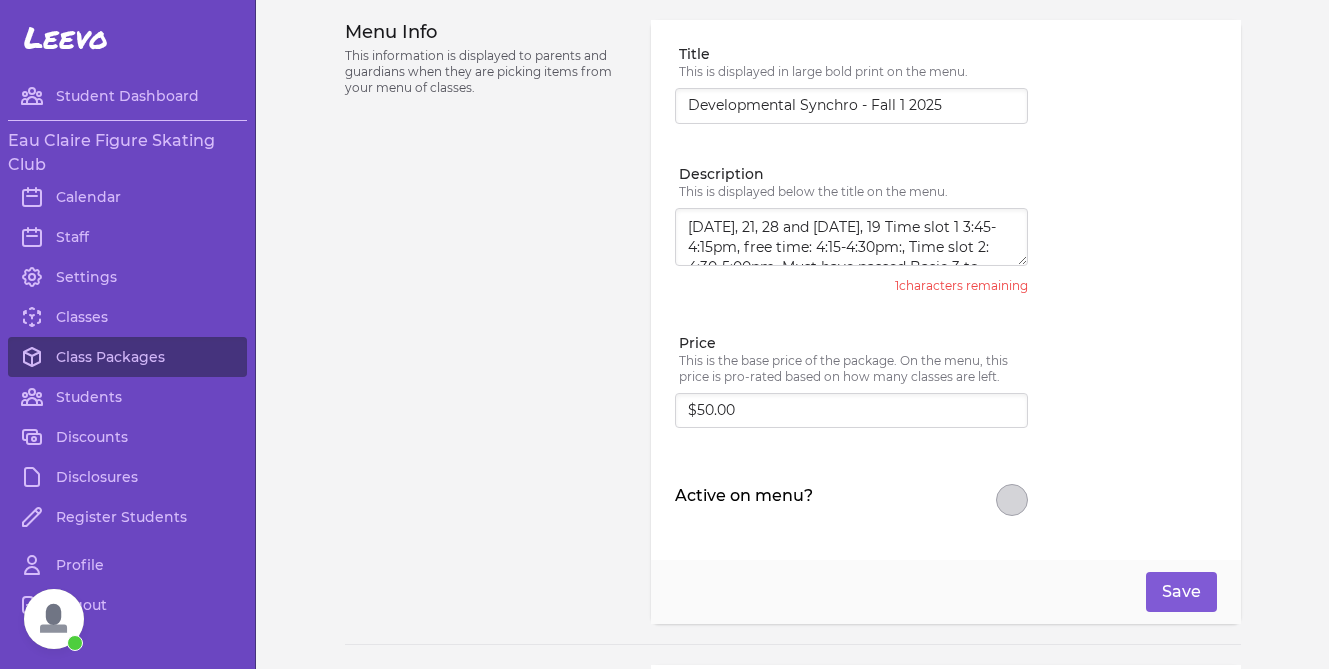 click at bounding box center (1164, 604) 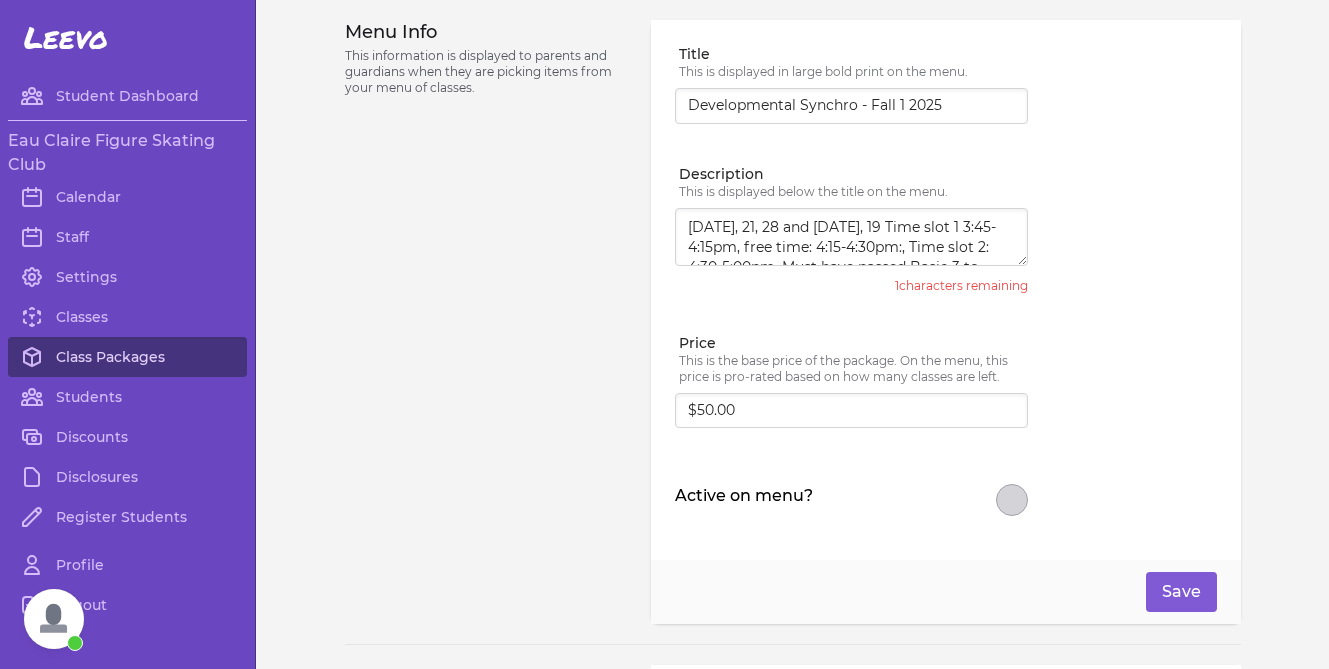click on "Class Packages" at bounding box center (127, 357) 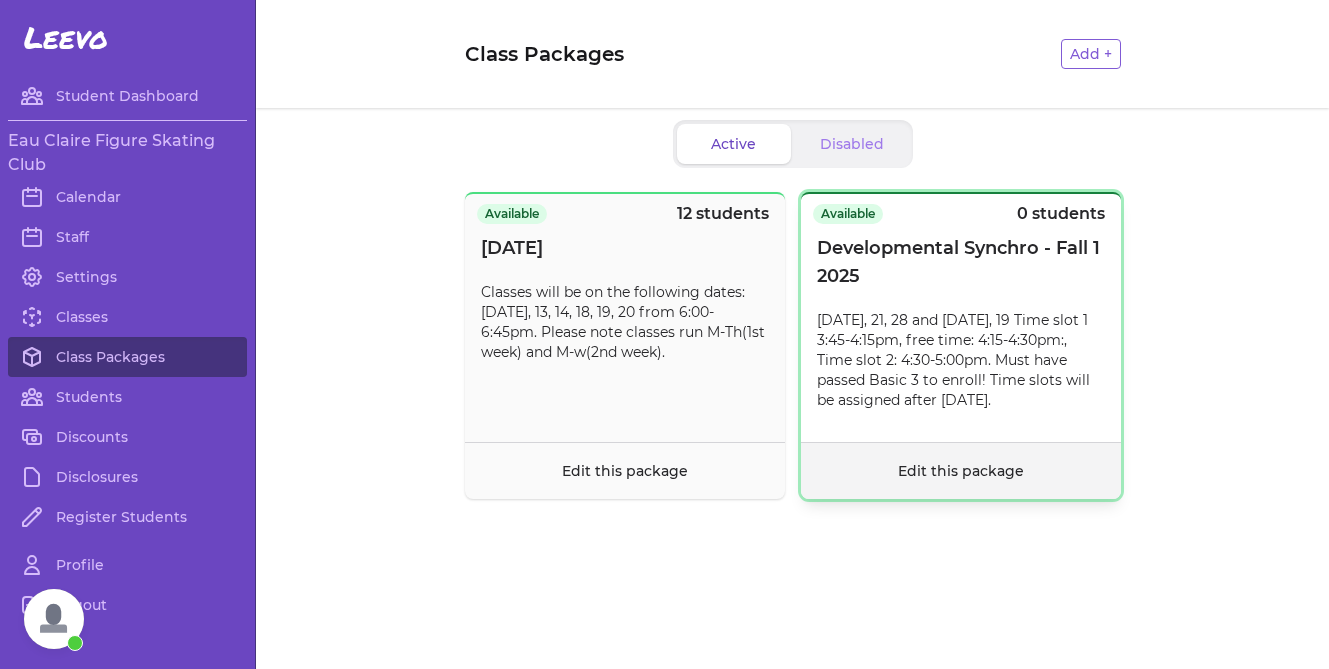 click on "Edit this package" at bounding box center (961, 470) 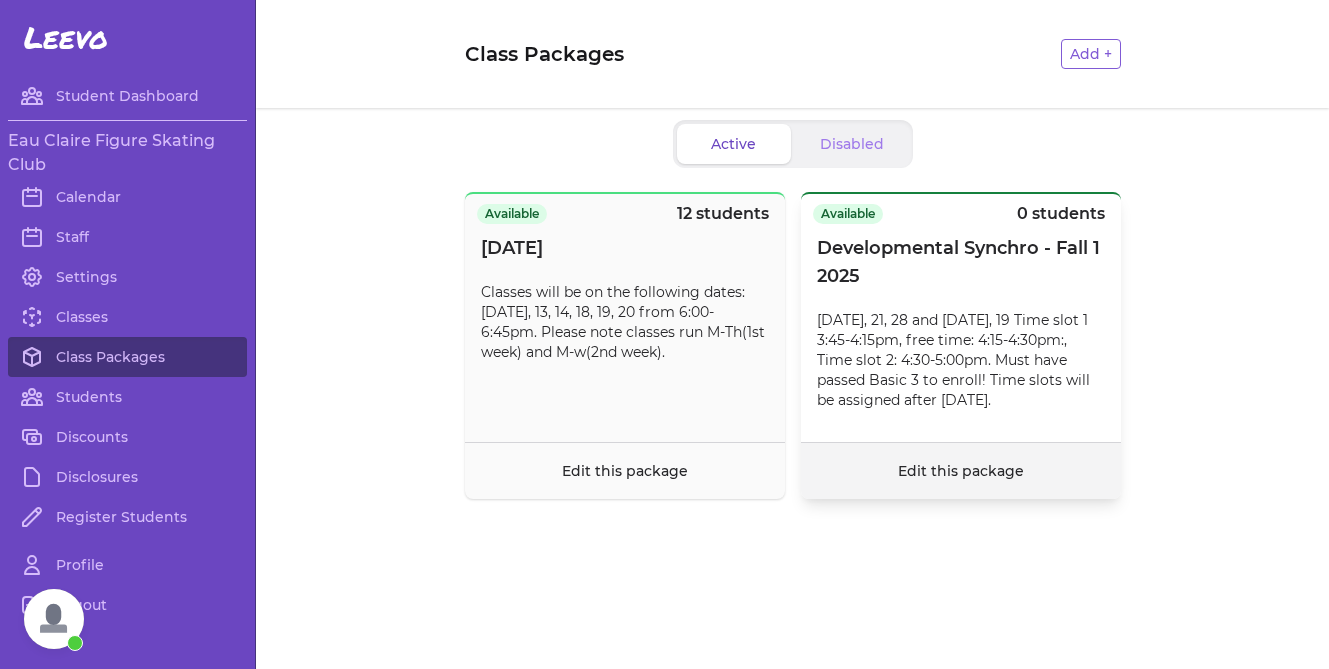 click on "Edit this package" at bounding box center [961, 471] 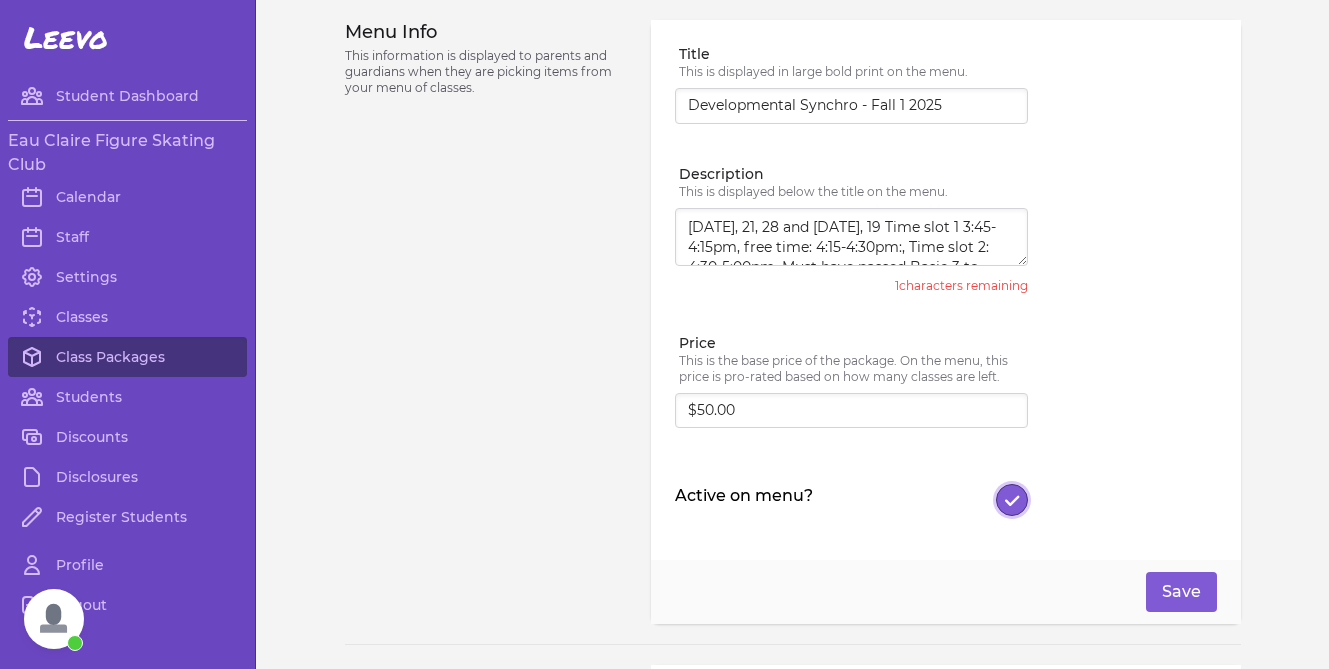 click on "Active on menu?" at bounding box center (1012, 500) 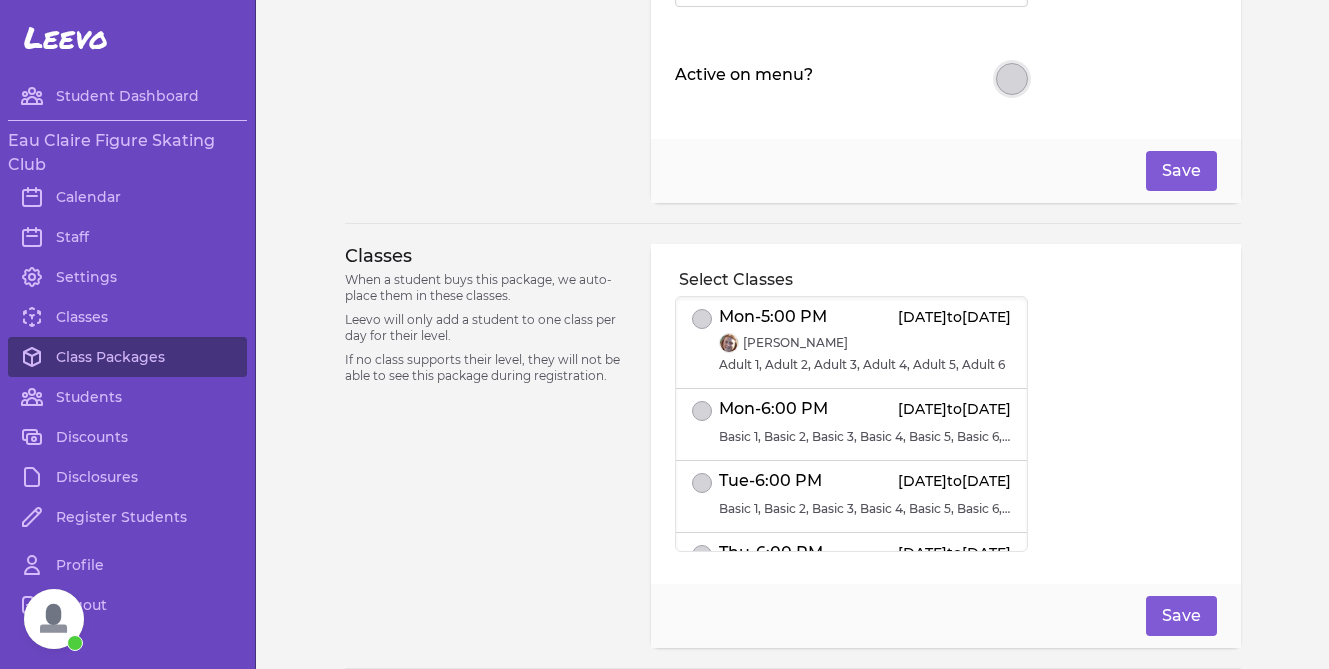 scroll, scrollTop: 410, scrollLeft: 0, axis: vertical 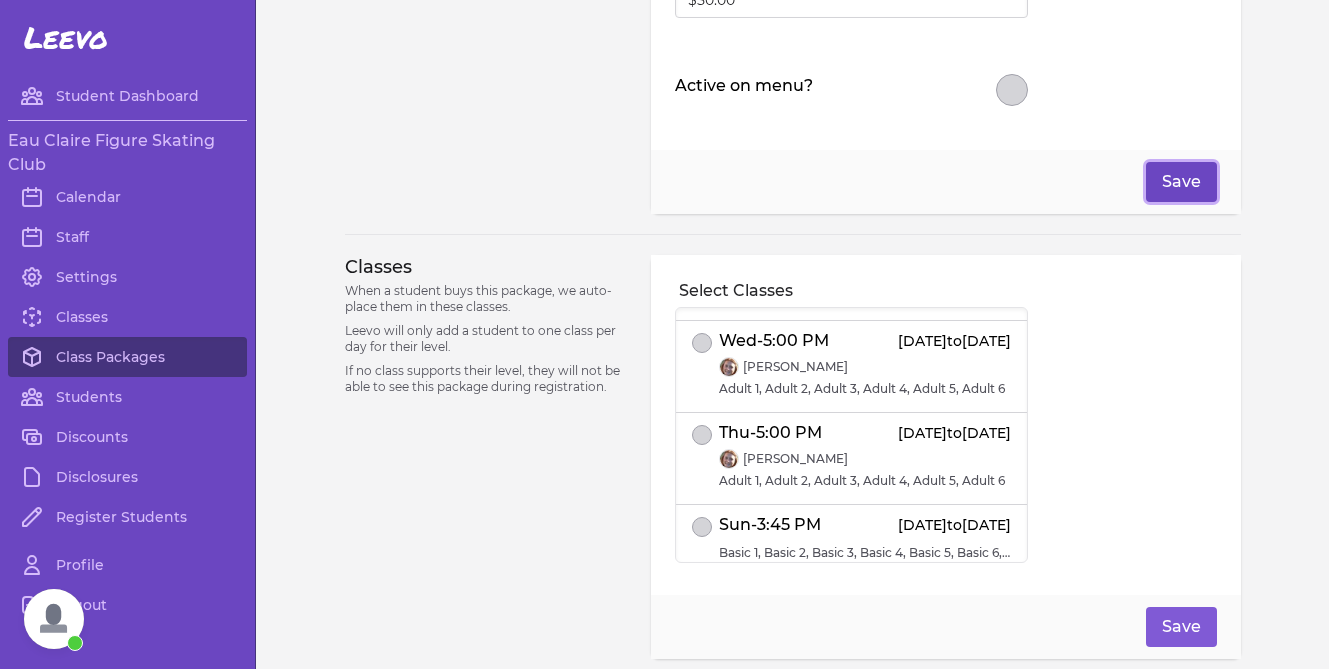 click on "Save" at bounding box center (1181, 182) 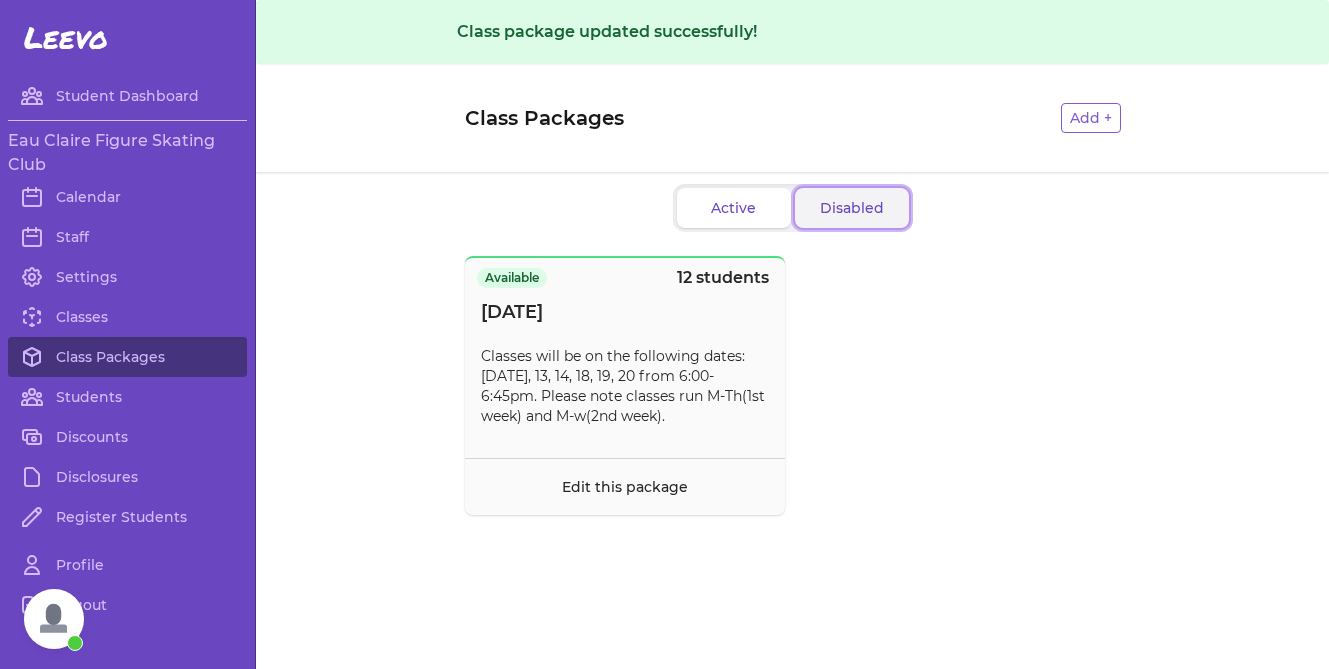 click on "Disabled" at bounding box center [852, 208] 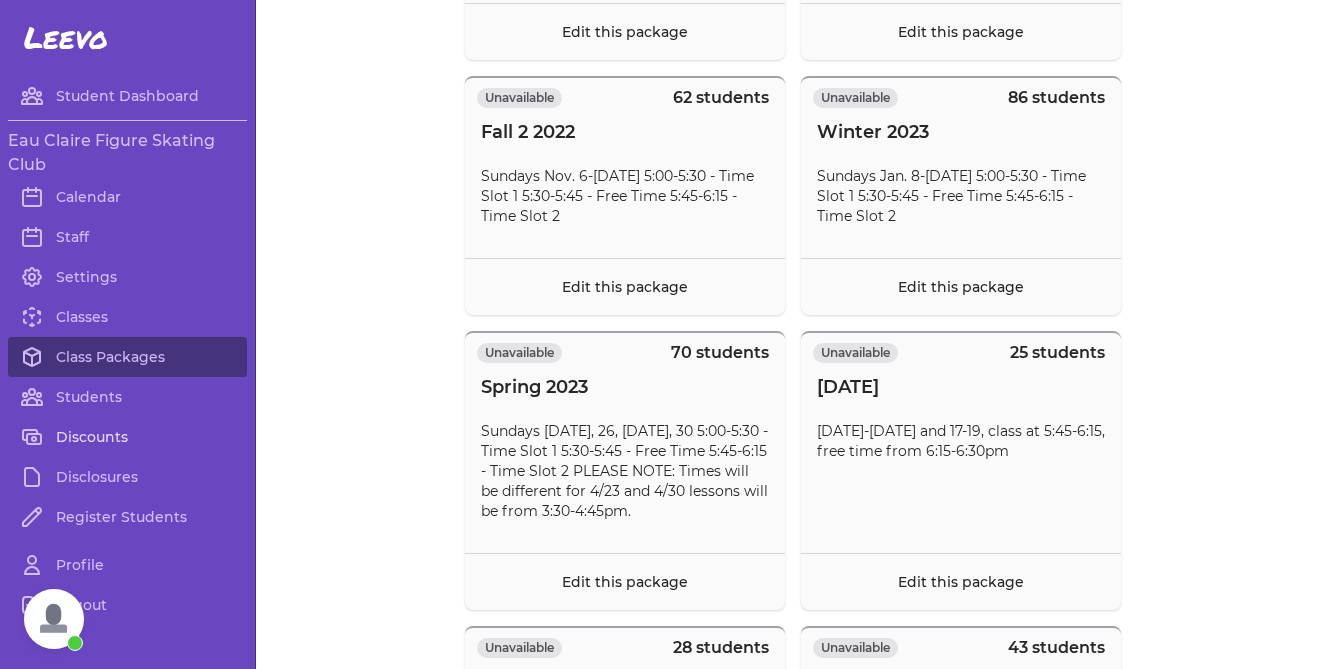 scroll, scrollTop: 1361, scrollLeft: 0, axis: vertical 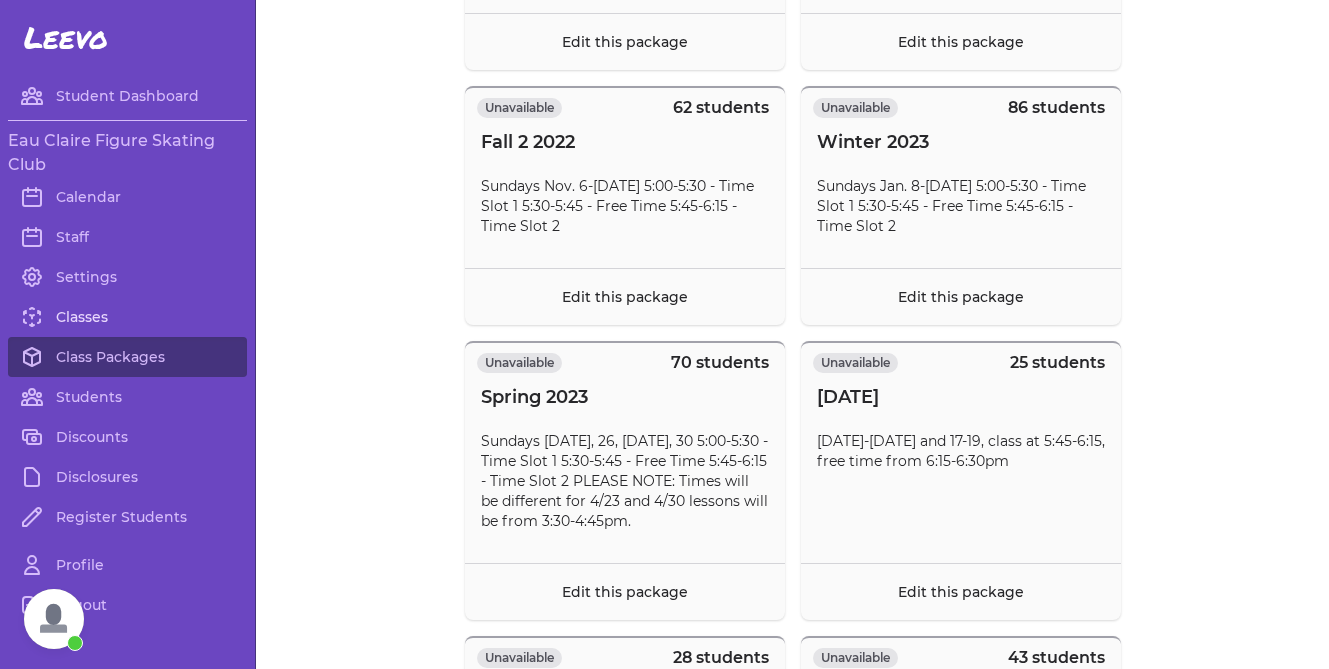 click on "Classes" at bounding box center [127, 317] 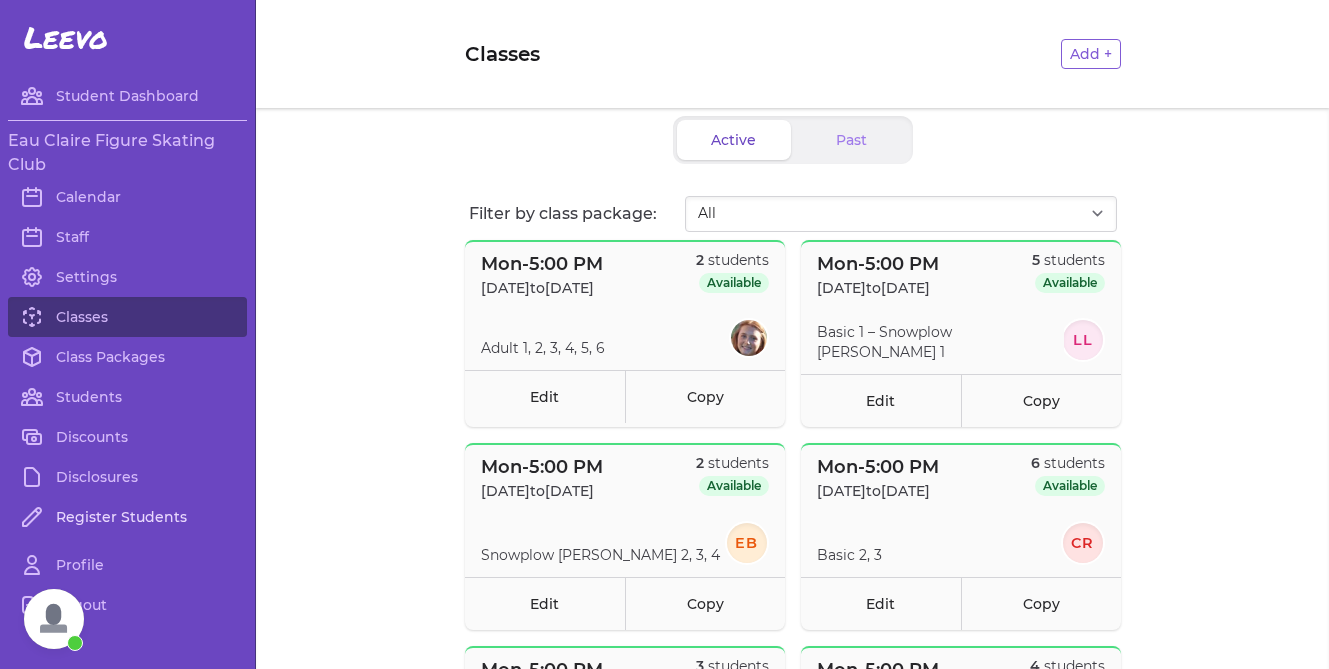 scroll, scrollTop: 52, scrollLeft: 0, axis: vertical 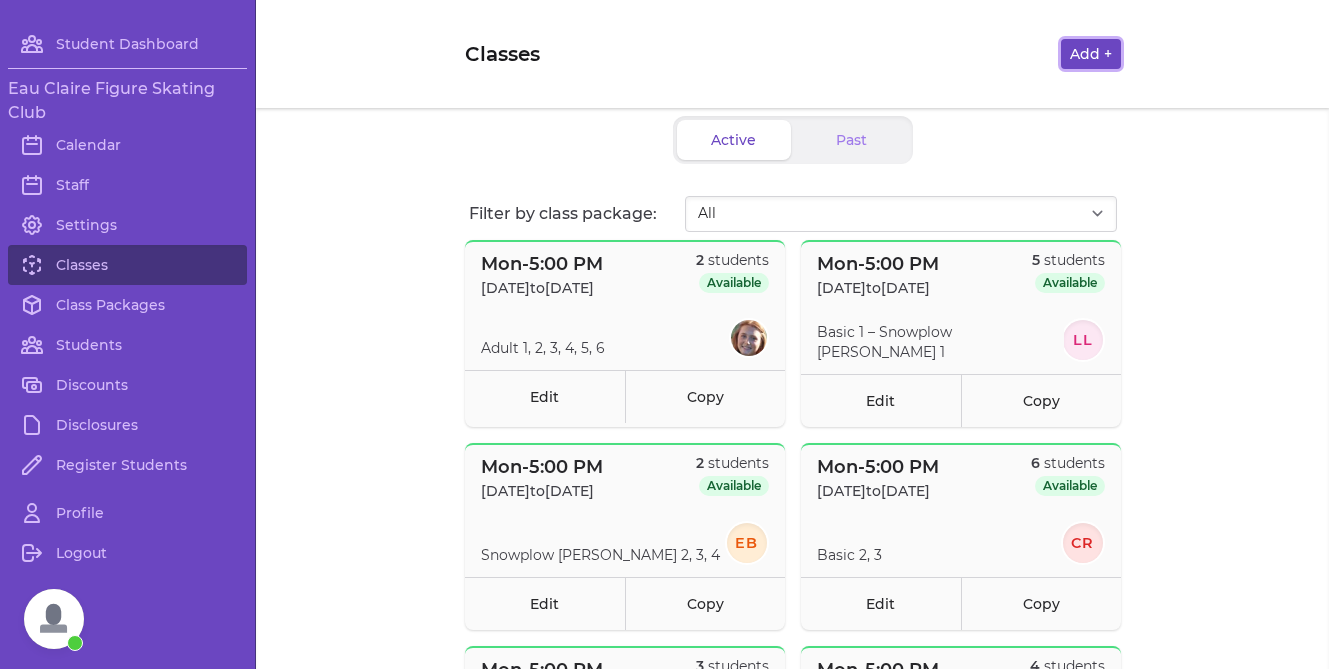 click on "Add +" at bounding box center (1091, 54) 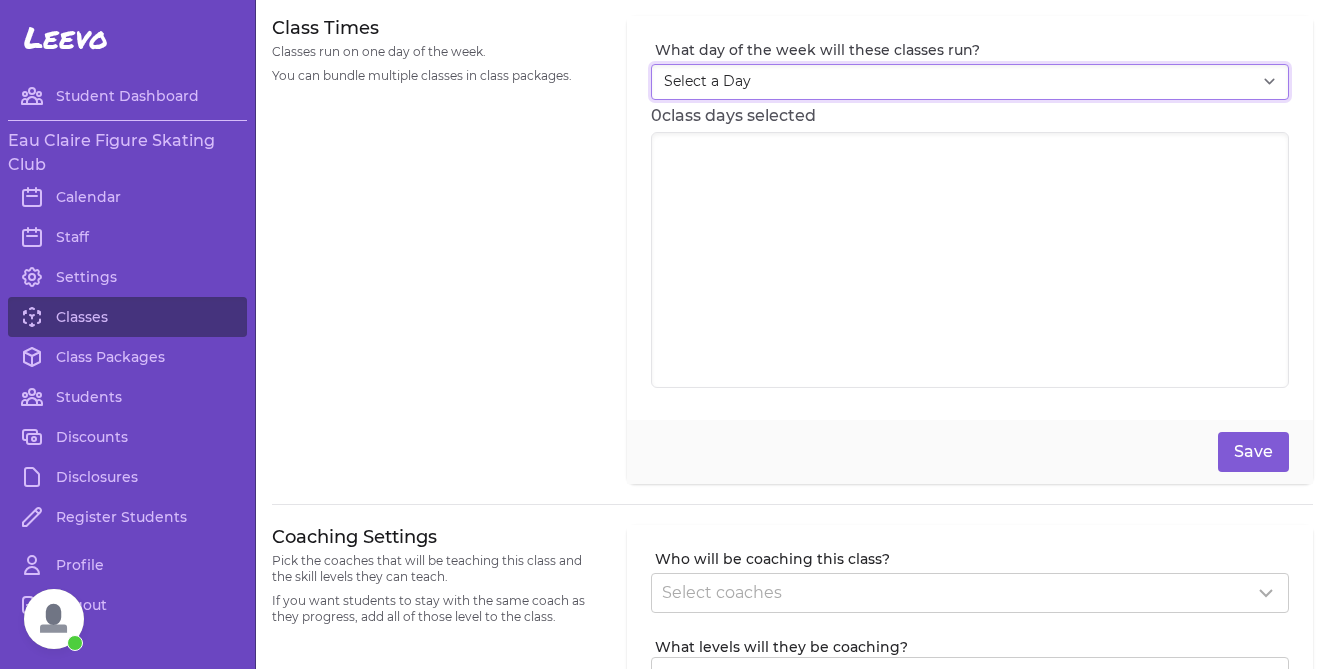 click on "Select a Day [DATE] [DATE] [DATE] [DATE] [DATE] [DATE] [DATE]" at bounding box center (970, 82) 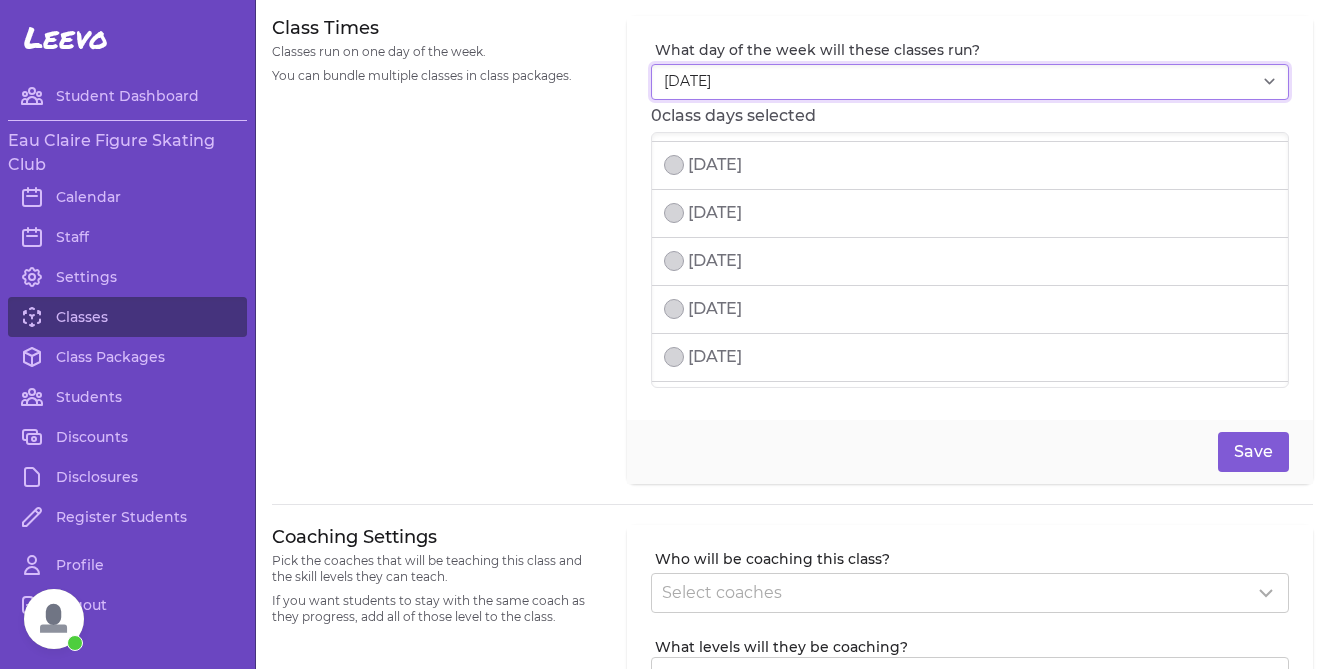 scroll, scrollTop: 281, scrollLeft: 0, axis: vertical 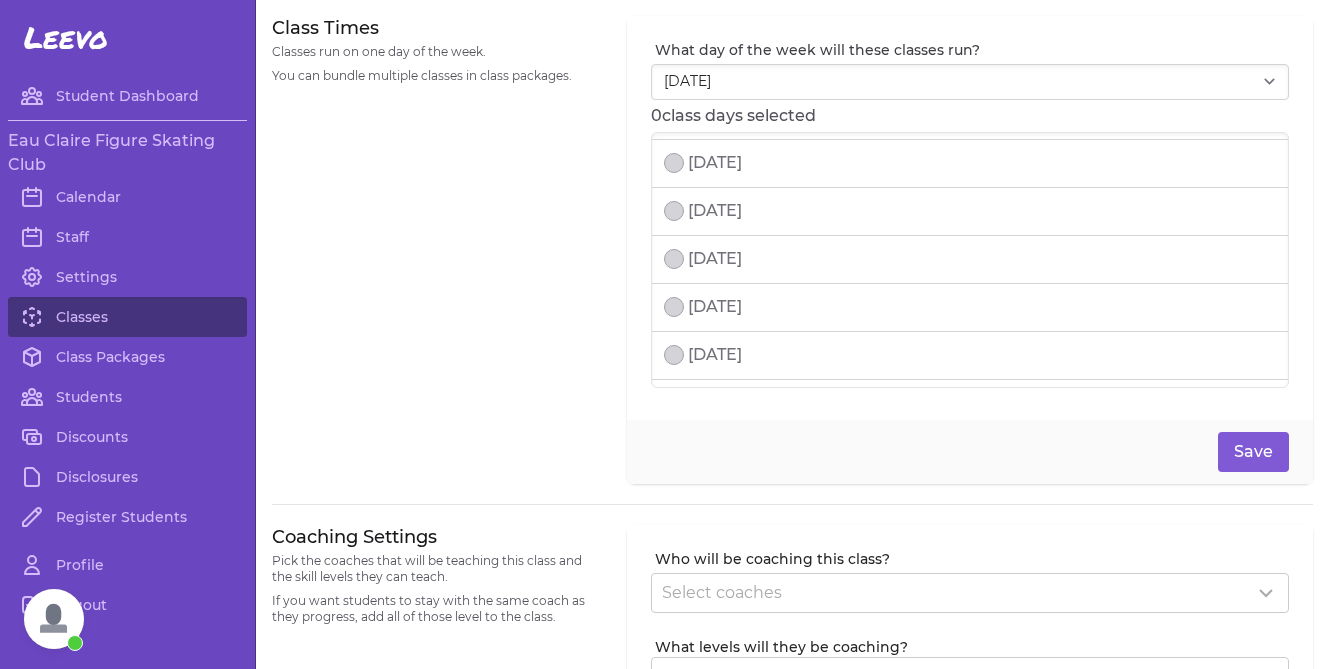 click on "[DATE]" at bounding box center [703, 259] 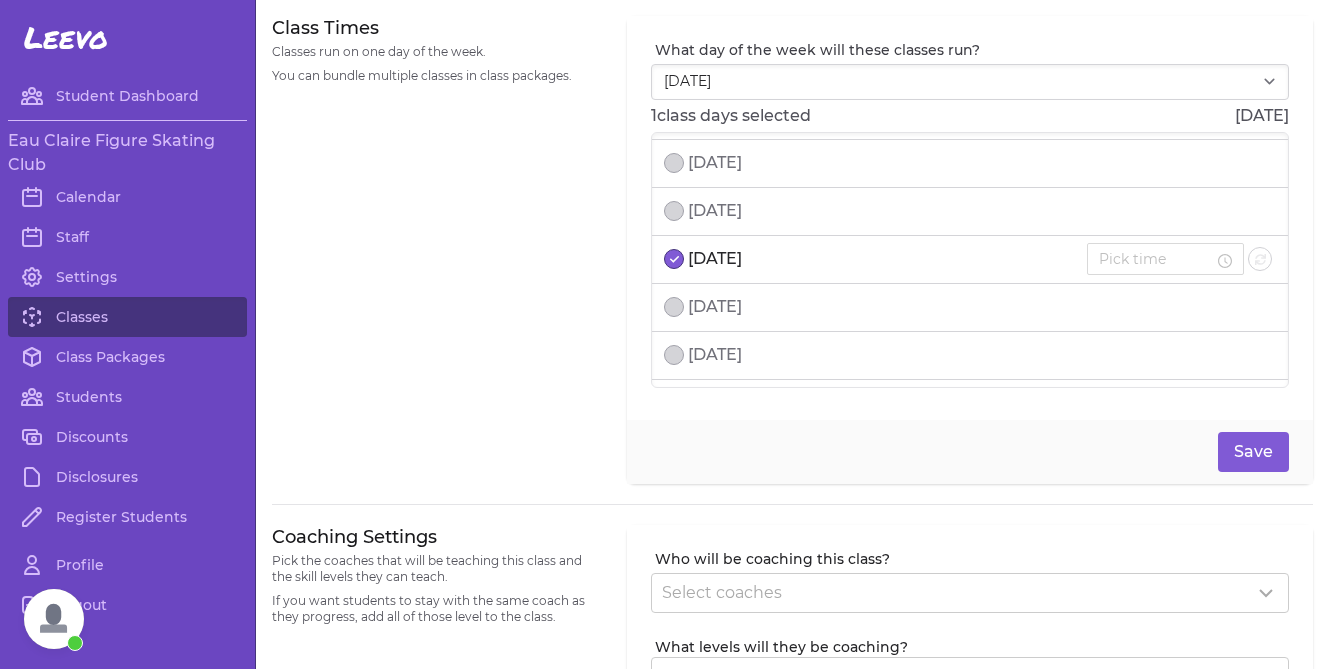 click on "[DATE]" at bounding box center [970, 308] 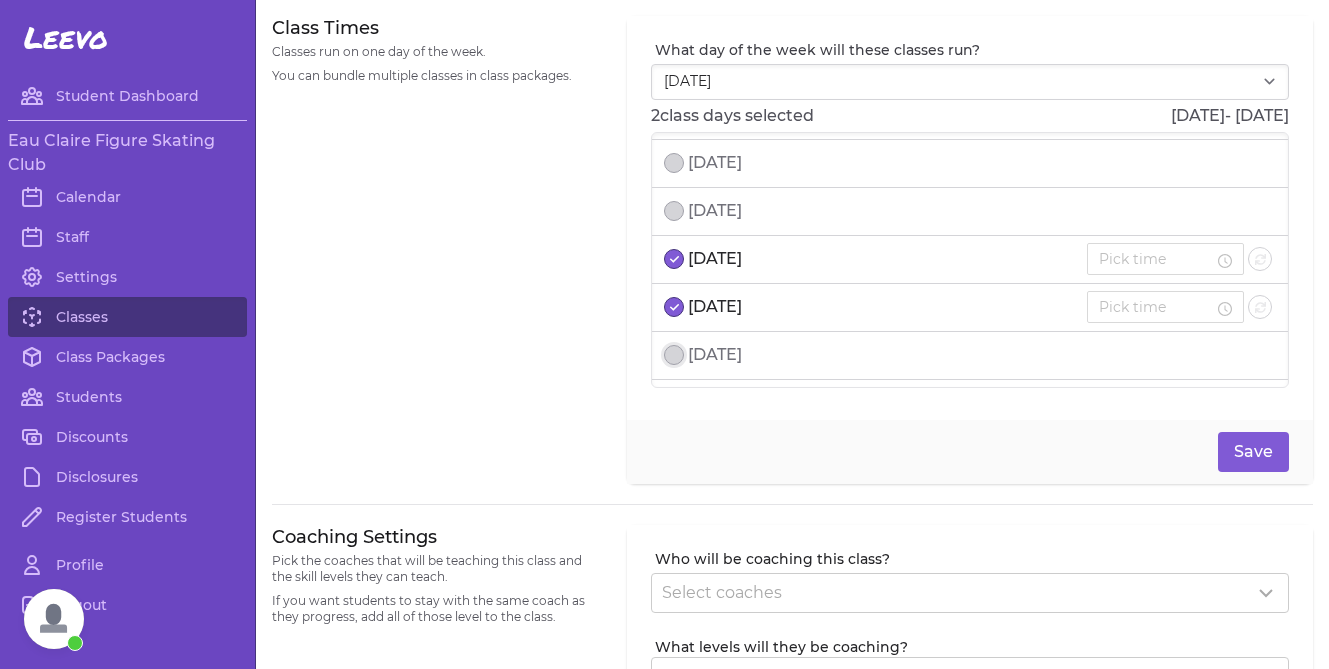 click at bounding box center [674, 355] 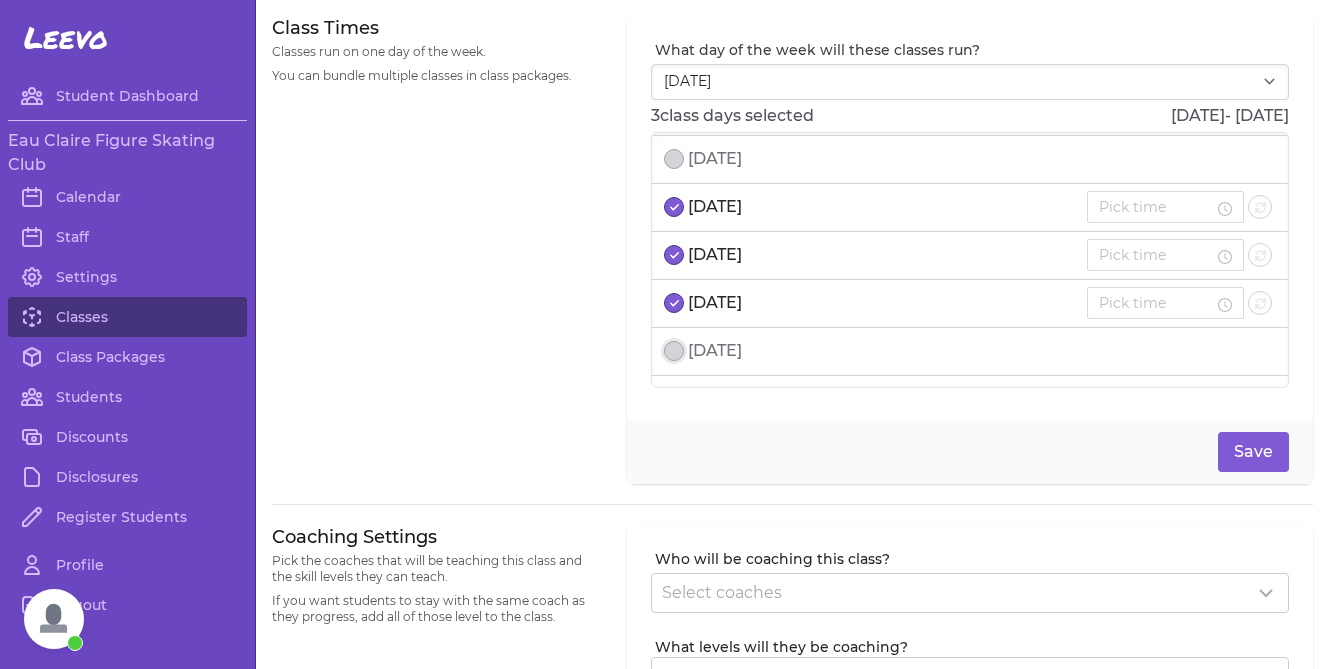 click at bounding box center (674, 351) 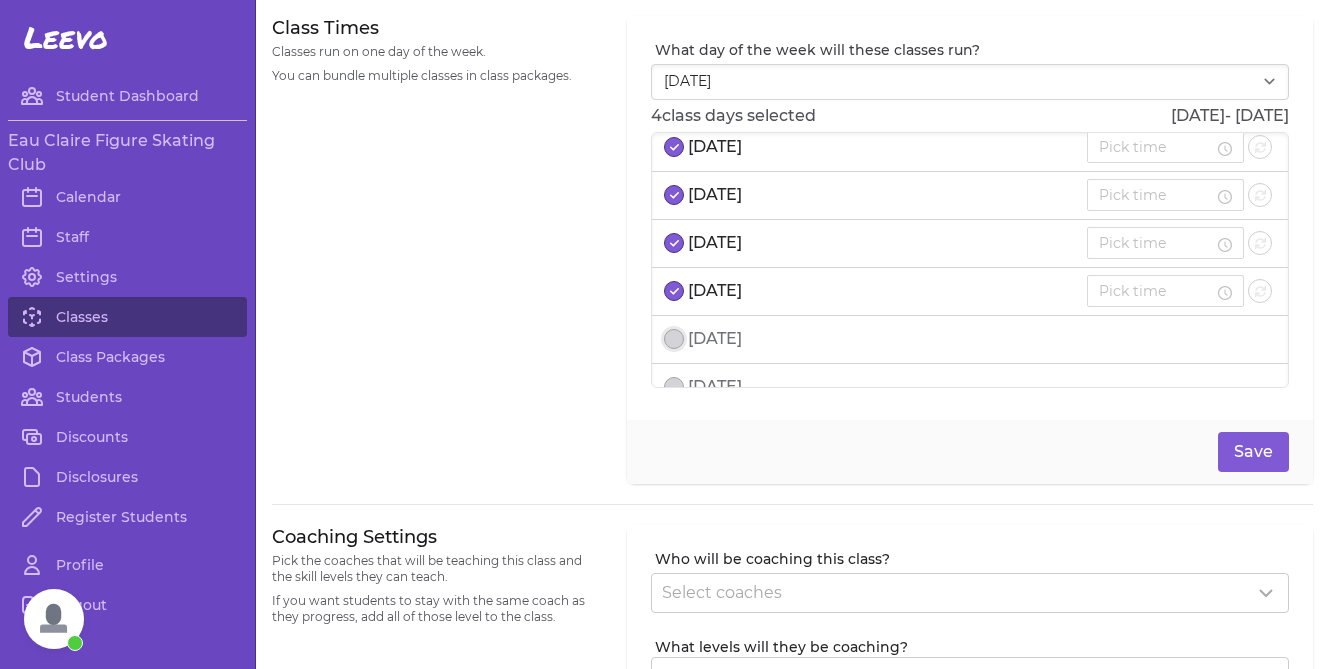 click at bounding box center [674, 339] 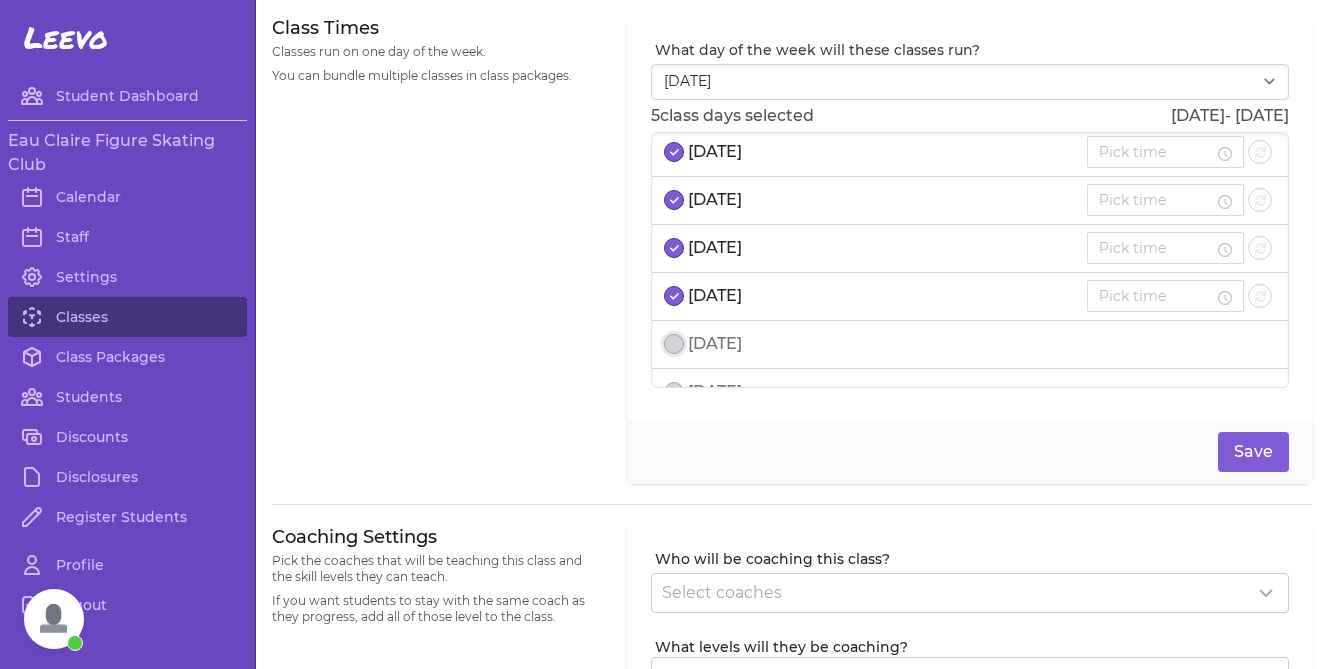 click at bounding box center (674, 344) 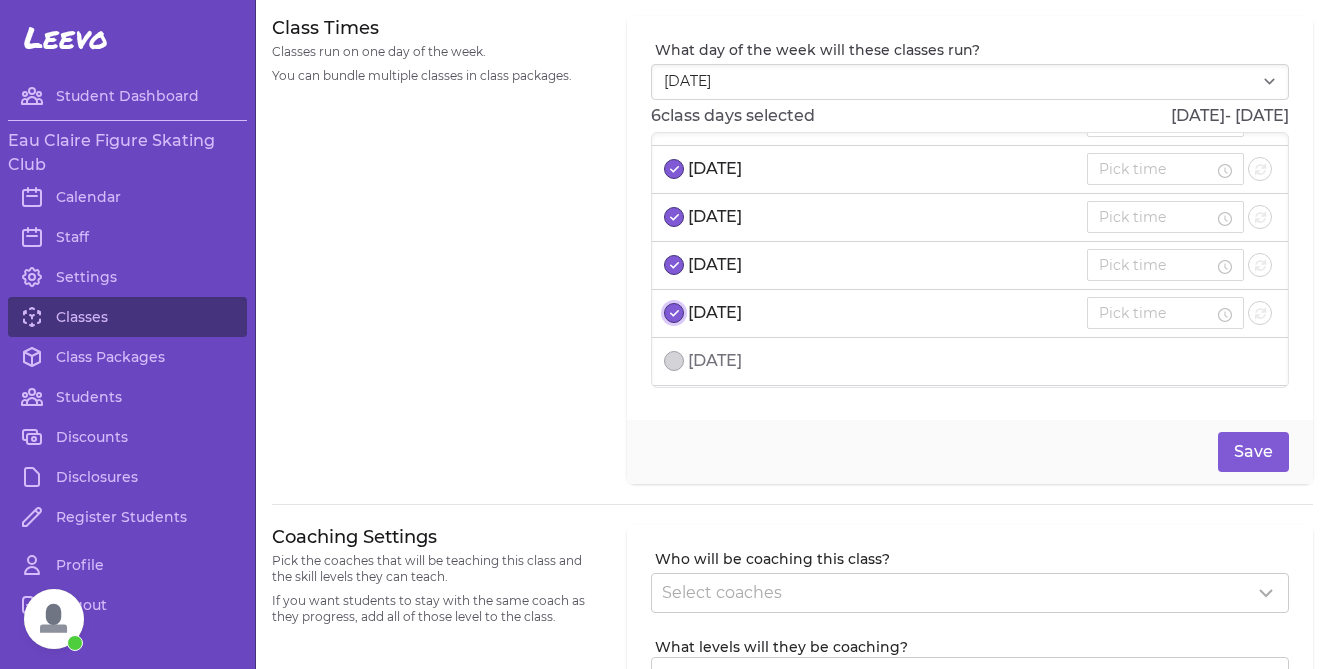 scroll, scrollTop: 471, scrollLeft: 0, axis: vertical 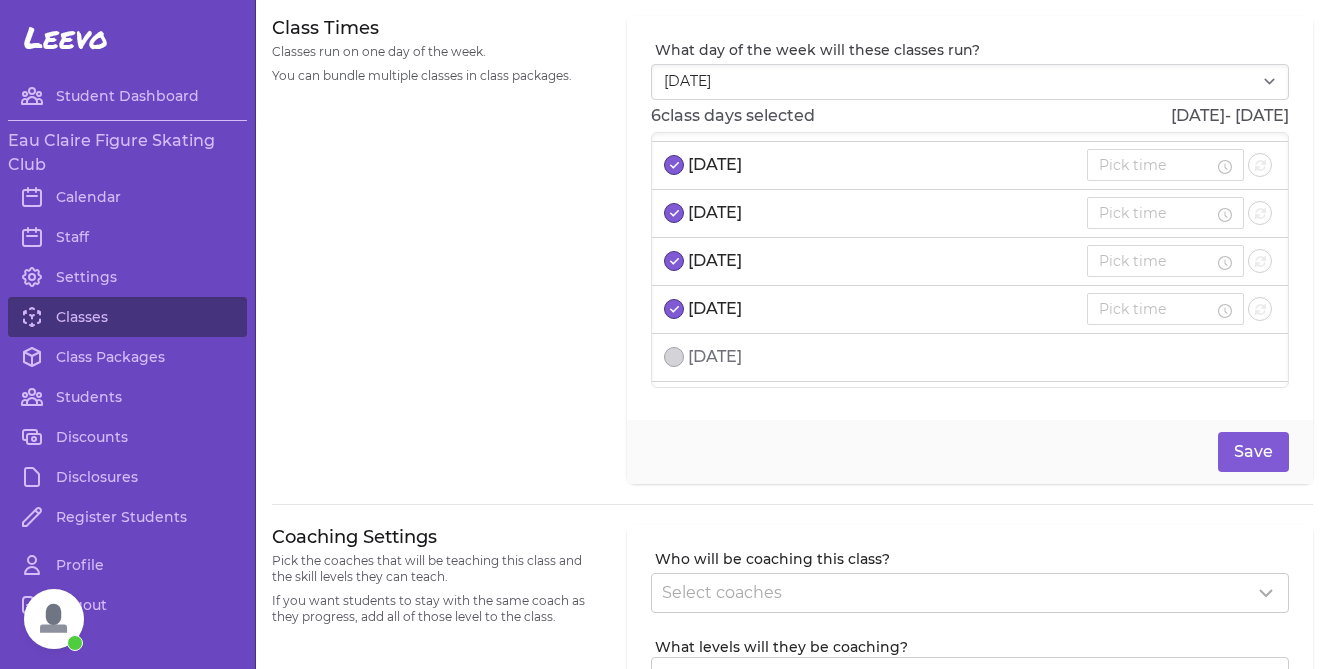 click on "[DATE]" at bounding box center [970, 358] 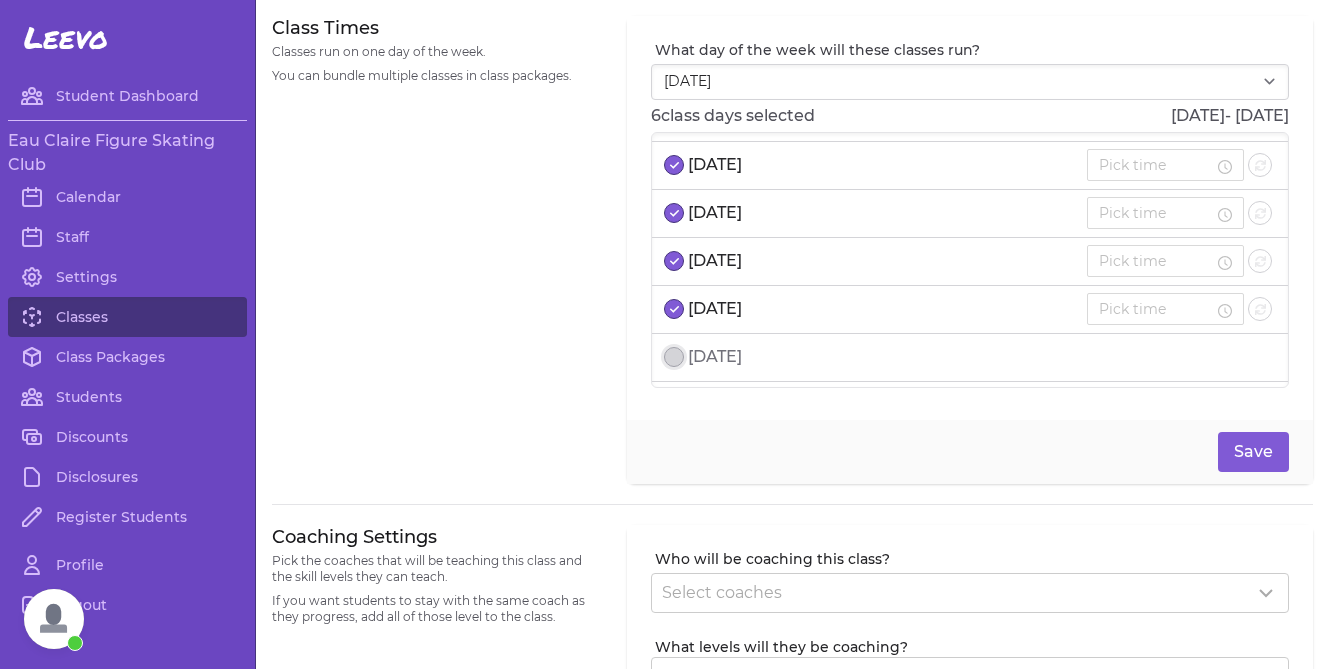click at bounding box center [674, 357] 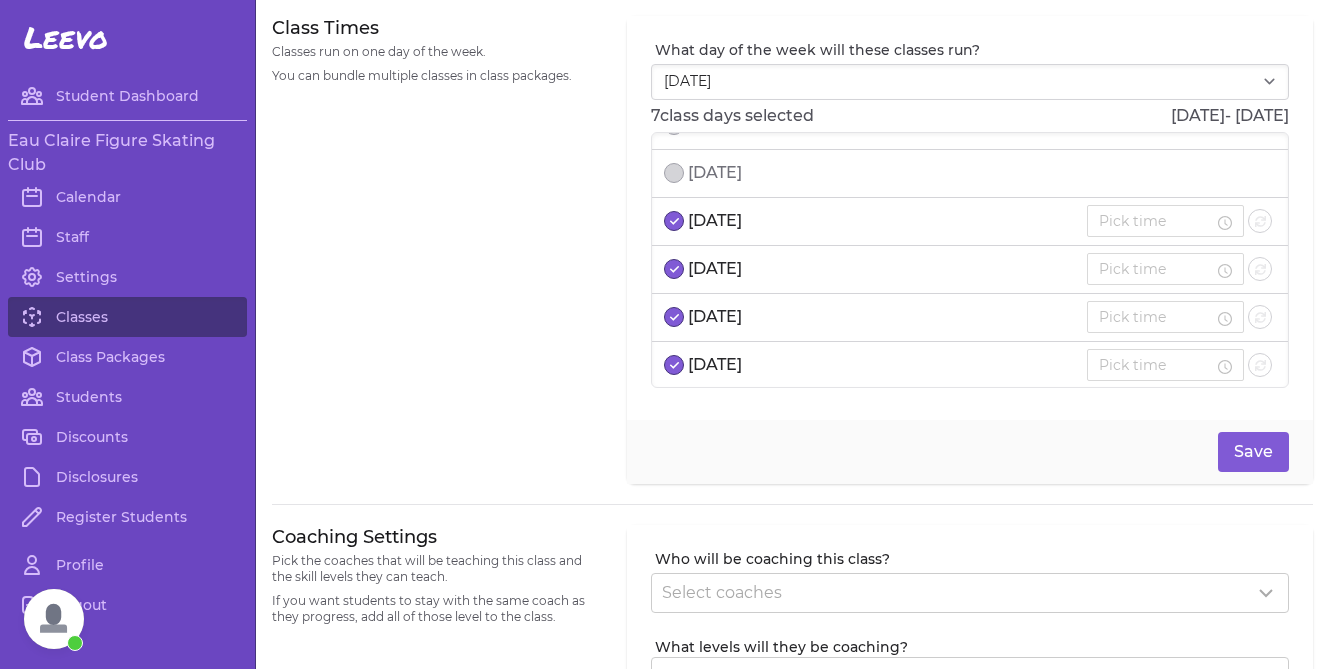 scroll, scrollTop: 305, scrollLeft: 0, axis: vertical 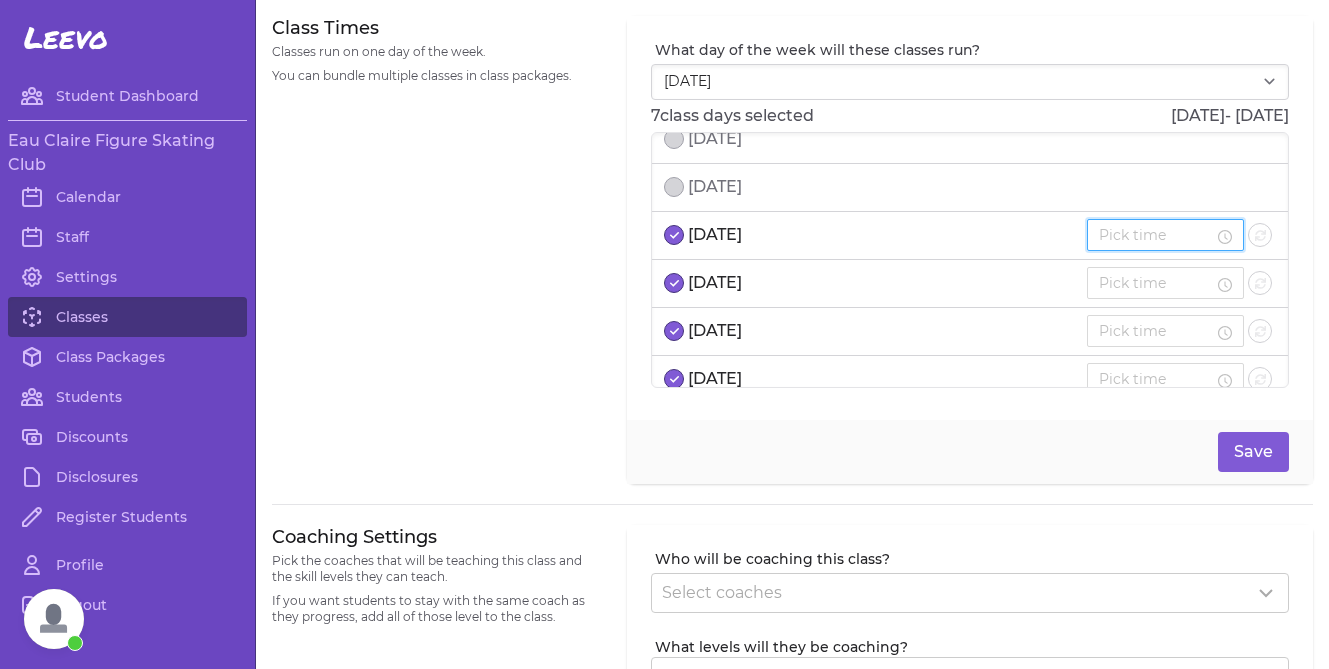 click at bounding box center (1156, 235) 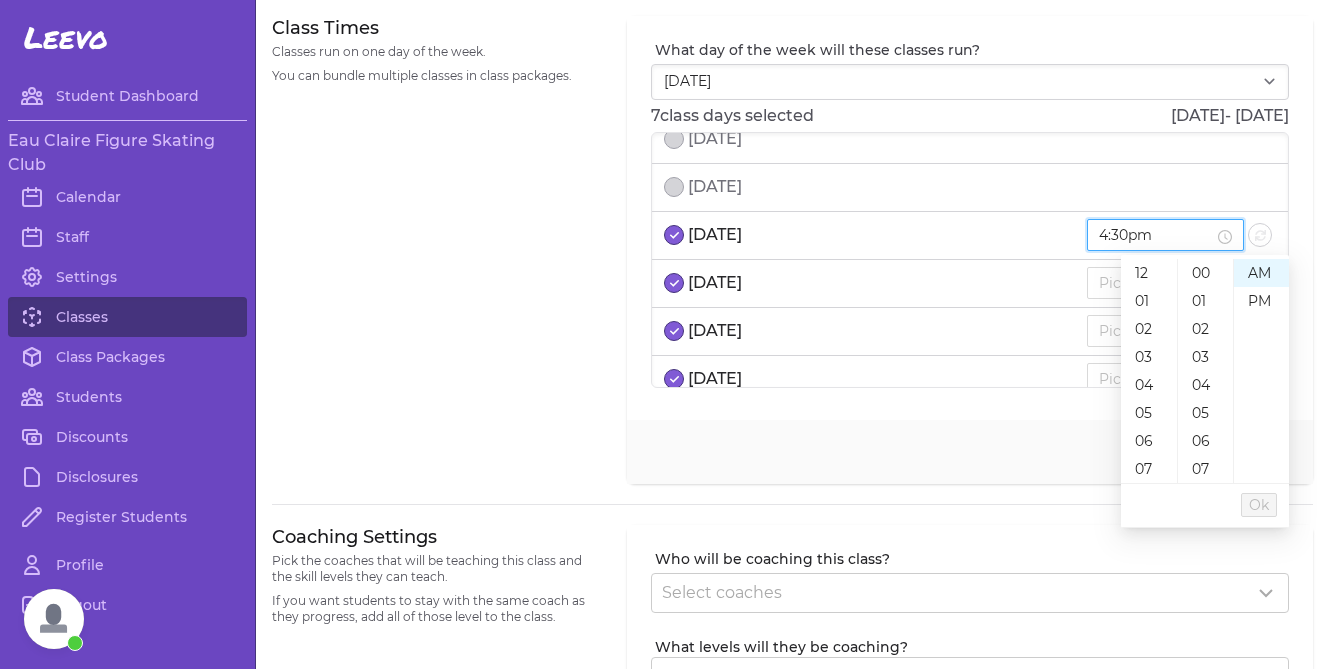 drag, startPoint x: 1189, startPoint y: 238, endPoint x: 1084, endPoint y: 238, distance: 105 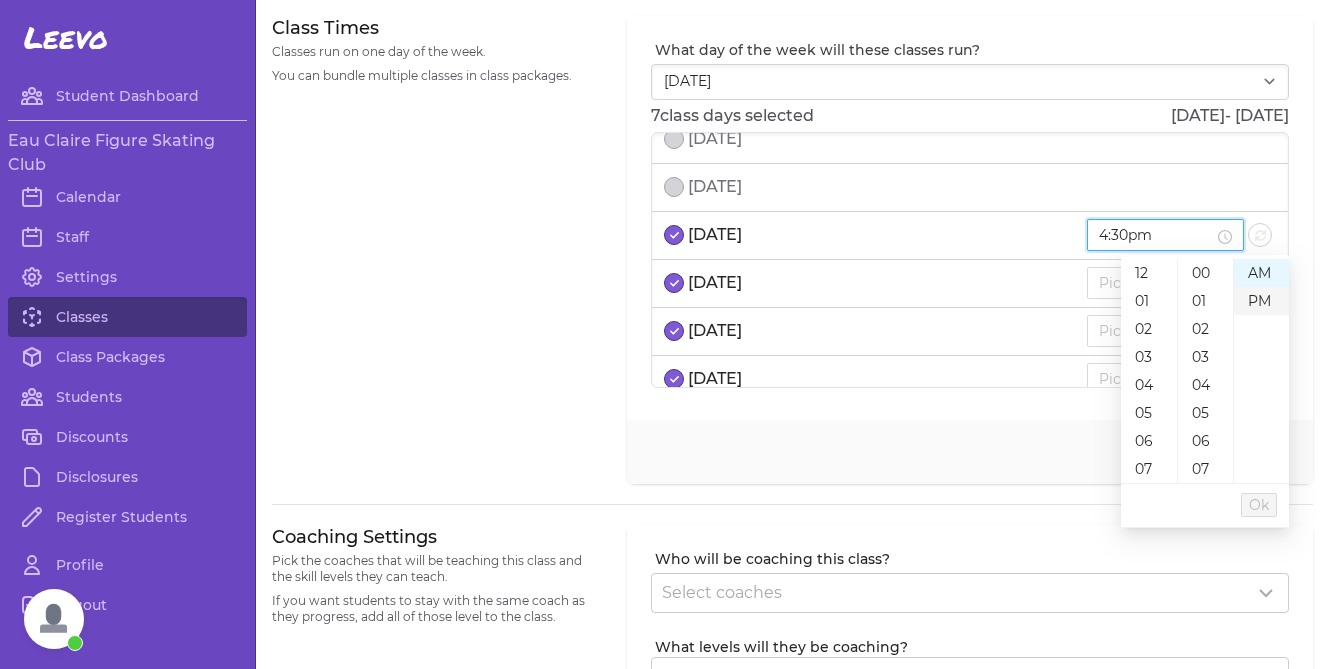 click on "PM" at bounding box center [1261, 301] 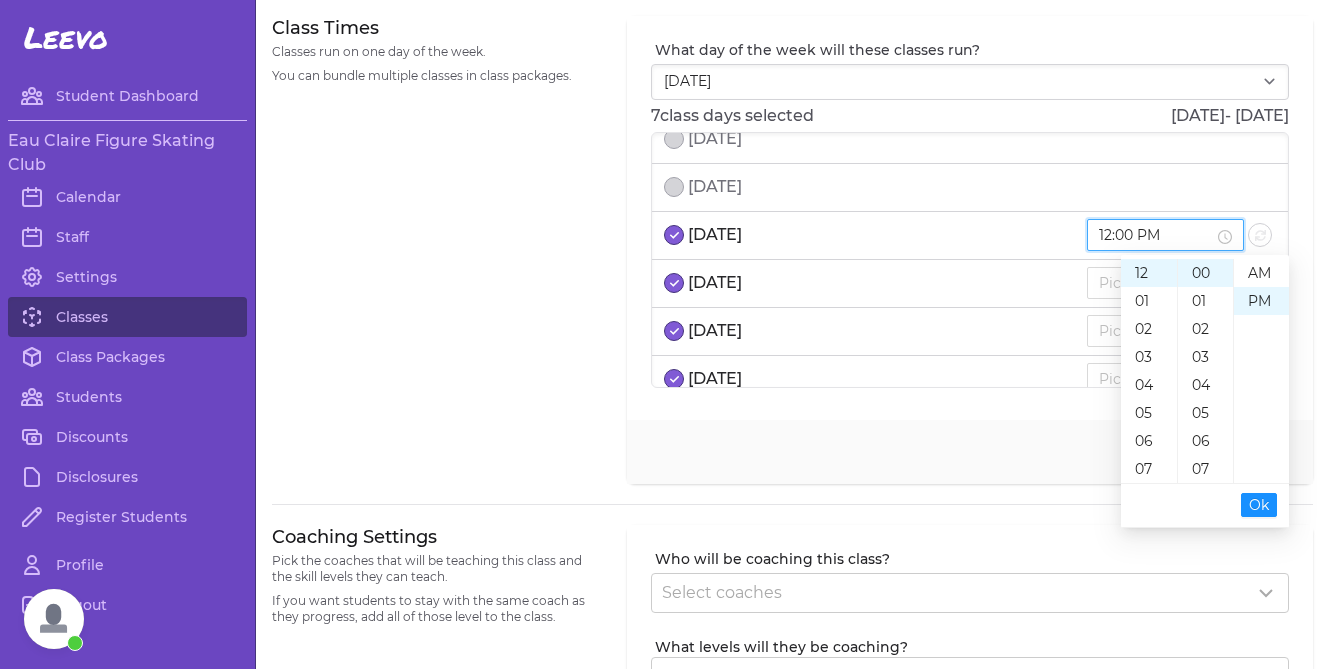 scroll, scrollTop: 28, scrollLeft: 0, axis: vertical 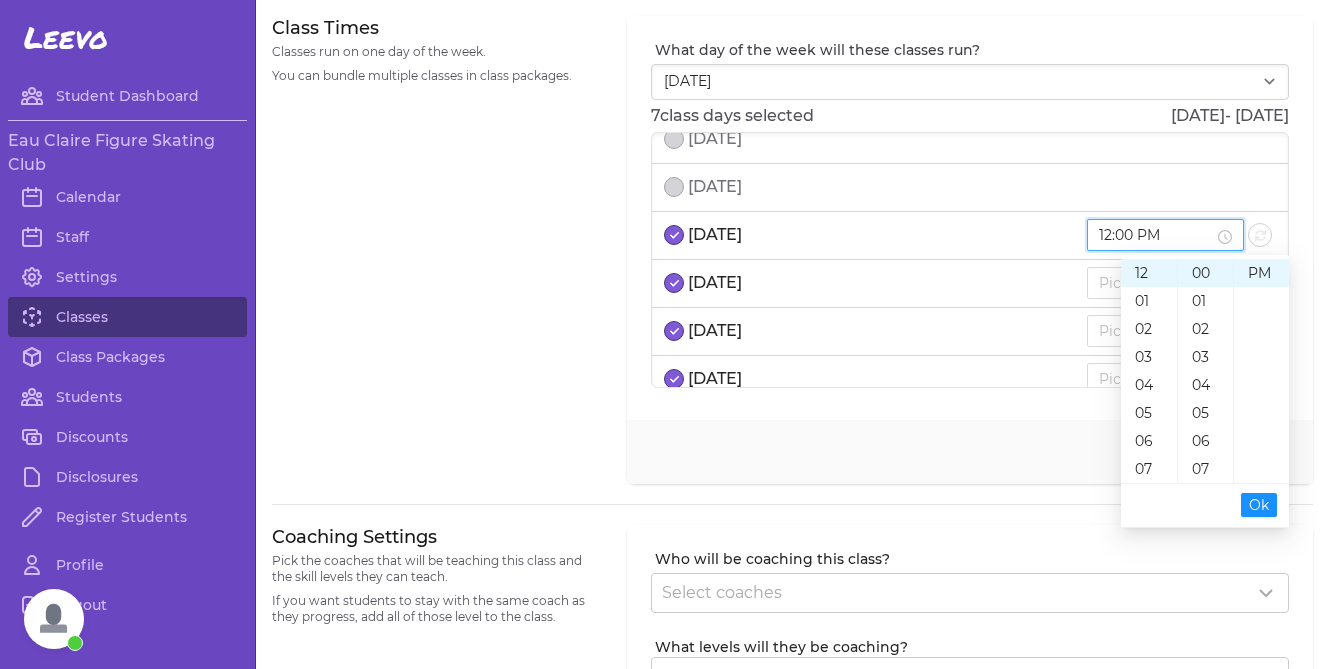 type on "12:00 PM" 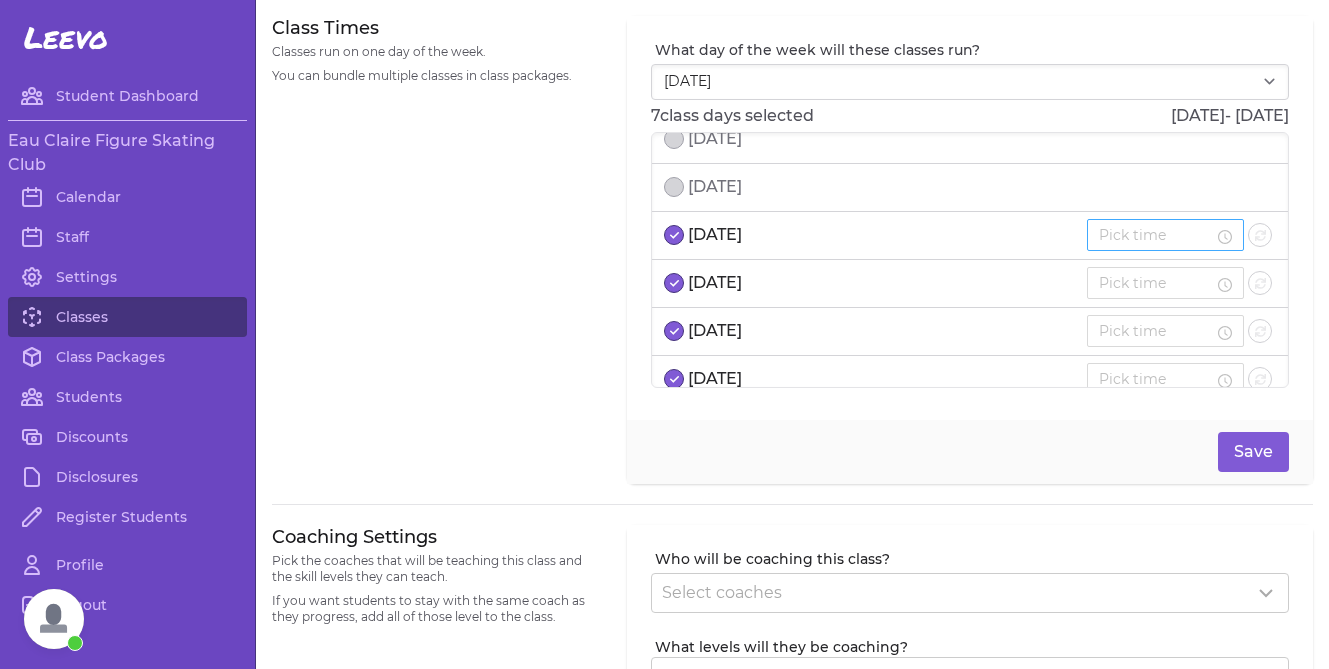 drag, startPoint x: 1194, startPoint y: 220, endPoint x: 1149, endPoint y: 230, distance: 46.09772 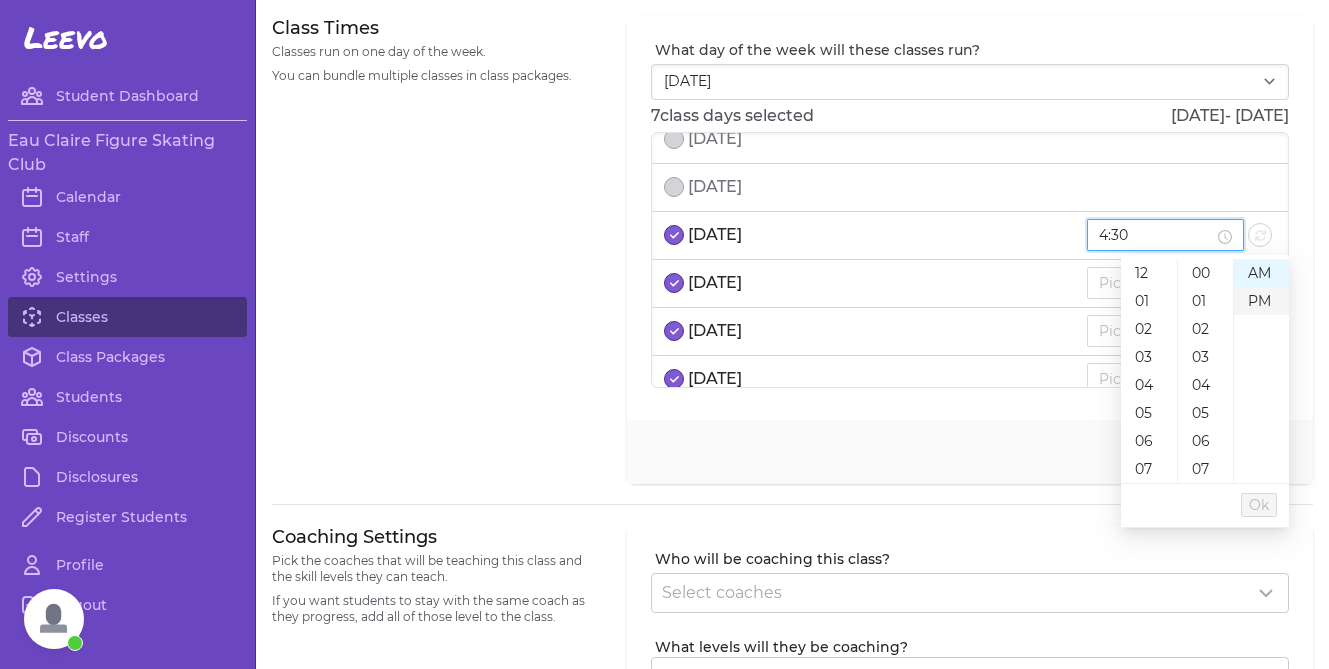 click on "PM" at bounding box center (1261, 301) 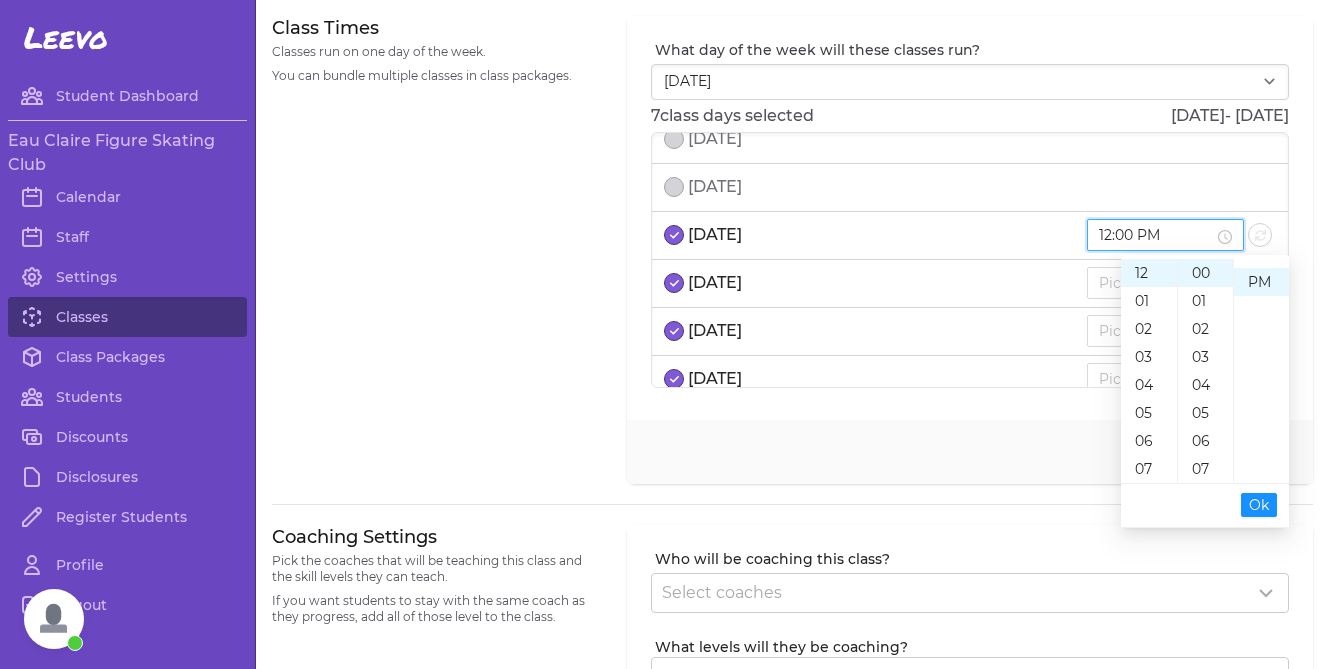 scroll, scrollTop: 28, scrollLeft: 0, axis: vertical 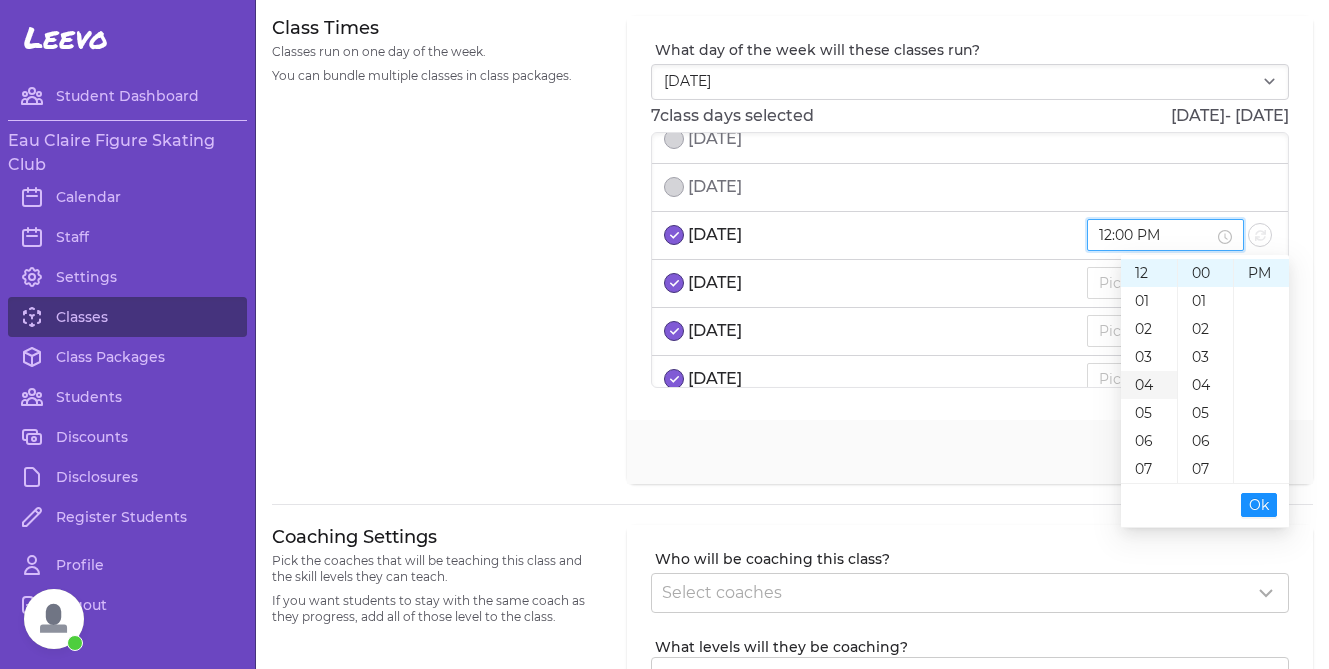 click on "04" at bounding box center [1149, 385] 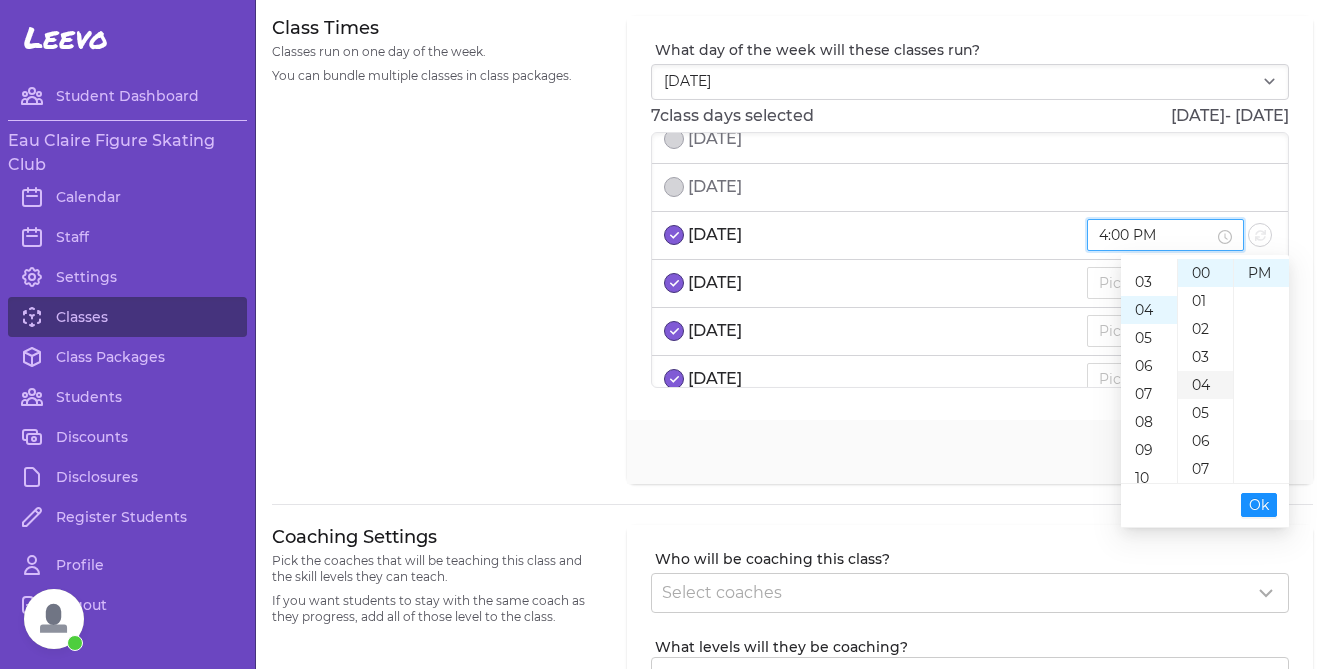 scroll, scrollTop: 112, scrollLeft: 0, axis: vertical 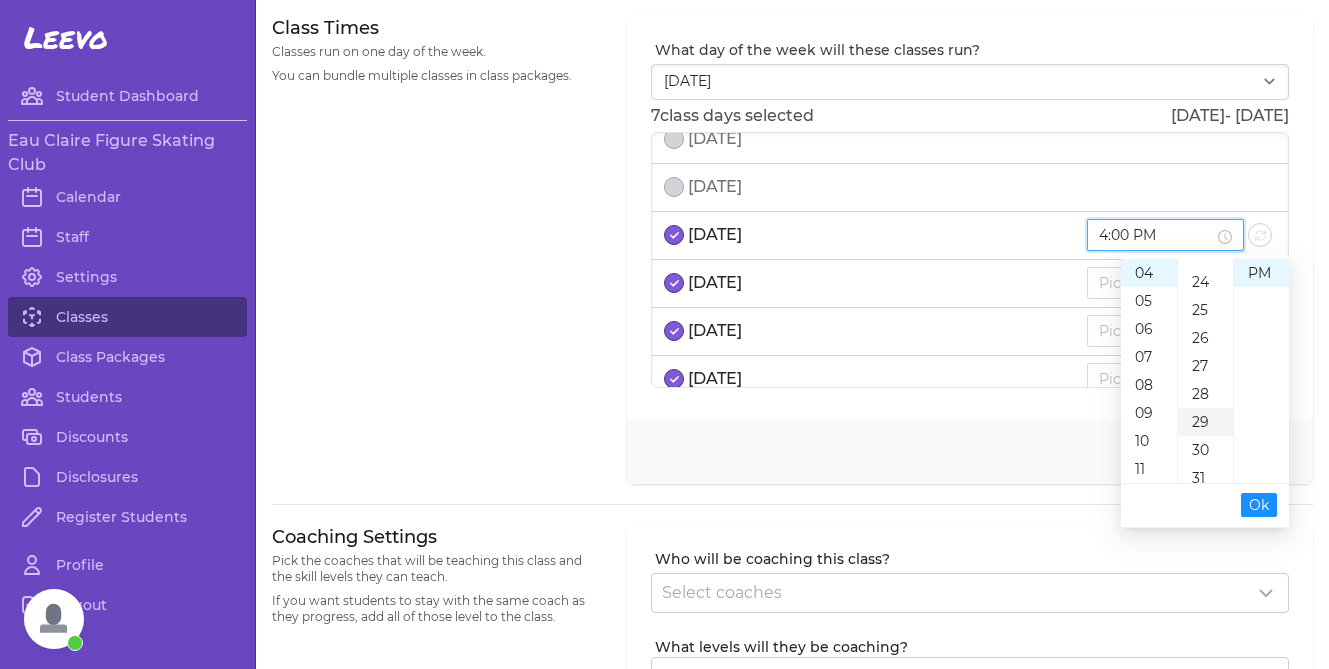 click on "30" at bounding box center (1205, 450) 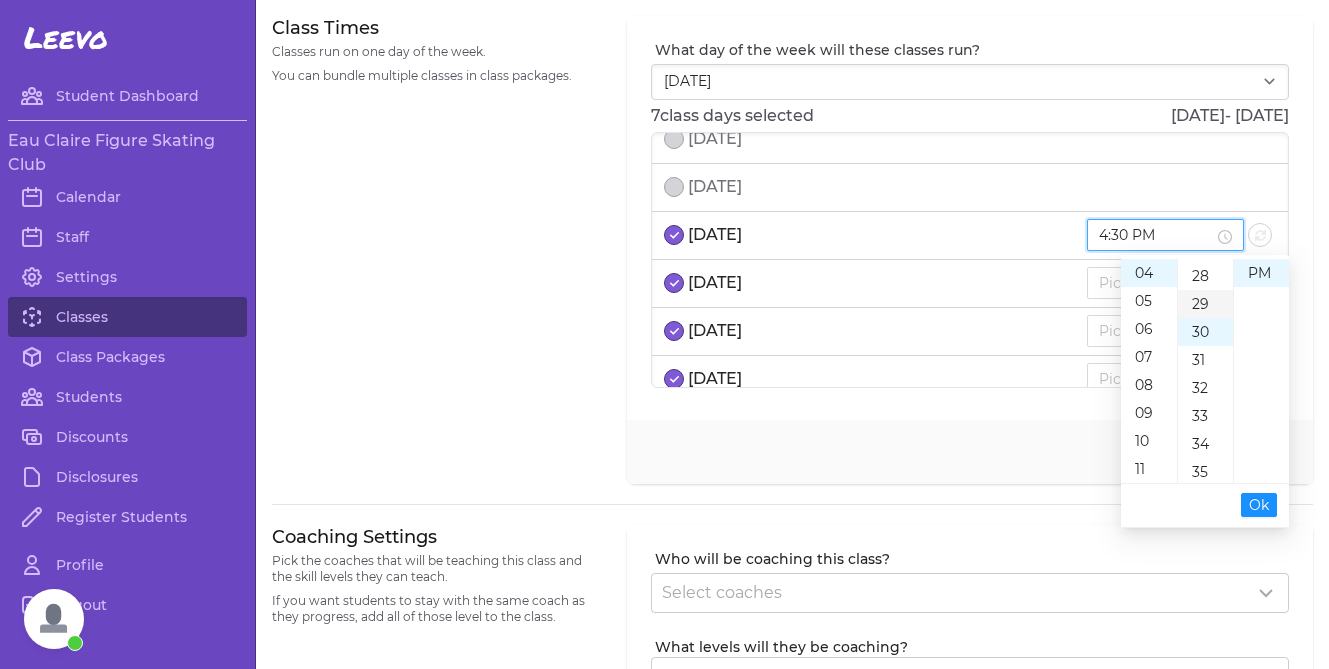 scroll, scrollTop: 840, scrollLeft: 0, axis: vertical 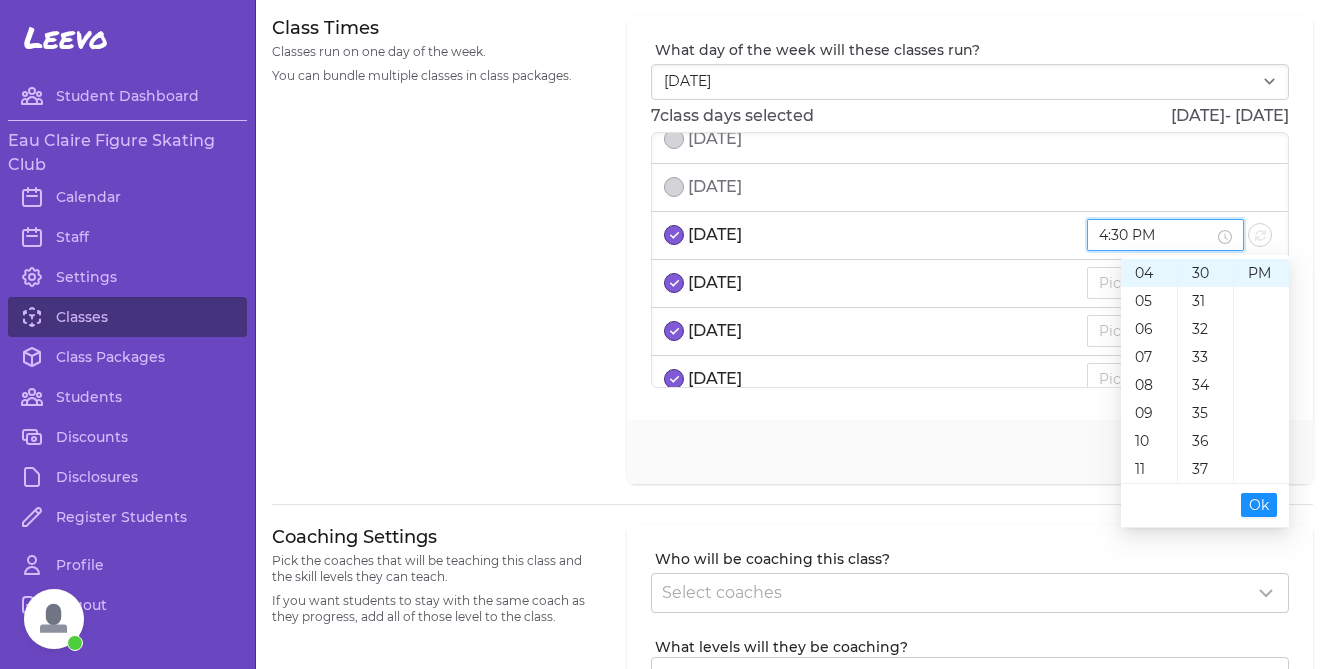 click on "Ok" at bounding box center (1259, 505) 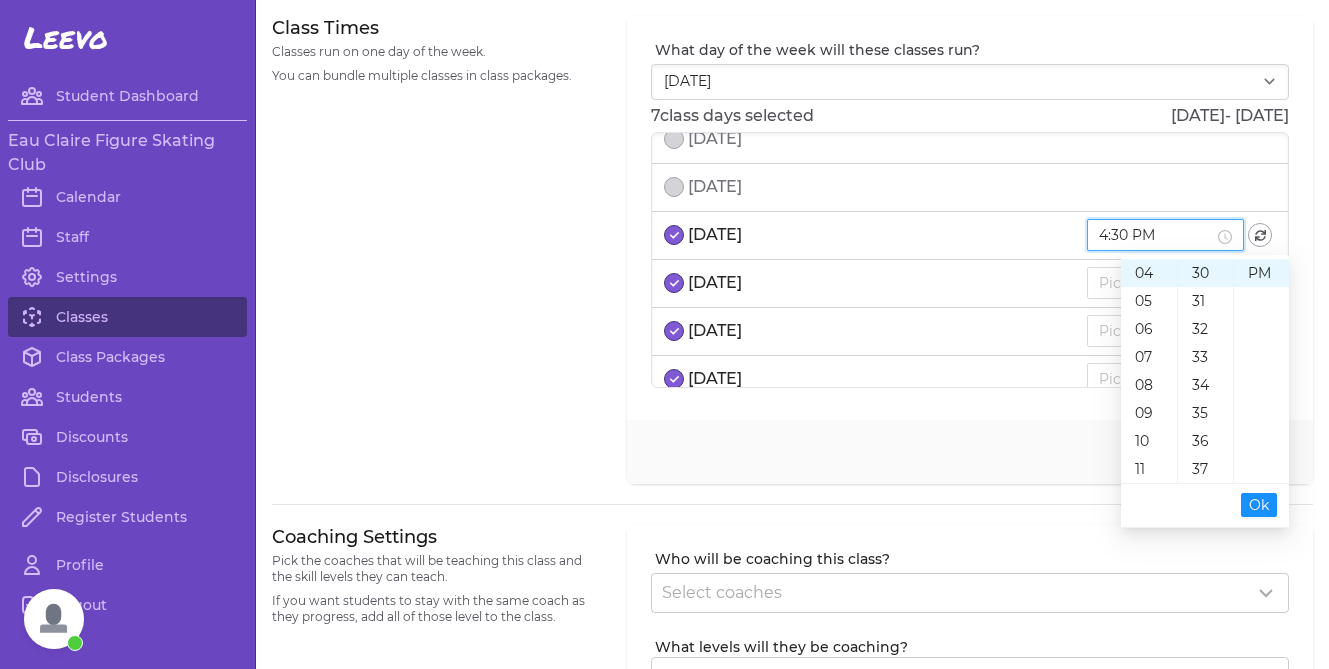 drag, startPoint x: 1203, startPoint y: 235, endPoint x: 1105, endPoint y: 235, distance: 98 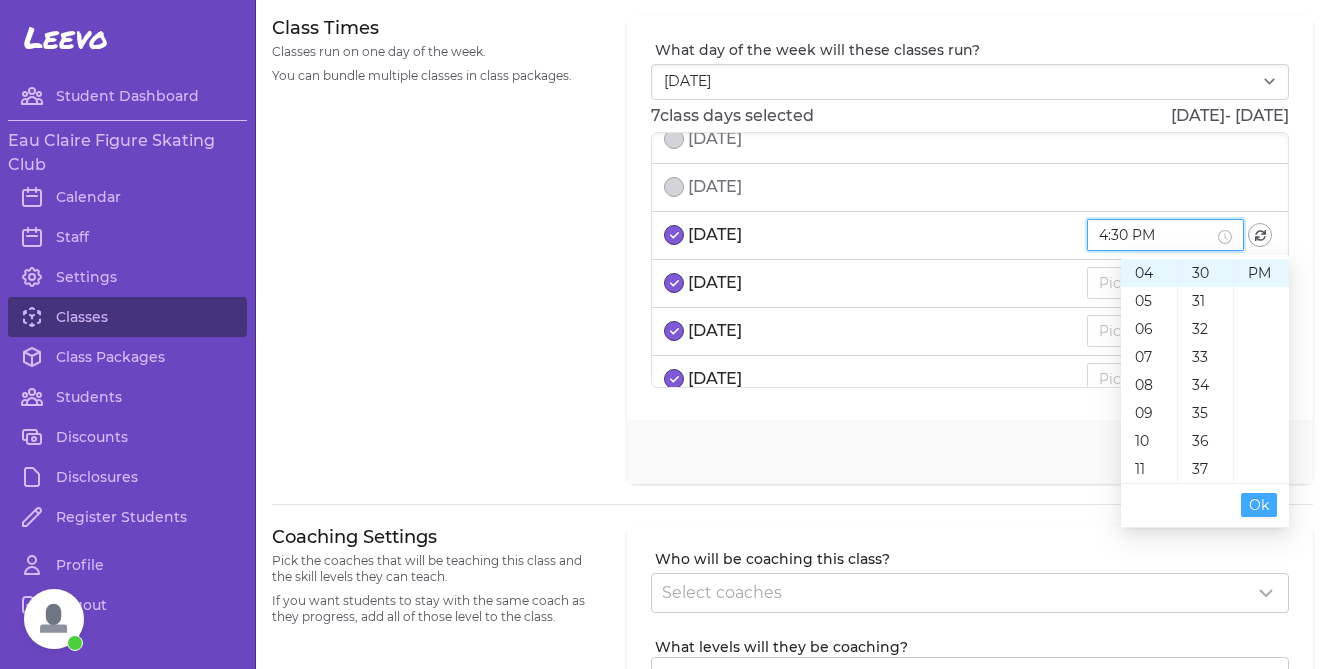 click on "Ok" at bounding box center [1259, 505] 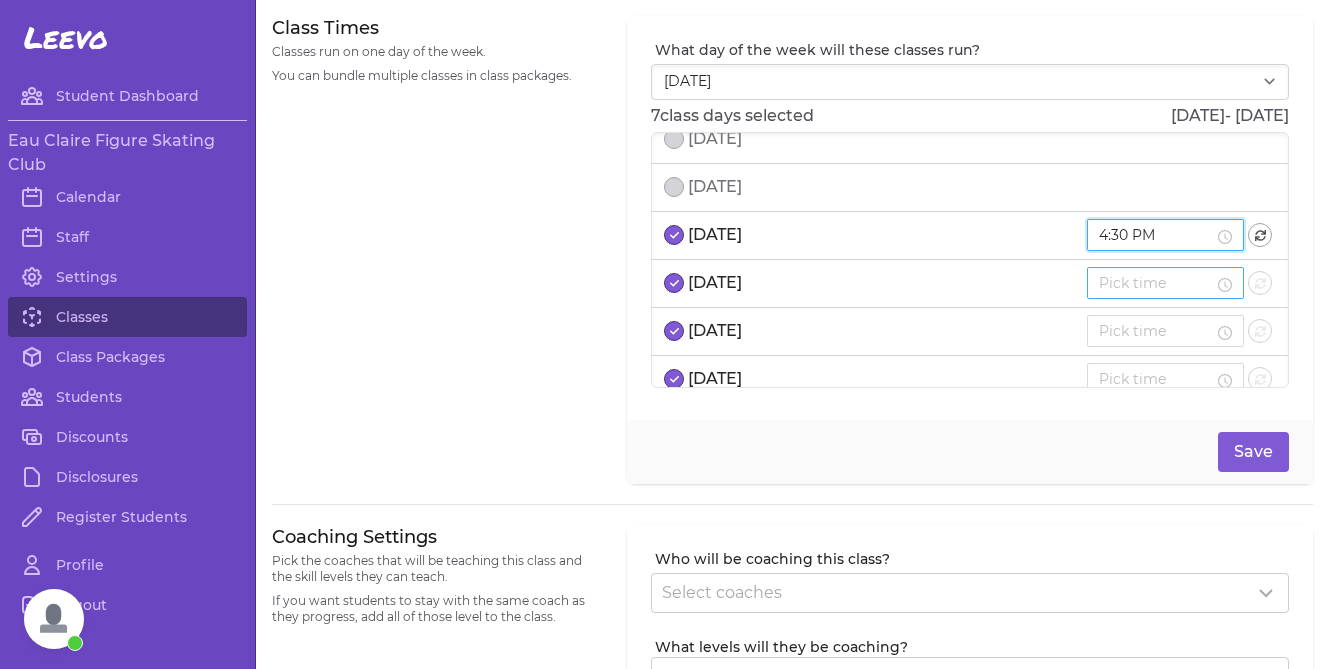 type on "4:30 PM" 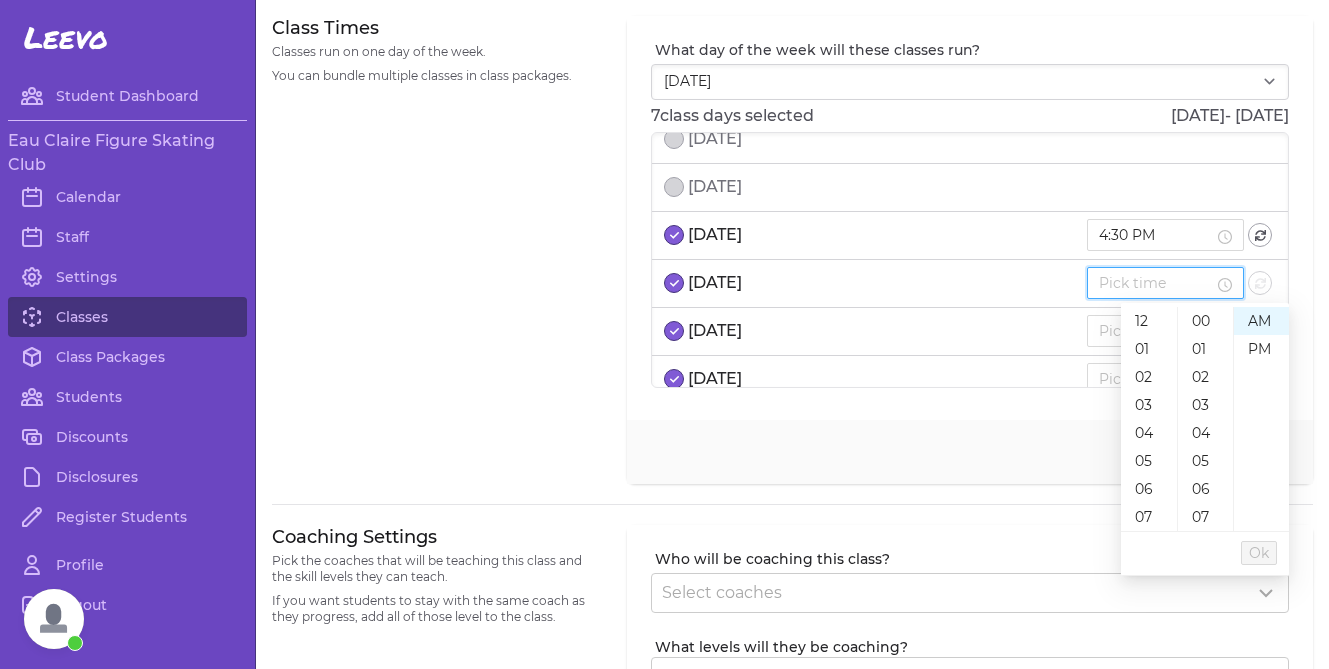 paste on "4:30 PM" 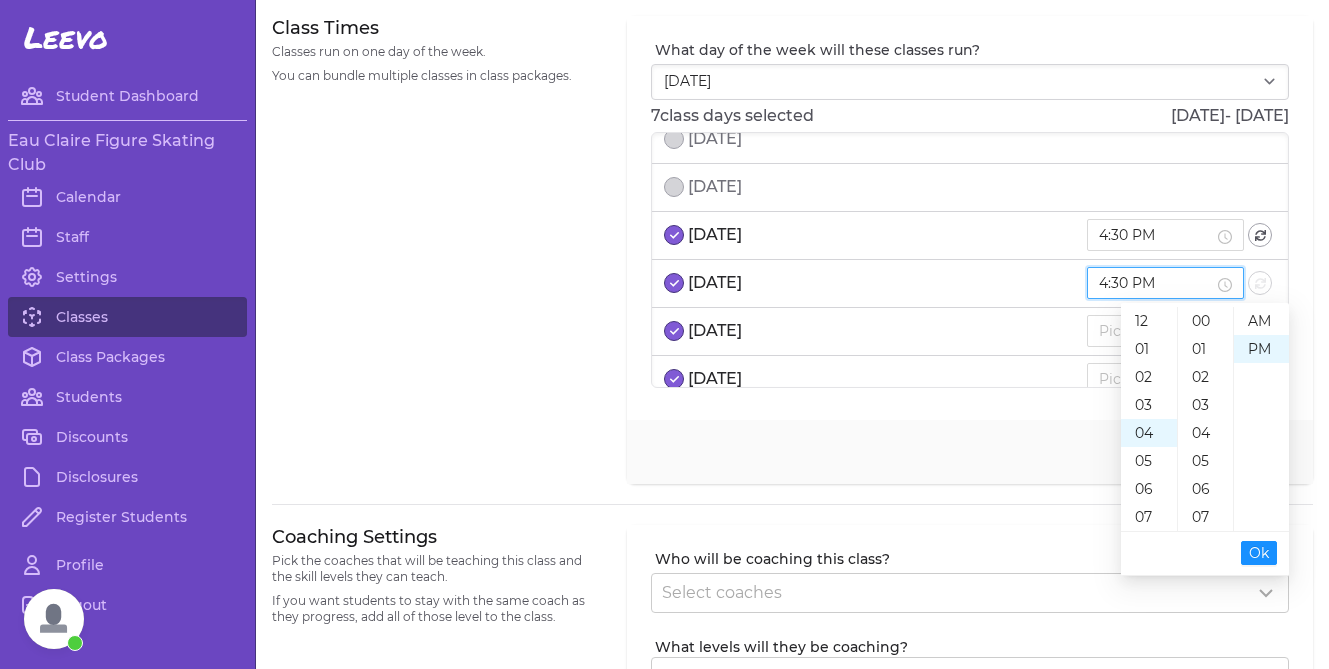 scroll, scrollTop: 112, scrollLeft: 0, axis: vertical 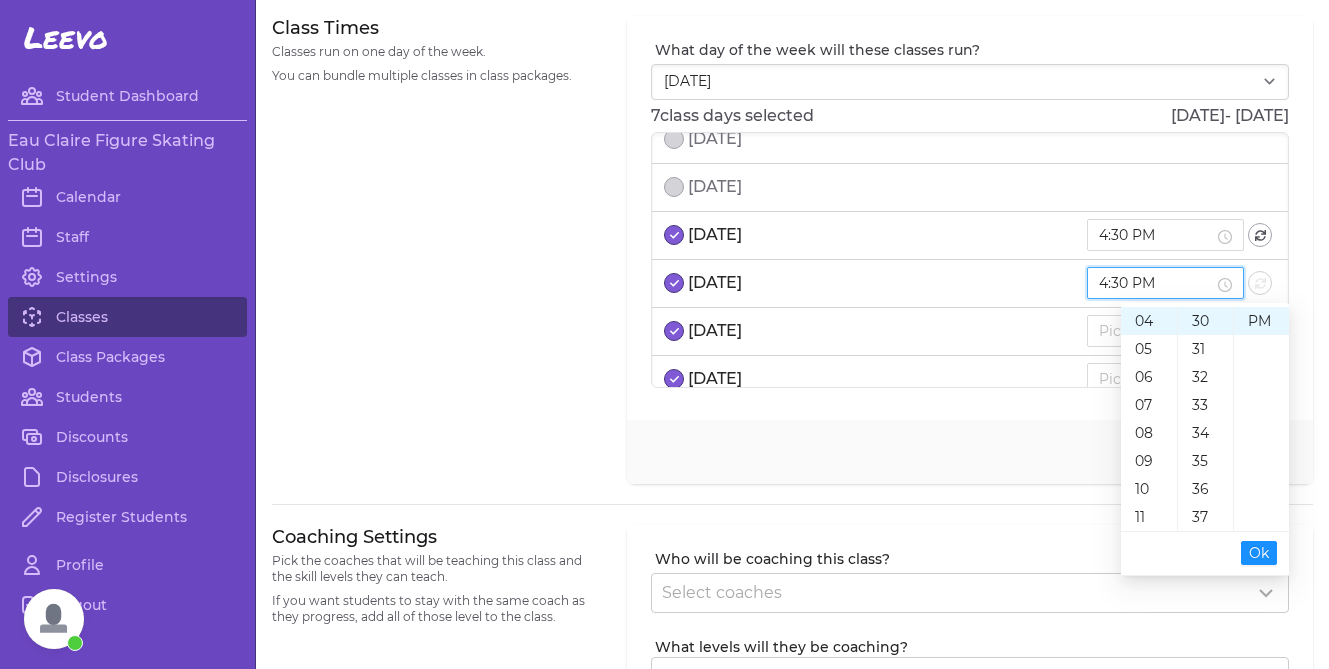 click on "Ok" at bounding box center (1259, 553) 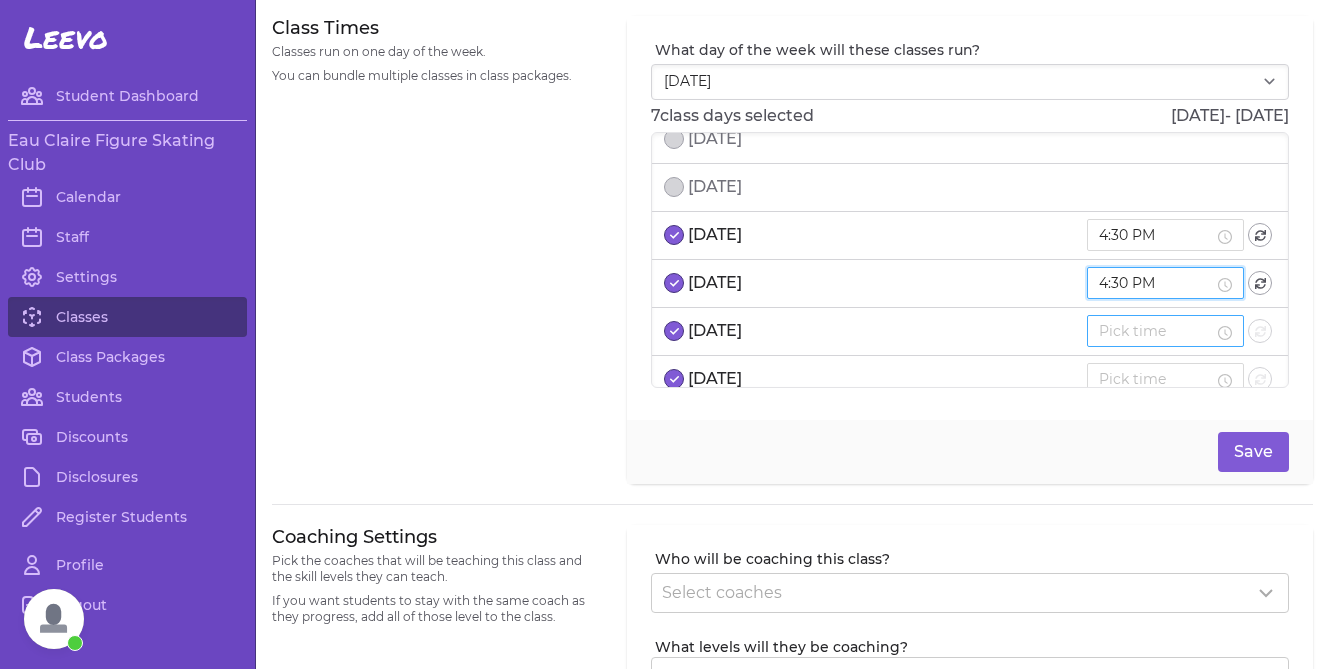 type on "4:30 PM" 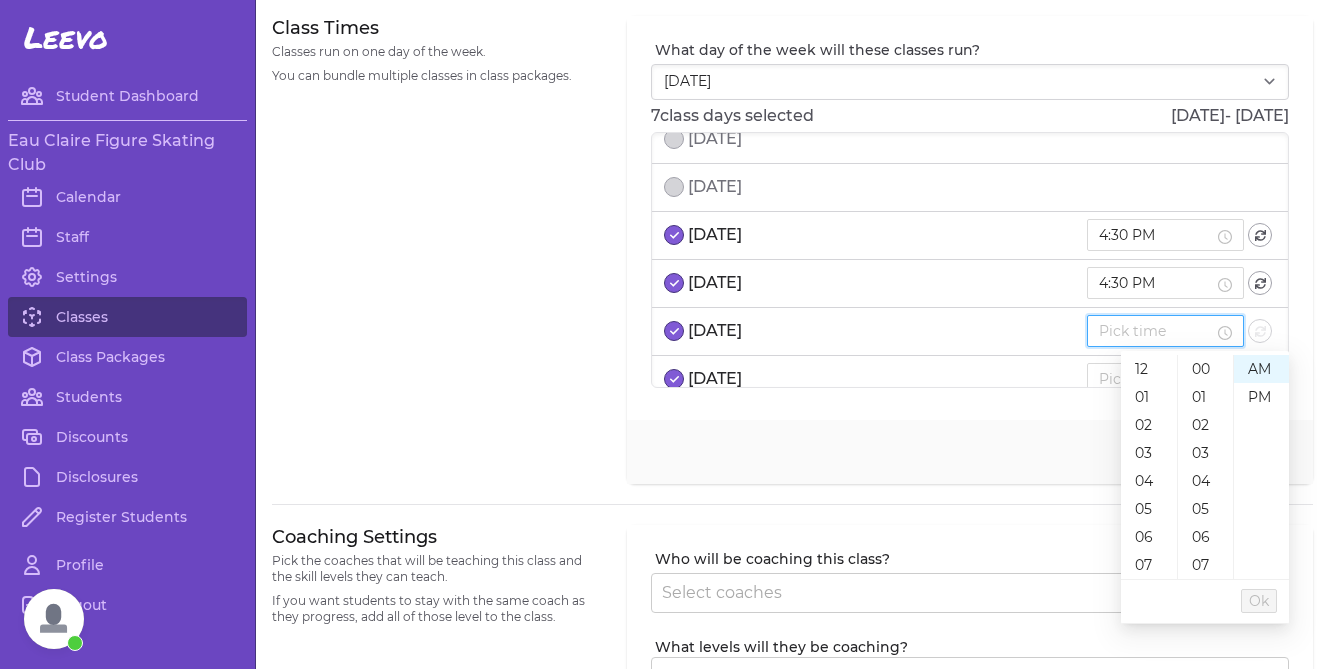 paste on "4:30 PM" 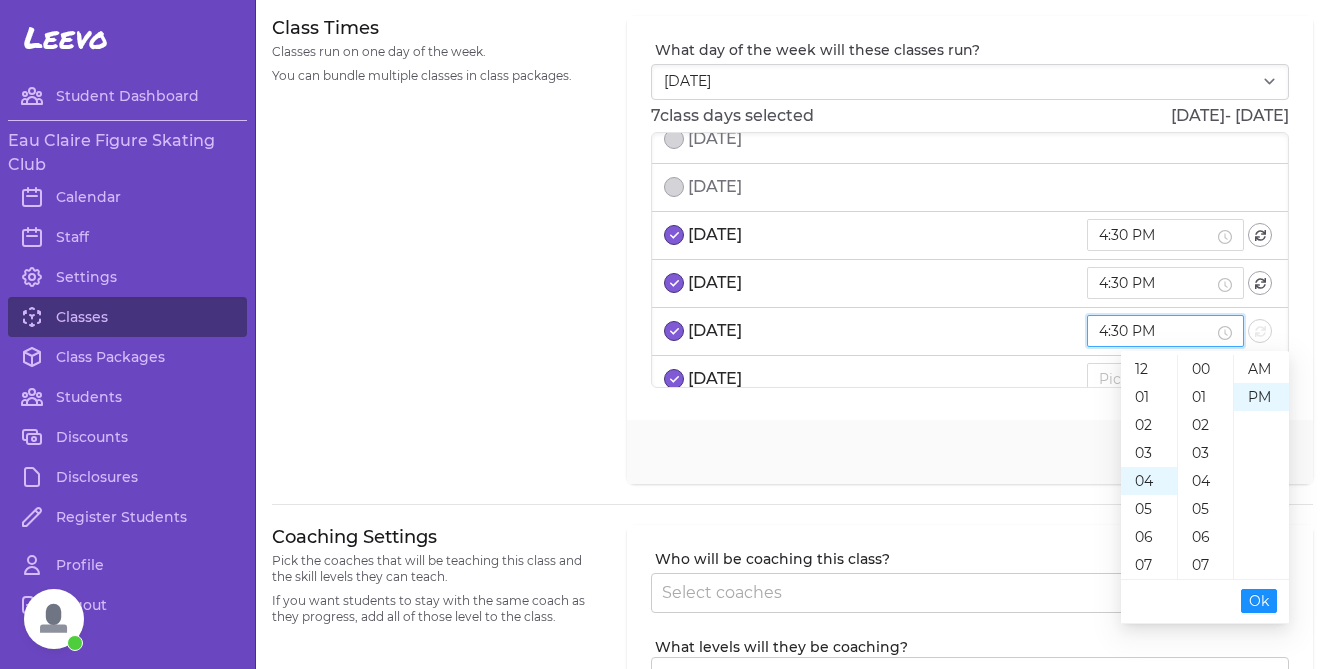 scroll, scrollTop: 112, scrollLeft: 0, axis: vertical 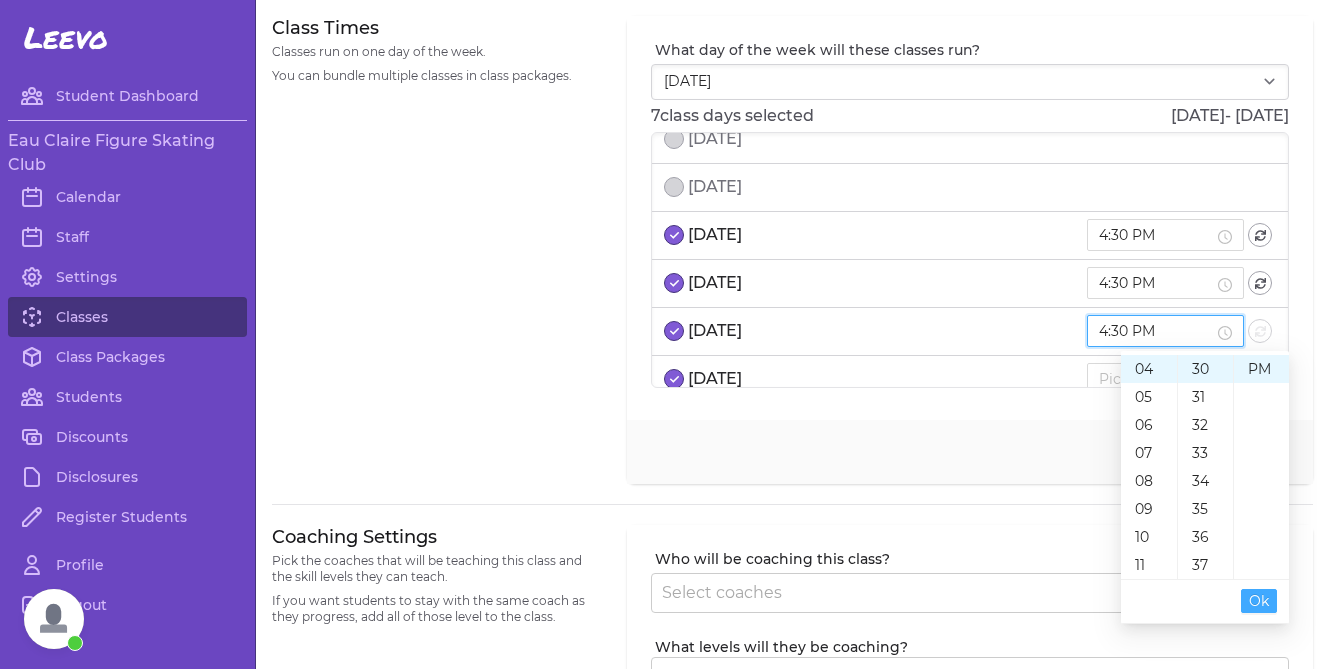 click on "Ok" at bounding box center (1259, 601) 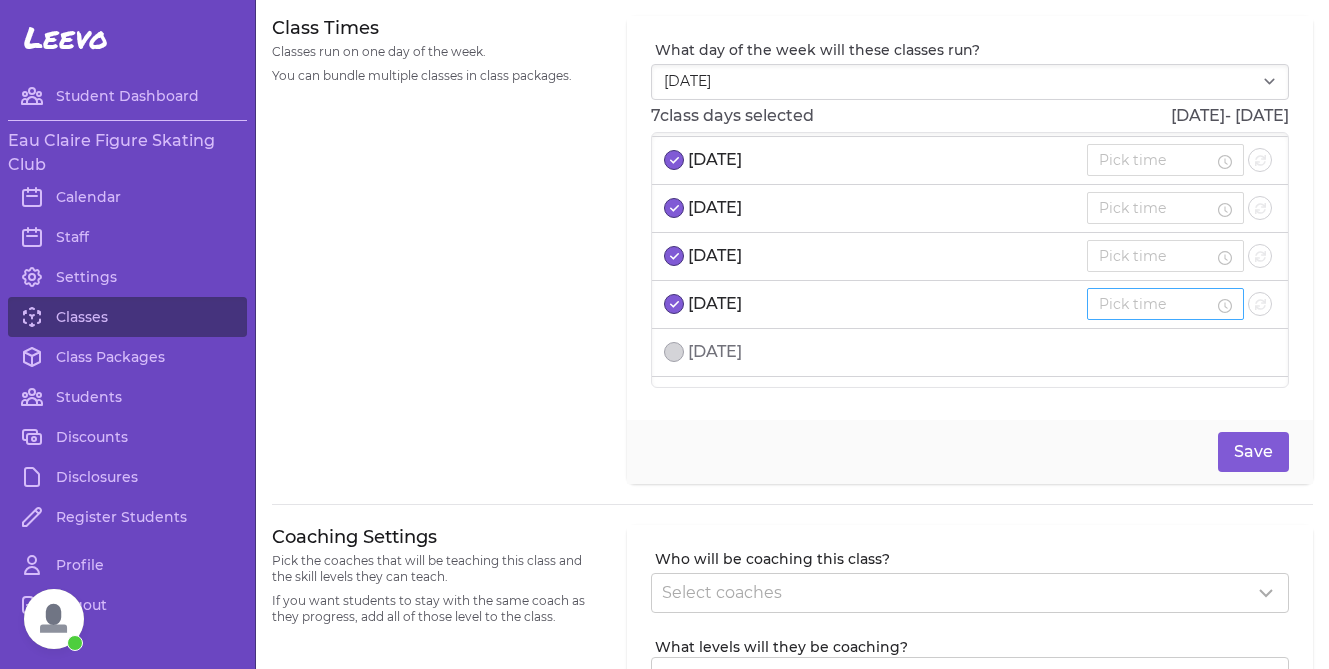 scroll, scrollTop: 530, scrollLeft: 0, axis: vertical 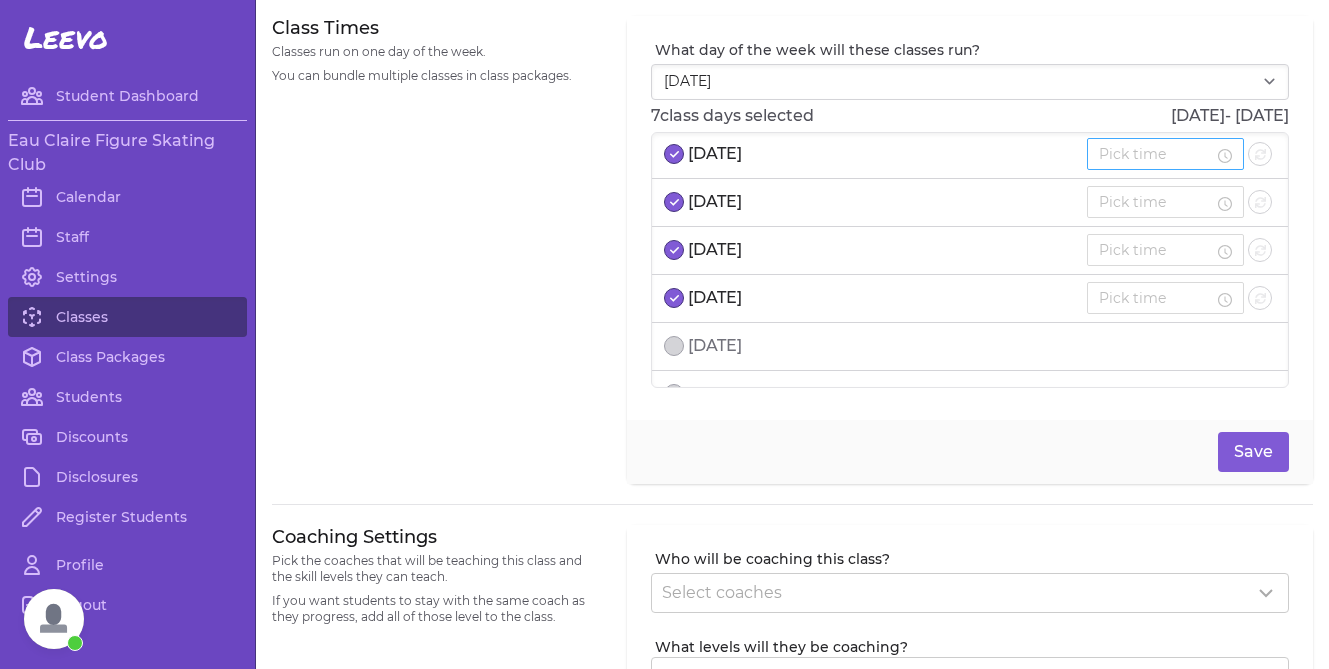 type on "4:30 PM" 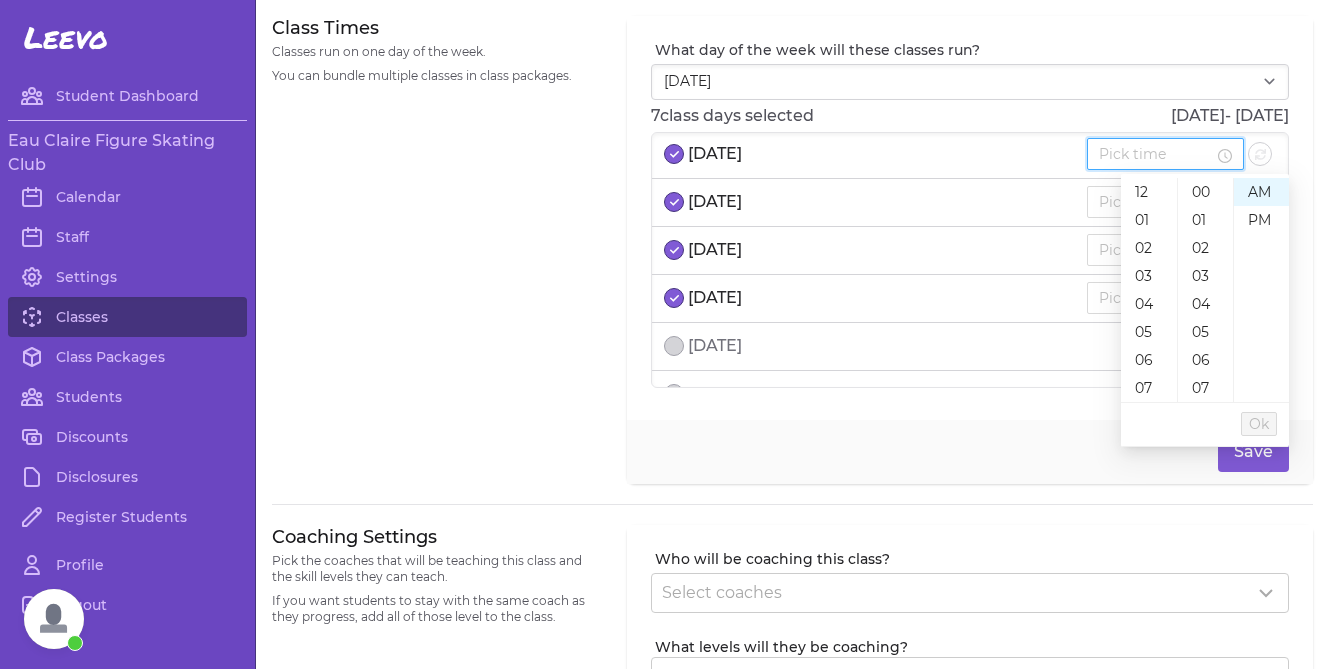 paste on "4:30 PM" 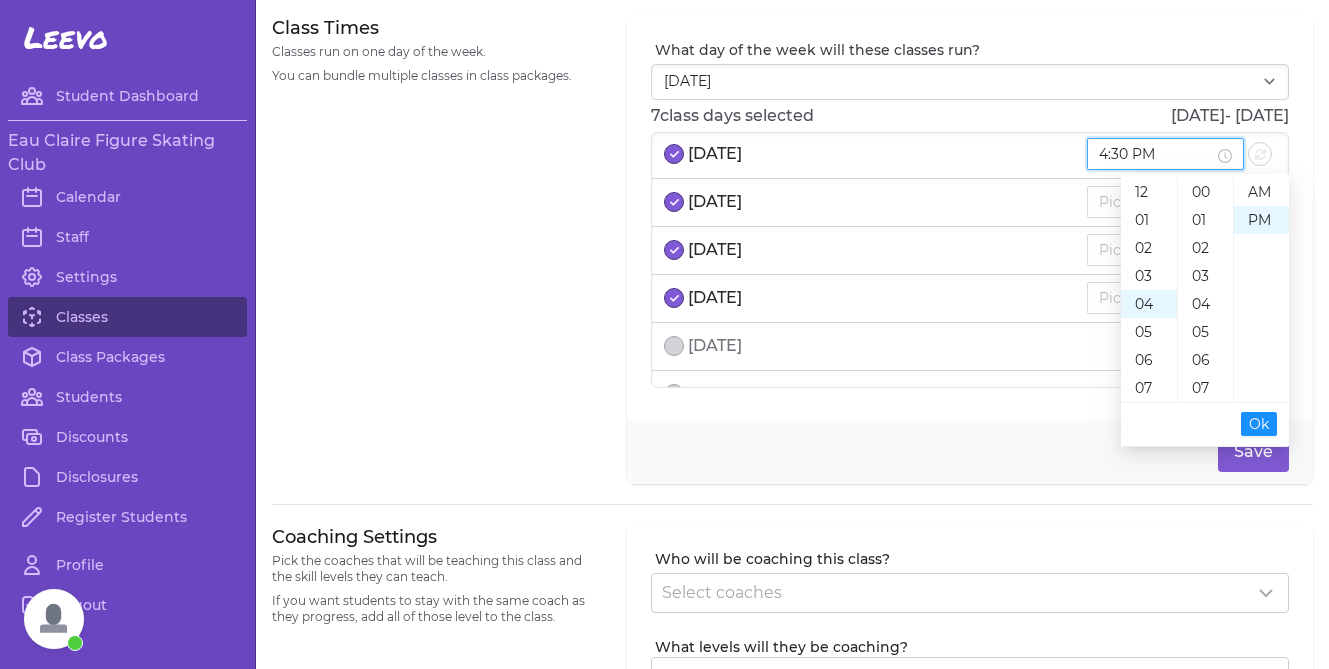 scroll, scrollTop: 112, scrollLeft: 0, axis: vertical 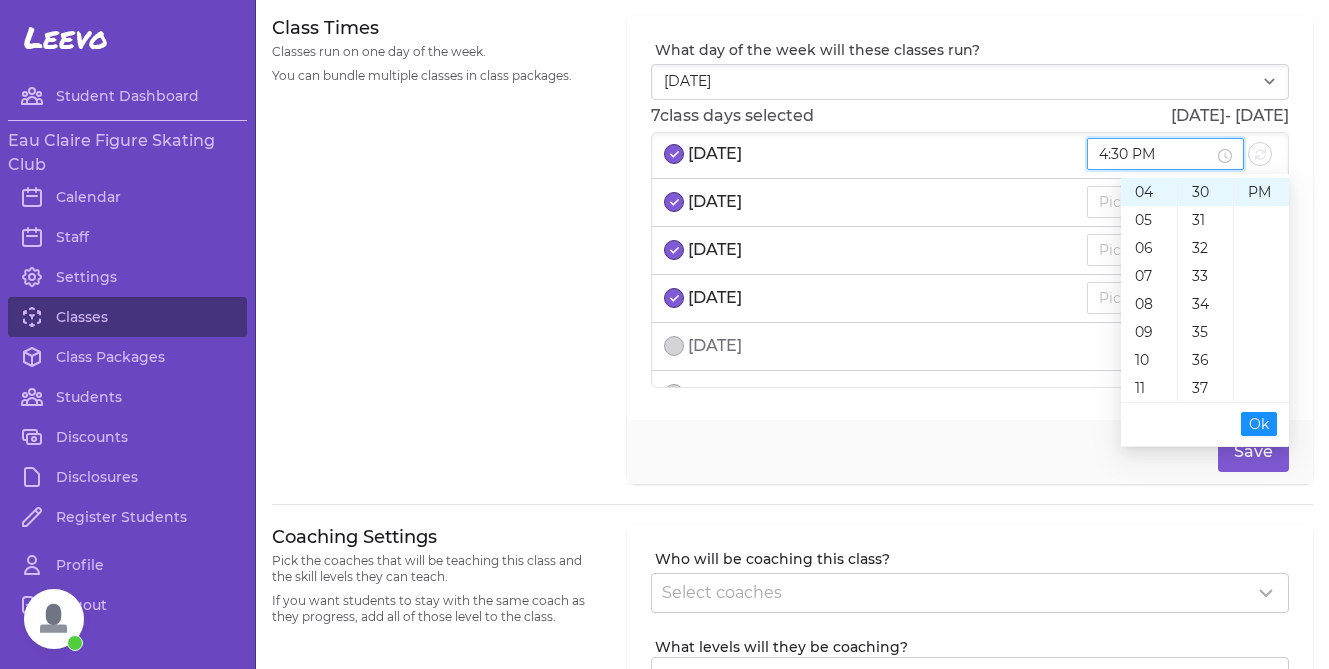 click on "Ok" at bounding box center (1259, 424) 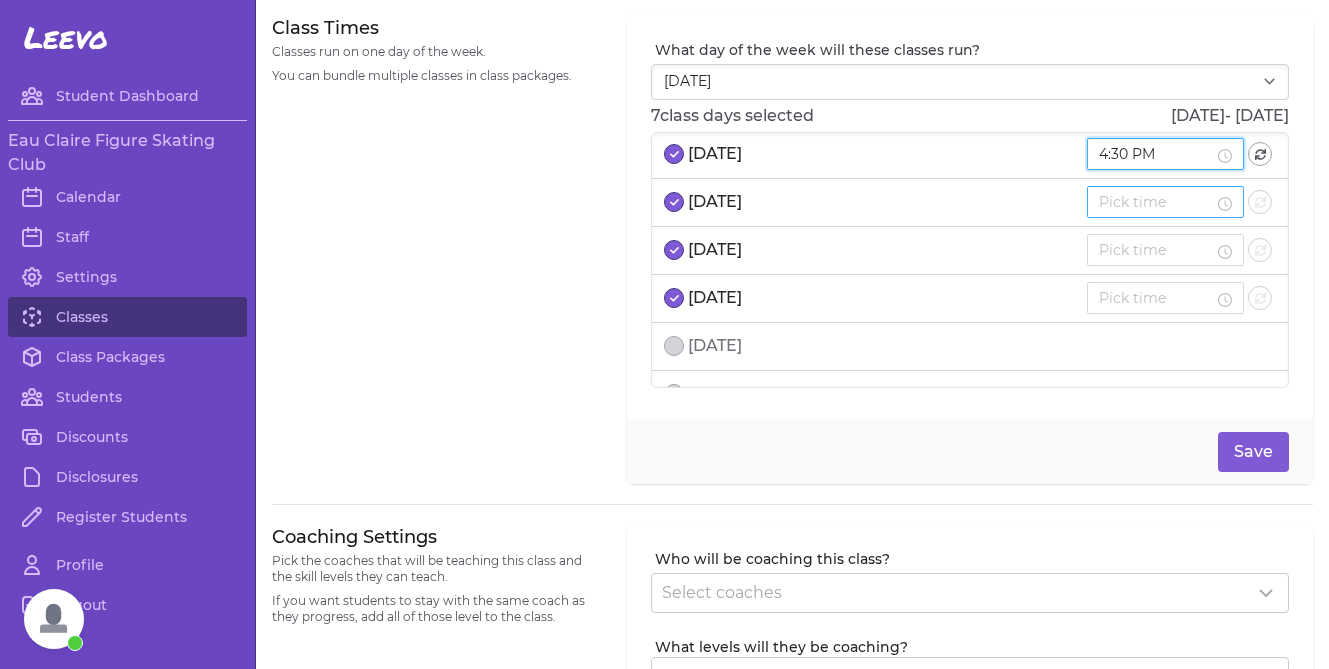 type on "4:30 PM" 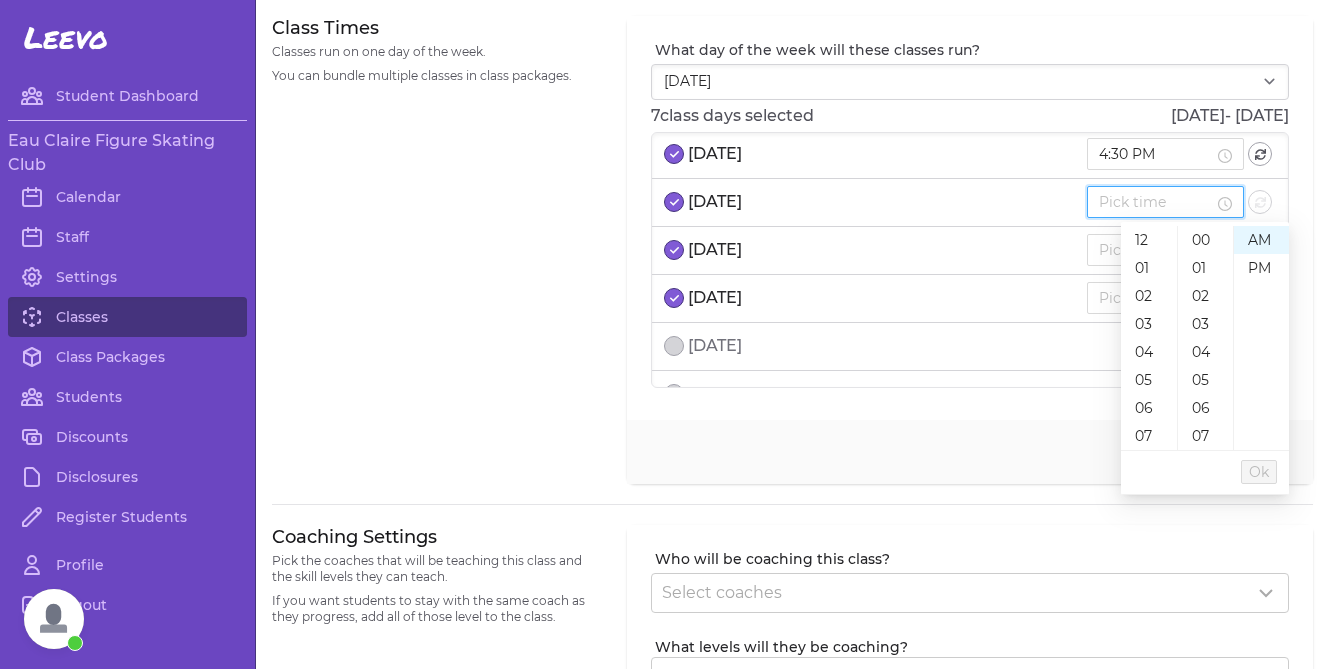 paste on "4:30 PM" 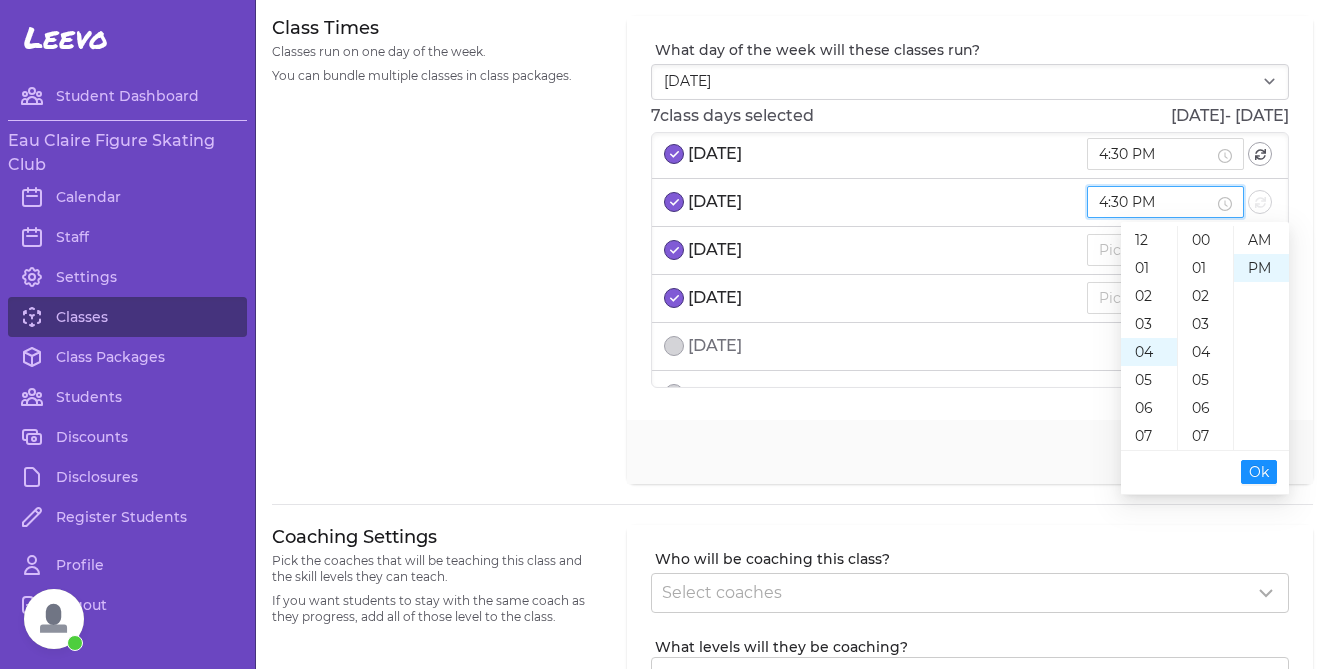 scroll, scrollTop: 112, scrollLeft: 0, axis: vertical 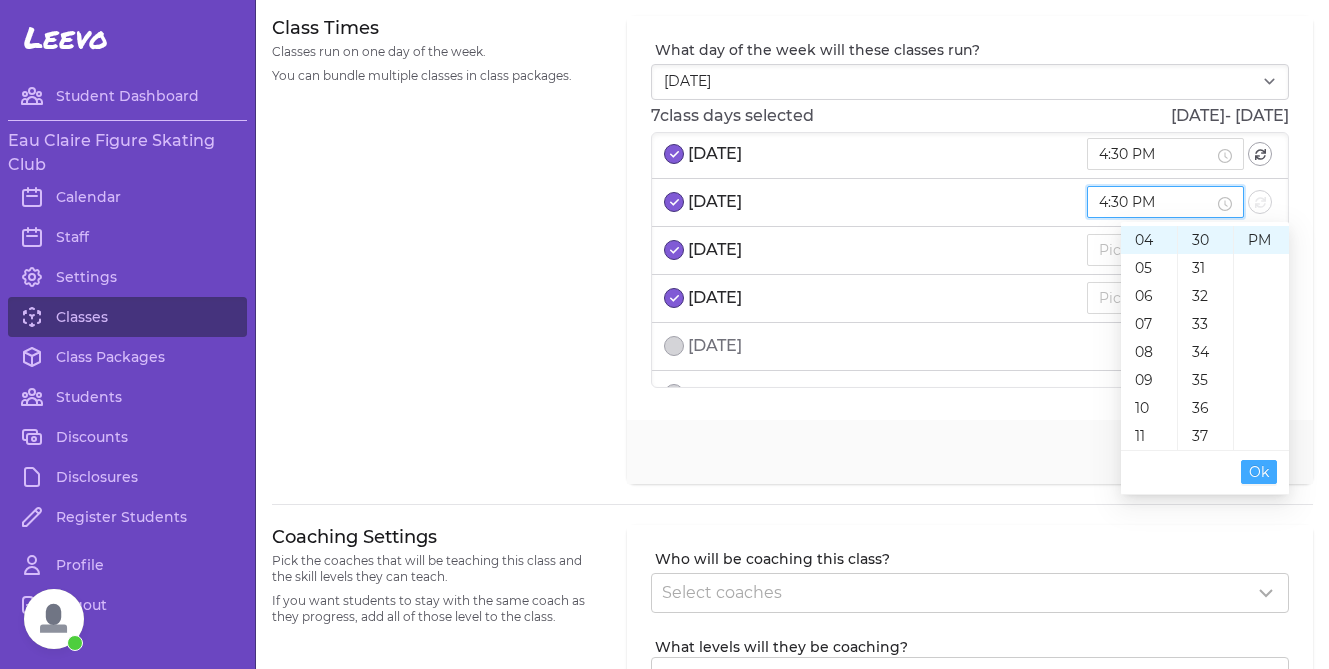 click on "Ok" at bounding box center (1259, 472) 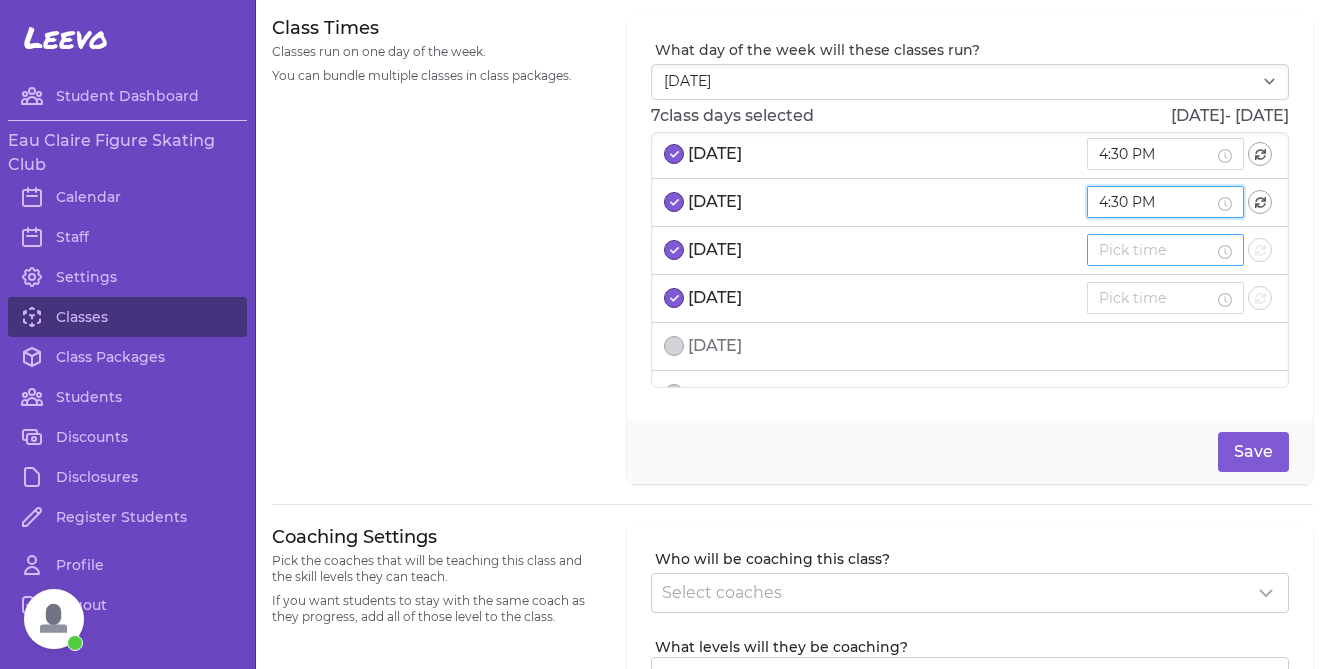 type on "4:30 PM" 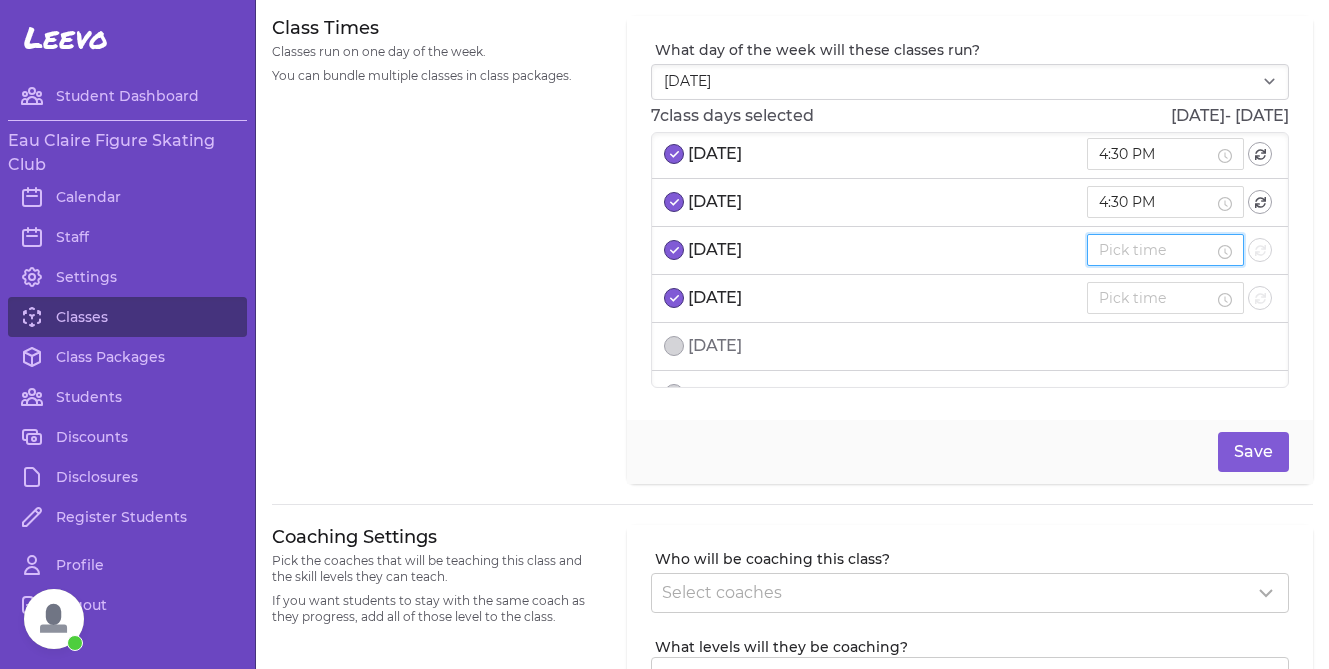 click at bounding box center [1156, 250] 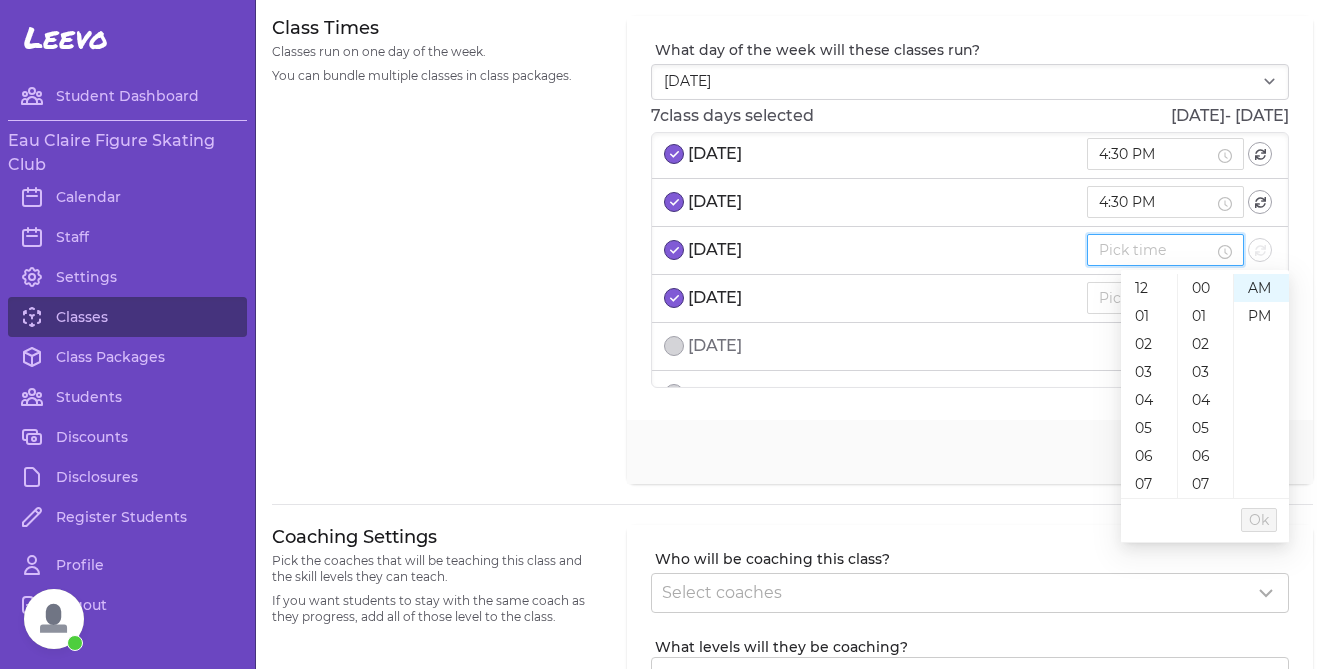paste on "4:30 PM" 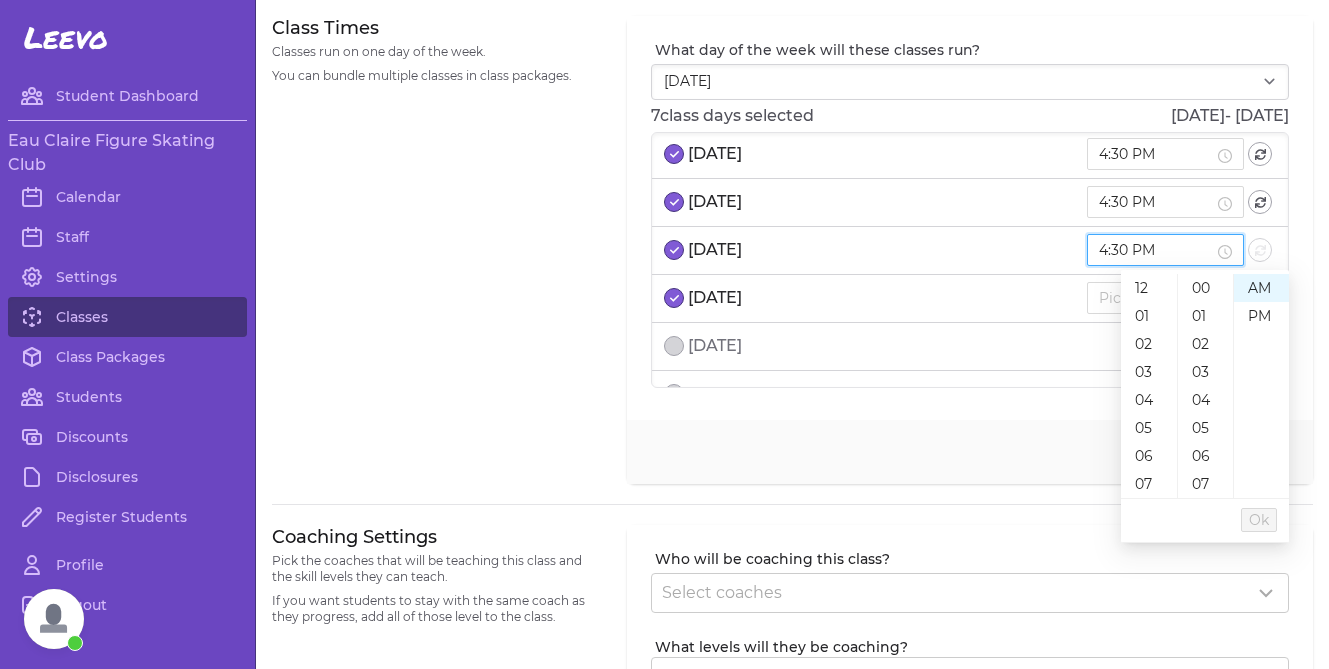 scroll, scrollTop: 75, scrollLeft: 0, axis: vertical 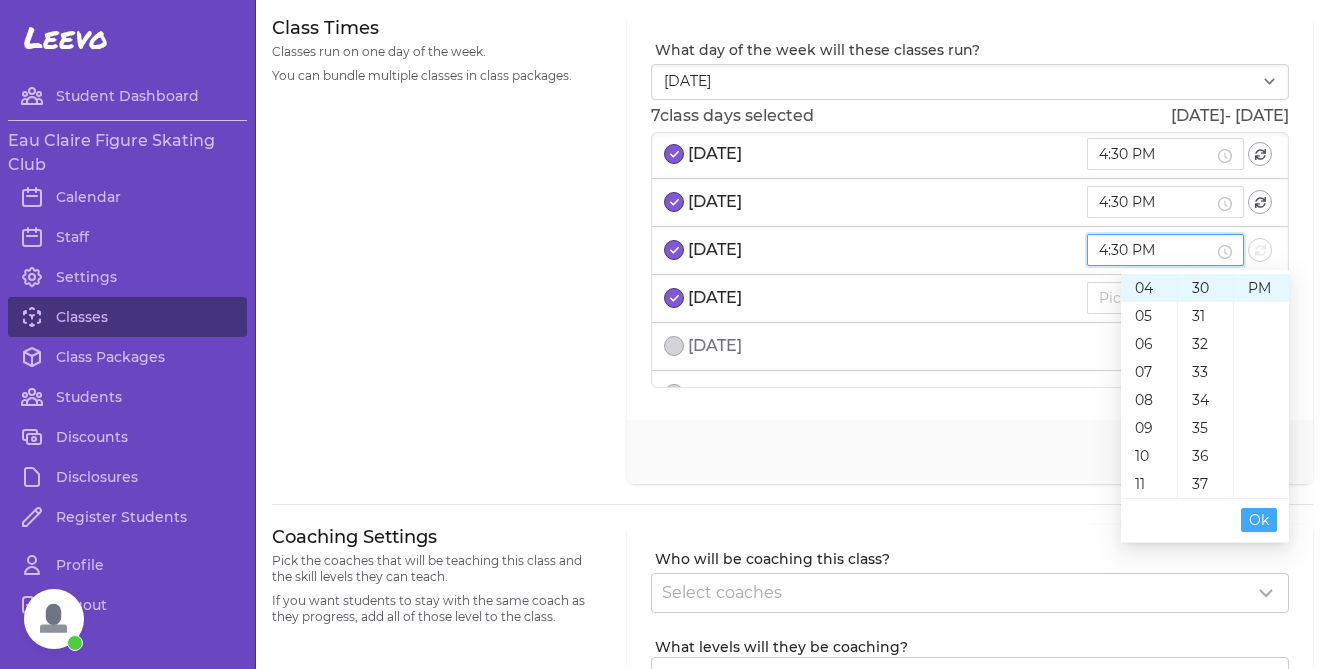 click on "Ok" at bounding box center (1259, 520) 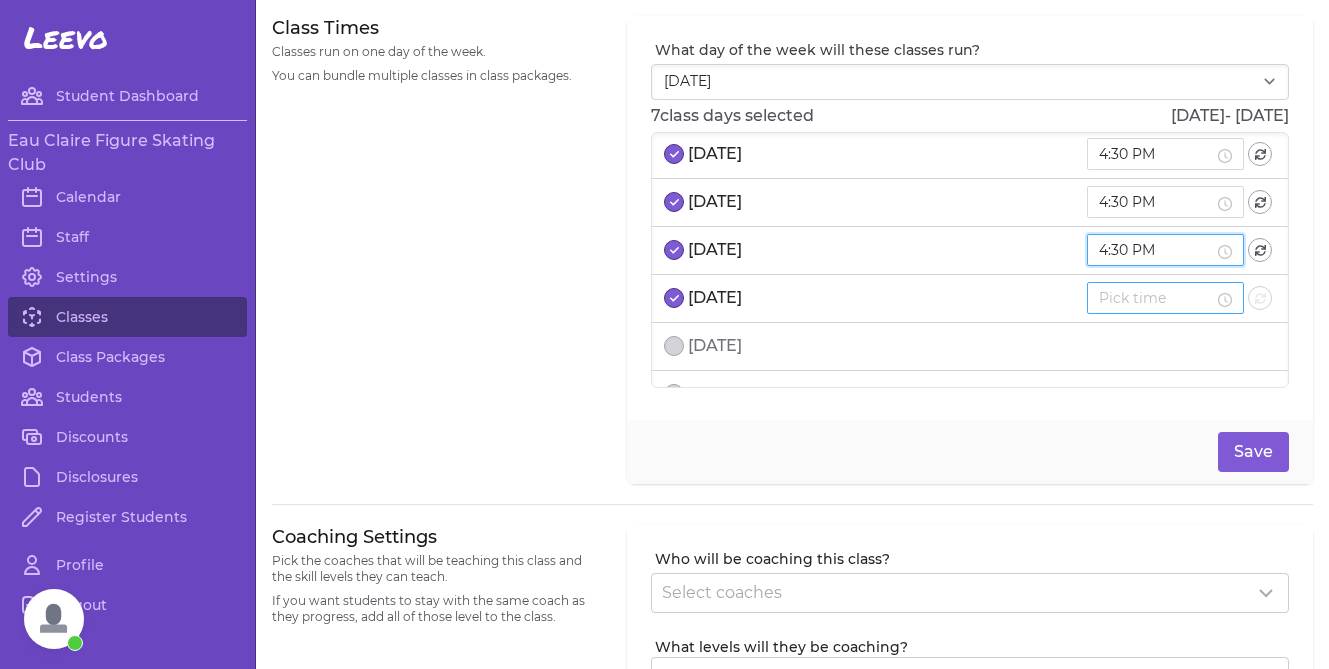 type on "4:30 PM" 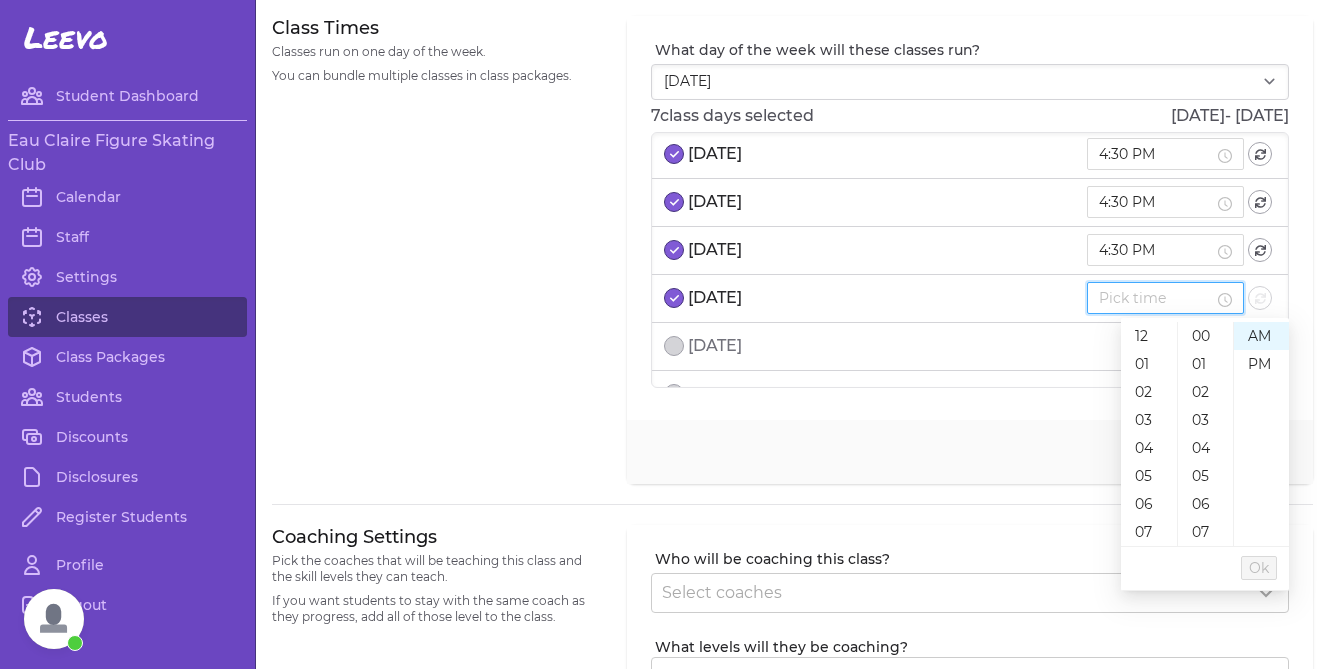 click at bounding box center (1156, 298) 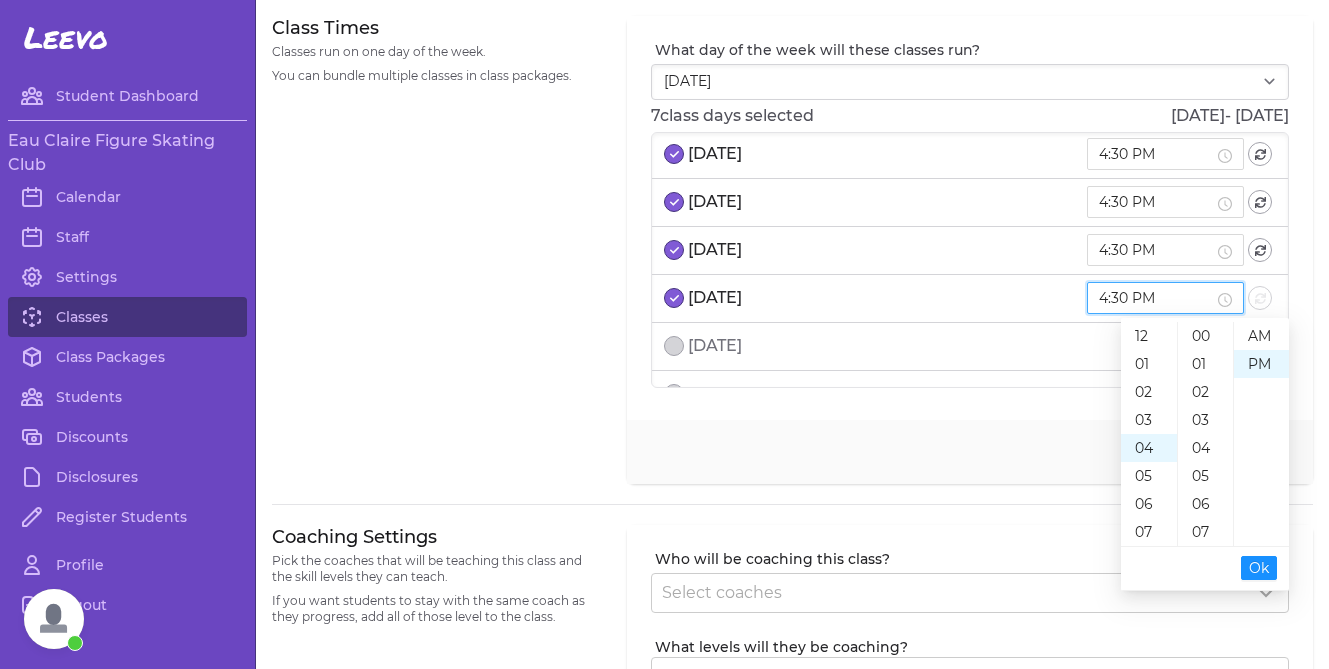 scroll, scrollTop: 112, scrollLeft: 0, axis: vertical 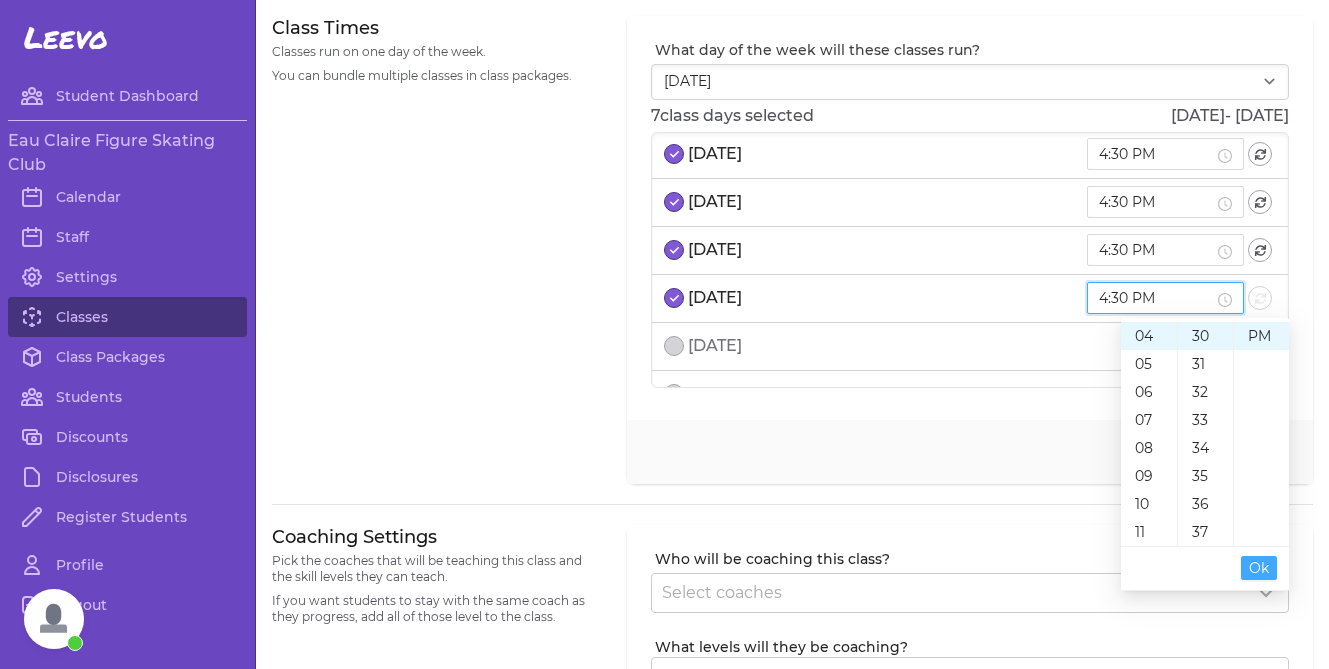 click on "Ok" at bounding box center (1259, 568) 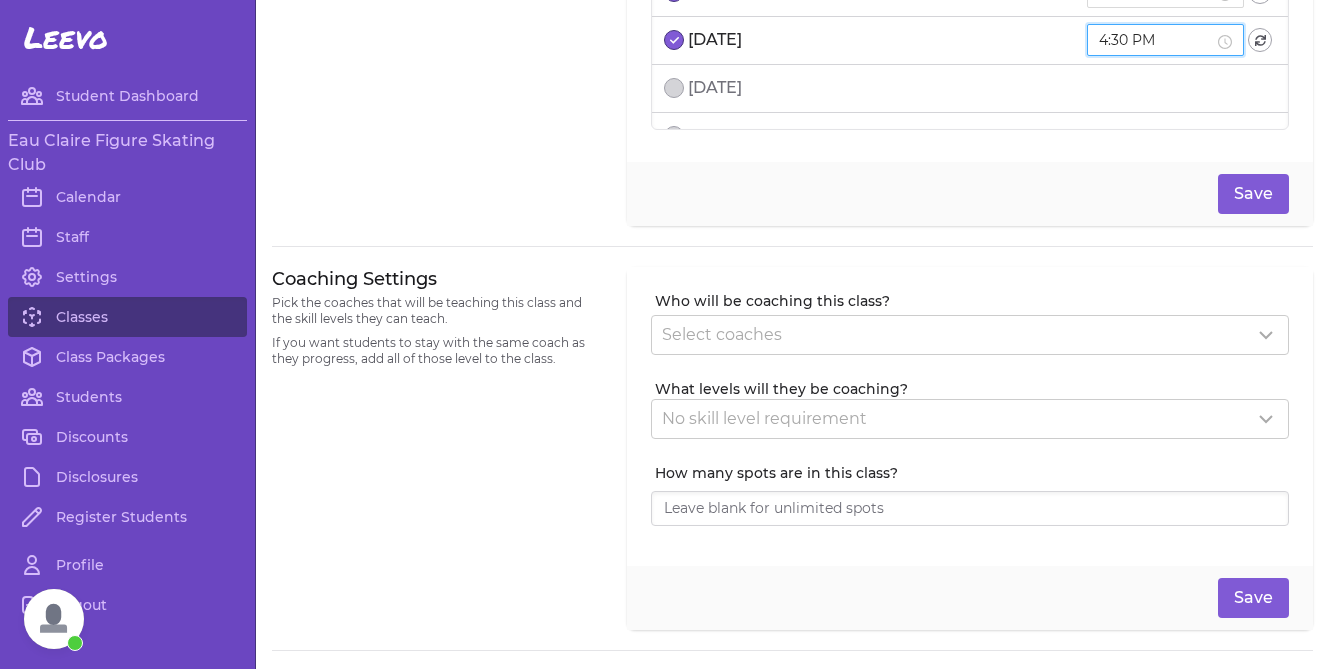 scroll, scrollTop: 262, scrollLeft: 0, axis: vertical 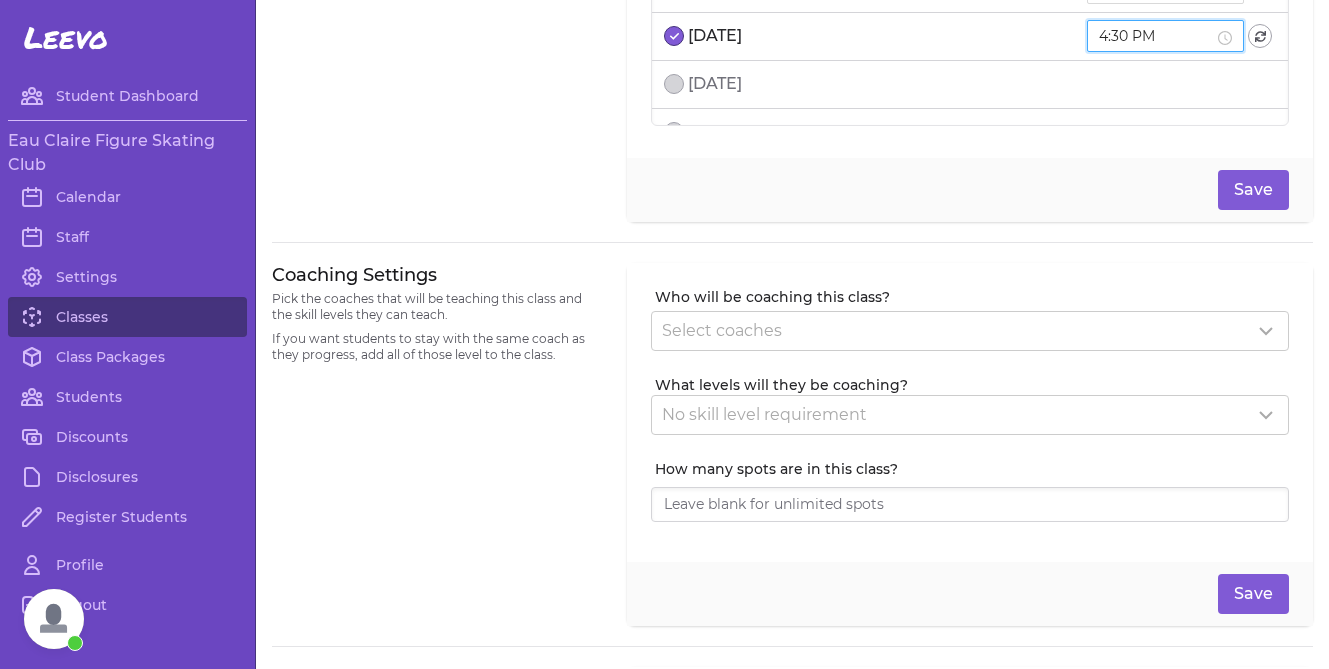 type on "4:30 PM" 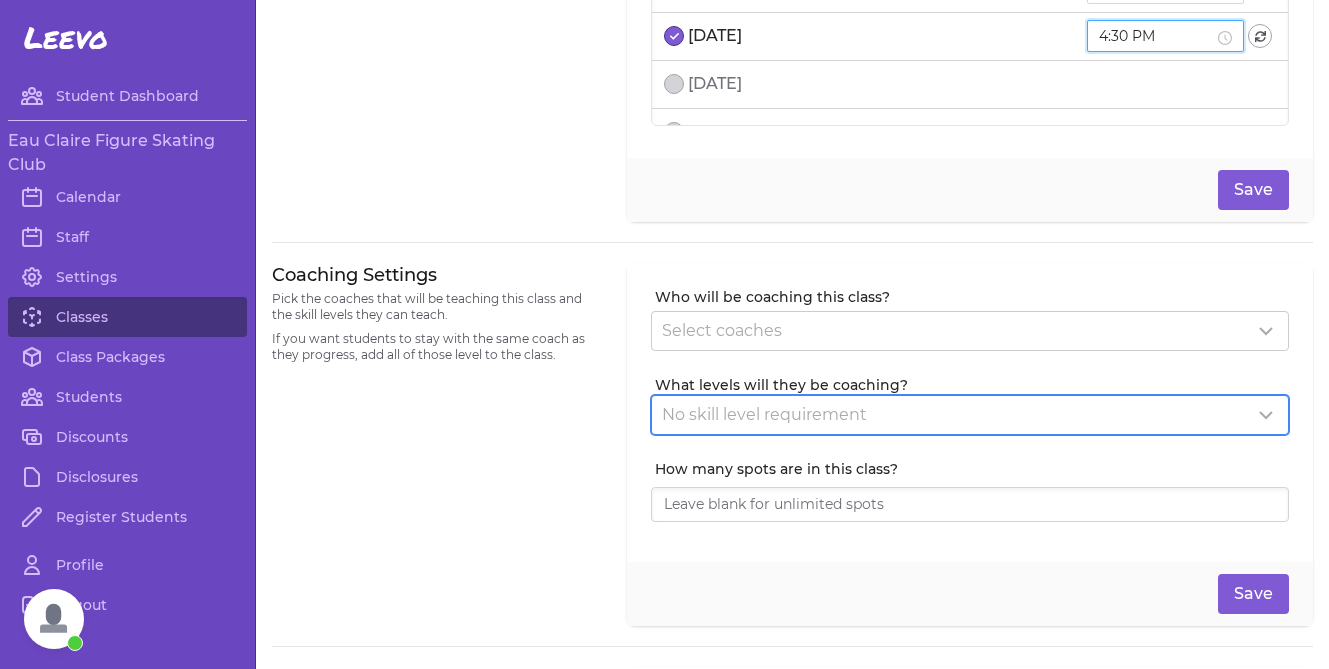 click on "No skill level requirement" at bounding box center [764, 414] 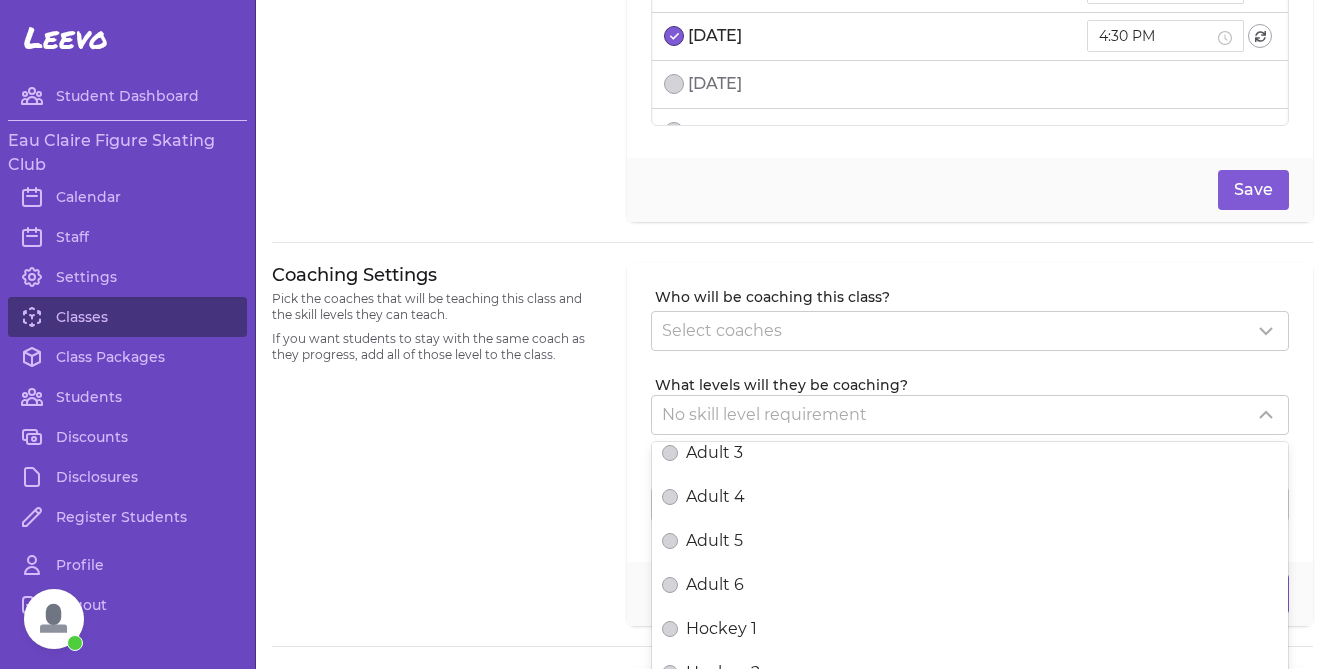 scroll, scrollTop: 1147, scrollLeft: 0, axis: vertical 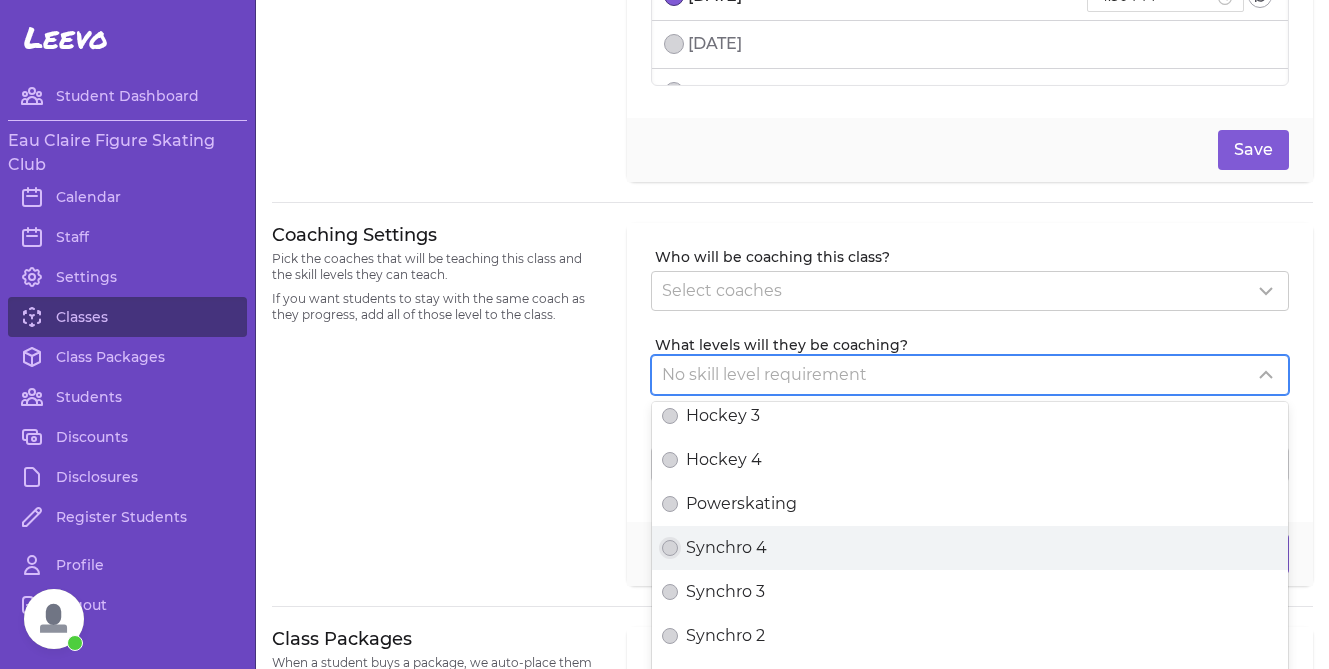click on "Synchro 4" at bounding box center [670, 548] 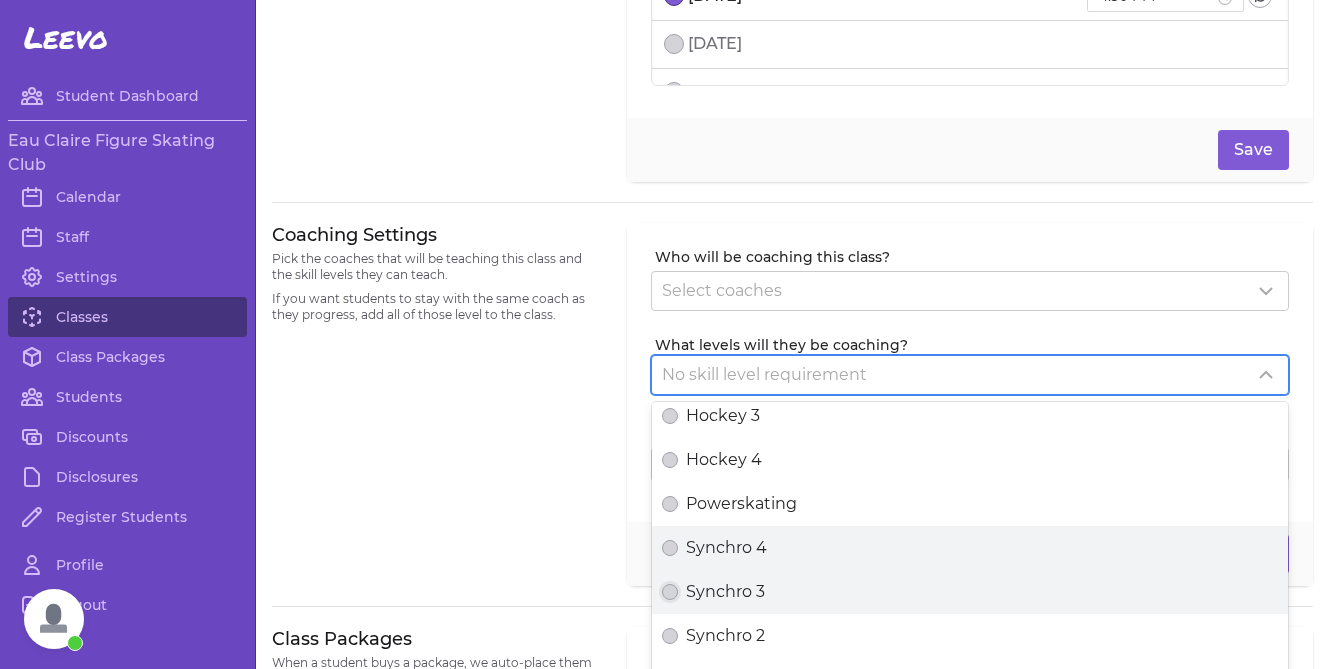 click on "Synchro 3" at bounding box center [670, 592] 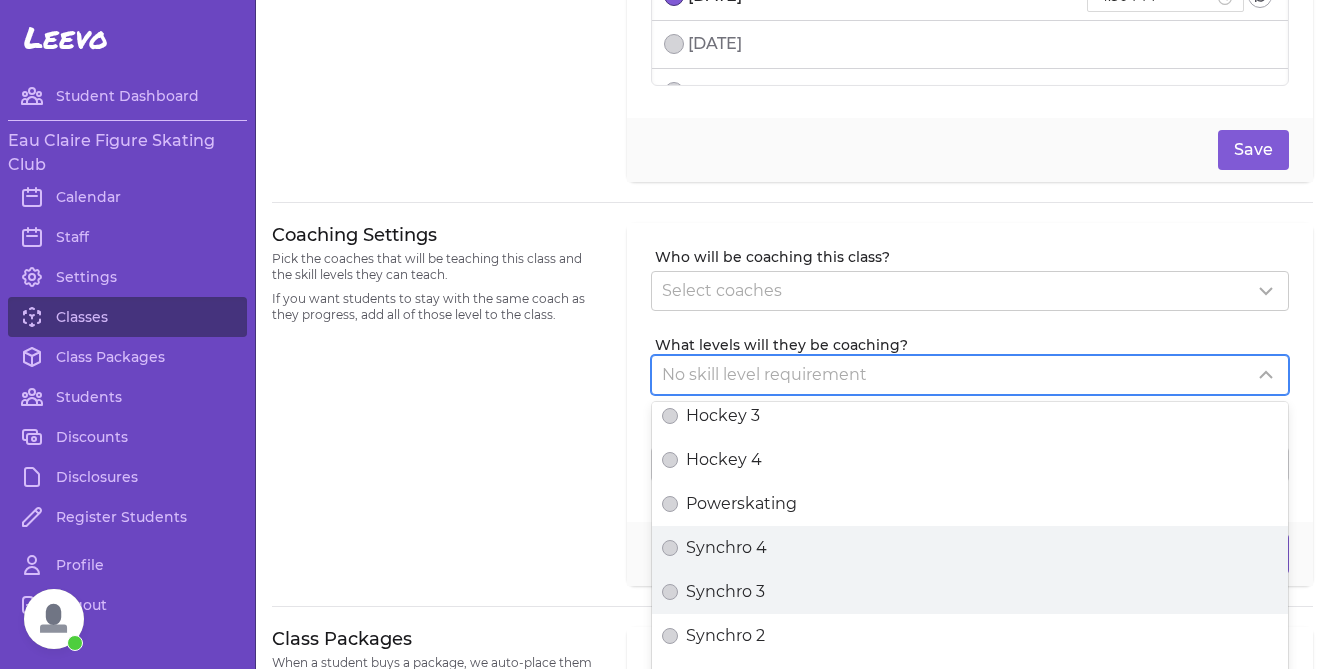 click on "Synchro 4" at bounding box center [970, 548] 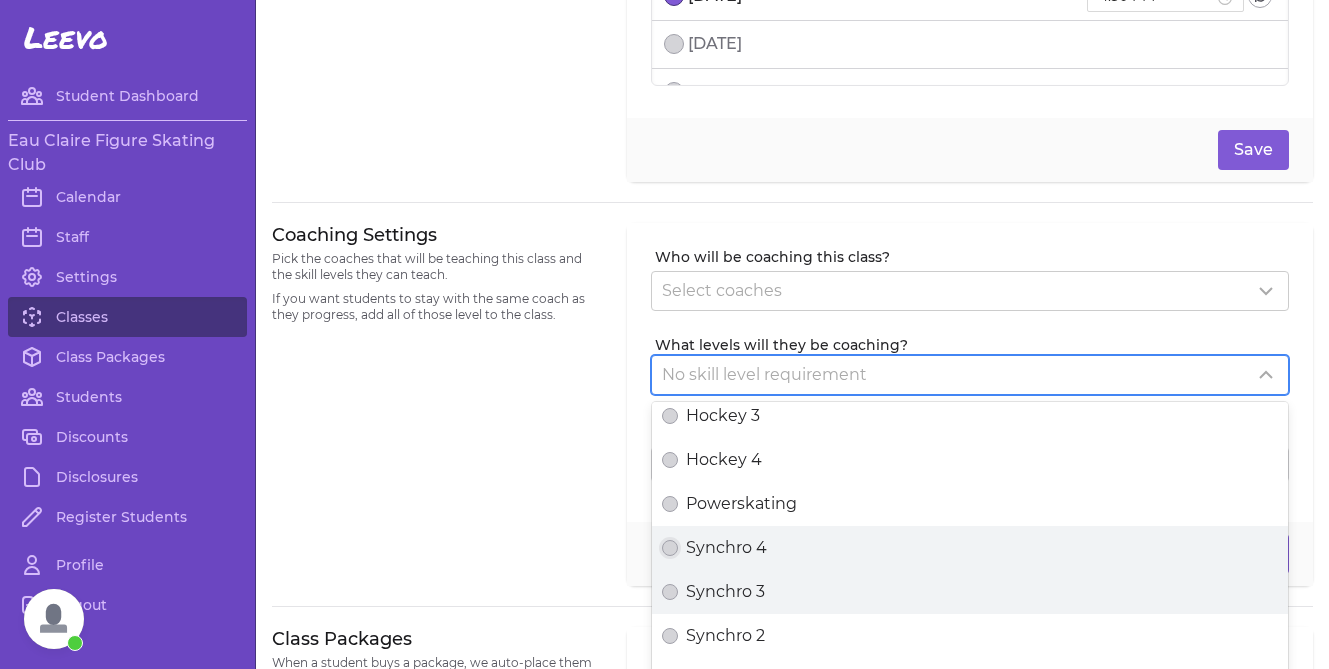 click on "Synchro 4" at bounding box center (670, 548) 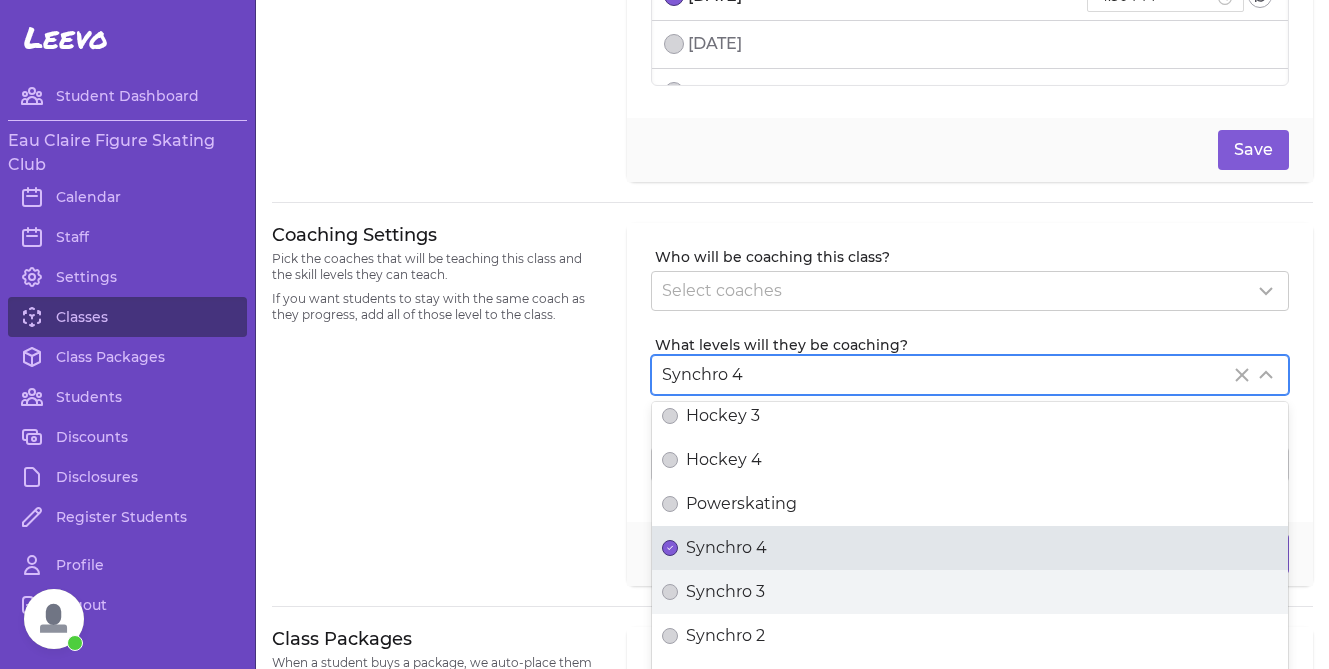 click on "Synchro 3" at bounding box center (725, 592) 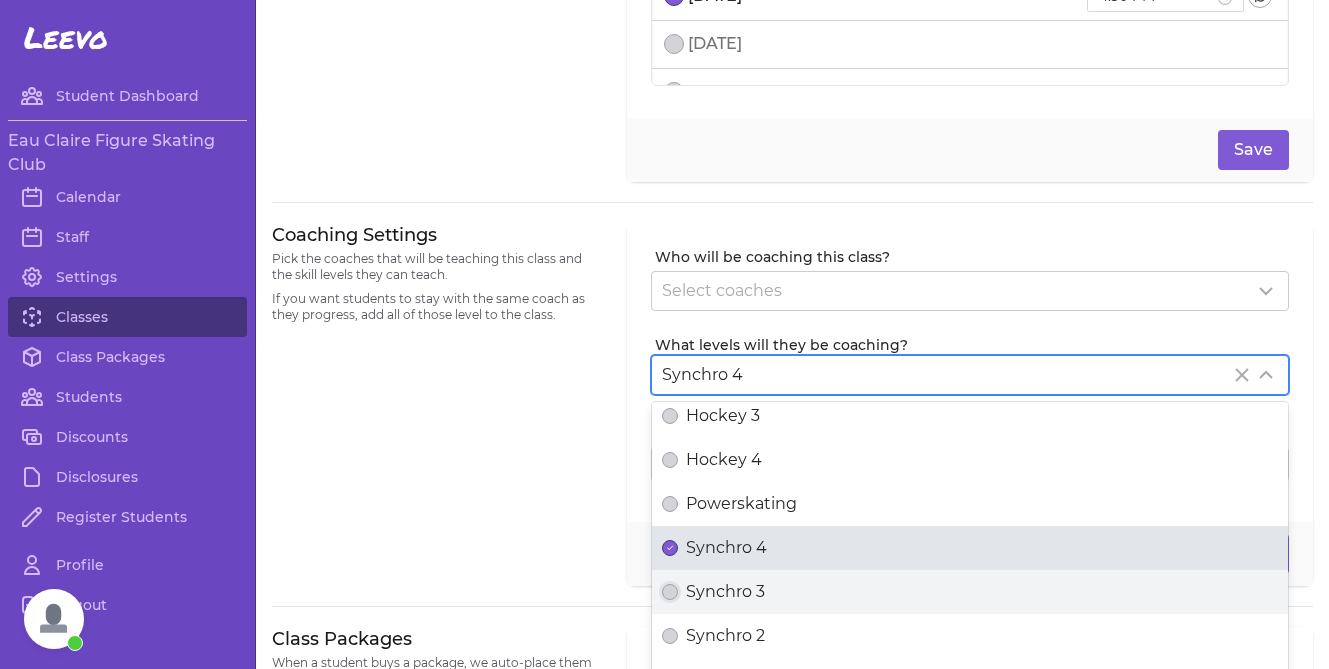 click on "Synchro 3" at bounding box center (670, 592) 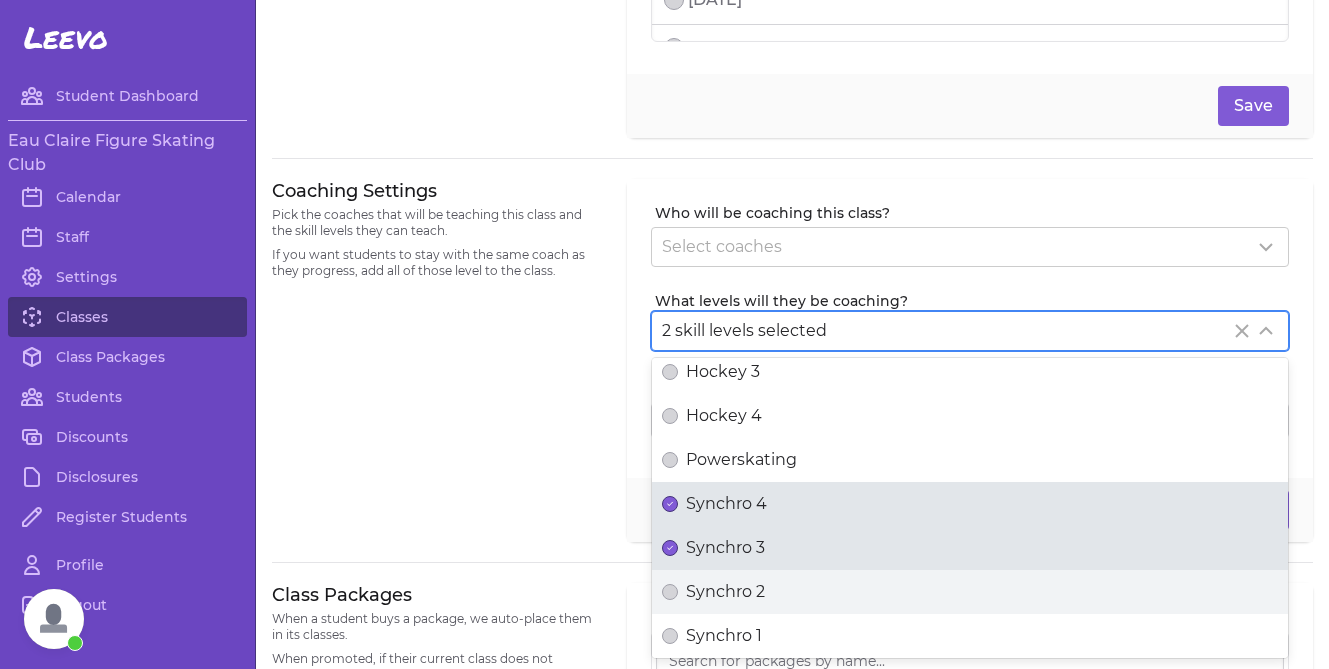 click on "Synchro 2" at bounding box center [725, 592] 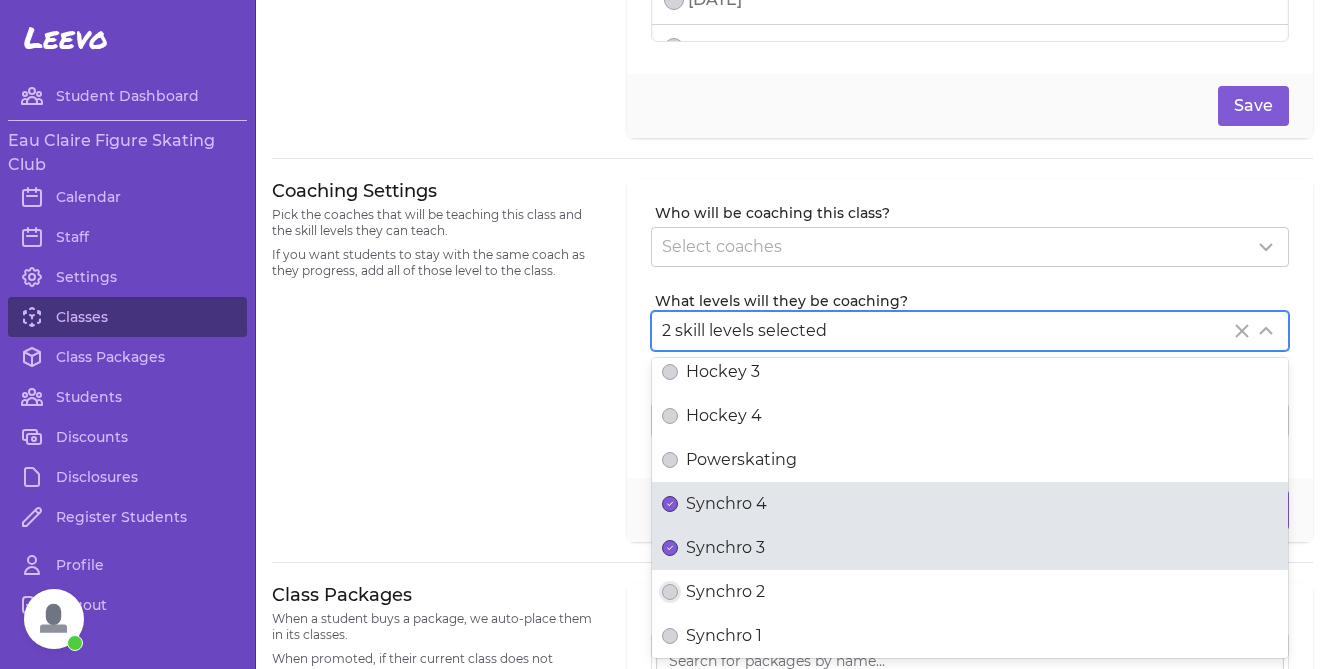 click on "Synchro 2" at bounding box center (670, 592) 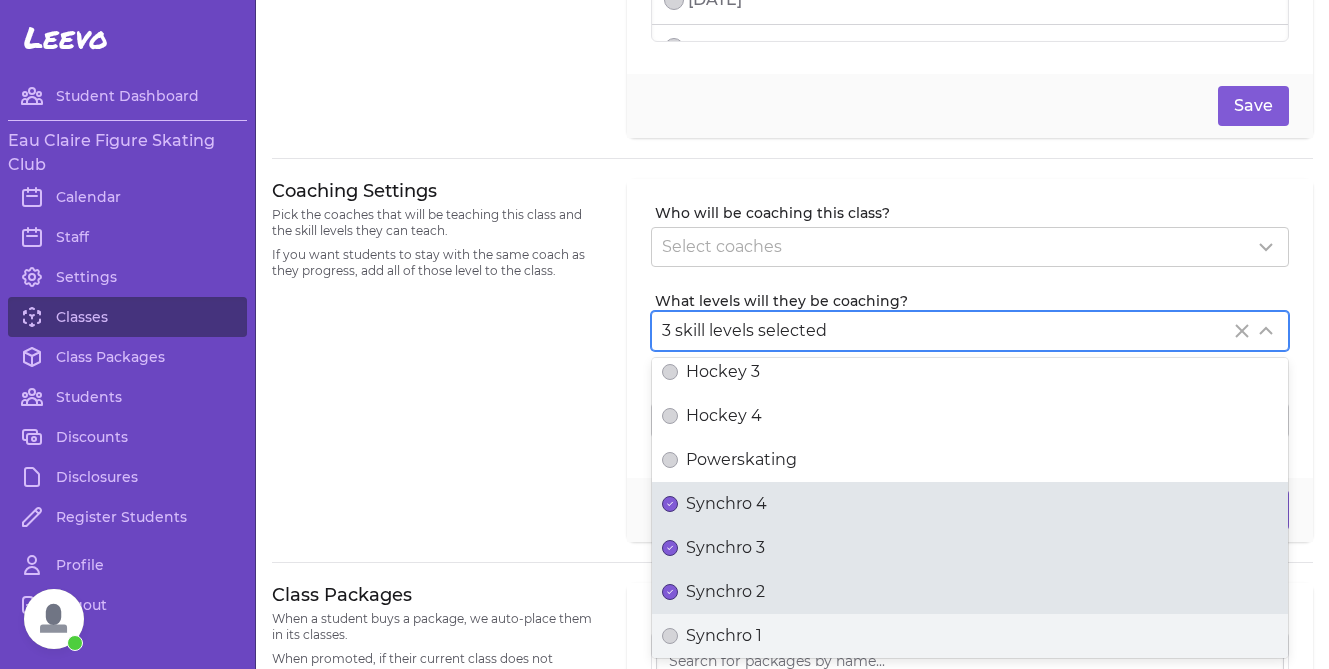 click on "Synchro 1" at bounding box center (970, 636) 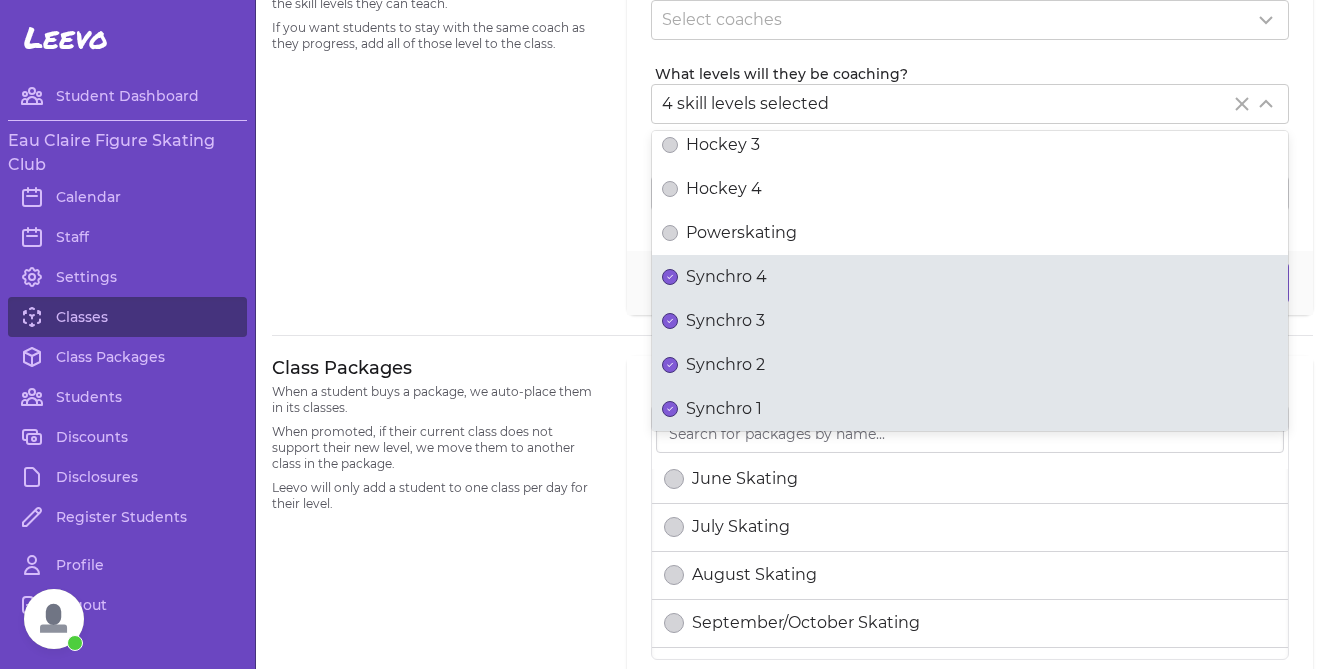 click on "Coaching Settings Pick the coaches that will be teaching this class and the skill levels they can teach. If you want students to stay with the same coach as they progress, add all of those level to the class." at bounding box center [437, 134] 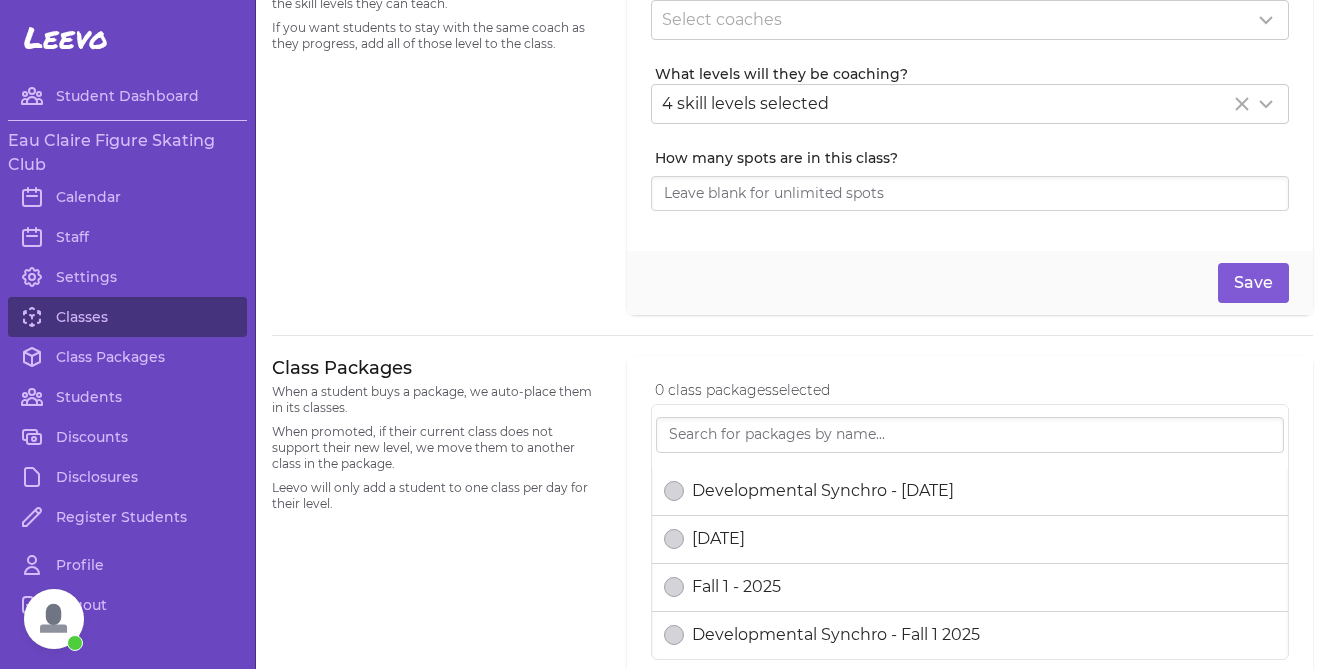 click on "Developmental Synchro - Fall 1 2025" at bounding box center [822, 635] 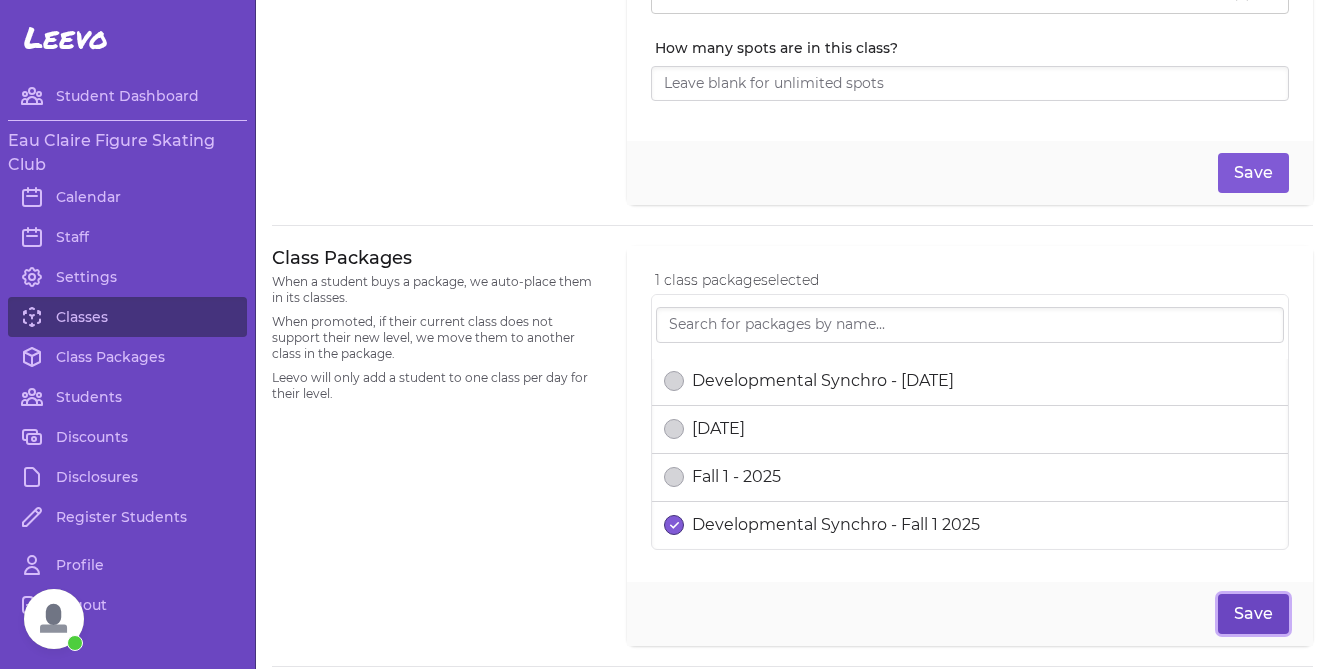 click on "Save" at bounding box center (1253, 614) 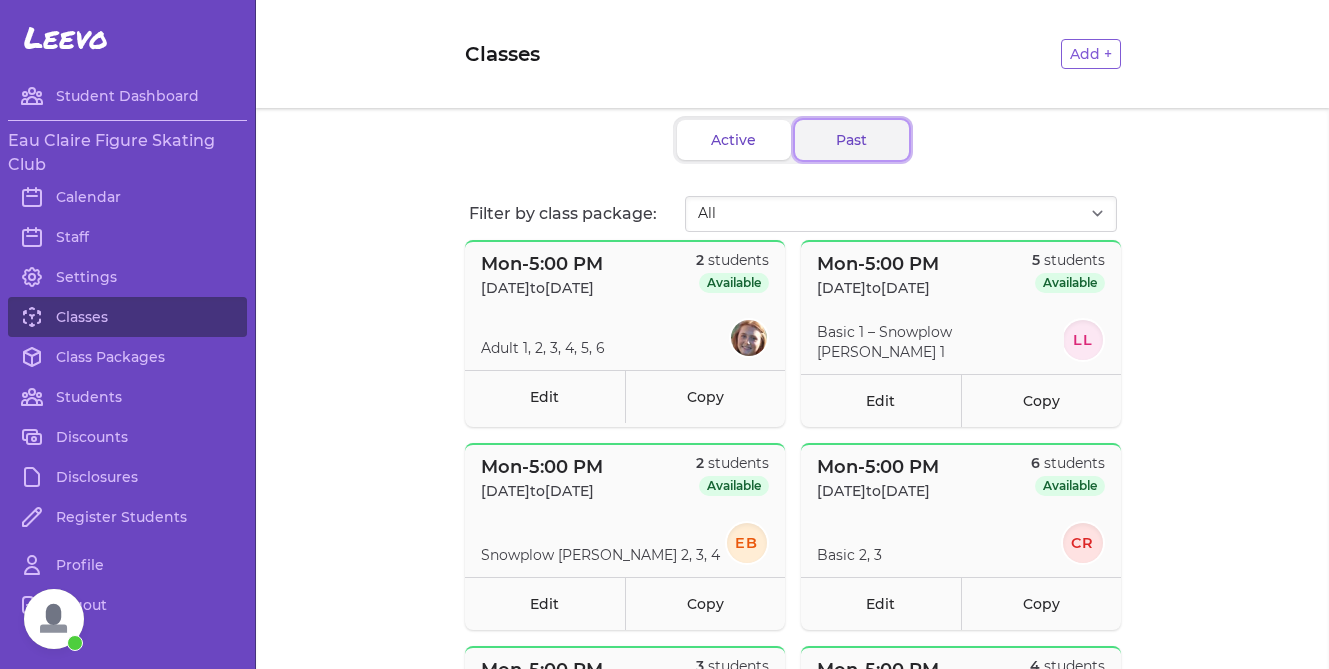 click on "Past" at bounding box center (852, 140) 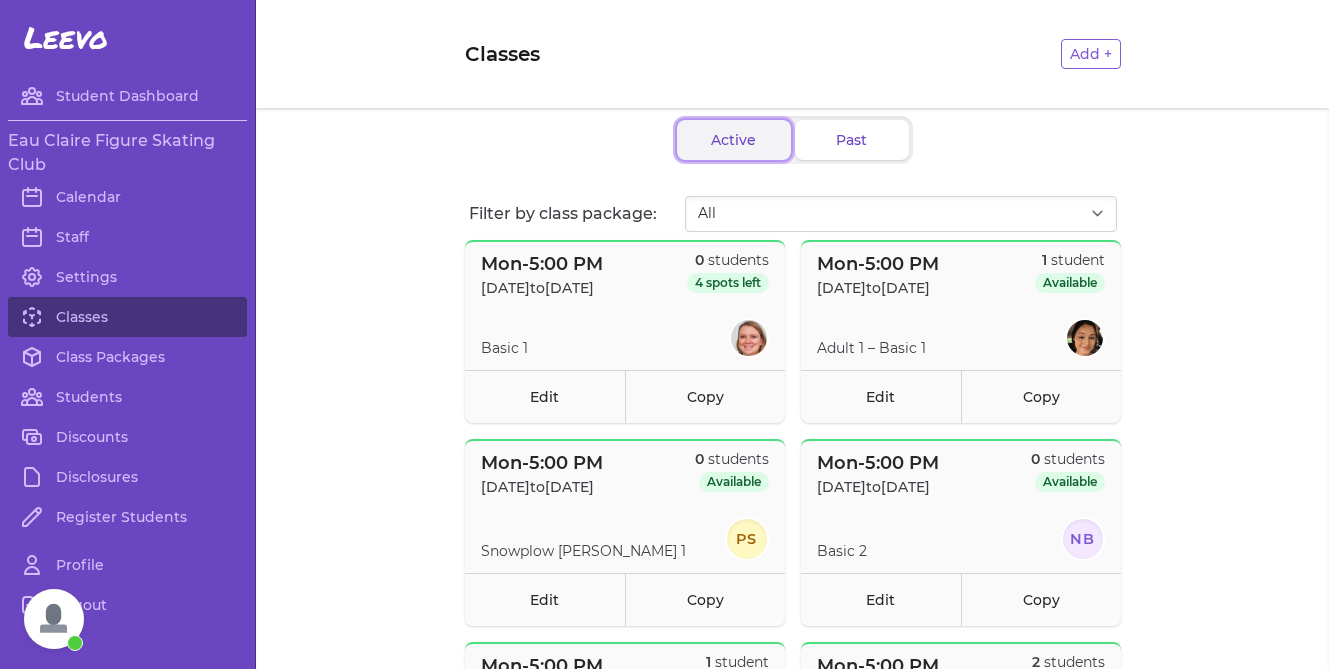 click on "Active" at bounding box center (734, 140) 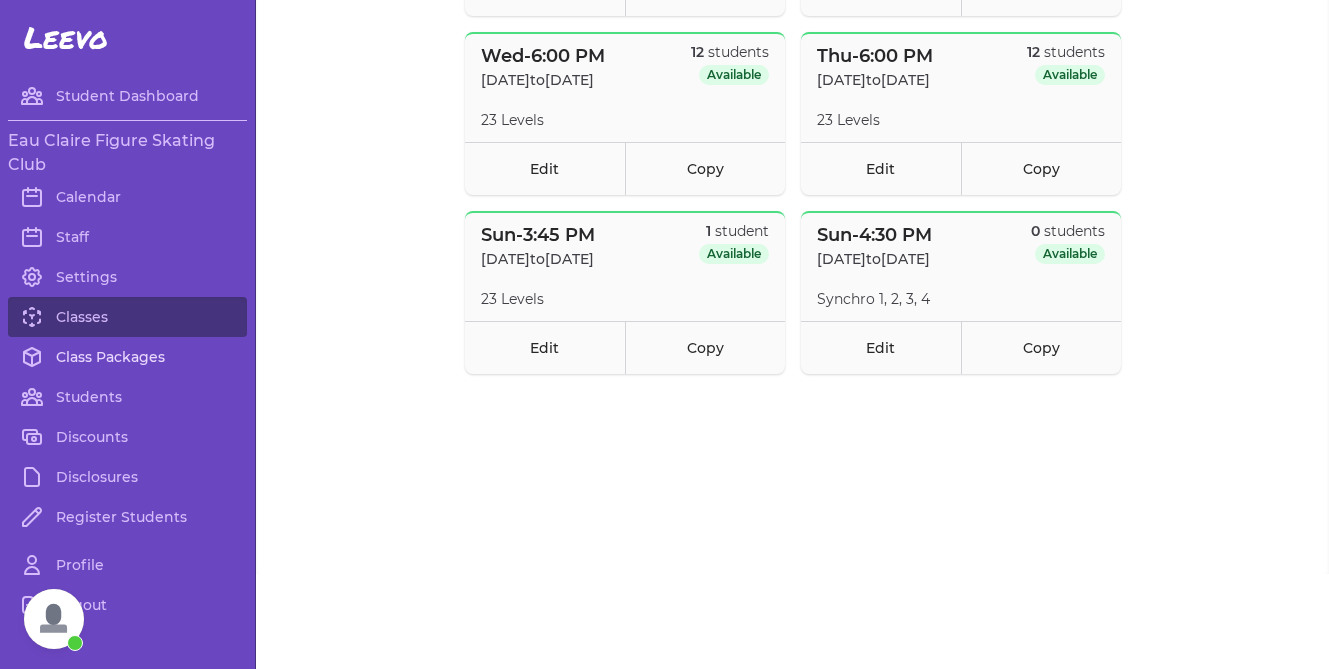 click on "Class Packages" at bounding box center [127, 357] 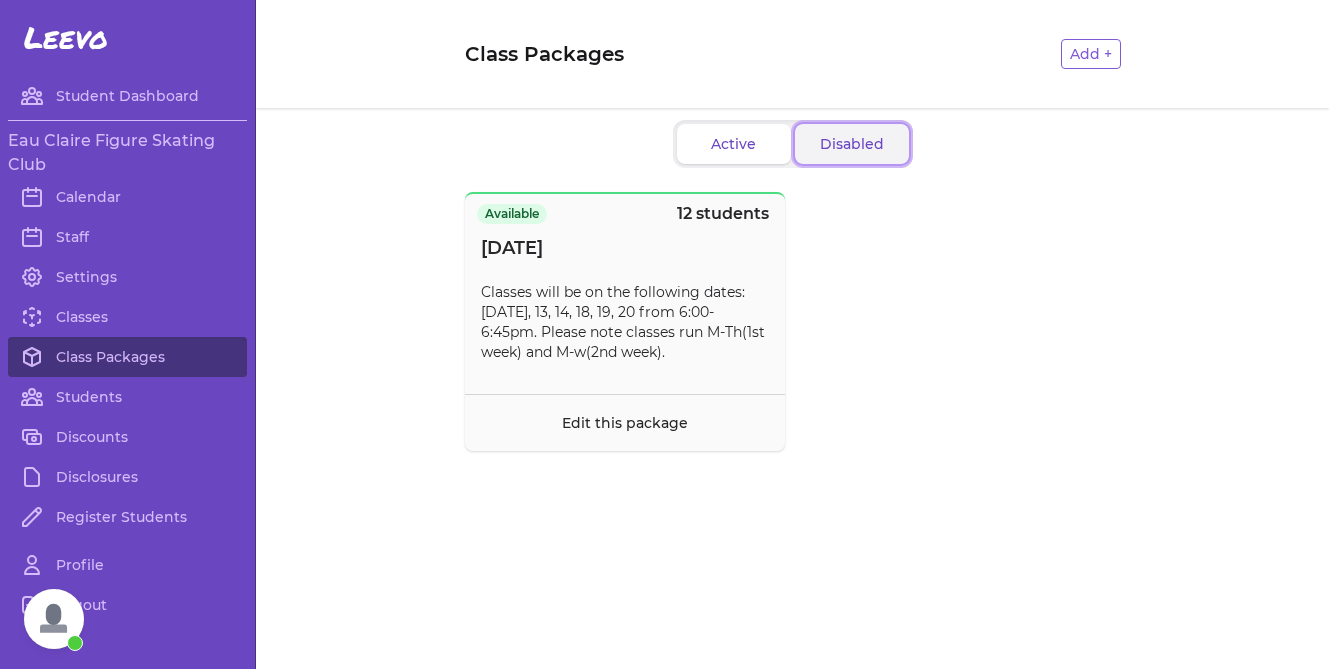 click on "Disabled" at bounding box center [852, 144] 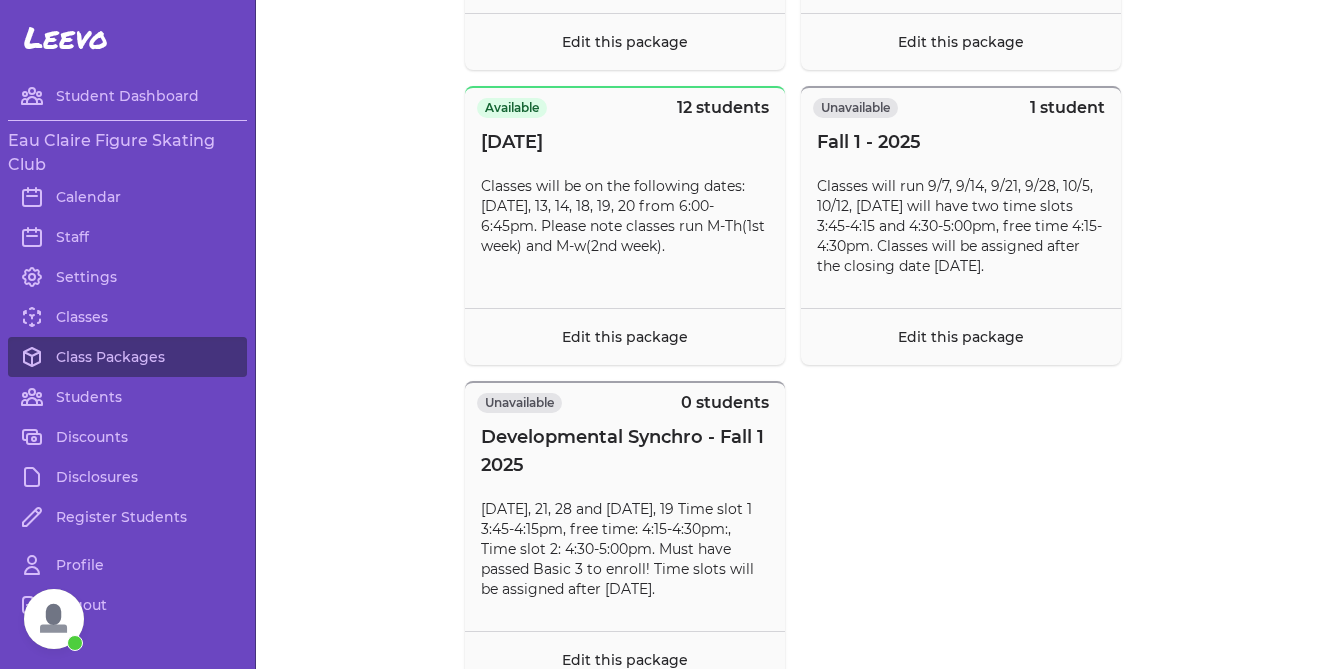 scroll, scrollTop: 4757, scrollLeft: 0, axis: vertical 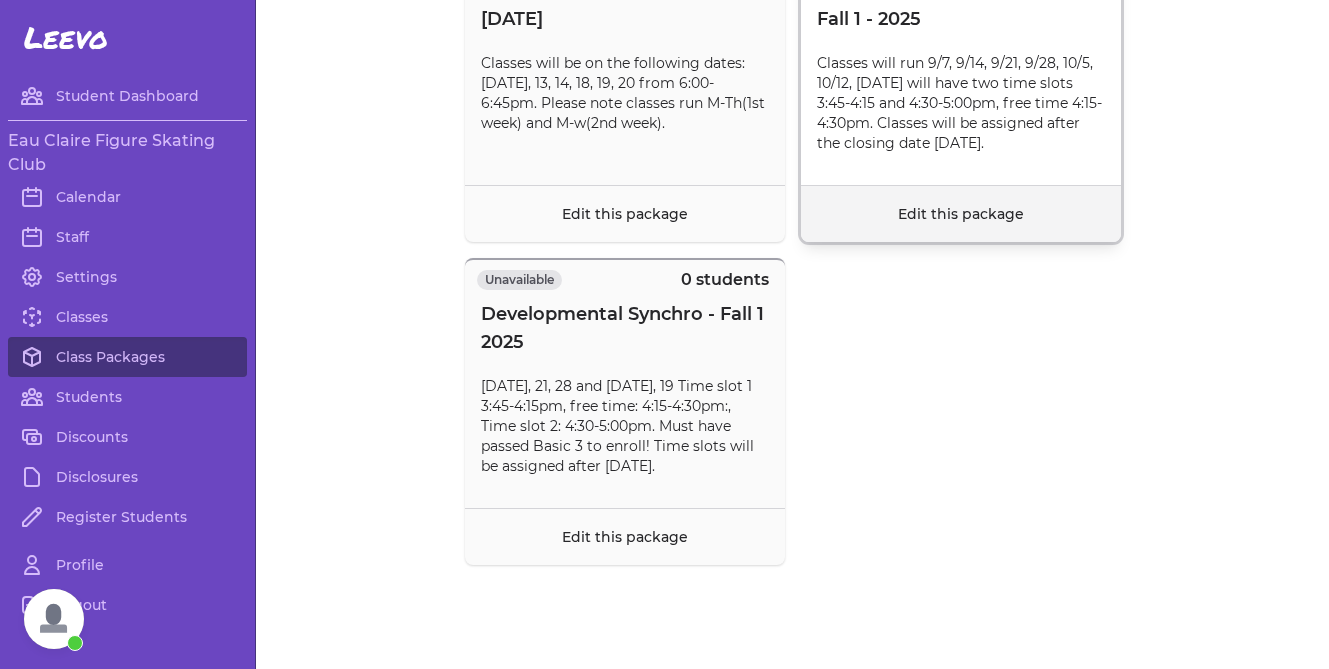 click on "Edit this package" at bounding box center (961, 213) 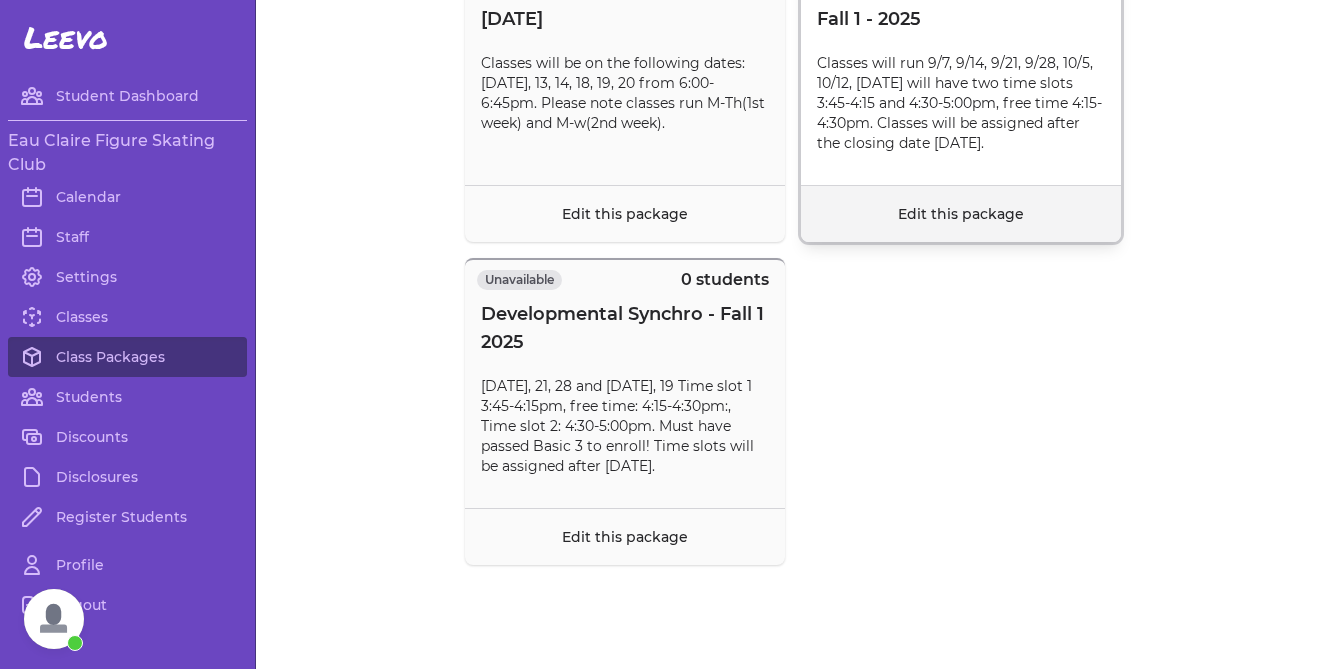 click on "Edit this package" at bounding box center [961, 213] 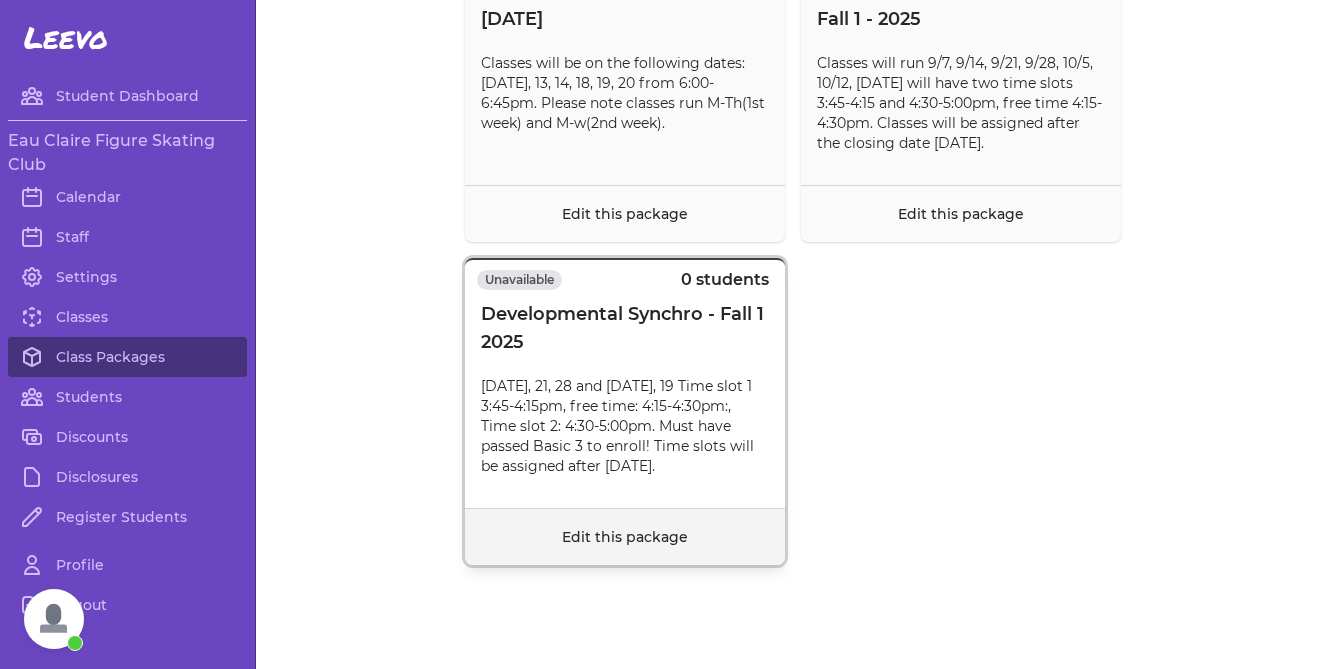 click on "Edit this package" at bounding box center (625, 536) 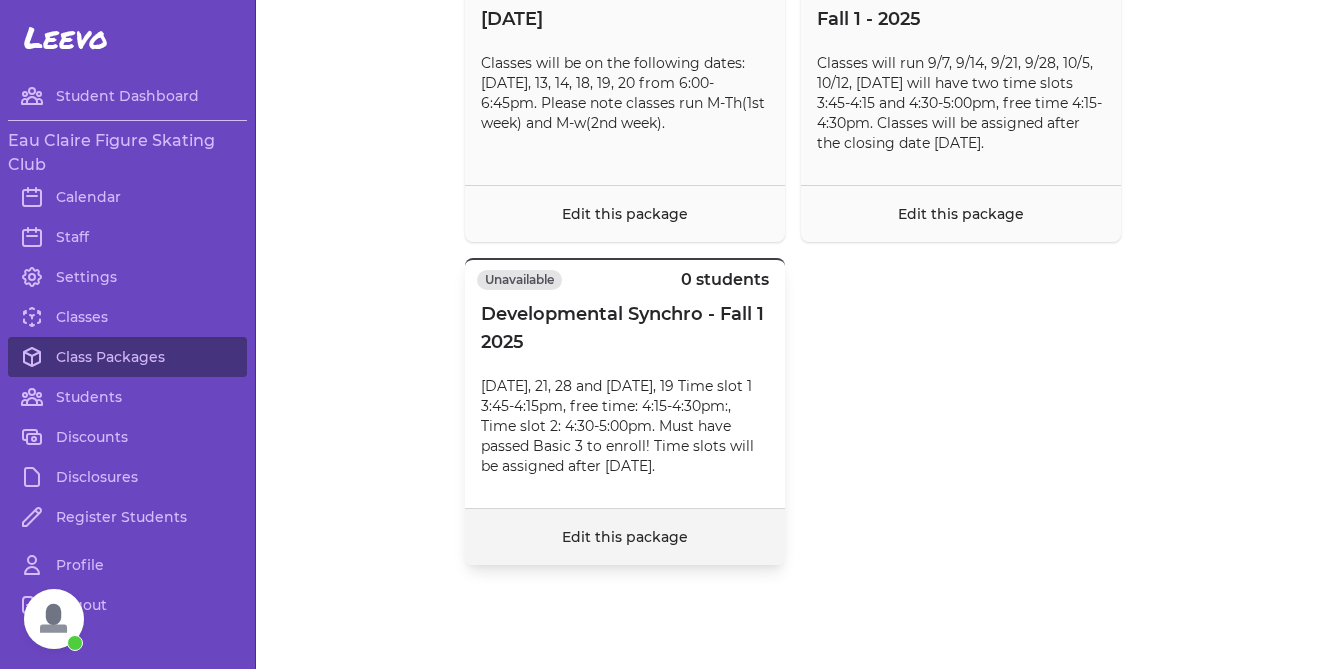 click on "Edit this package" at bounding box center [625, 537] 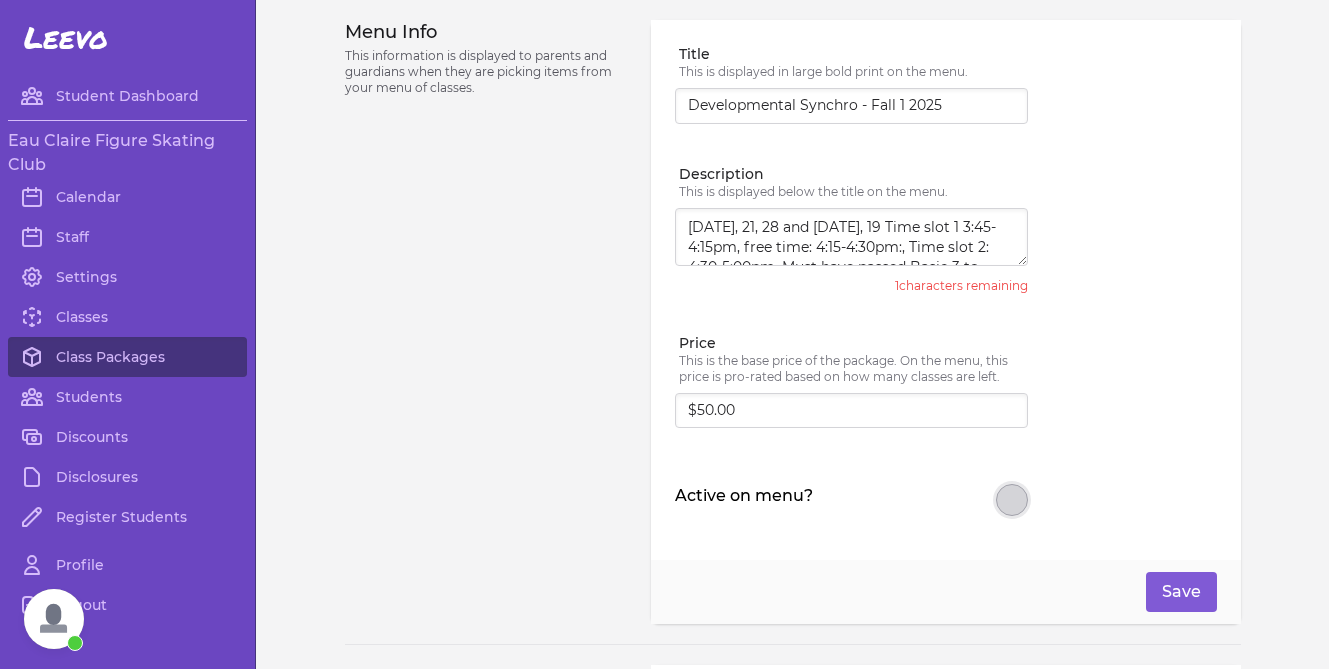 click on "Active on menu?" at bounding box center (1012, 500) 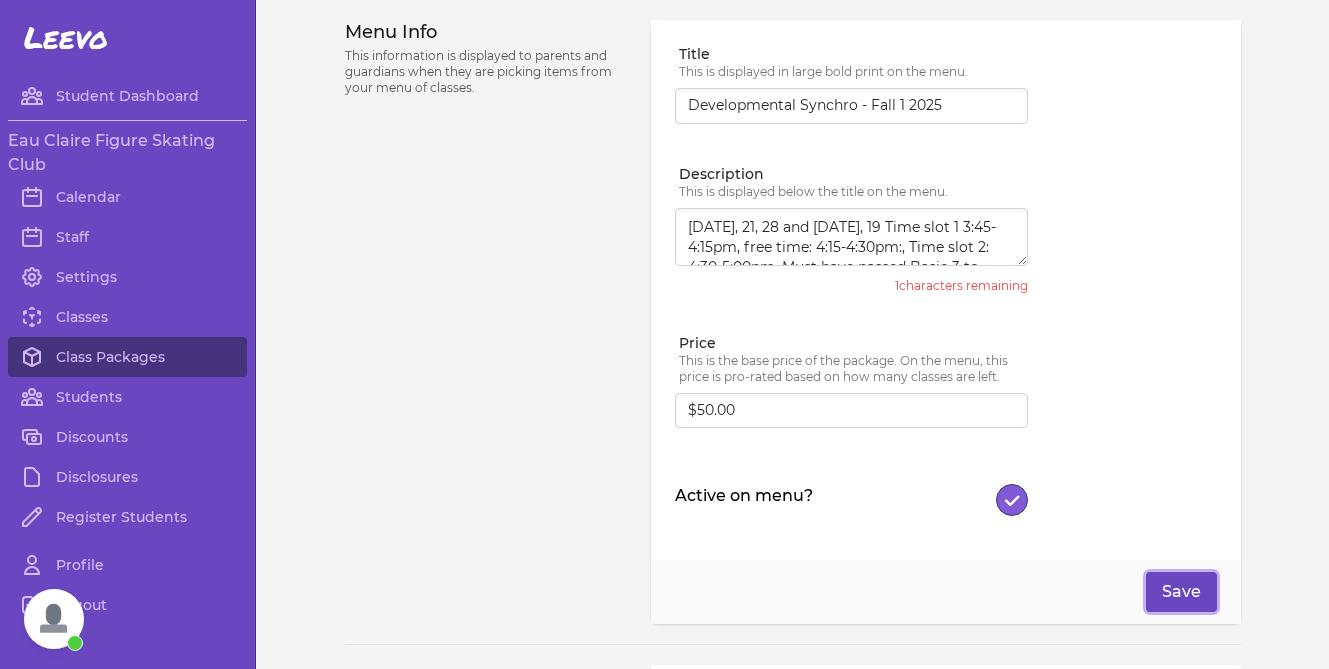click on "Save" at bounding box center [1181, 592] 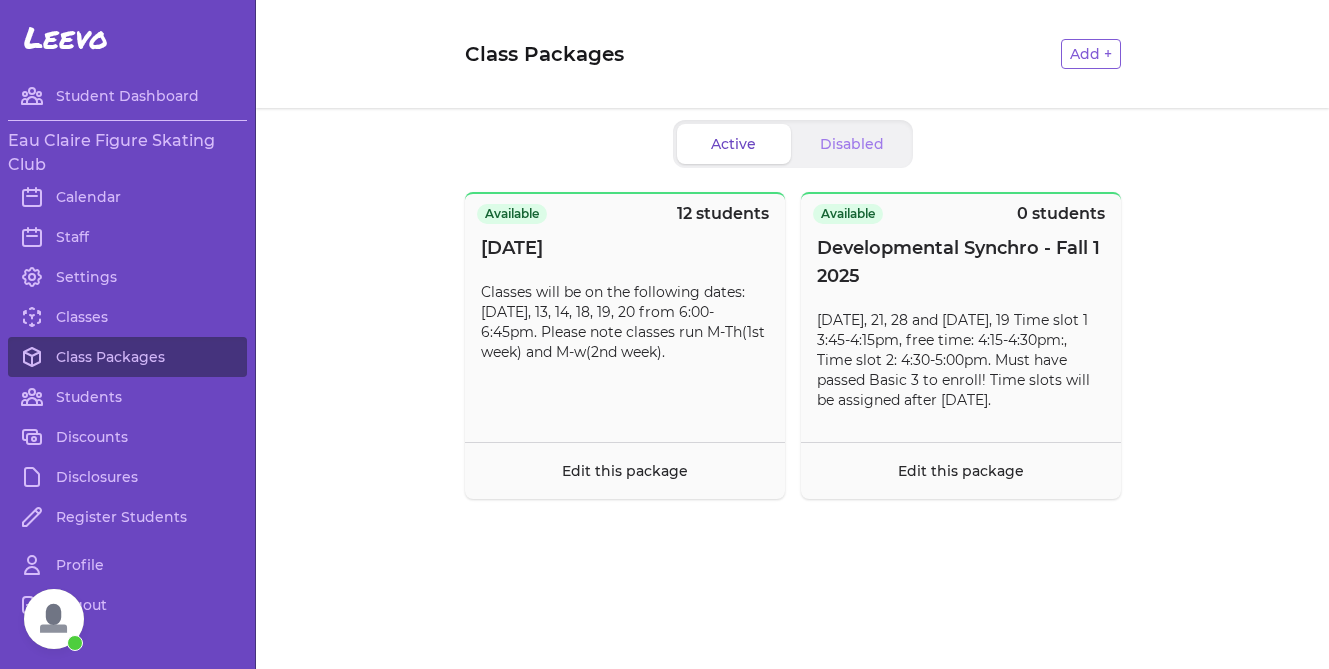 click on "Available 12   students [DATE] Classes will be on the following dates:
[DATE], 13, 14, 18, 19, 20 from 6:00-6:45pm. Please note classes run M-Th(1st week) and M-w(2nd week).  Edit this package Available 0   students Developmental Synchro - Fall 1 [DATE], 14, 21, 28 and [DATE], 19 Time slot 1 3:45-4:15pm, free time: 4:15-4:30pm:, Time slot 2: 4:30-5:00pm. Must have passed Basic 3 to enroll! Time slots will be assigned after [DATE]. Edit this package" at bounding box center [793, 341] 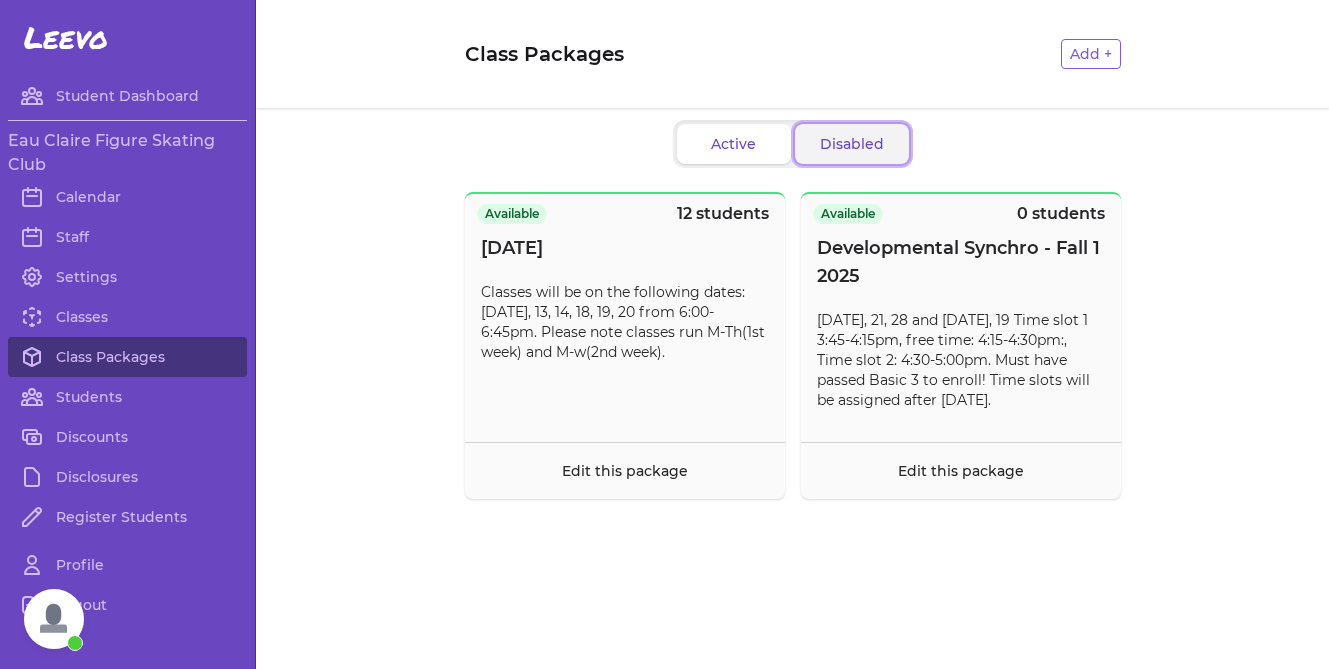 click on "Disabled" at bounding box center [852, 144] 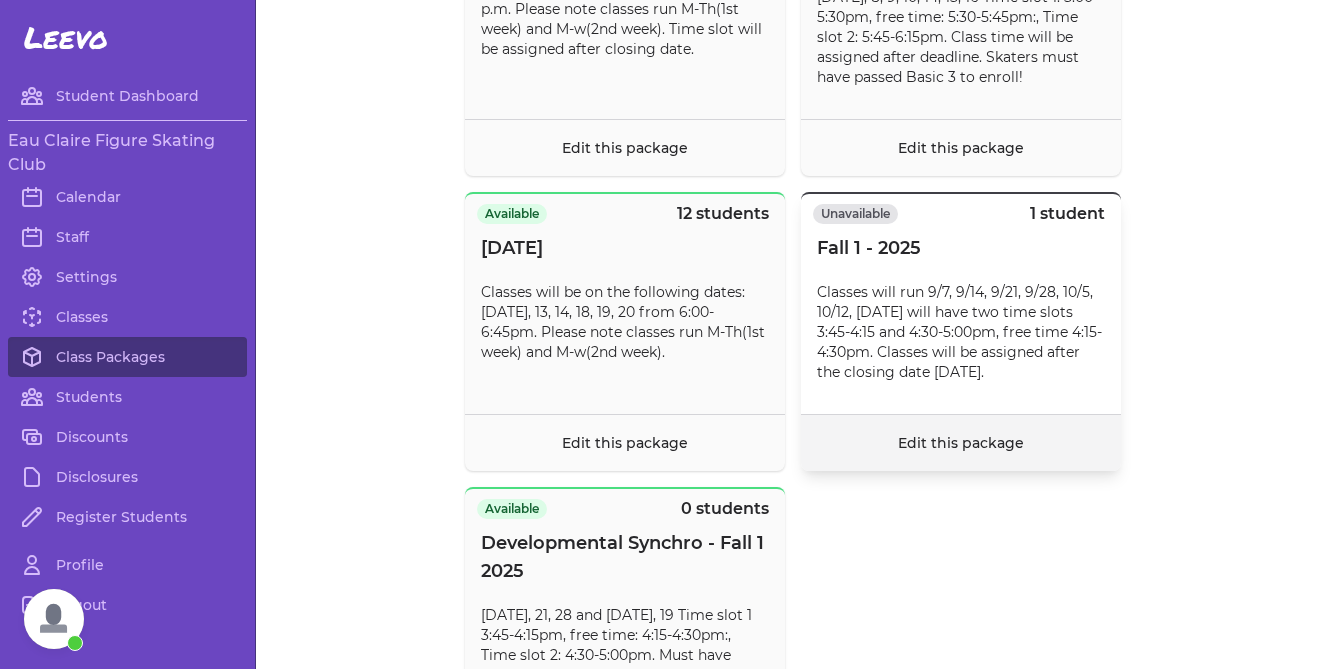 scroll, scrollTop: 4484, scrollLeft: 0, axis: vertical 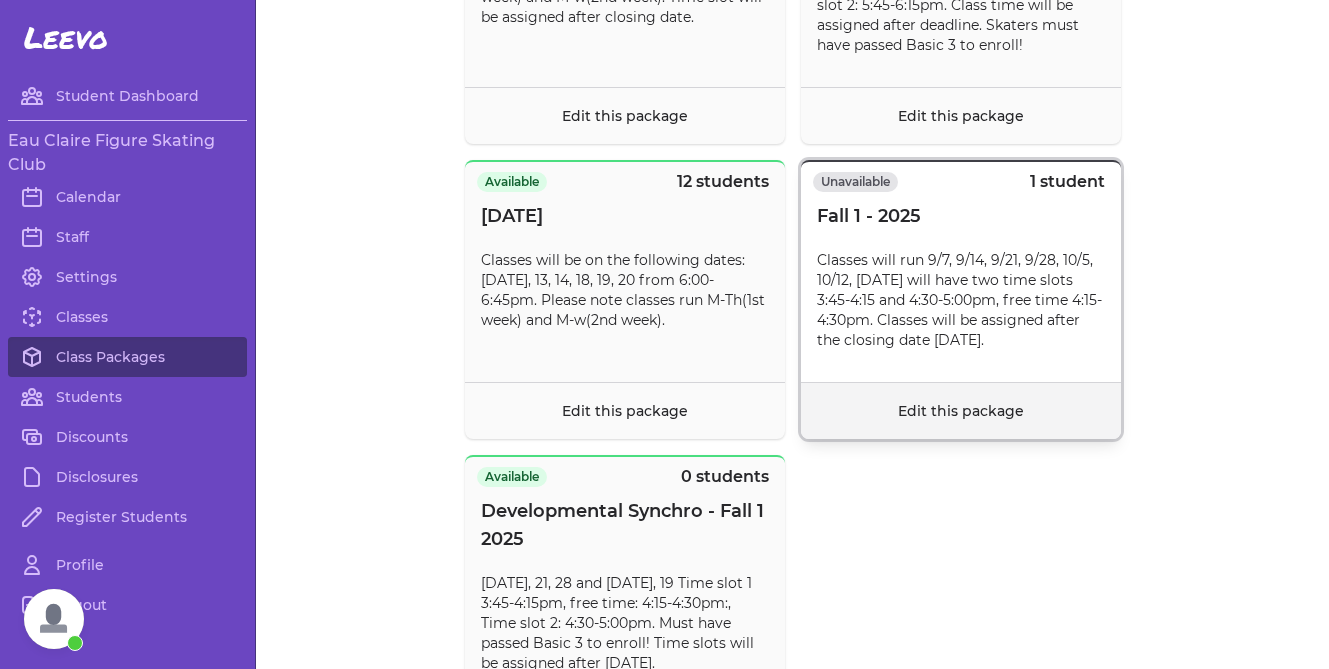 click on "Edit this package" at bounding box center [961, 410] 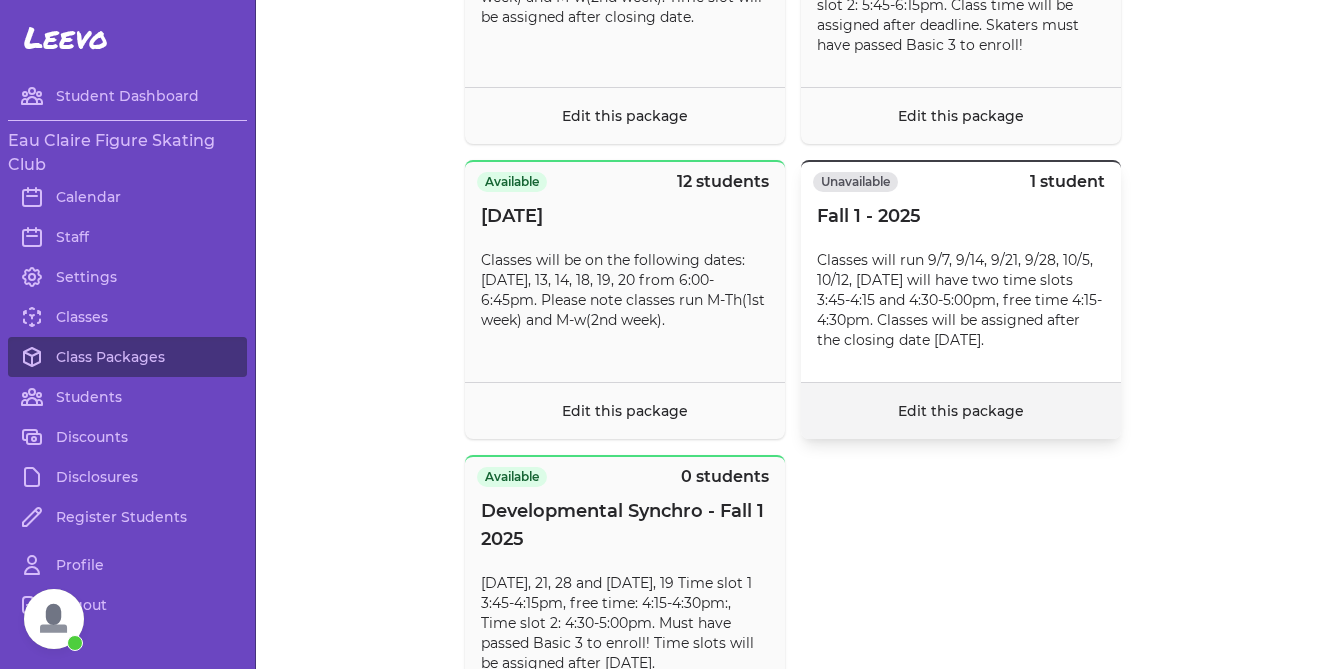 click on "Edit this package" at bounding box center [961, 411] 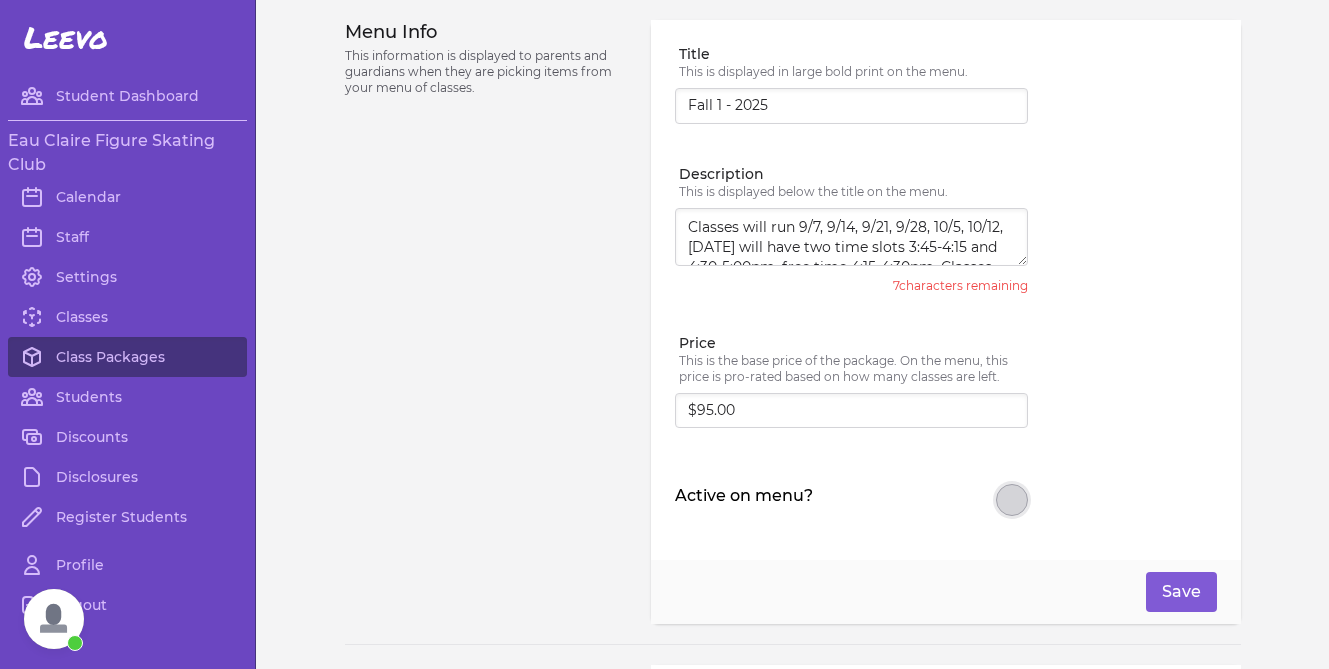 click on "Active on menu?" at bounding box center (1012, 500) 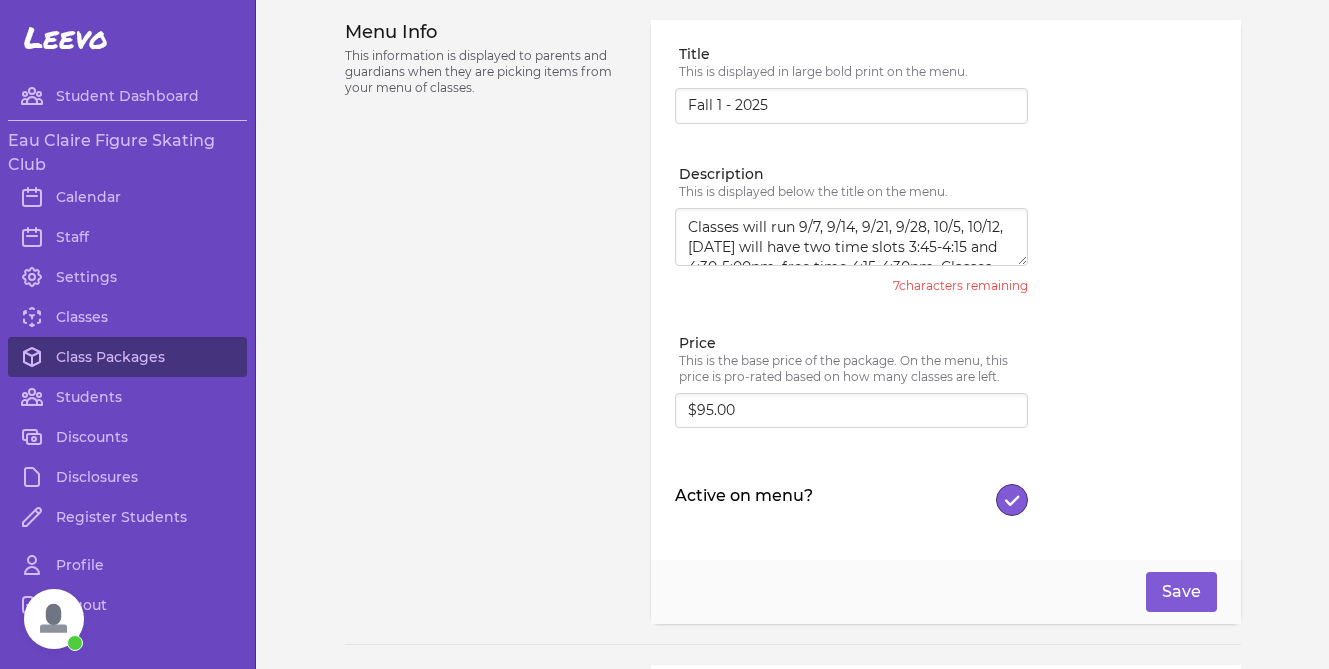 click at bounding box center (1164, 604) 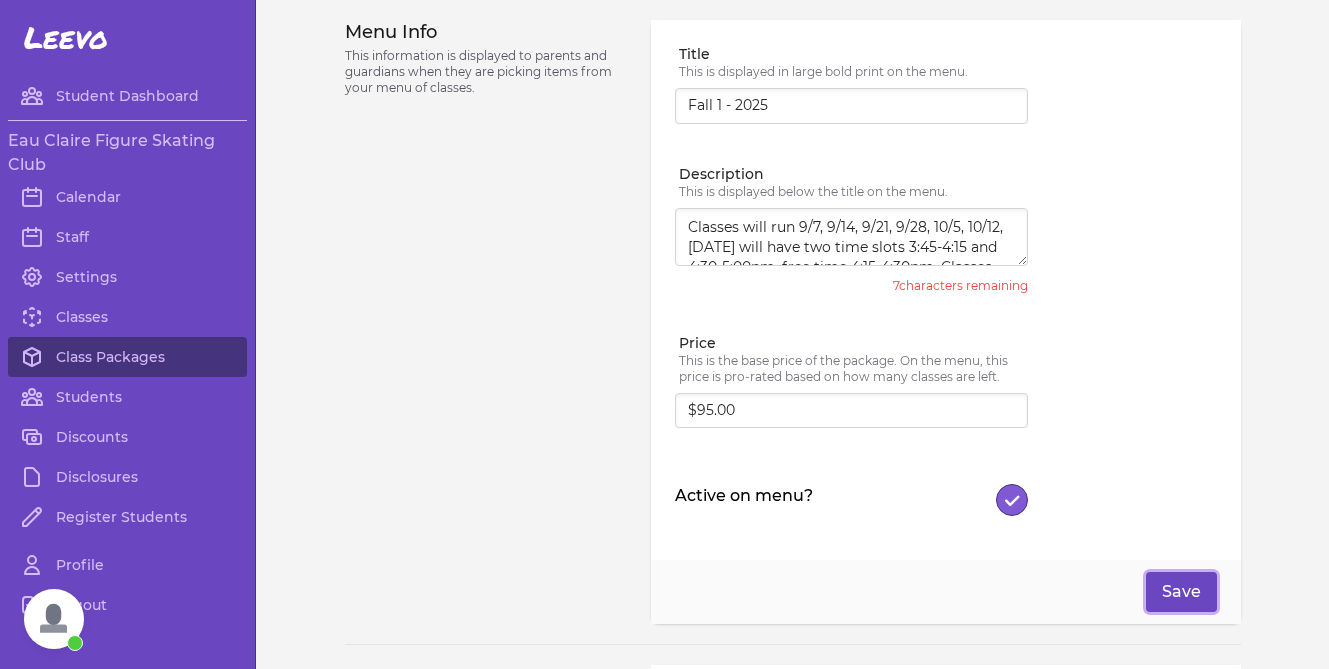 click on "Save" at bounding box center [1181, 592] 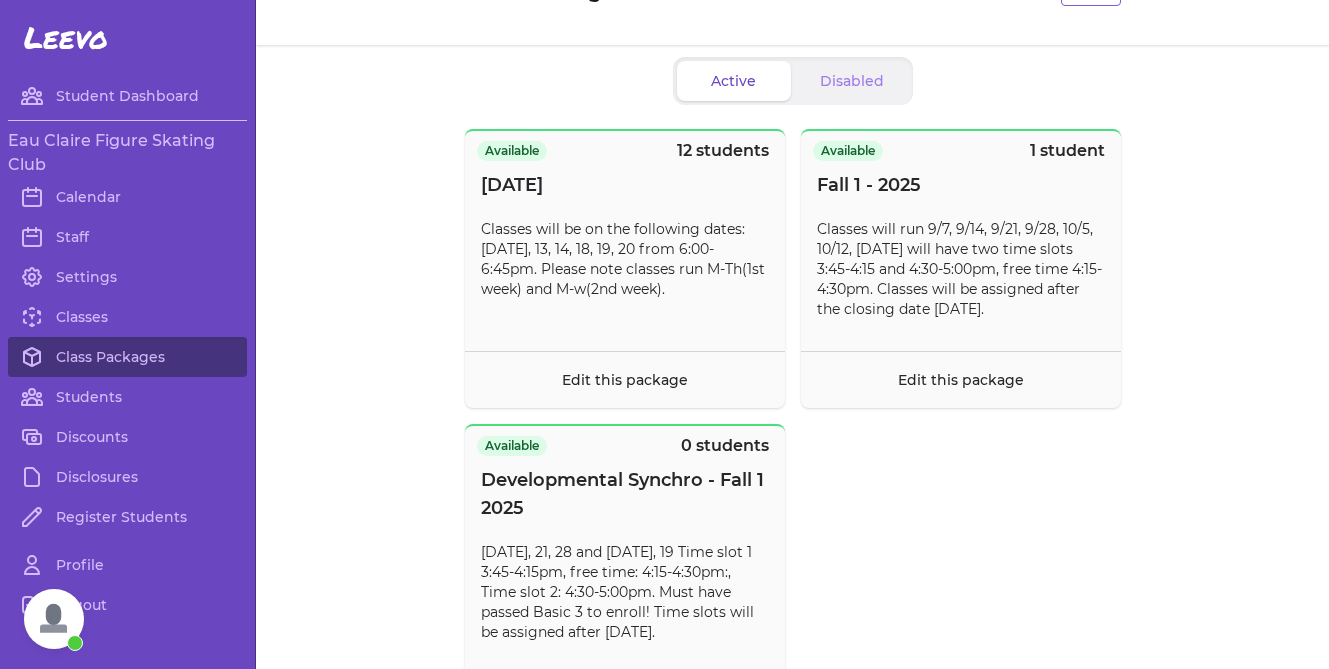 scroll, scrollTop: 67, scrollLeft: 0, axis: vertical 